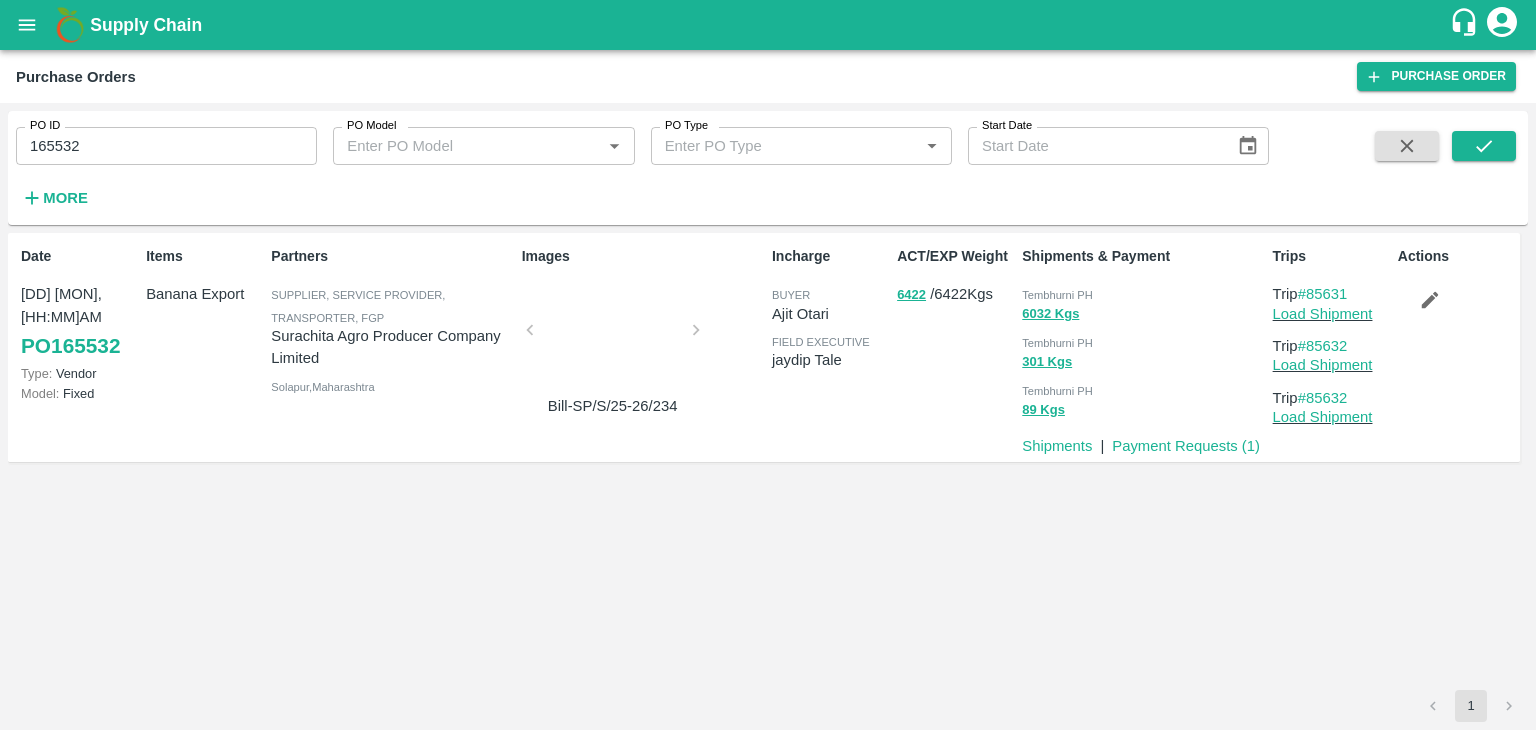scroll, scrollTop: 0, scrollLeft: 0, axis: both 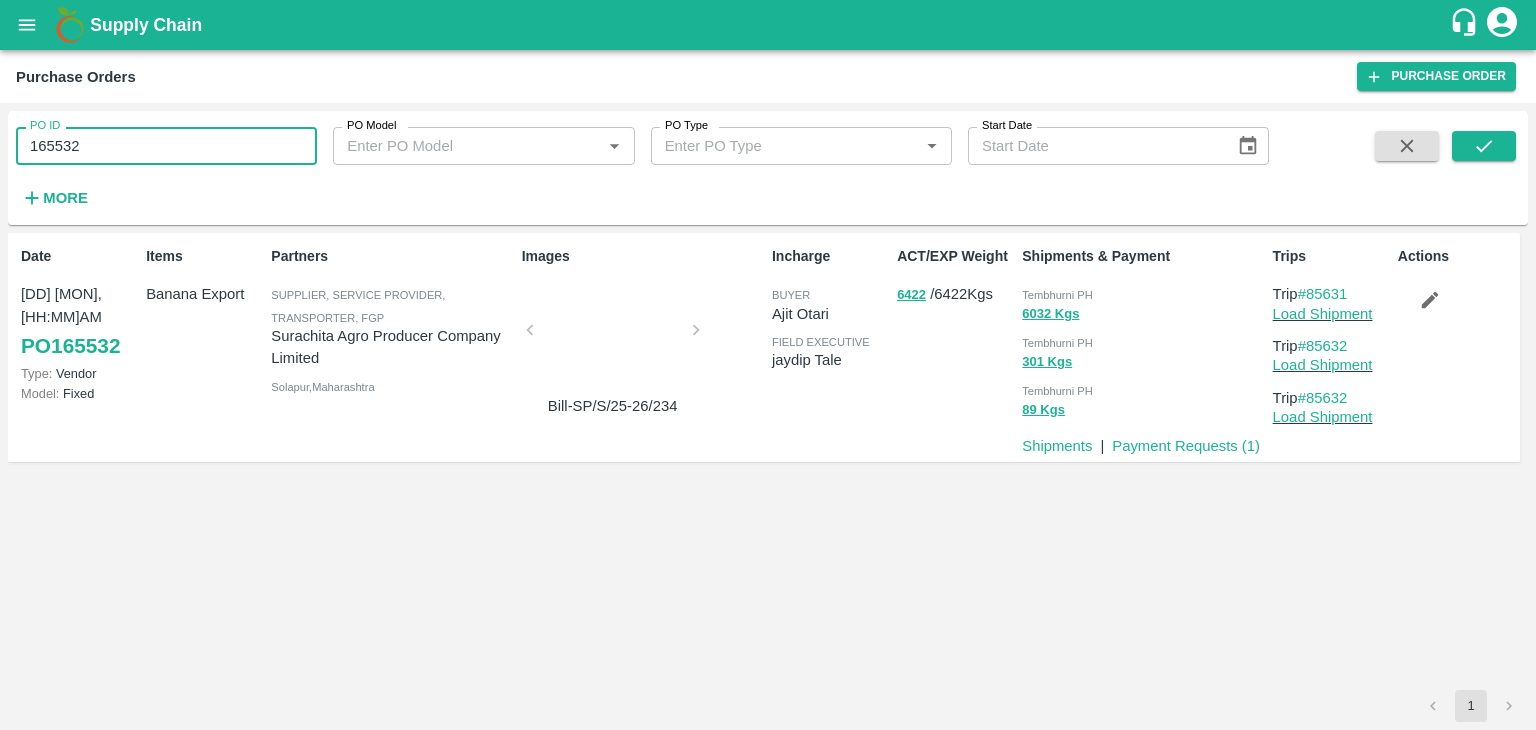 click on "165532" at bounding box center (166, 146) 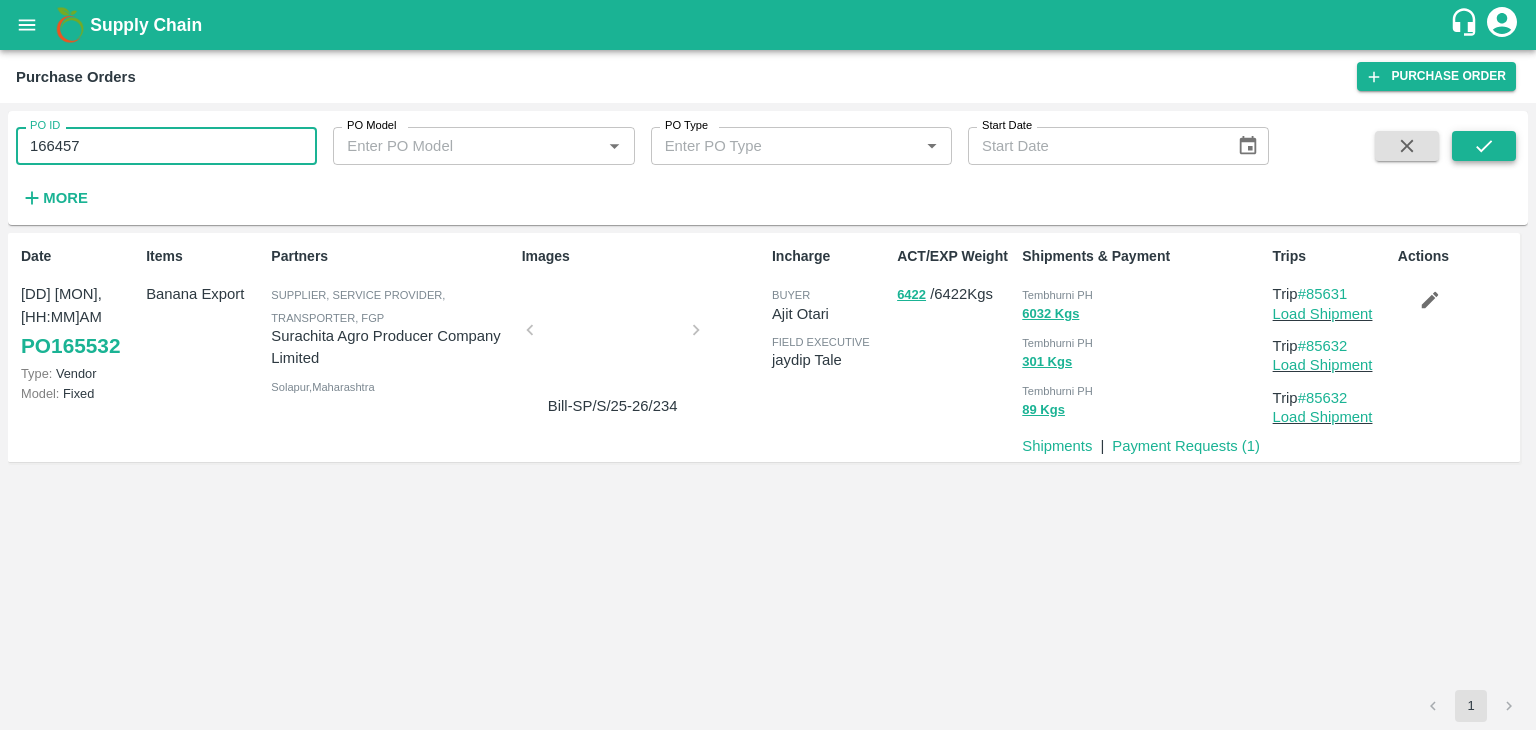 type on "166457" 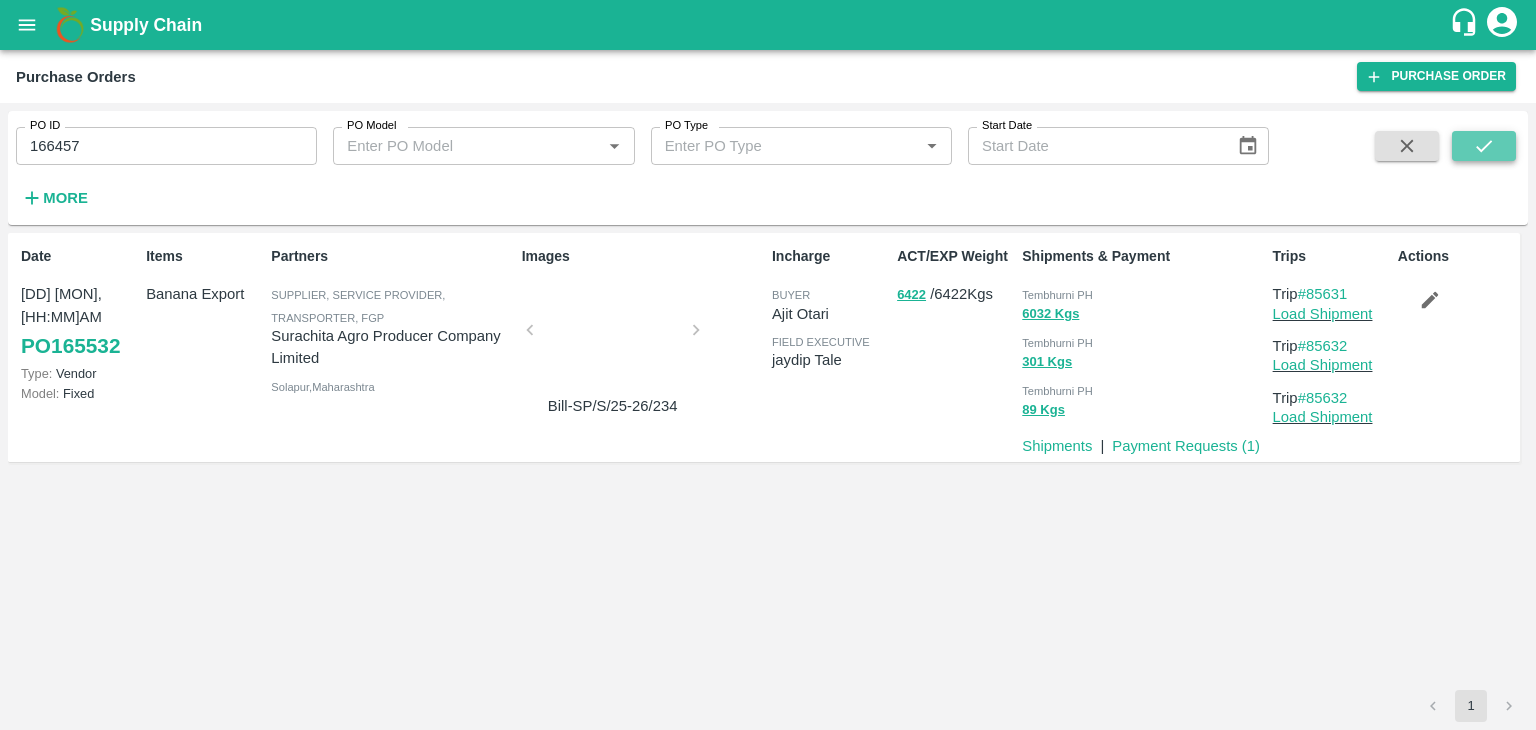 click at bounding box center [1484, 146] 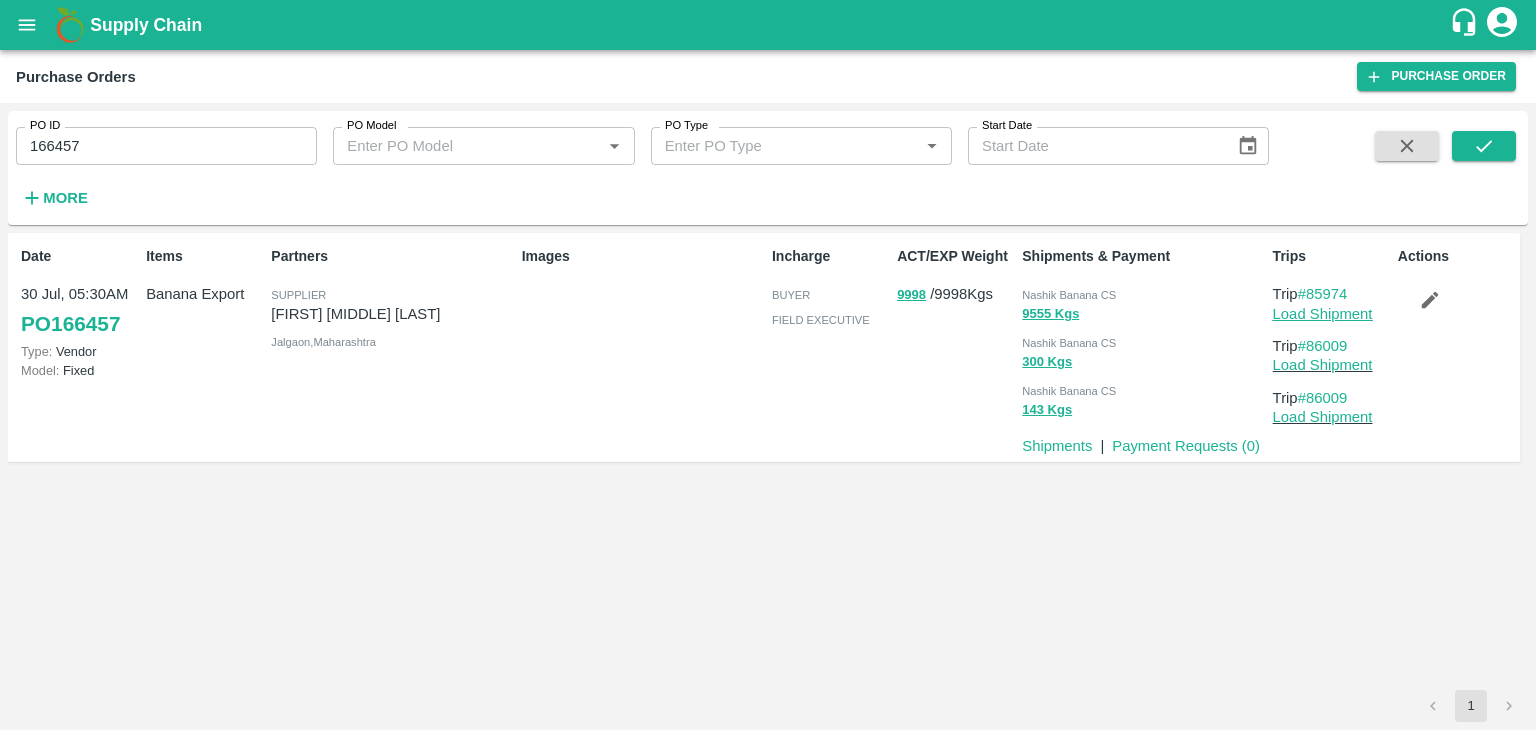 click on "Load Shipment" at bounding box center (1323, 314) 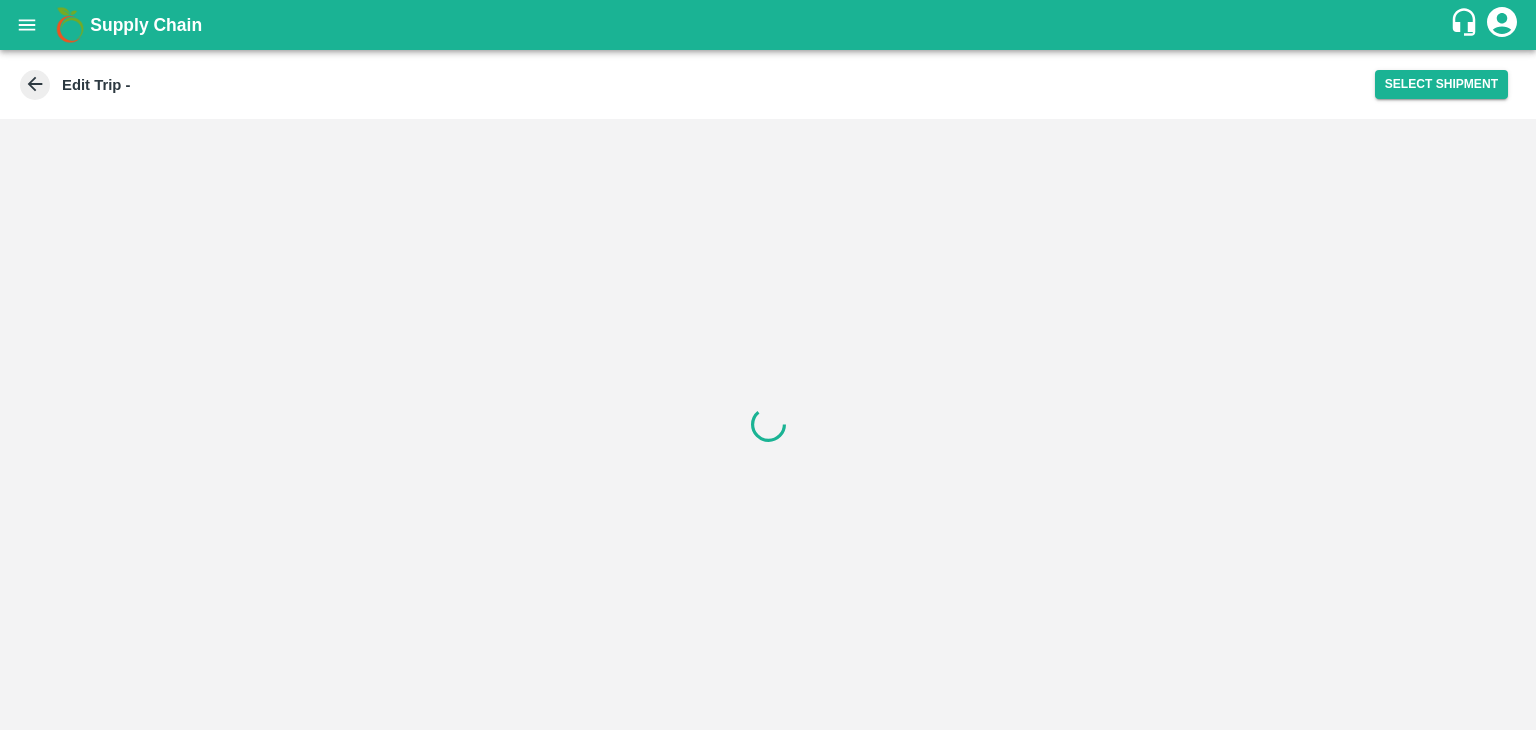 scroll, scrollTop: 0, scrollLeft: 0, axis: both 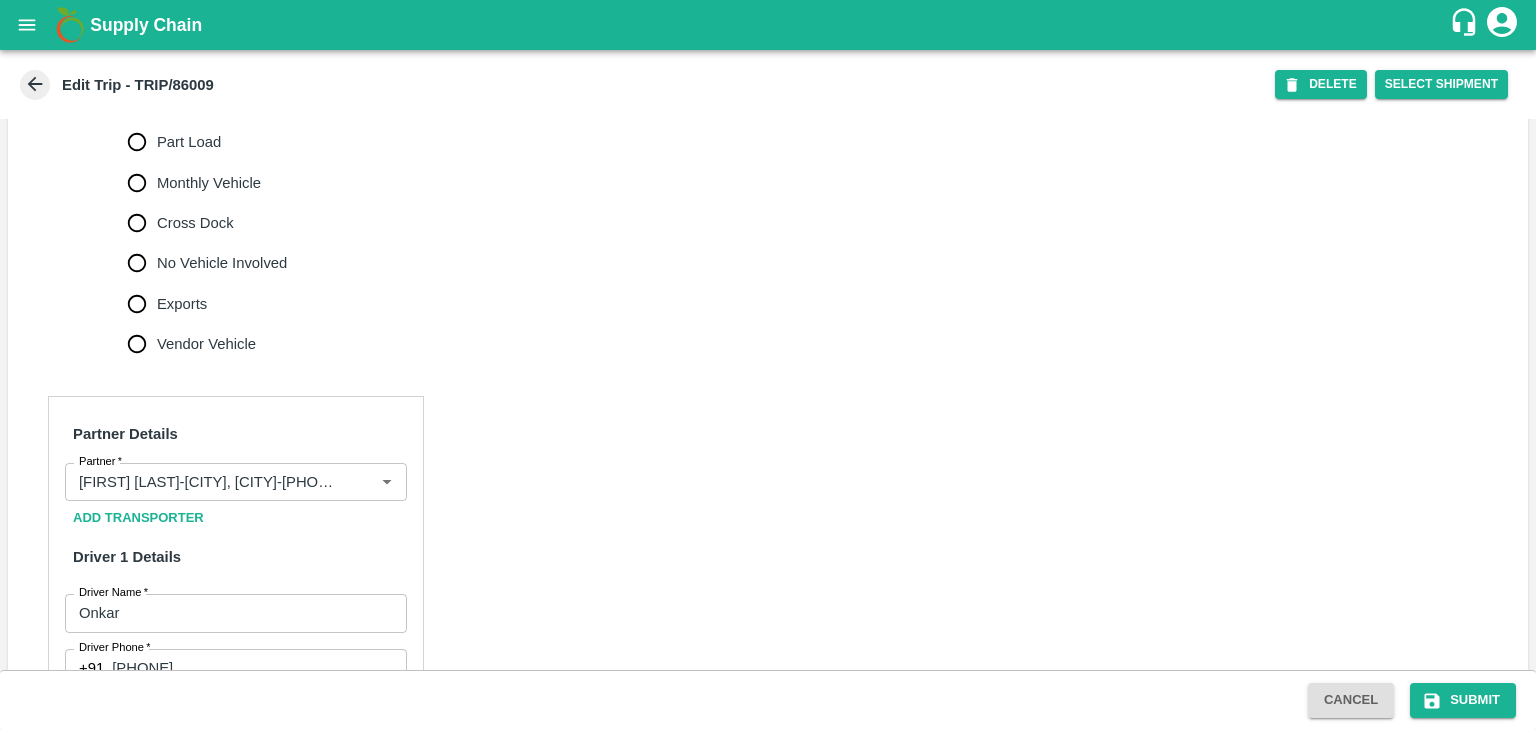 click on "No Vehicle Involved" at bounding box center [222, 263] 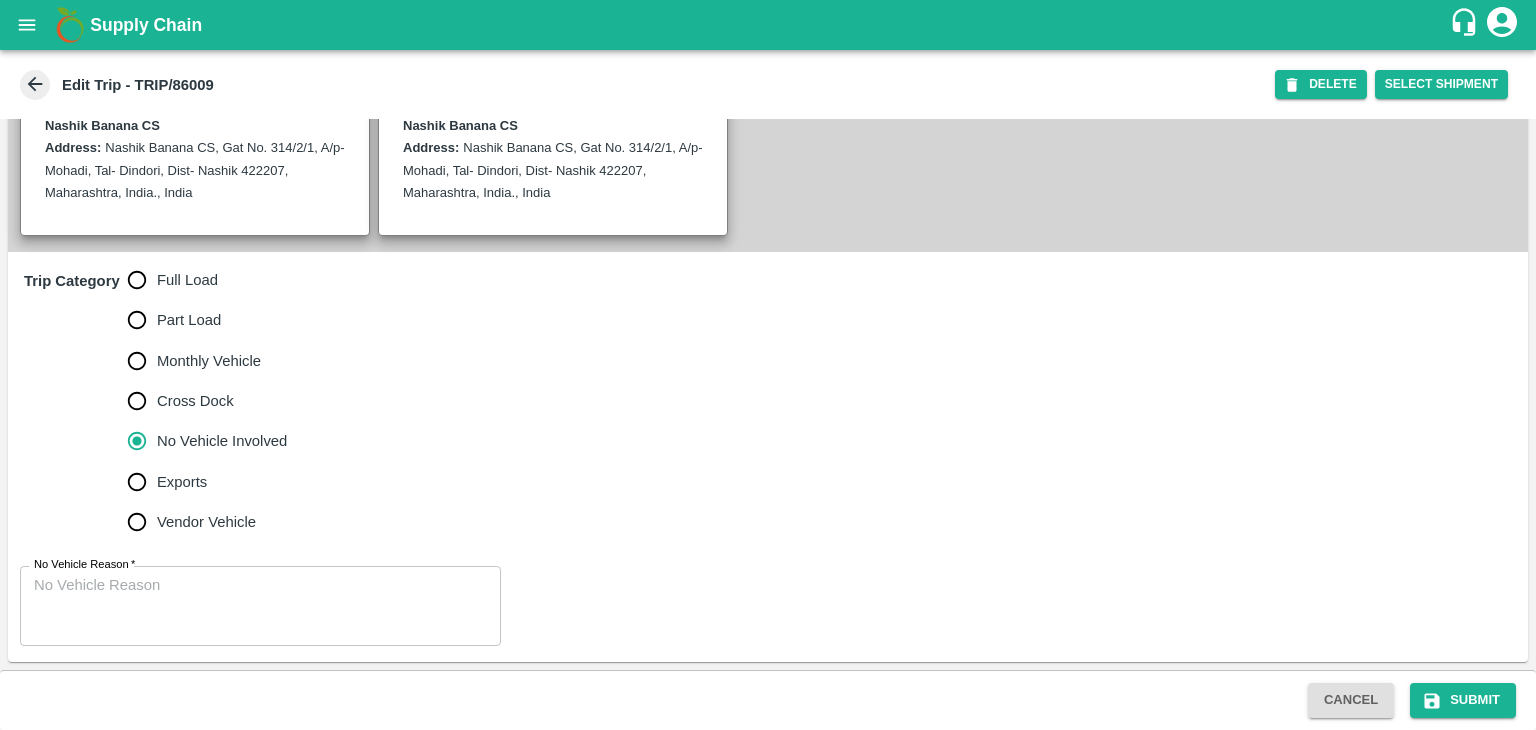 scroll, scrollTop: 468, scrollLeft: 0, axis: vertical 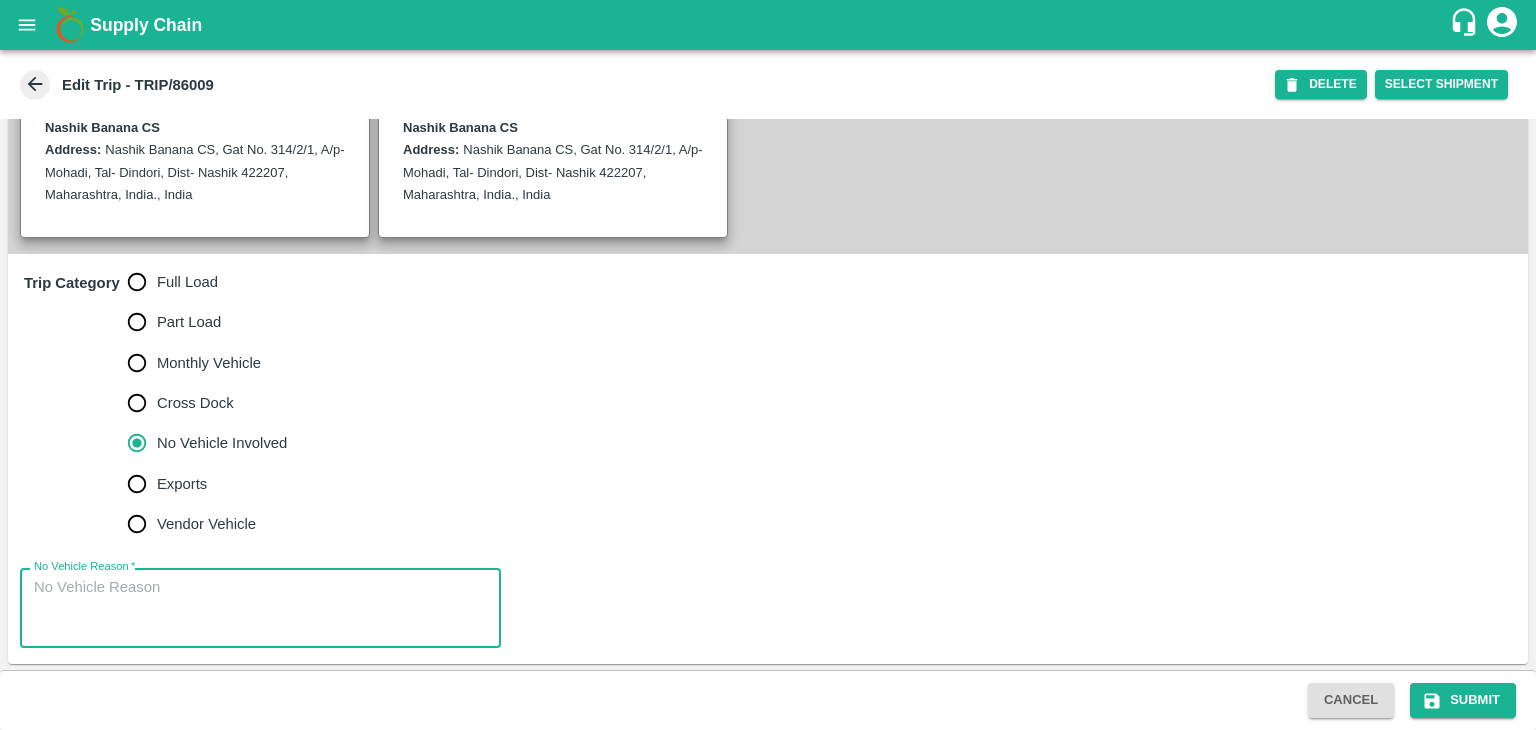 click on "No Vehicle Reason   *" at bounding box center [260, 608] 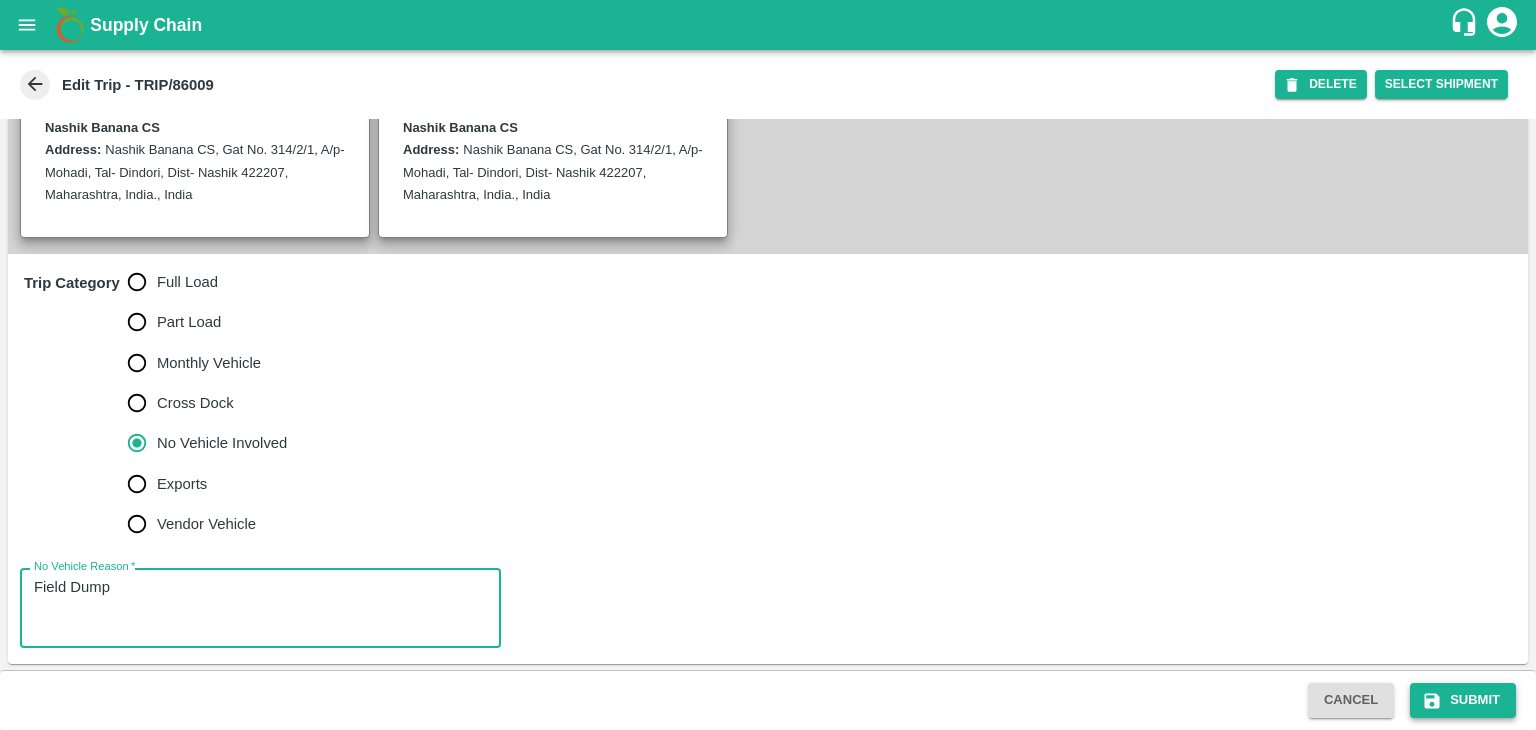 type on "Field Dump" 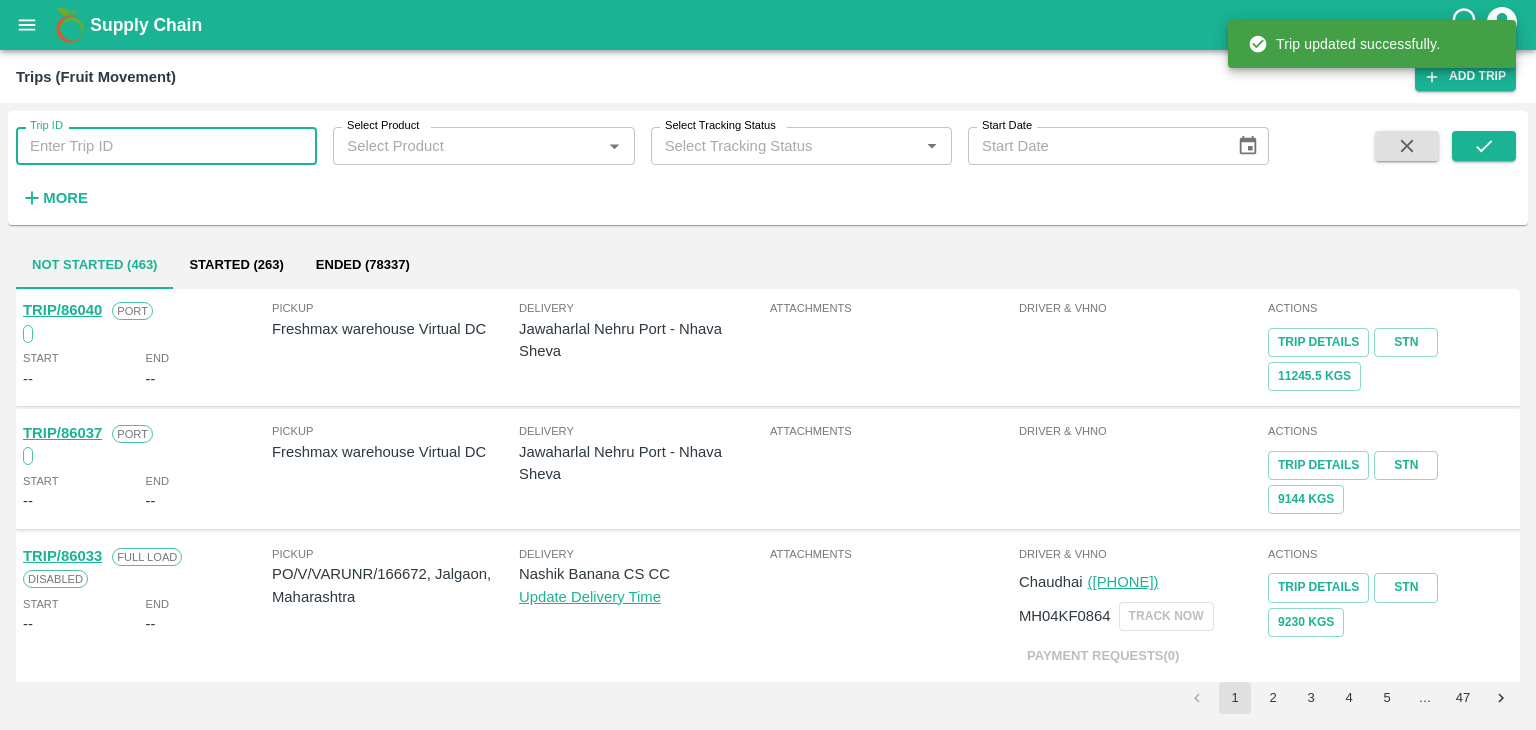 click on "Trip ID" at bounding box center (166, 146) 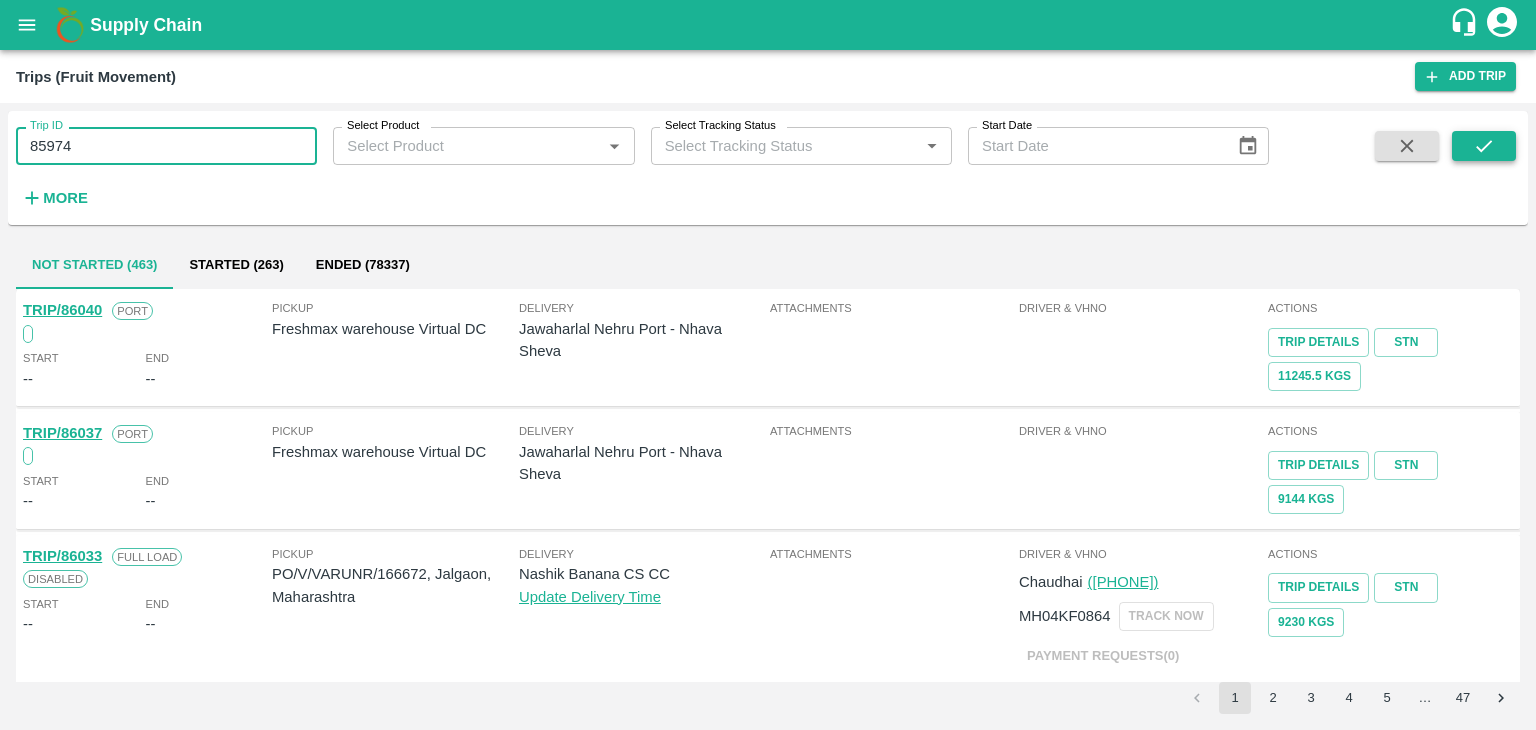 type on "85974" 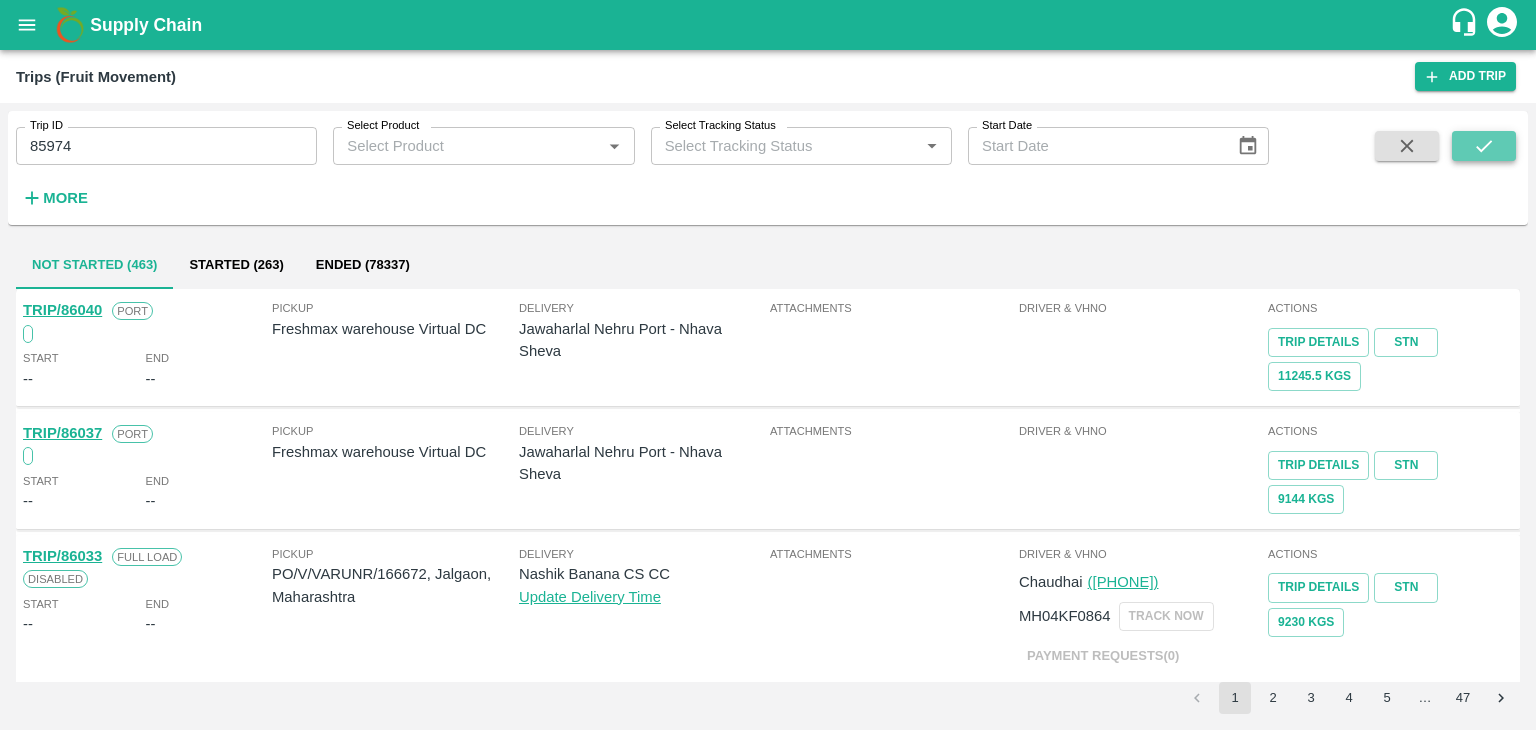 click at bounding box center (1484, 146) 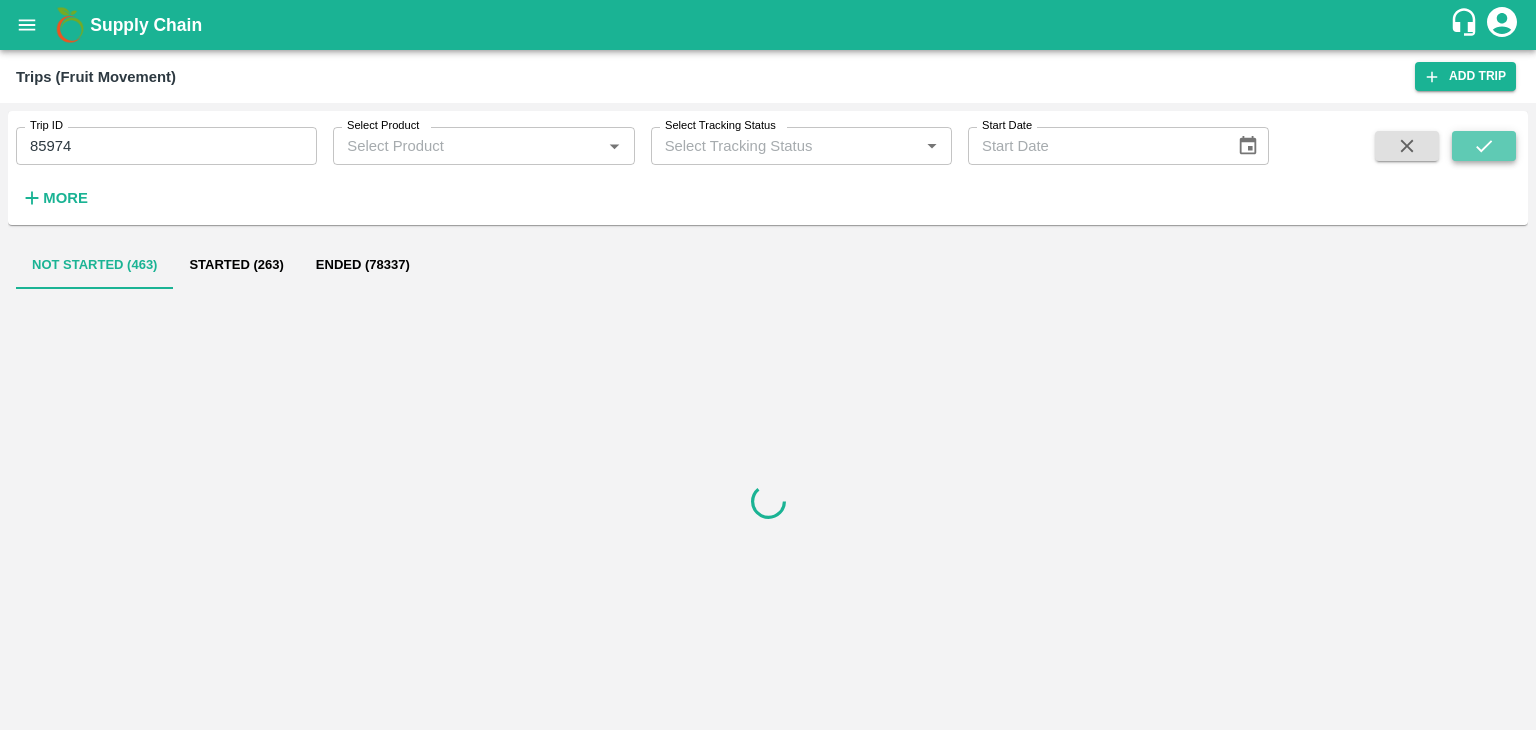 click at bounding box center [1484, 146] 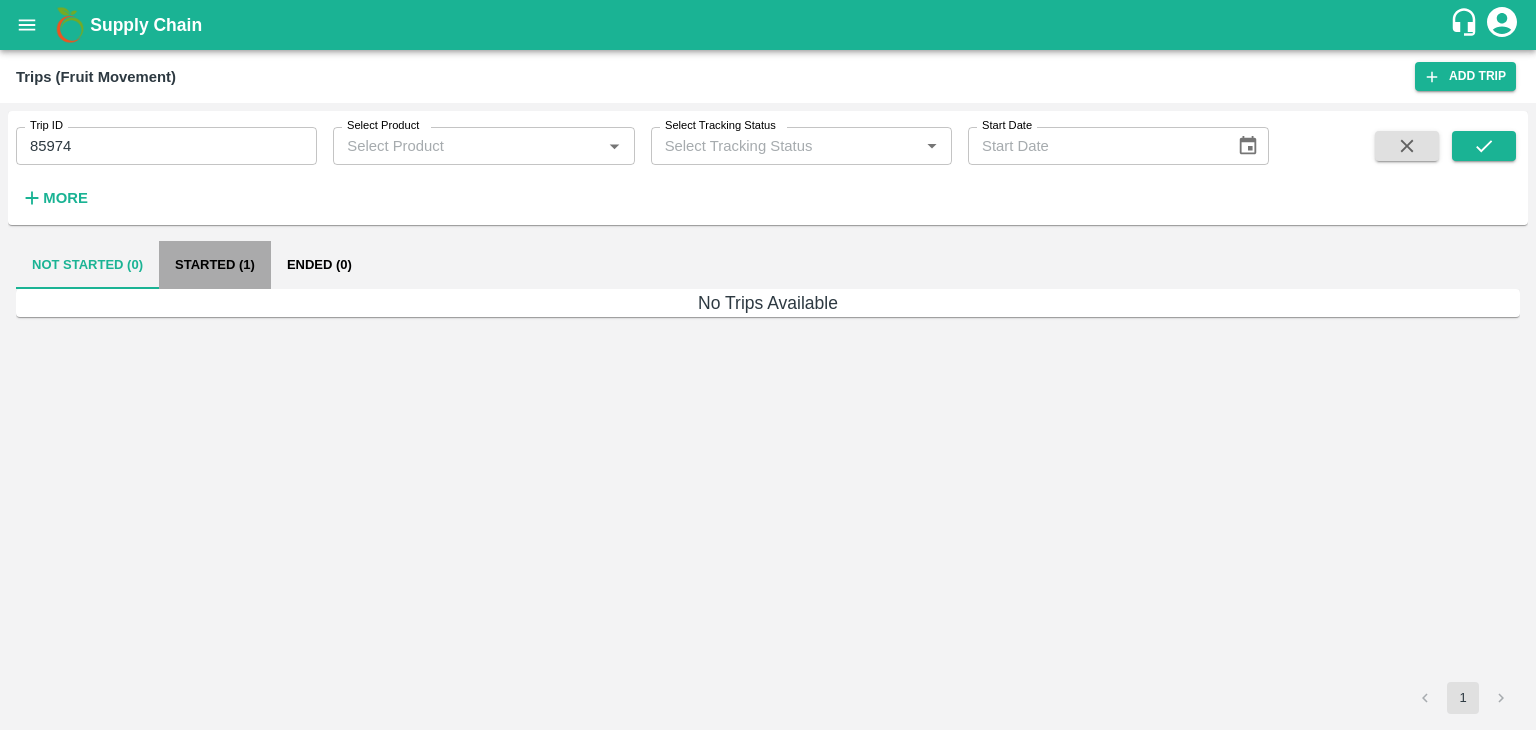 click on "Started (1)" at bounding box center [215, 265] 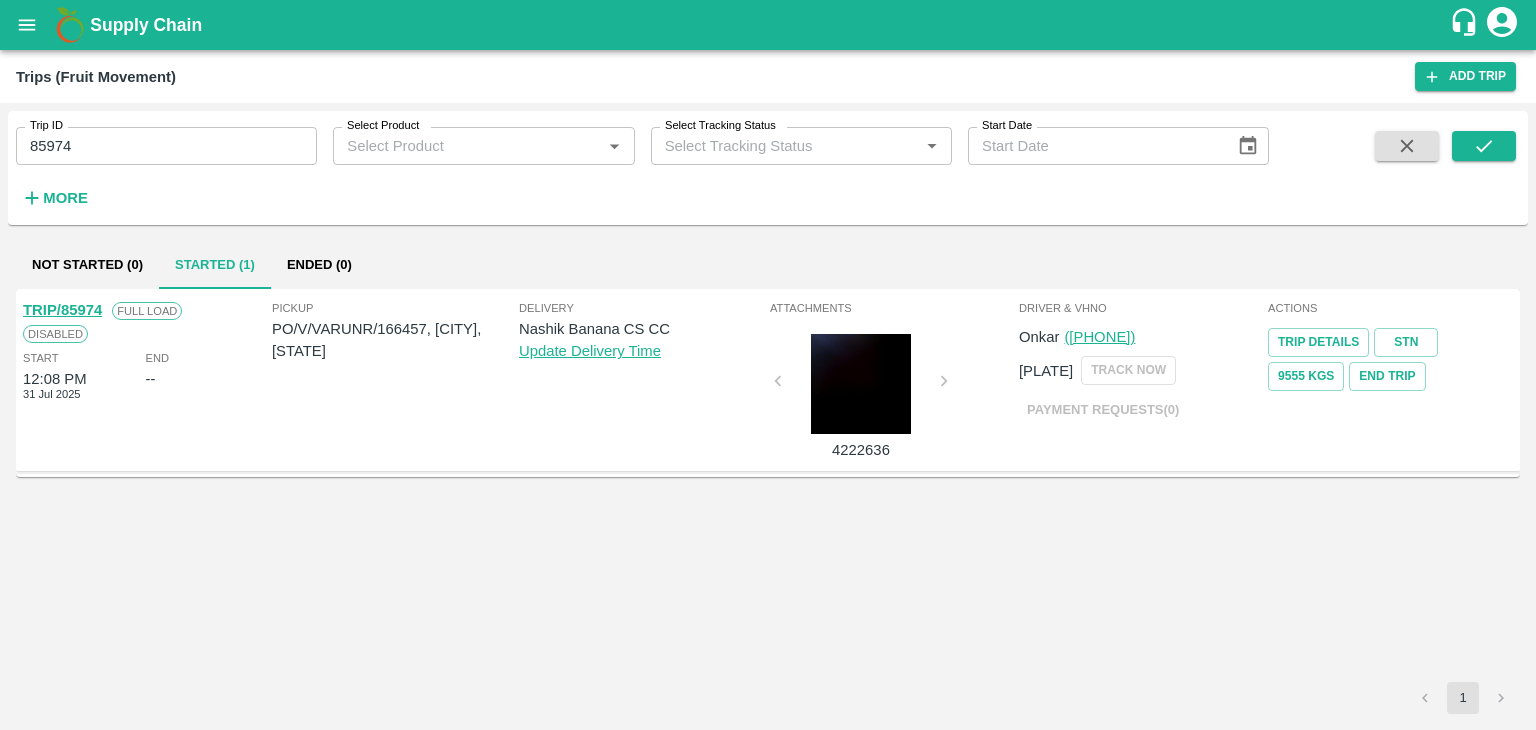 click on "TRIP/85974" at bounding box center (62, 310) 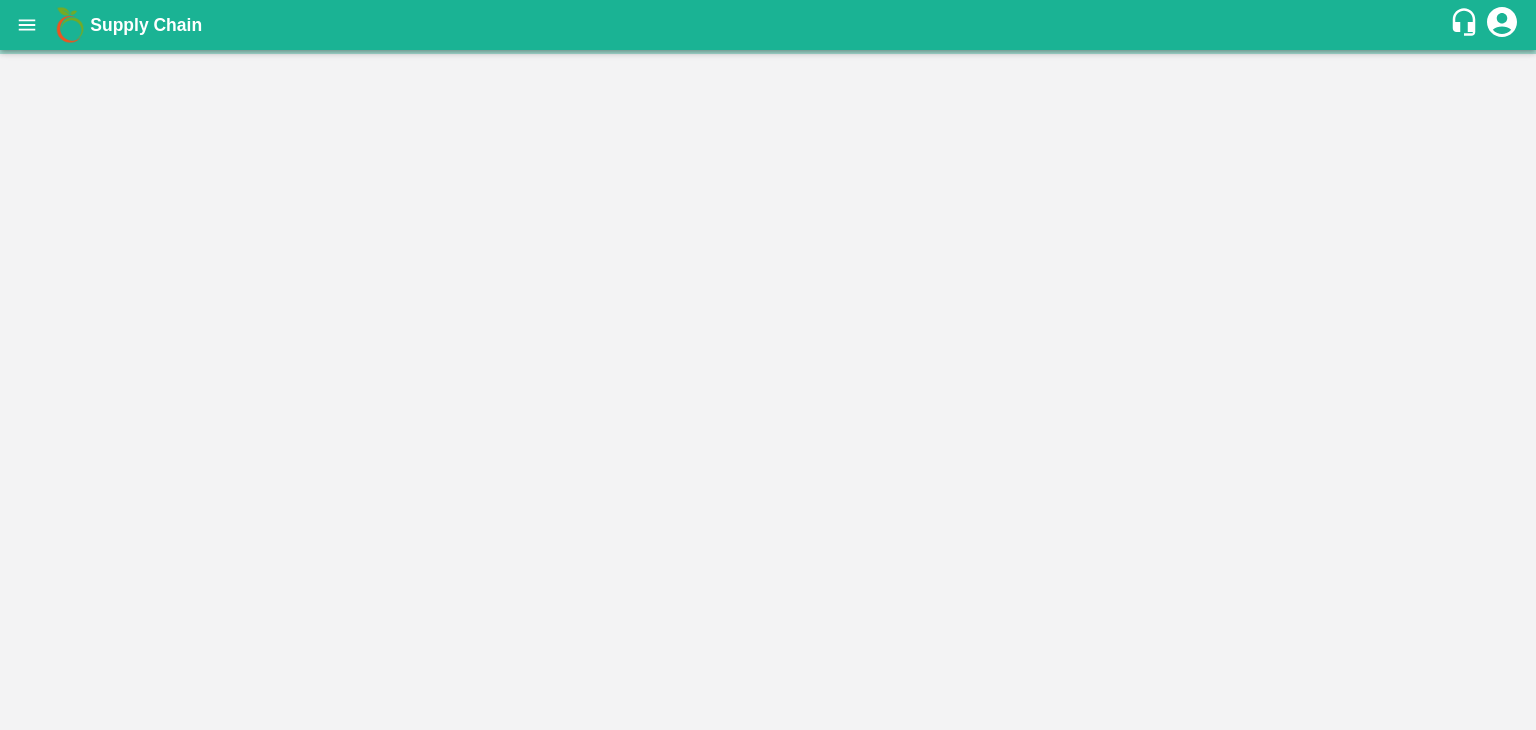 scroll, scrollTop: 0, scrollLeft: 0, axis: both 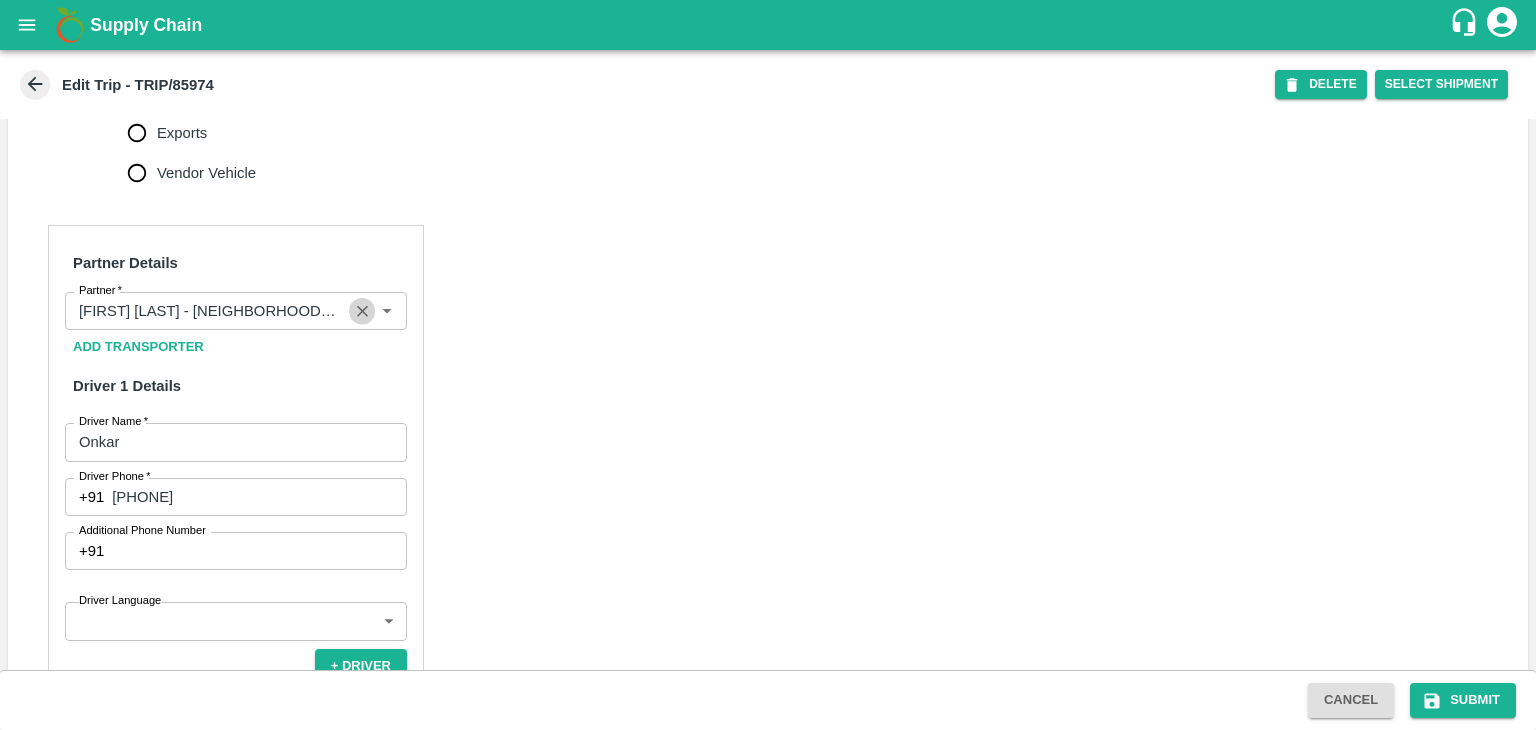 click 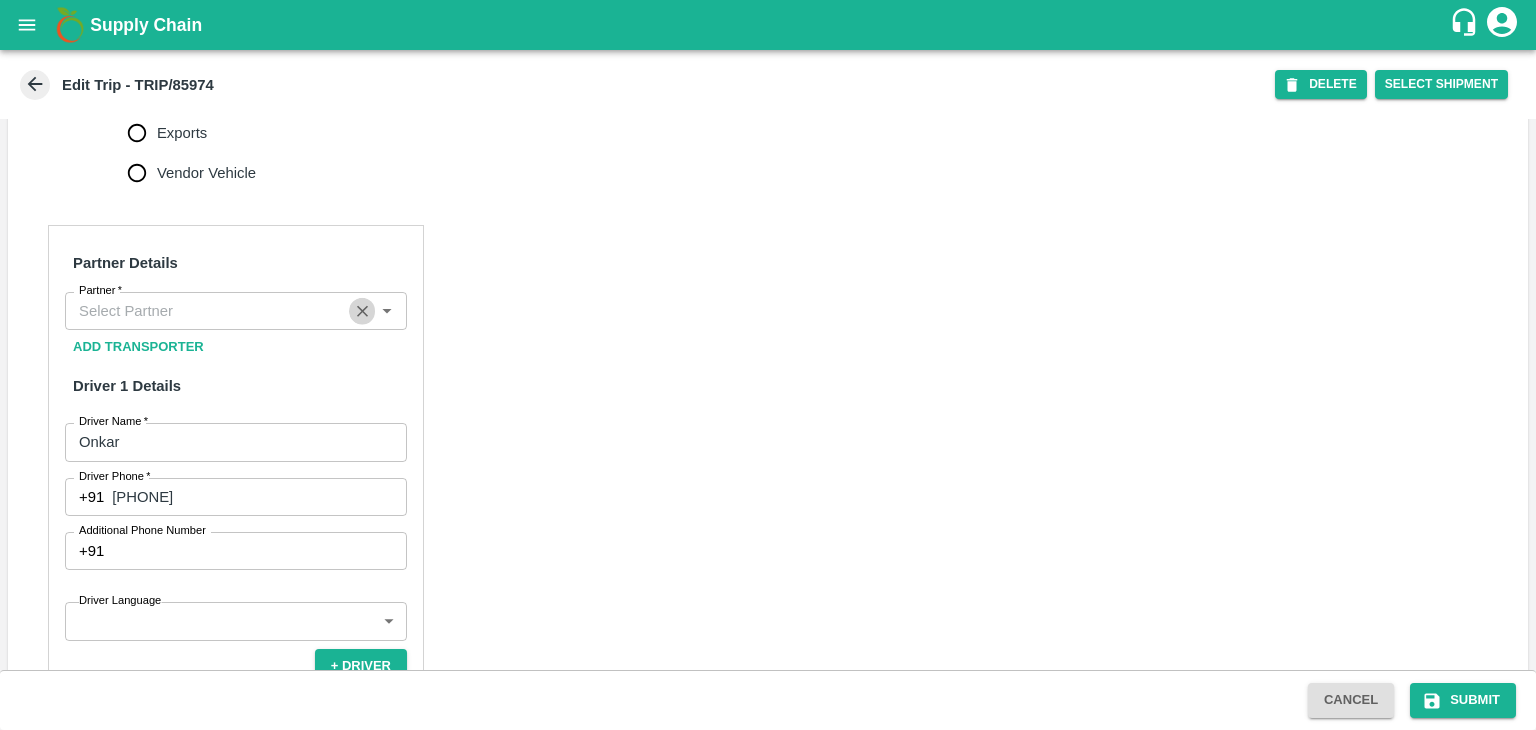 scroll, scrollTop: 0, scrollLeft: 0, axis: both 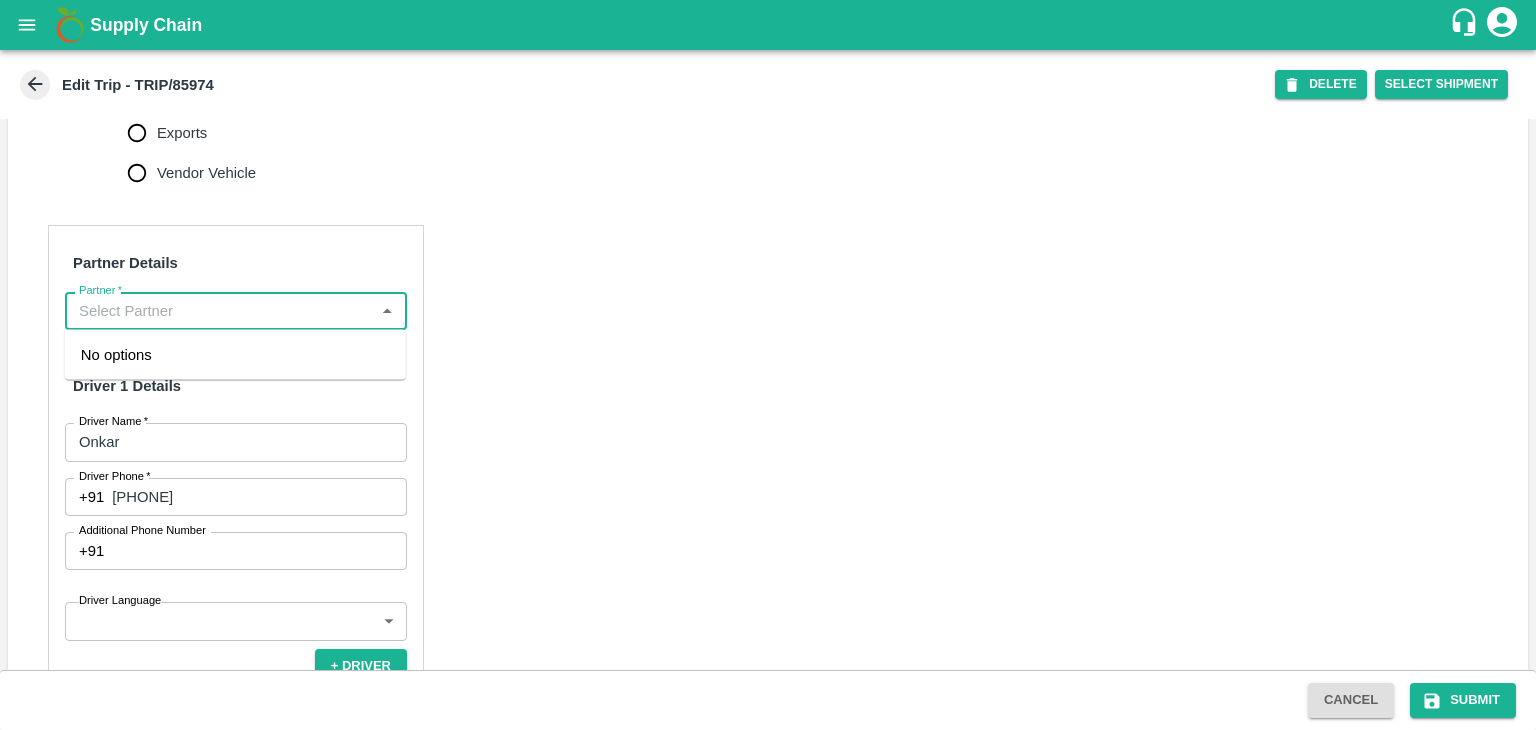 click on "Partner   *" at bounding box center (219, 311) 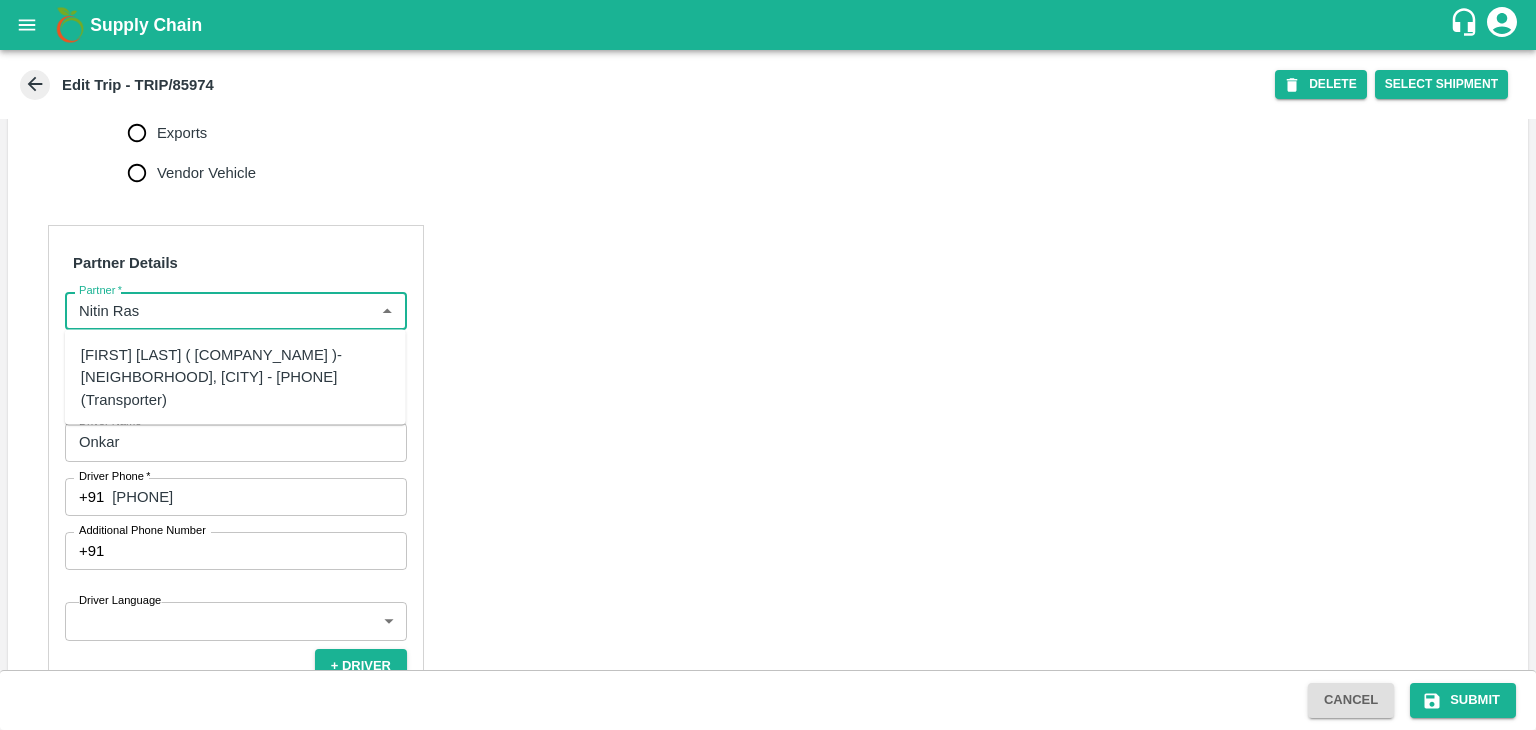 click on "Nitin Rasal ( Bhairavnath Transport )-Deulgaon, Pune-9860466997(Transporter)" at bounding box center [235, 377] 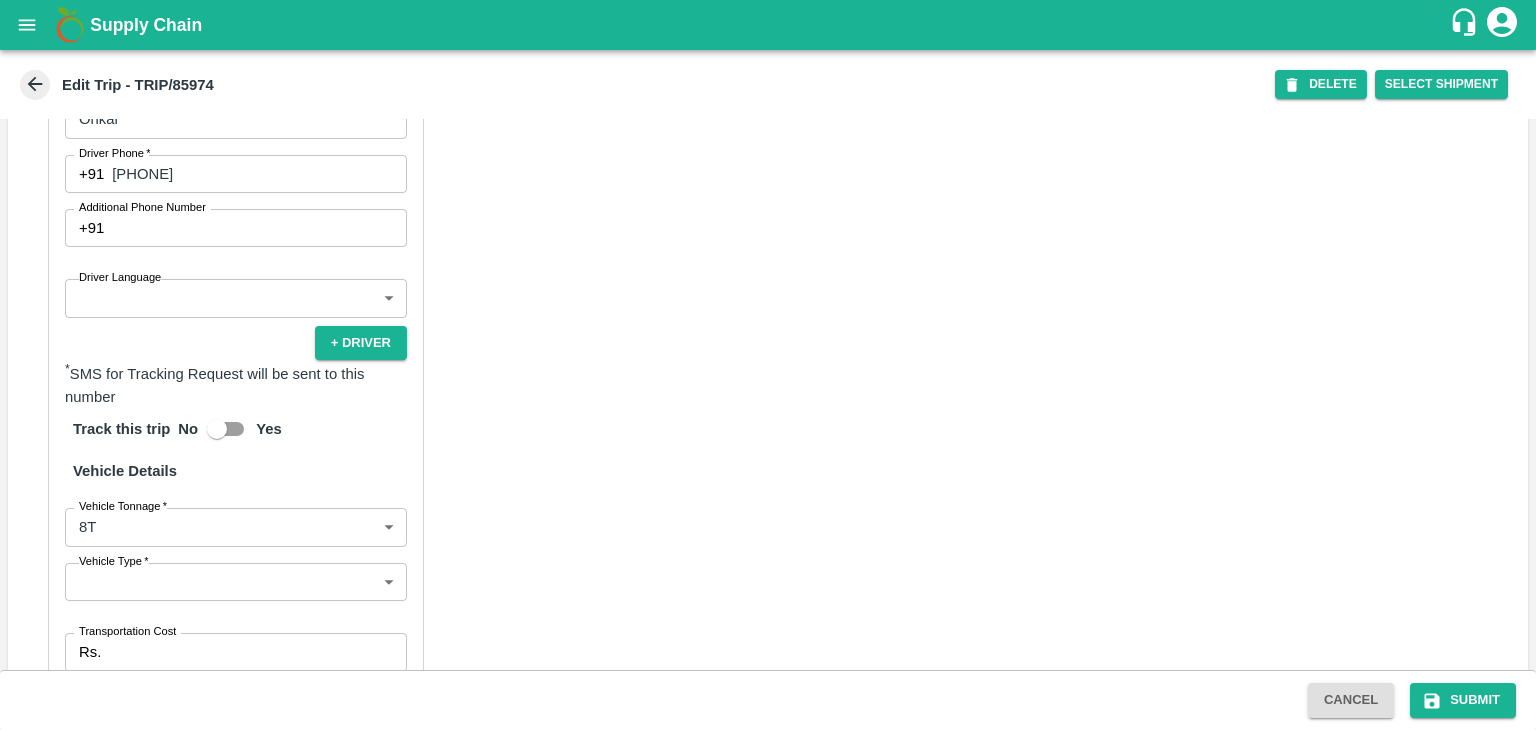 scroll, scrollTop: 1143, scrollLeft: 0, axis: vertical 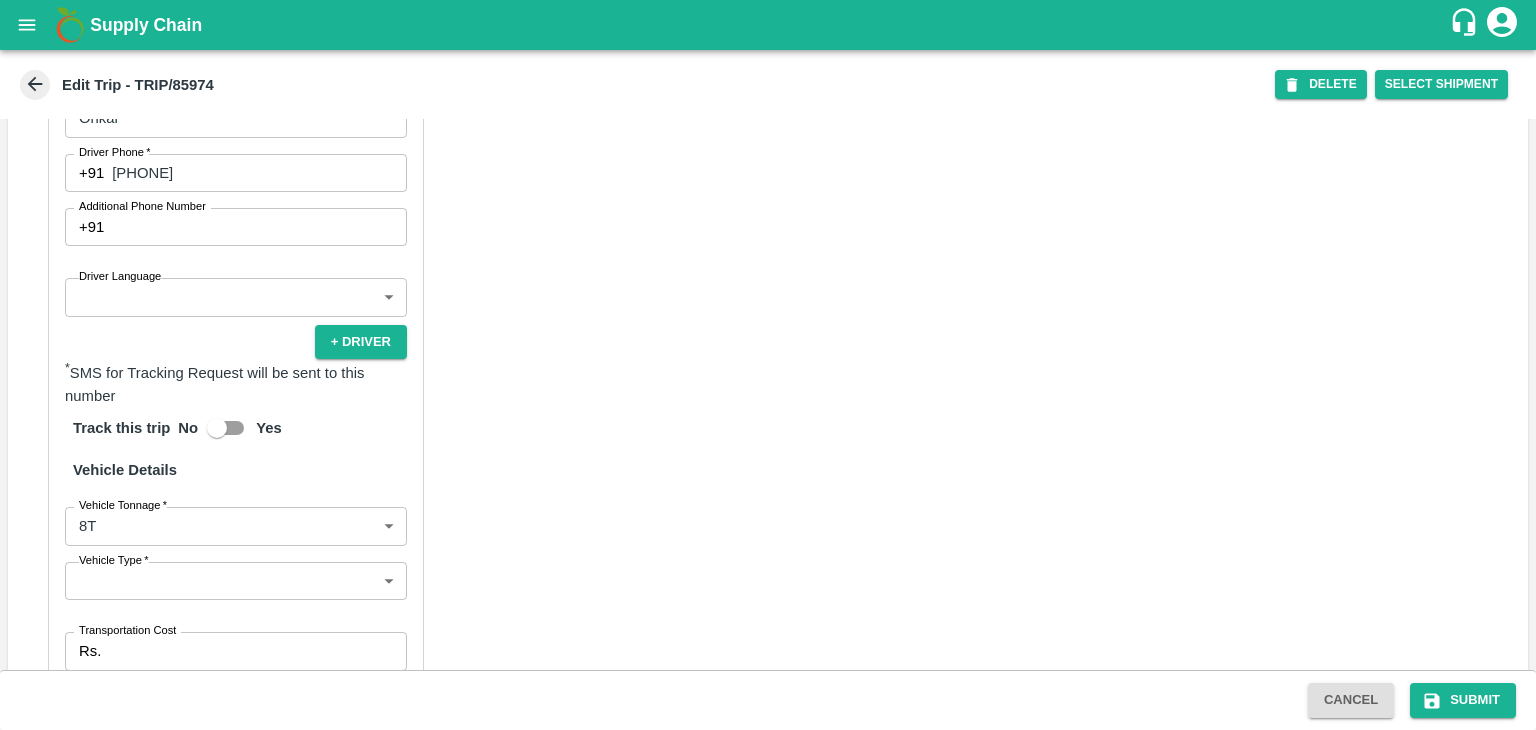 type on "Nitin Rasal ( Bhairavnath Transport )-Deulgaon, Pune-9860466997(Transporter)" 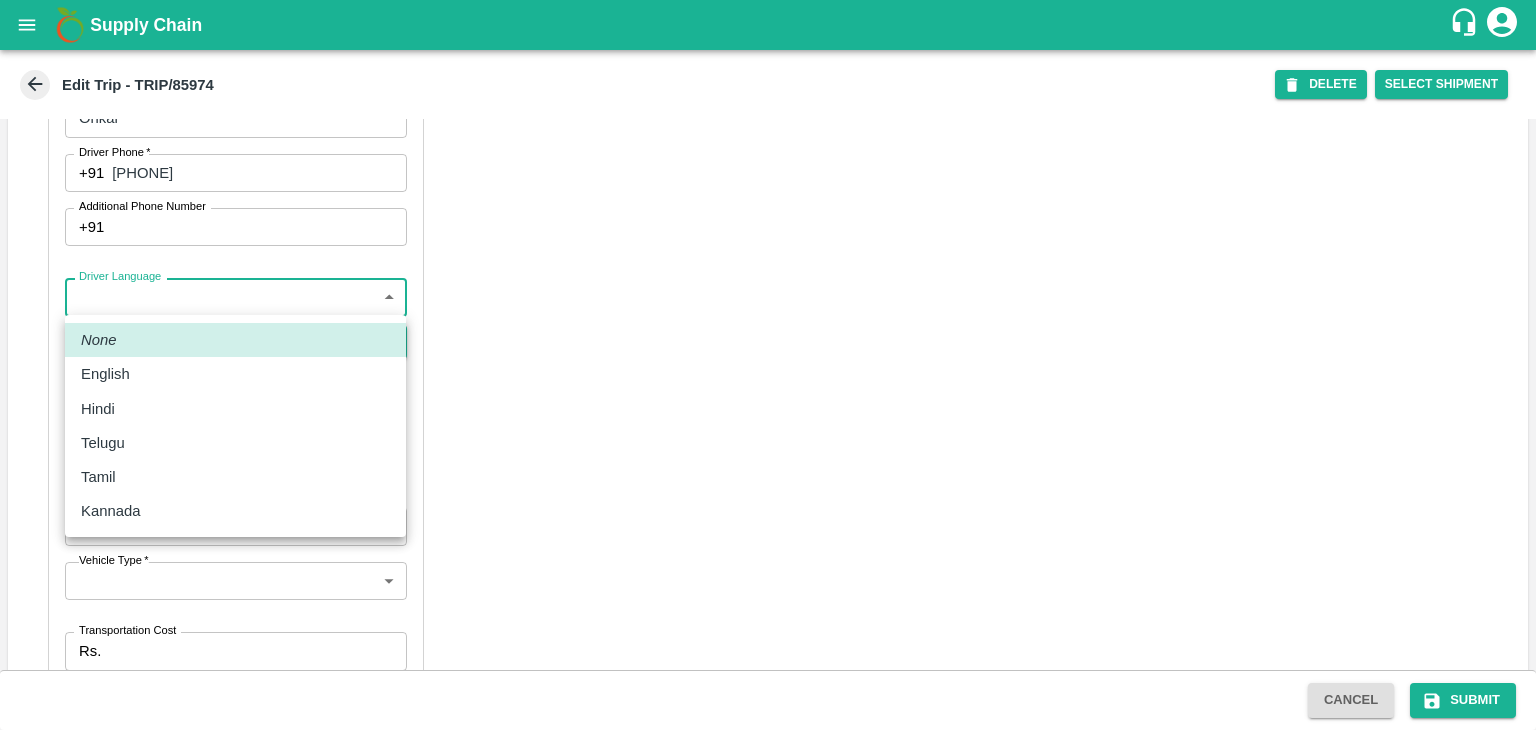 click on "Supply Chain Edit Trip - TRIP/85974 DELETE Select Shipment Trip Details Trip Type Fruit Movement 1 Trip Type Trip Pickup Order SHIP/NASH/350277 PO/V/VARUNR/166457 Address: Raver, Jalgaon, Raver, Maharashtra Trip Delivery Order SHIP/NASH/350277 Nashik Banana CS Address:  Nashik Banana CS, Gat No. 314/2/1, A/p- Mohadi, Tal- Dindori, Dist- Nashik 422207, Maharashtra, India., India Trip Category  Full Load Part Load Monthly Vehicle Cross Dock No Vehicle Involved Exports Vendor Vehicle Partner Details Partner   * Partner Add   Transporter Driver 1 Details Driver Name   * Onkar Driver Name Driver Phone   * +91 7798392552 Driver Phone Additional Phone Number +91 Additional Phone Number Driver Language ​ Driver Language + Driver * SMS for Tracking Request will be sent to this number Track this trip No Yes Vehicle Details Vehicle Tonnage   * 8T 8000 Vehicle Tonnage Vehicle Type   * ​ Vehicle Type Transportation Cost Rs. Transportation Cost Total cost to be paid inclusive of GST Vehicle Number MH18BG3183" at bounding box center [768, 365] 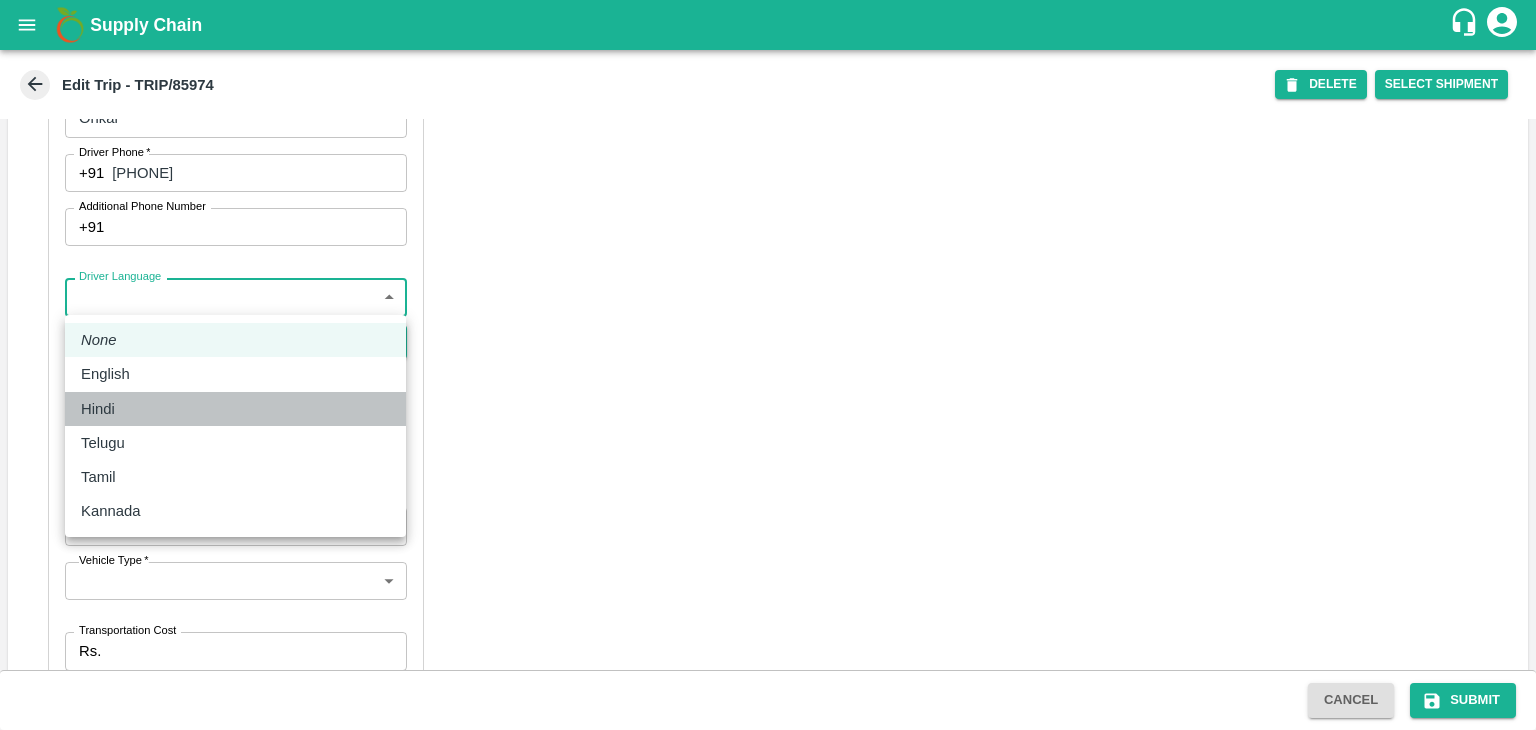 click on "Hindi" at bounding box center (235, 409) 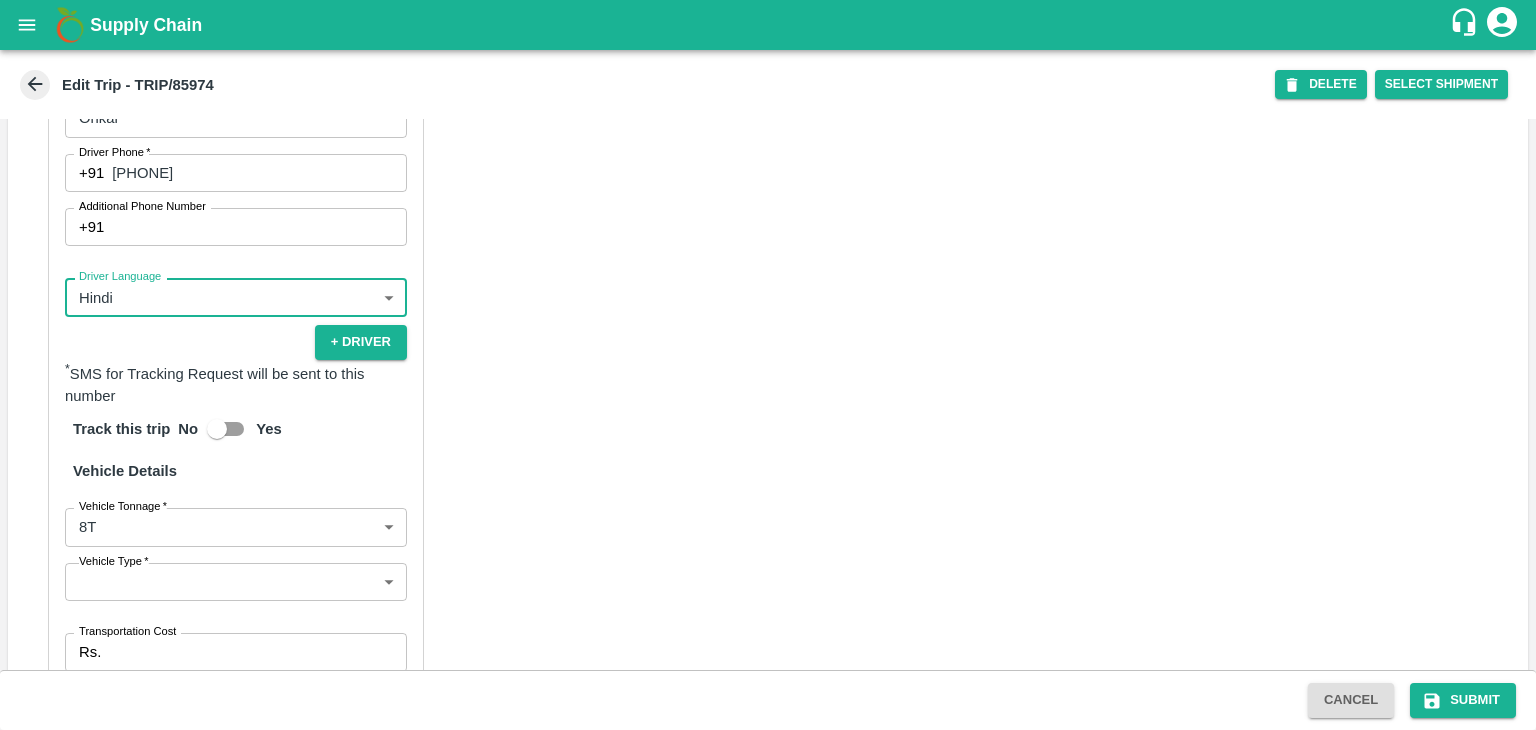 scroll, scrollTop: 1403, scrollLeft: 0, axis: vertical 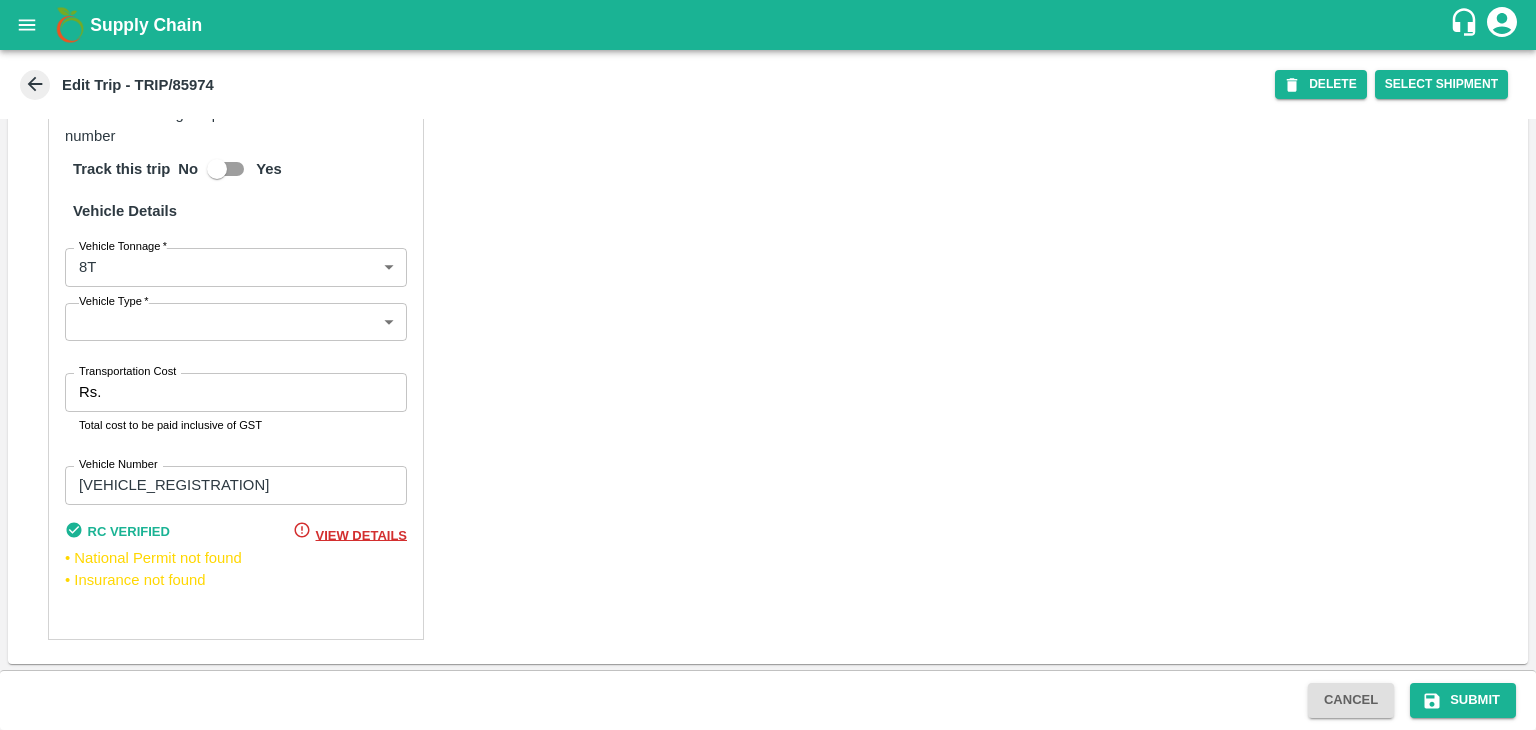 click on "Supply Chain Edit Trip - TRIP/85974 DELETE Select Shipment Trip Details Trip Type Fruit Movement 1 Trip Type Trip Pickup Order SHIP/NASH/350277 PO/V/VARUNR/166457 Address: Raver, Jalgaon, Raver, Maharashtra Trip Delivery Order SHIP/NASH/350277 Nashik Banana CS Address:  Nashik Banana CS, Gat No. 314/2/1, A/p- Mohadi, Tal- Dindori, Dist- Nashik 422207, Maharashtra, India., India Trip Category  Full Load Part Load Monthly Vehicle Cross Dock No Vehicle Involved Exports Vendor Vehicle Partner Details Partner   * Partner Add   Transporter Driver 1 Details Driver Name   * Onkar Driver Name Driver Phone   * +91 7798392552 Driver Phone Additional Phone Number +91 Additional Phone Number Driver Language Hindi hi Driver Language + Driver * SMS for Tracking Request will be sent to this number Track this trip No Yes Vehicle Details Vehicle Tonnage   * 8T 8000 Vehicle Tonnage Vehicle Type   * ​ Vehicle Type Transportation Cost Rs. Transportation Cost Total cost to be paid inclusive of GST Vehicle Number Cancel" at bounding box center [768, 365] 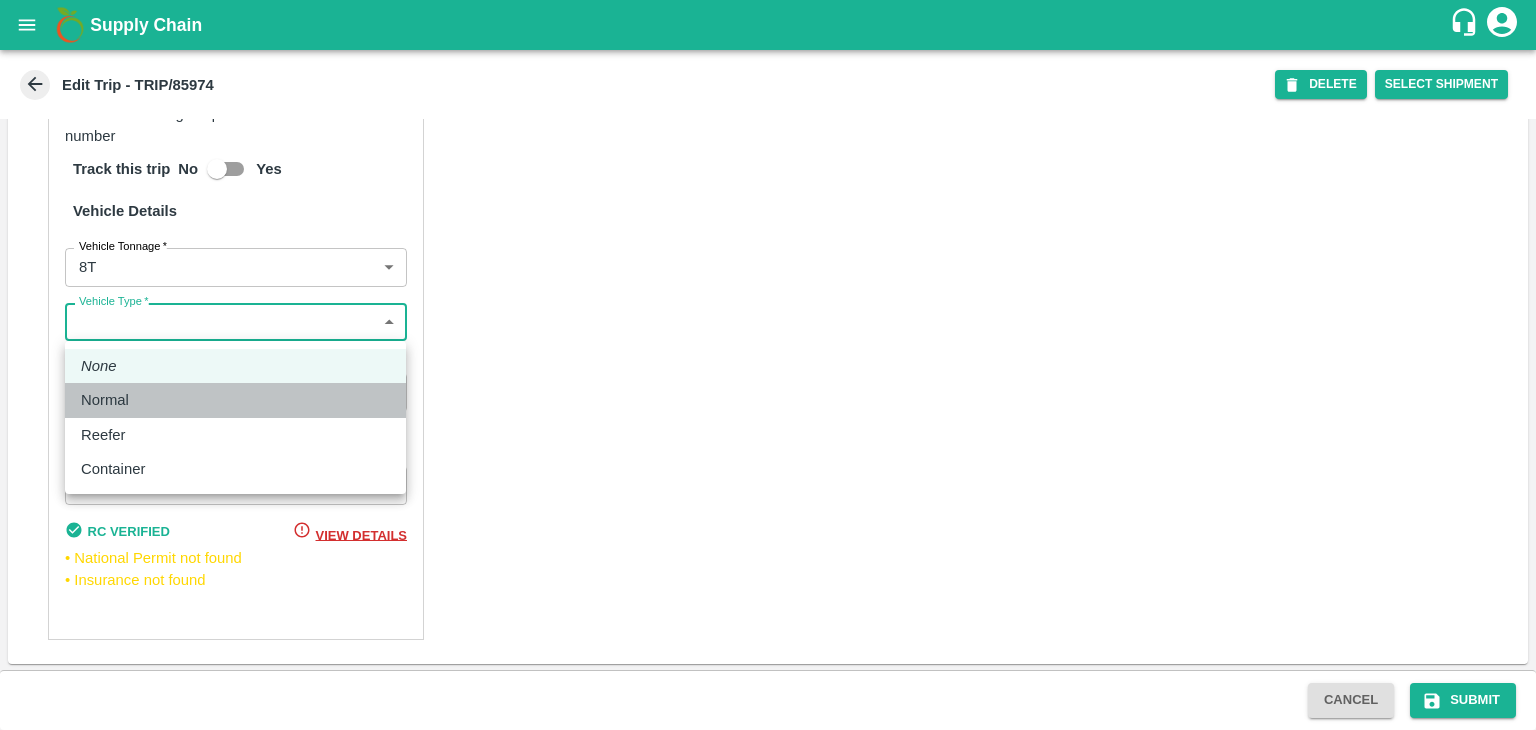 click on "Normal" at bounding box center (110, 400) 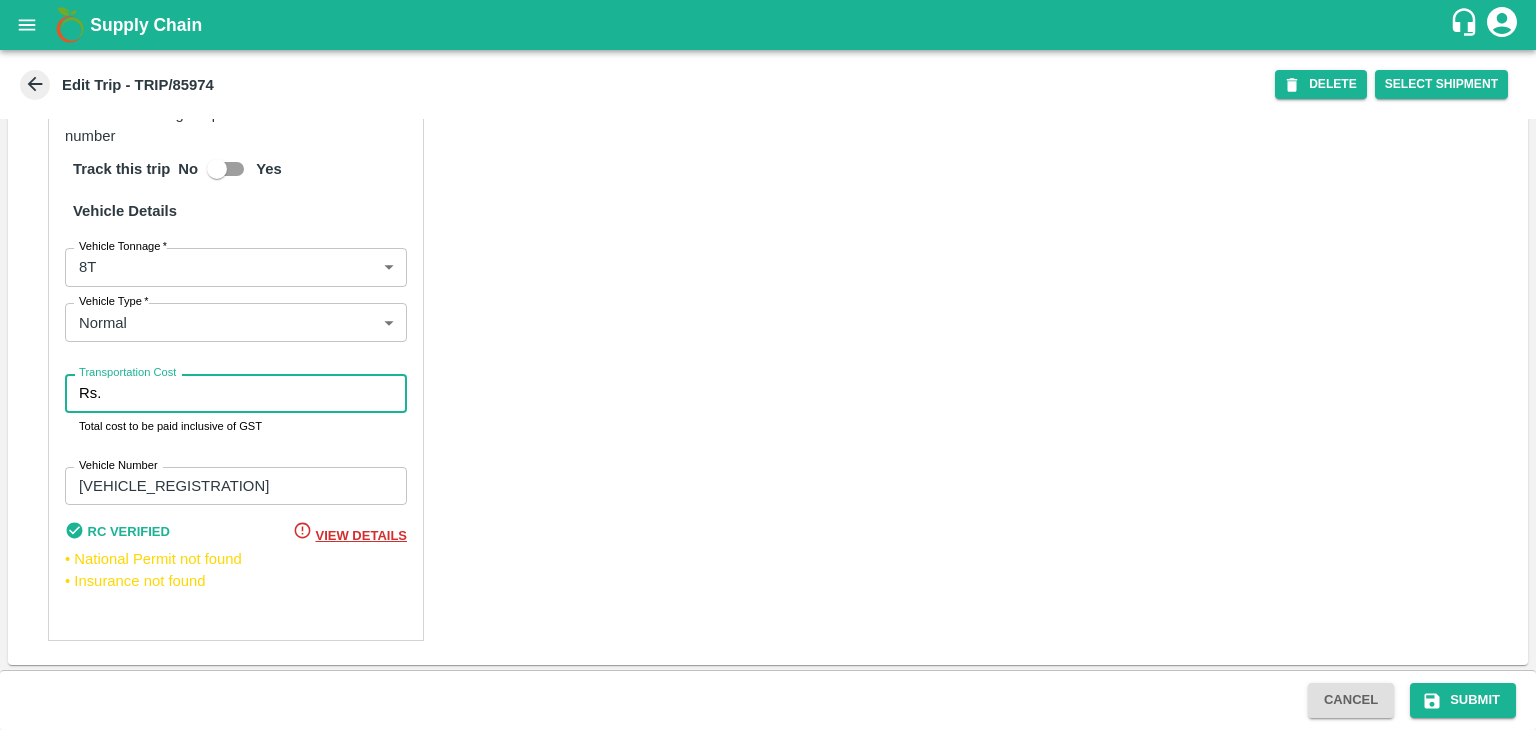 click on "Transportation Cost" at bounding box center (258, 393) 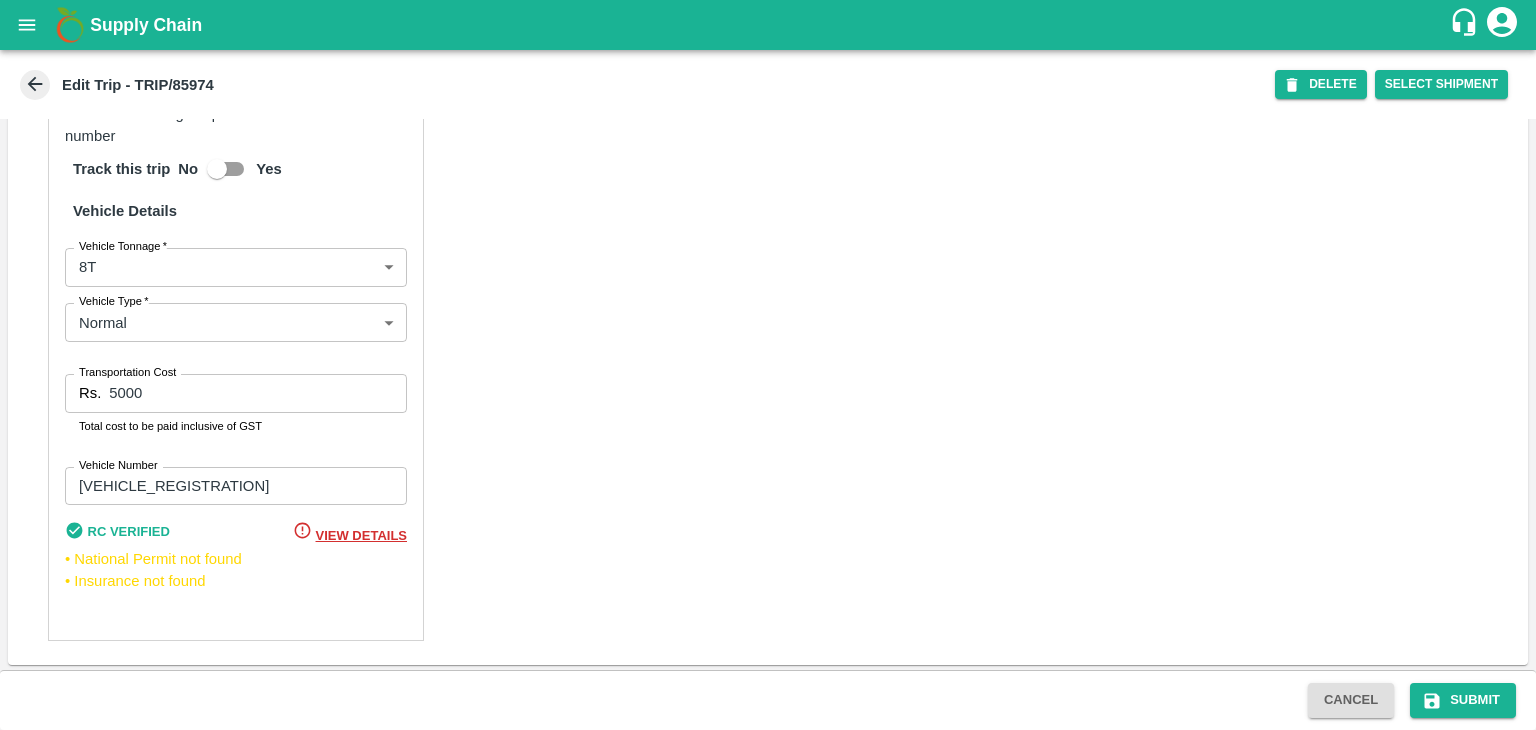 click on "Partner Details Partner   * Partner Add   Transporter Driver 1 Details Driver Name   * Onkar Driver Name Driver Phone   * +91 7798392552 Driver Phone Additional Phone Number +91 Additional Phone Number Driver Language Hindi hi Driver Language + Driver * SMS for Tracking Request will be sent to this number Track this trip No Yes Vehicle Details Vehicle Tonnage   * 8T 8000 Vehicle Tonnage Vehicle Type   * Normal Normal Vehicle Type Transportation Cost Rs. 5000 Transportation Cost Total cost to be paid inclusive of GST Vehicle Number MH18BG3183 Vehicle Number RC Verified View Details • National Permit not found • Insurance not found" at bounding box center [768, 141] 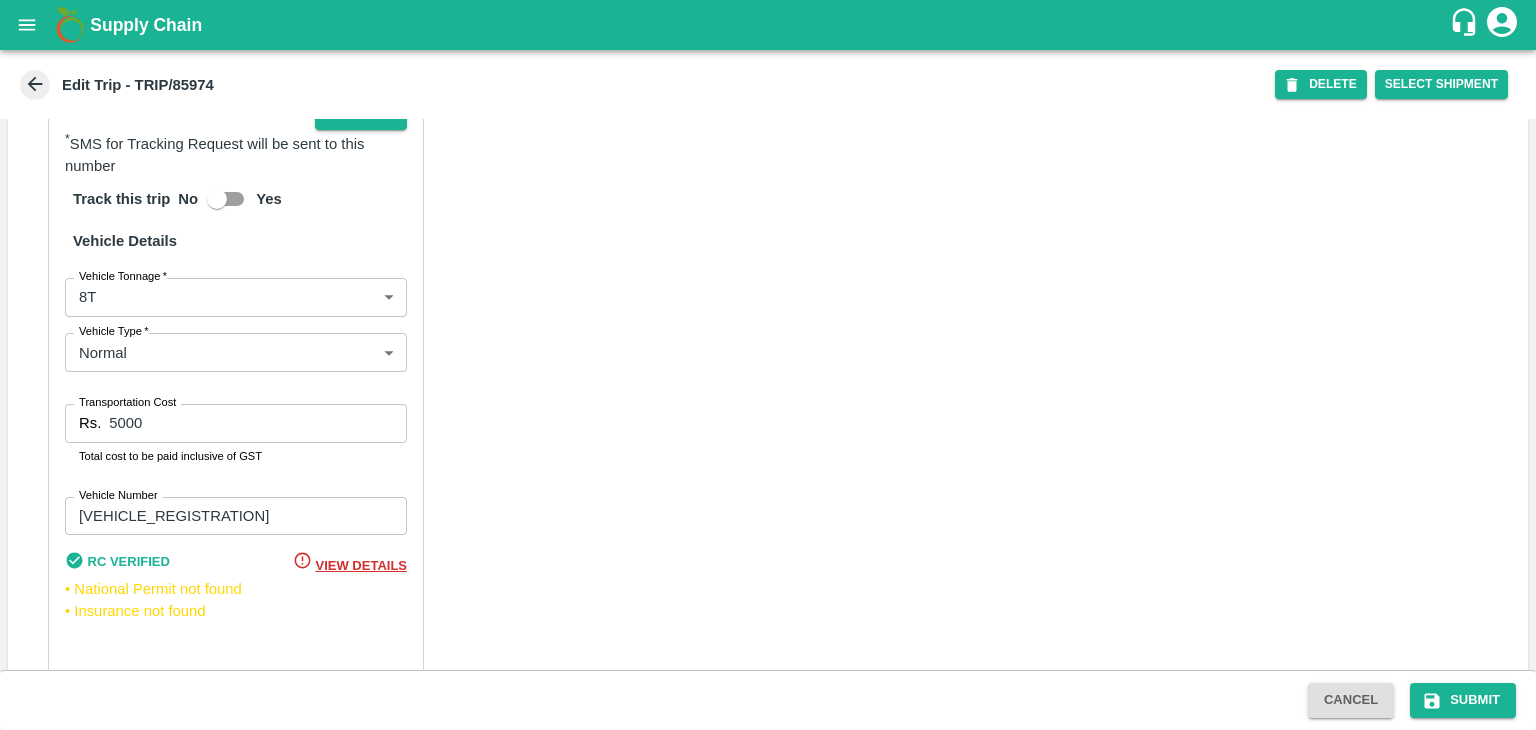 scroll, scrollTop: 1404, scrollLeft: 0, axis: vertical 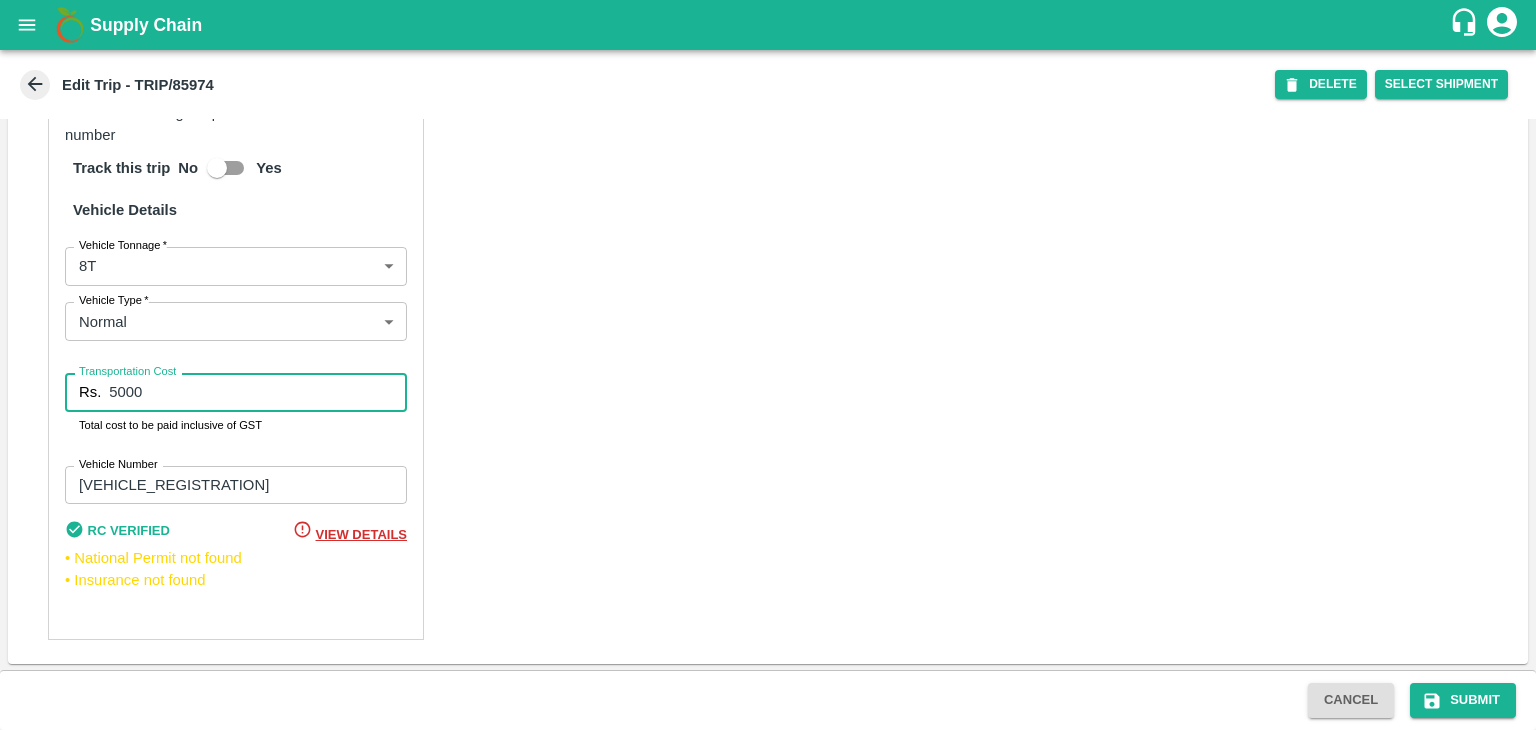 click on "5000" at bounding box center (258, 392) 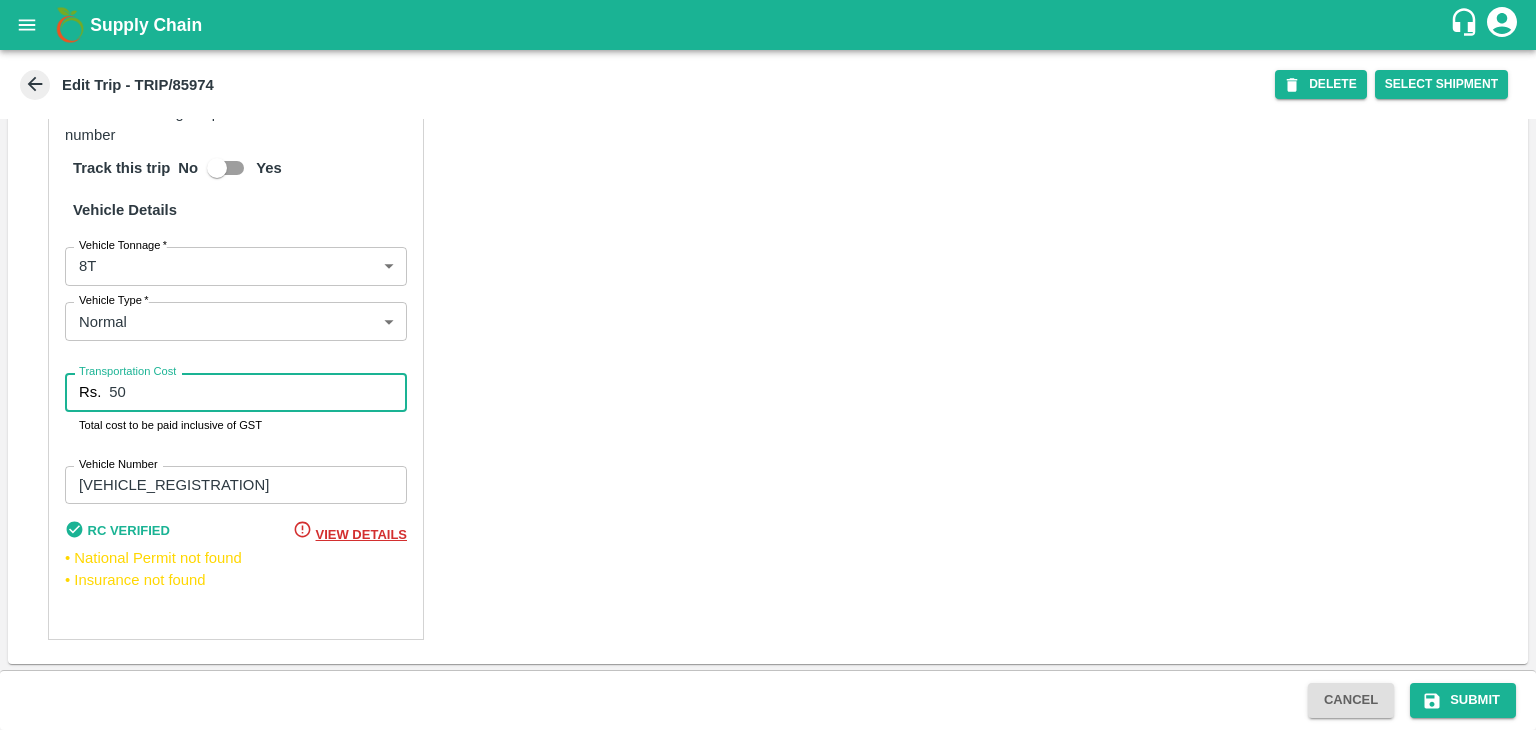 type on "5" 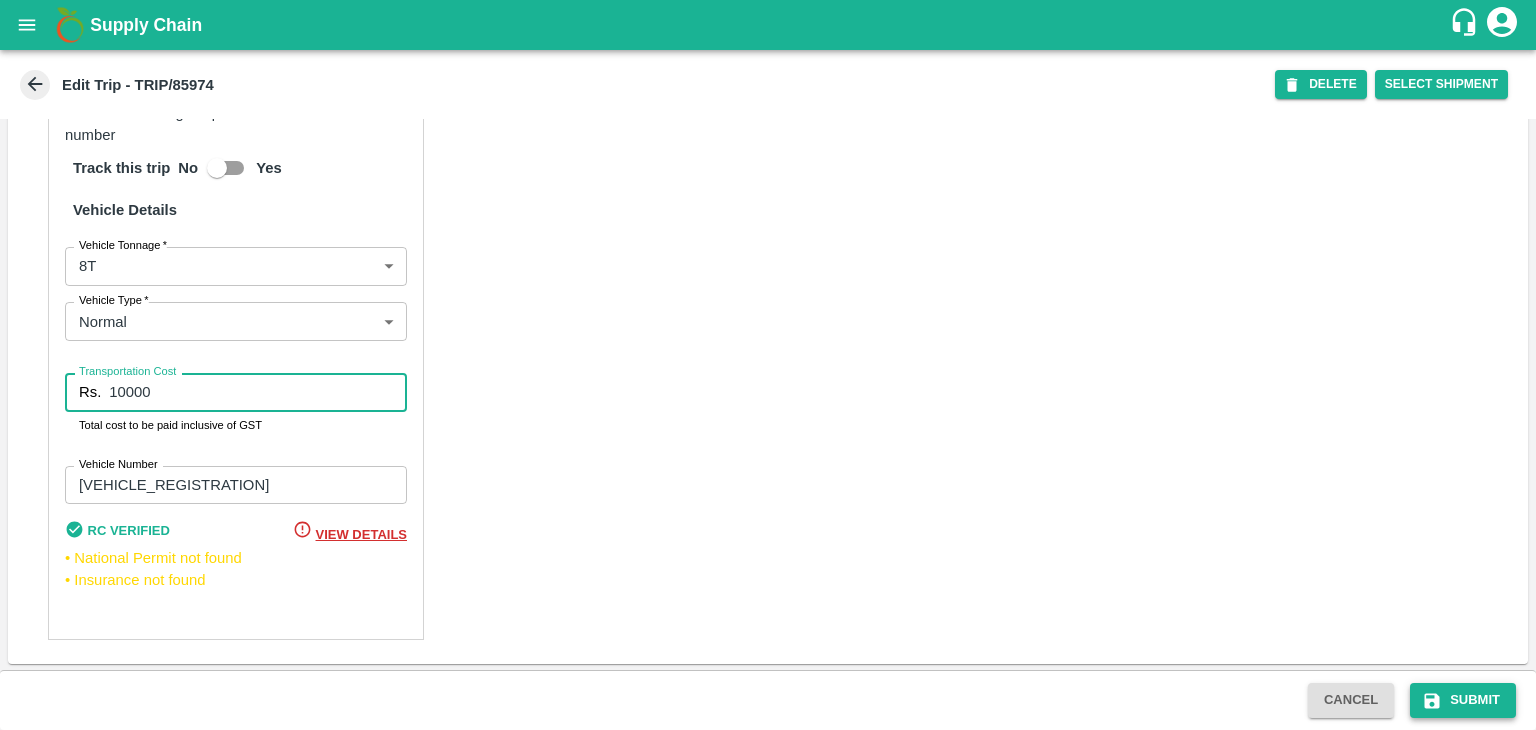 type on "10000" 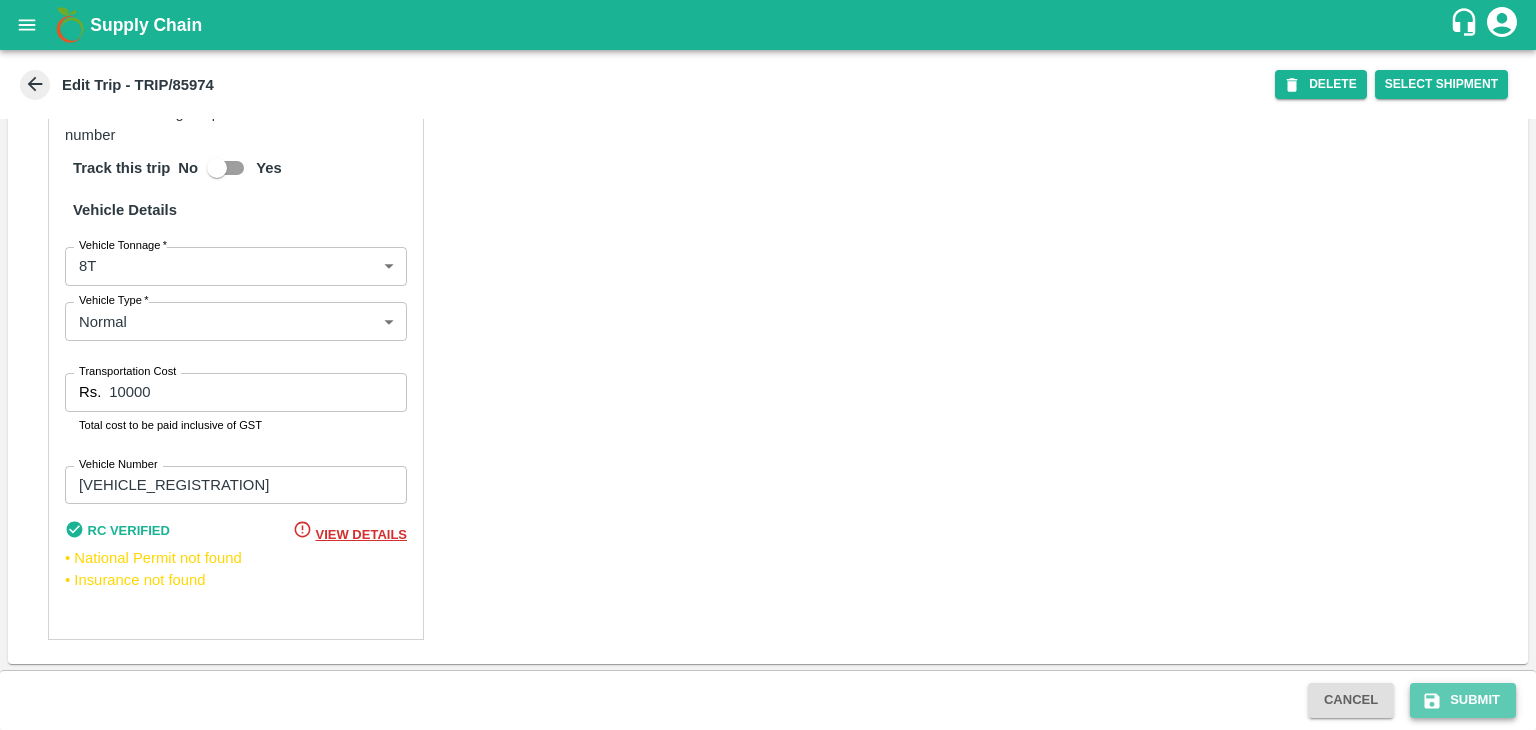 click on "Submit" at bounding box center (1463, 700) 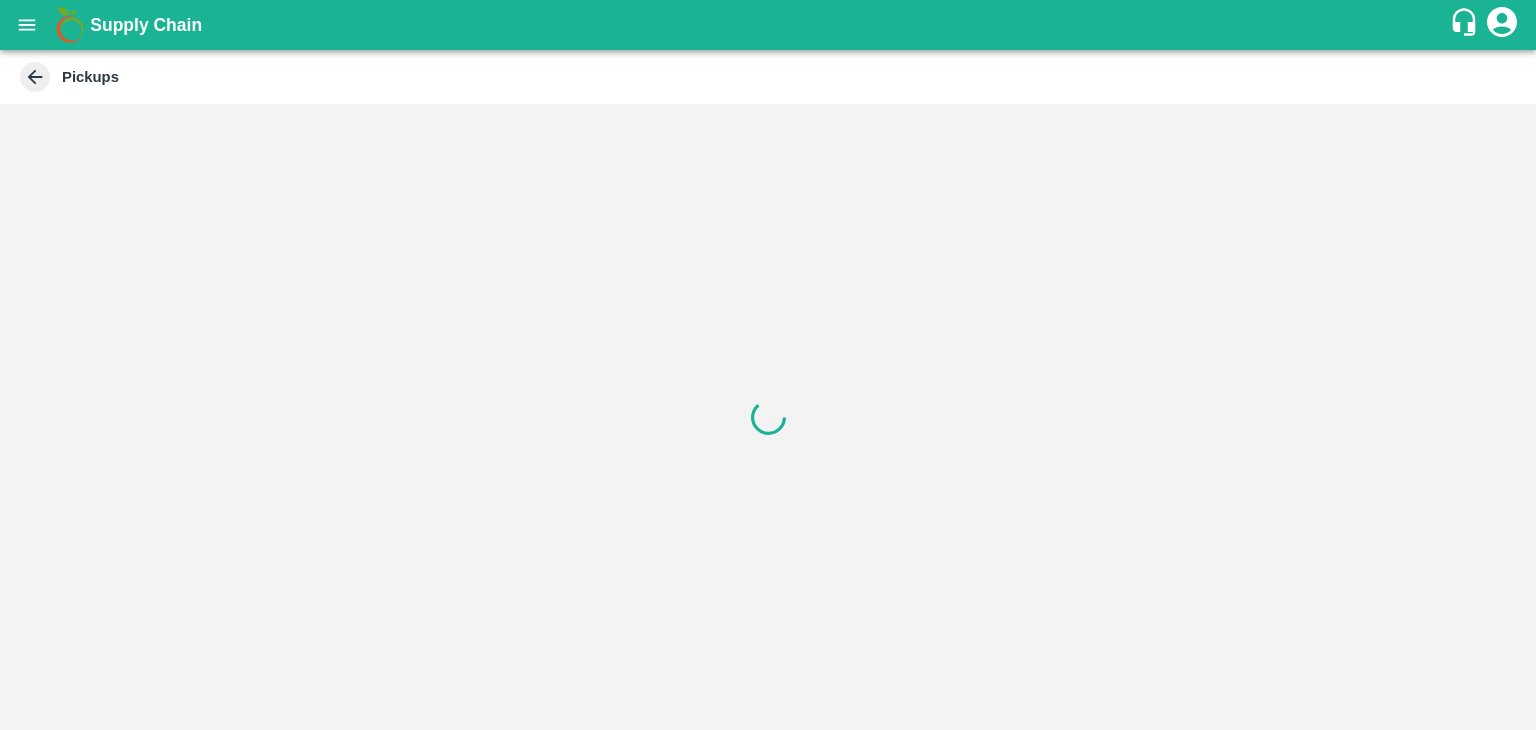 scroll, scrollTop: 0, scrollLeft: 0, axis: both 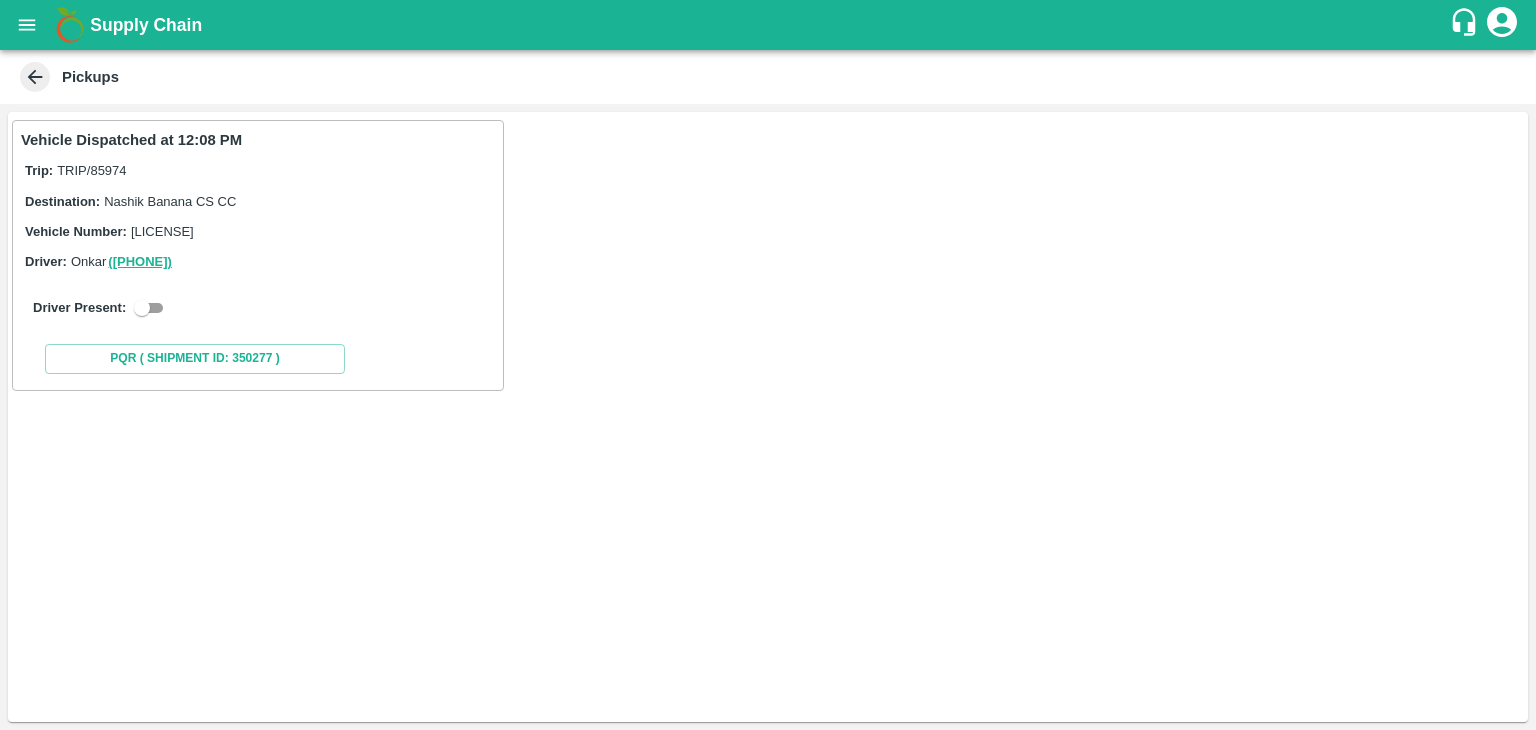 click at bounding box center [142, 308] 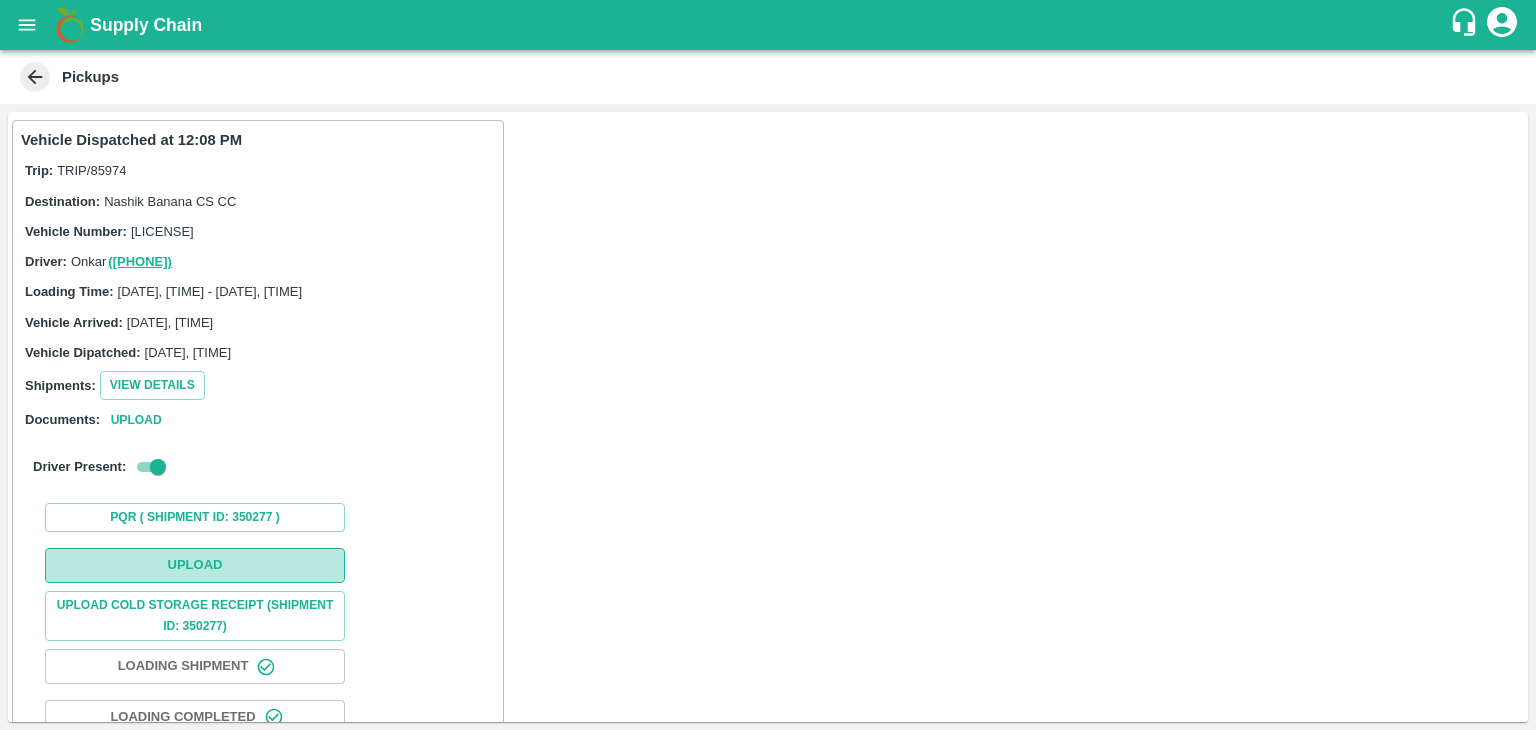 click on "Upload" at bounding box center (195, 565) 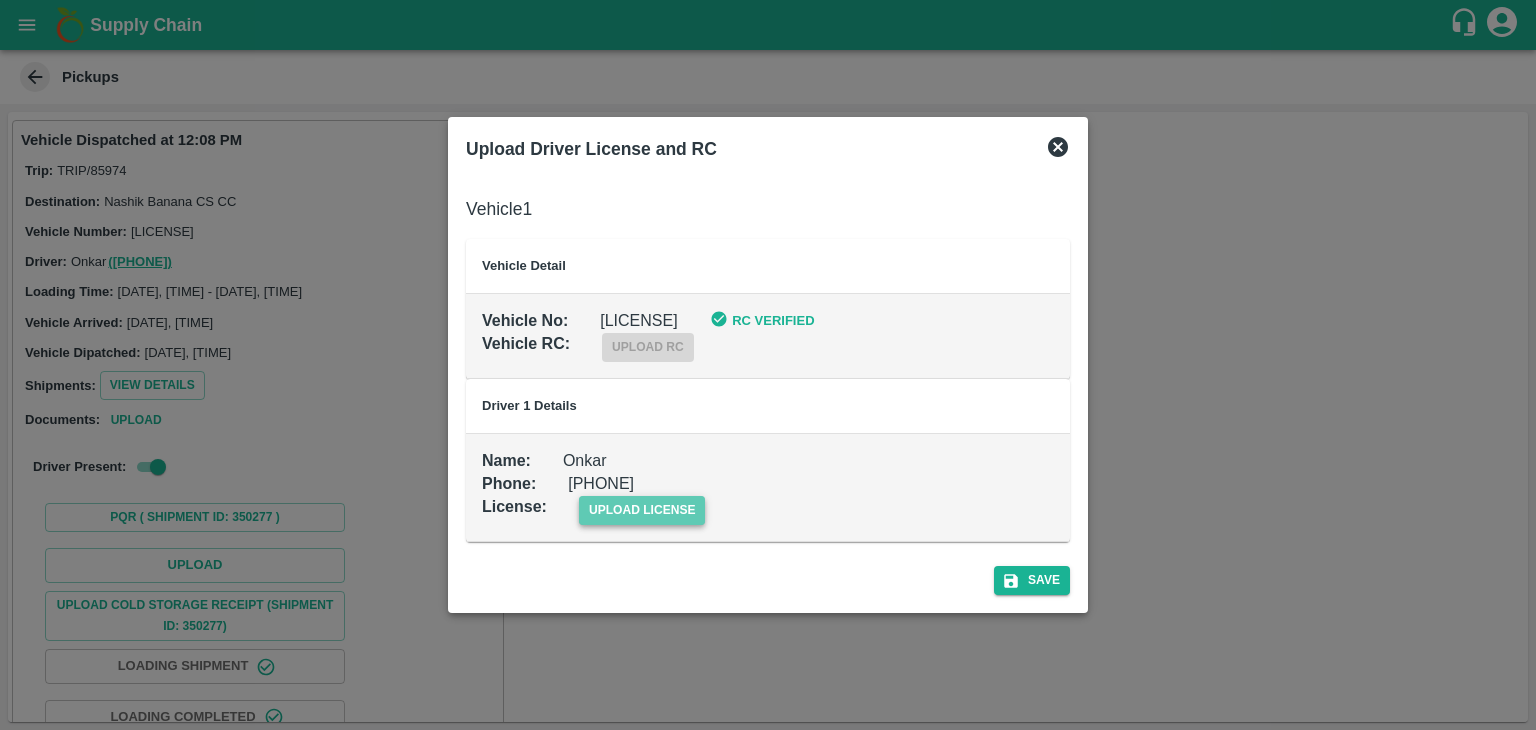 click on "upload license" at bounding box center (642, 510) 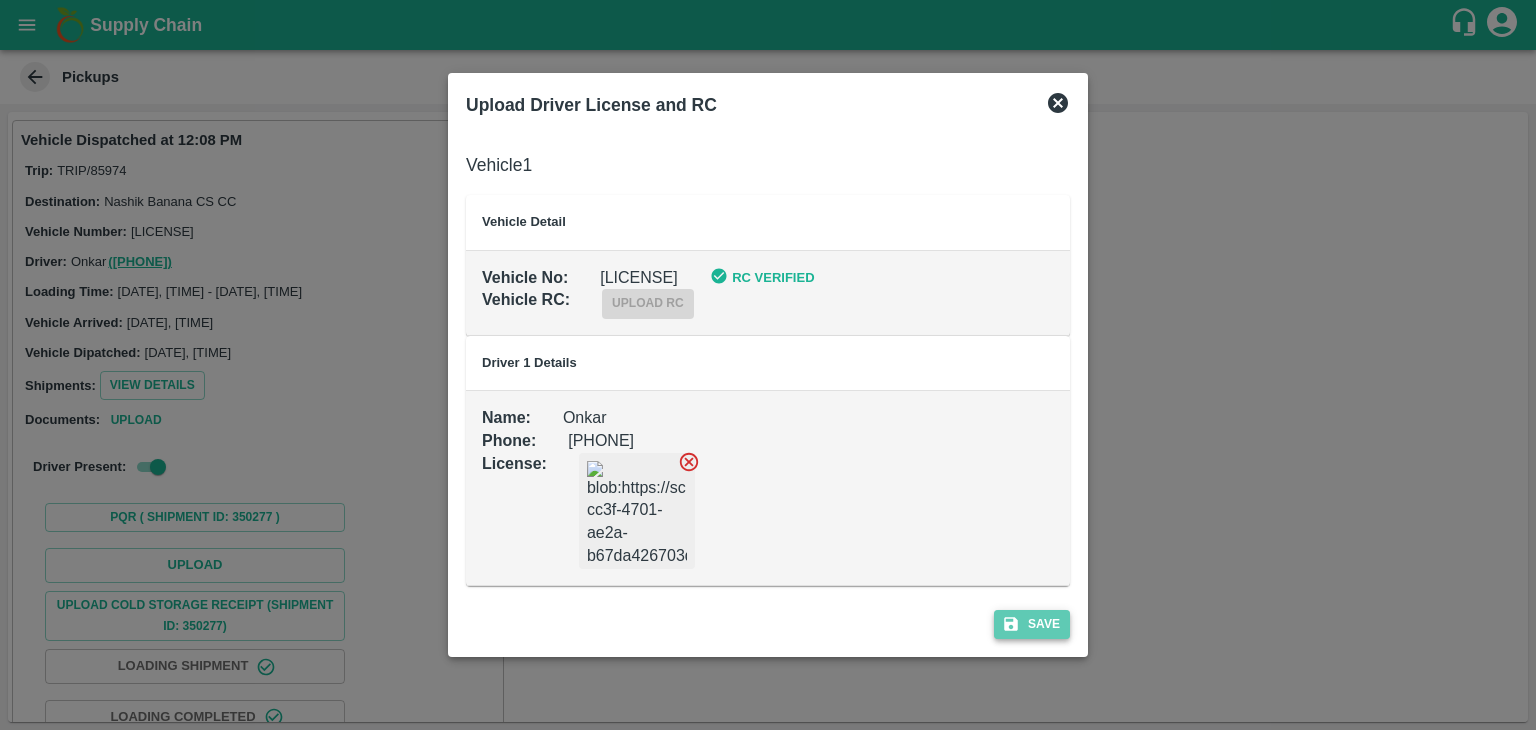 click on "Save" at bounding box center (1032, 624) 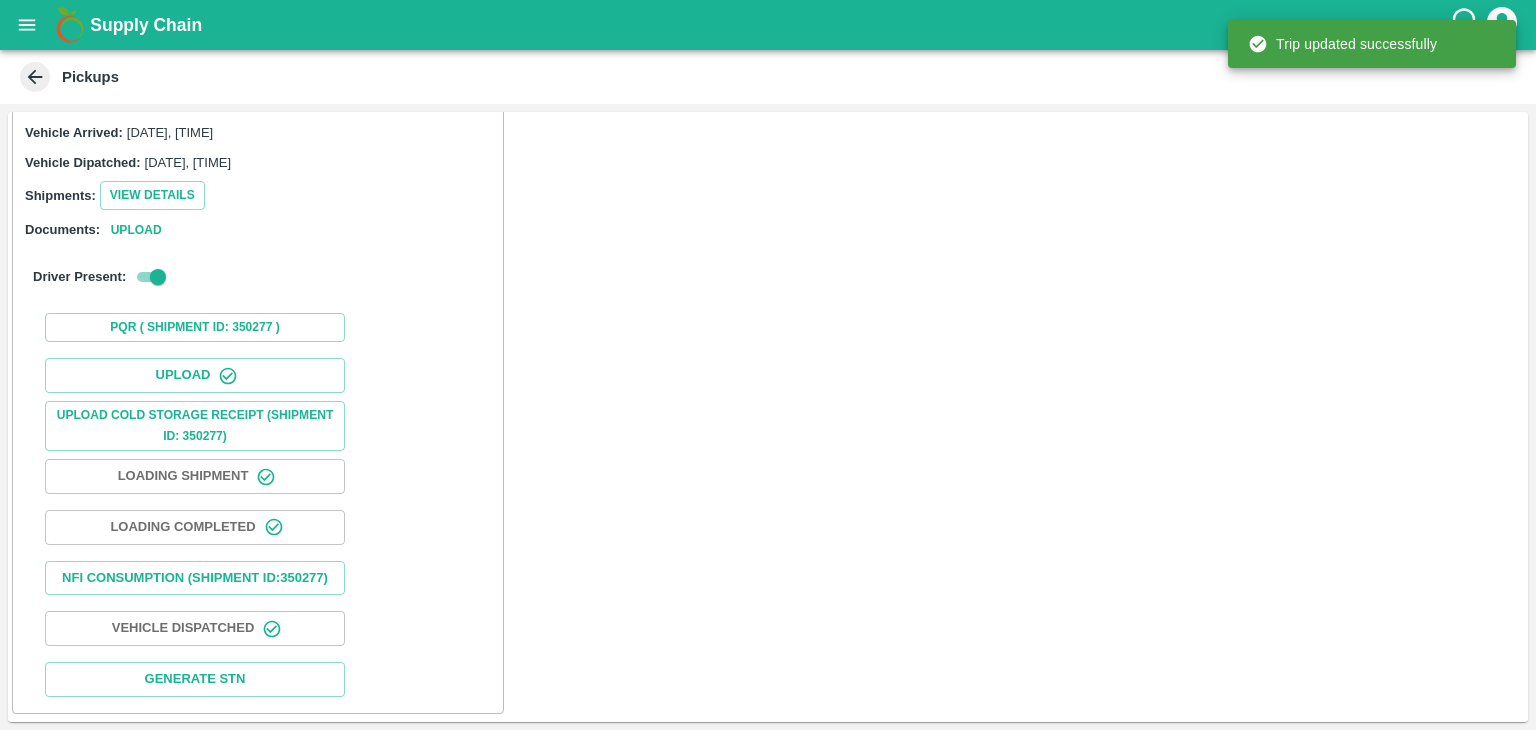 scroll, scrollTop: 208, scrollLeft: 0, axis: vertical 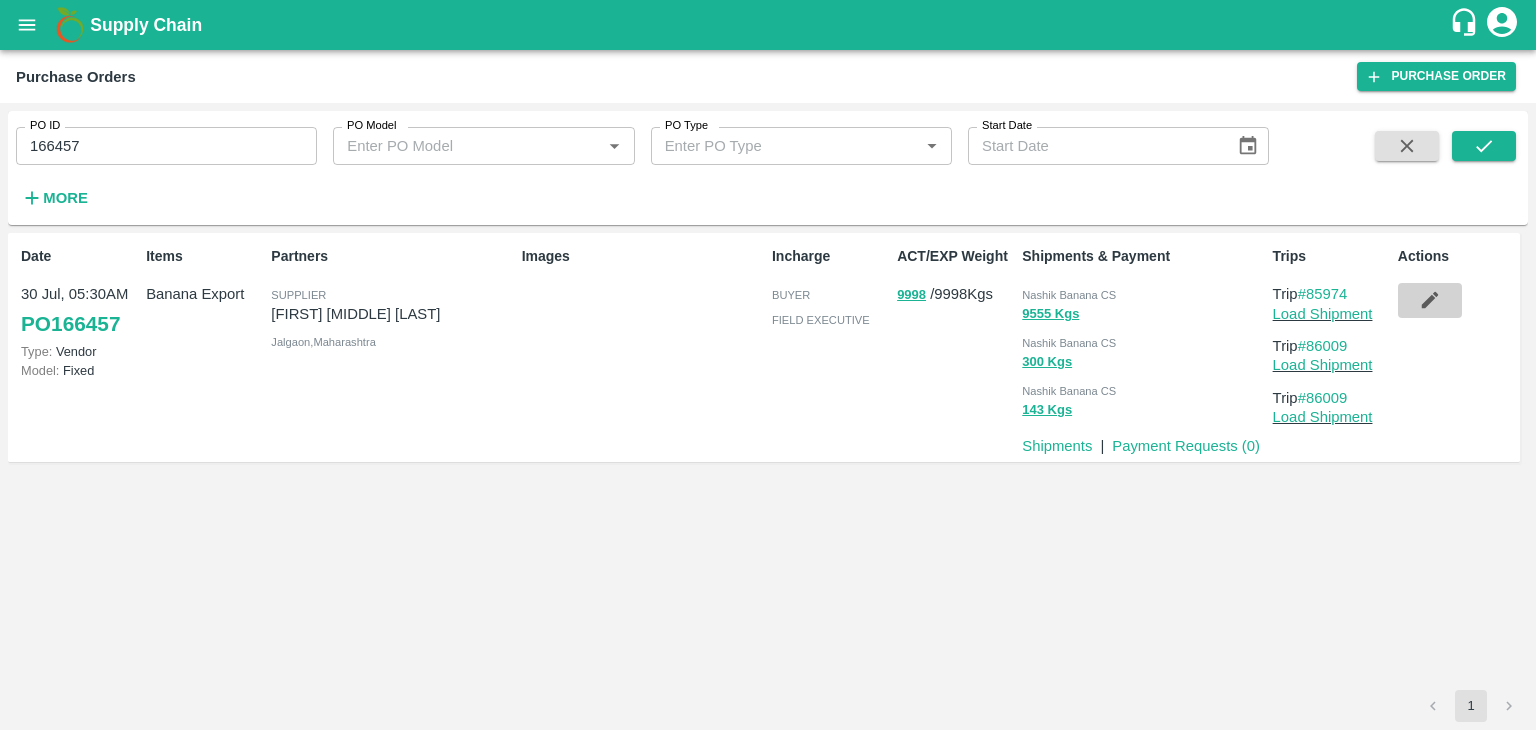 click 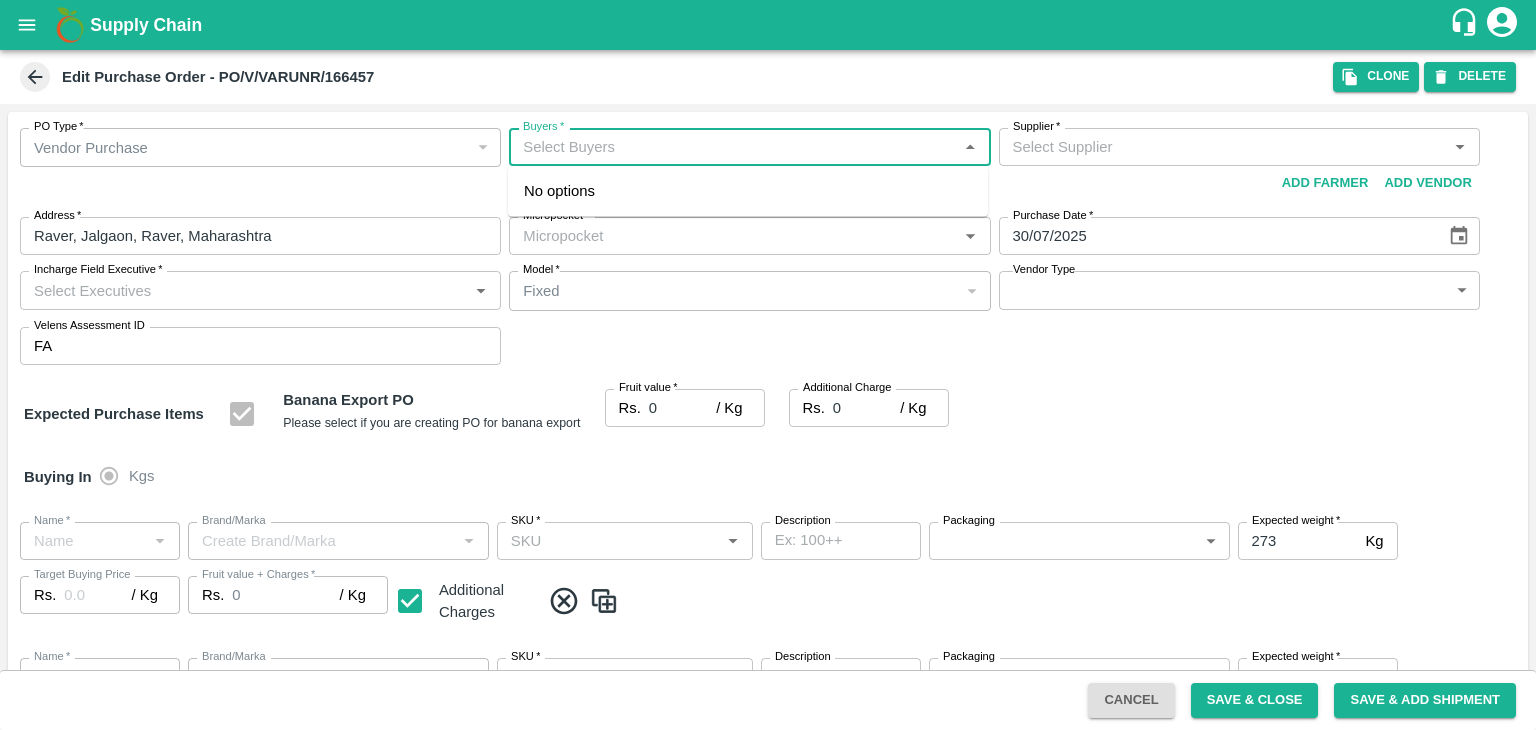 click on "Buyers   *" at bounding box center [733, 147] 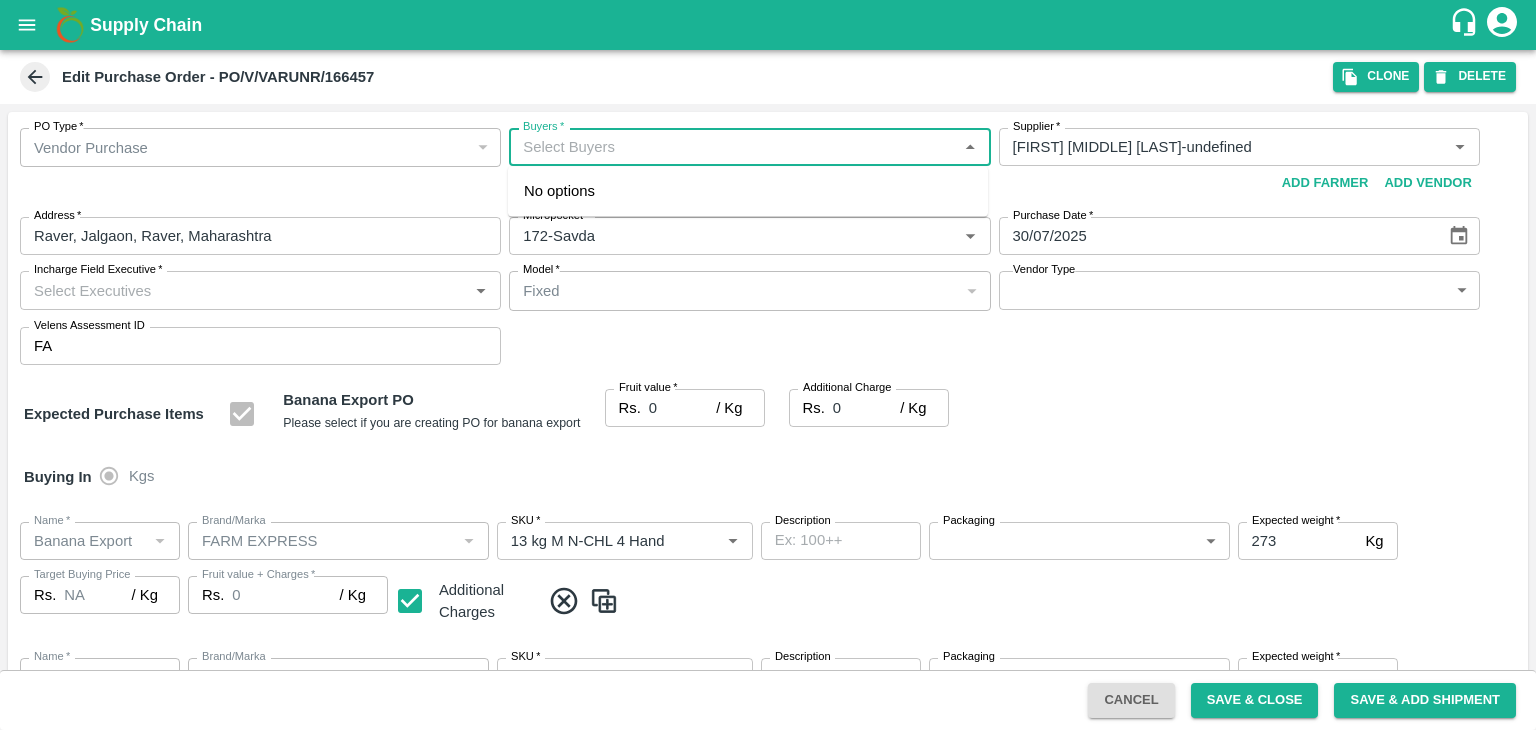 type on "VARUN RAMESHWAR AGRAWAL-undefined" 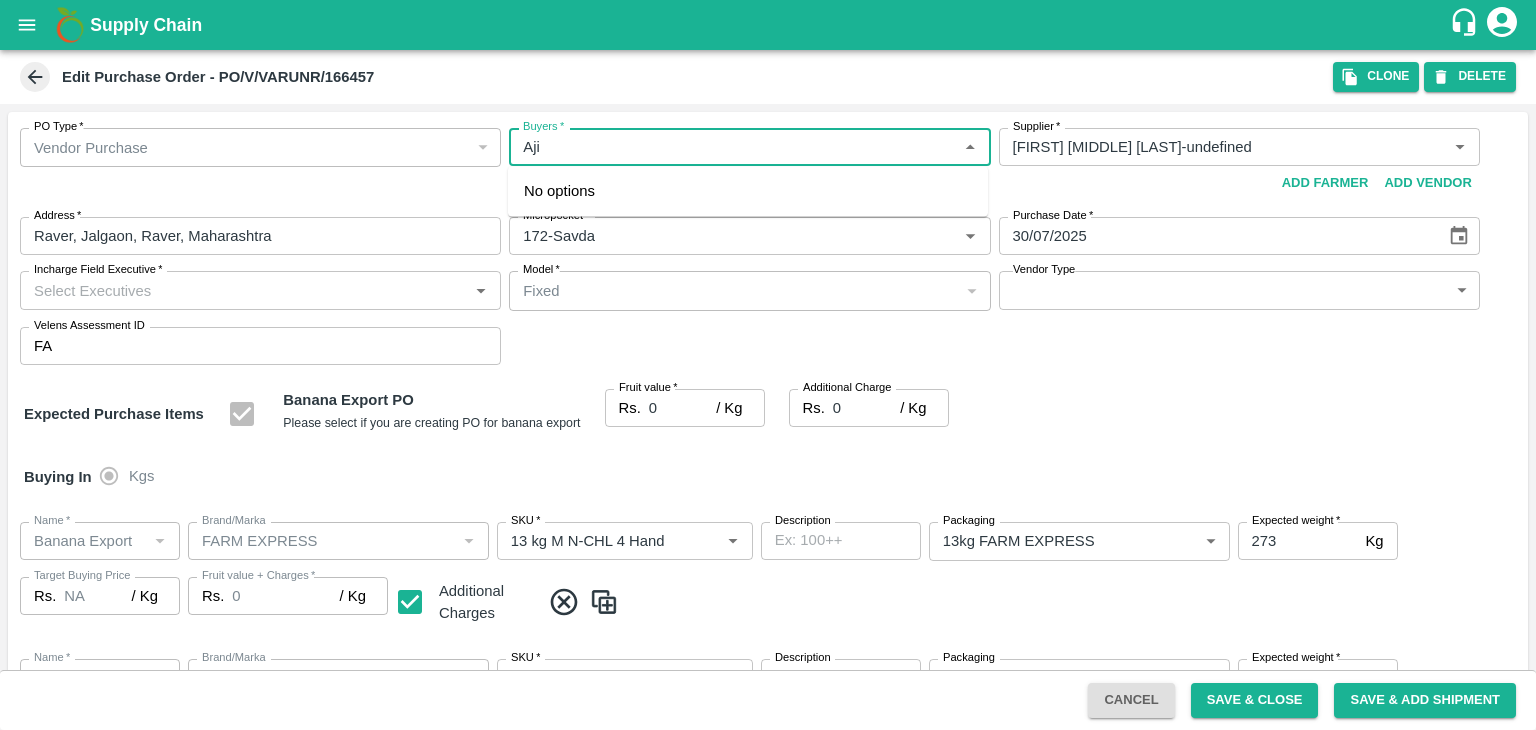 type on "[FIRST]" 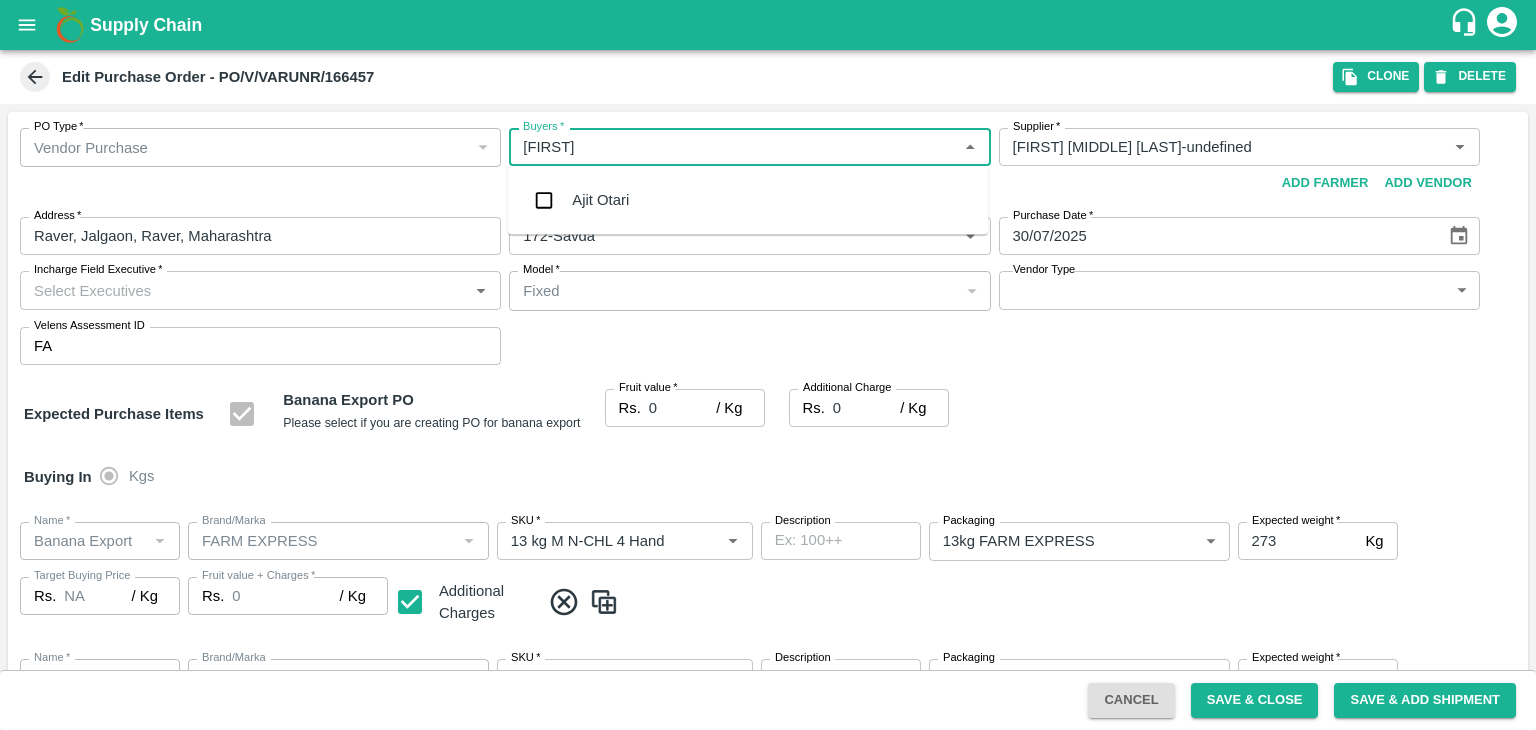 click on "Ajit Otari" at bounding box center (748, 200) 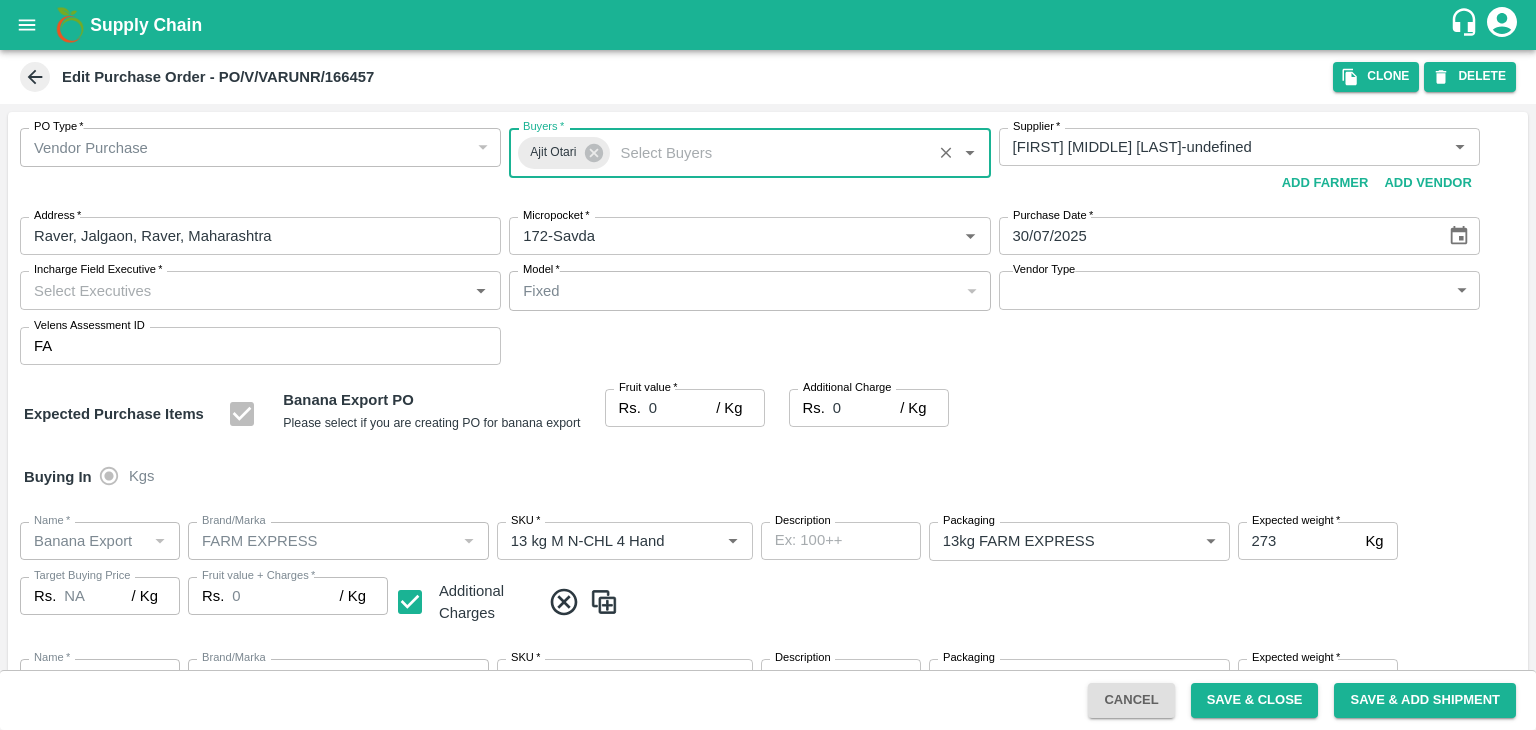click on "Incharge Field Executive   *" at bounding box center (244, 290) 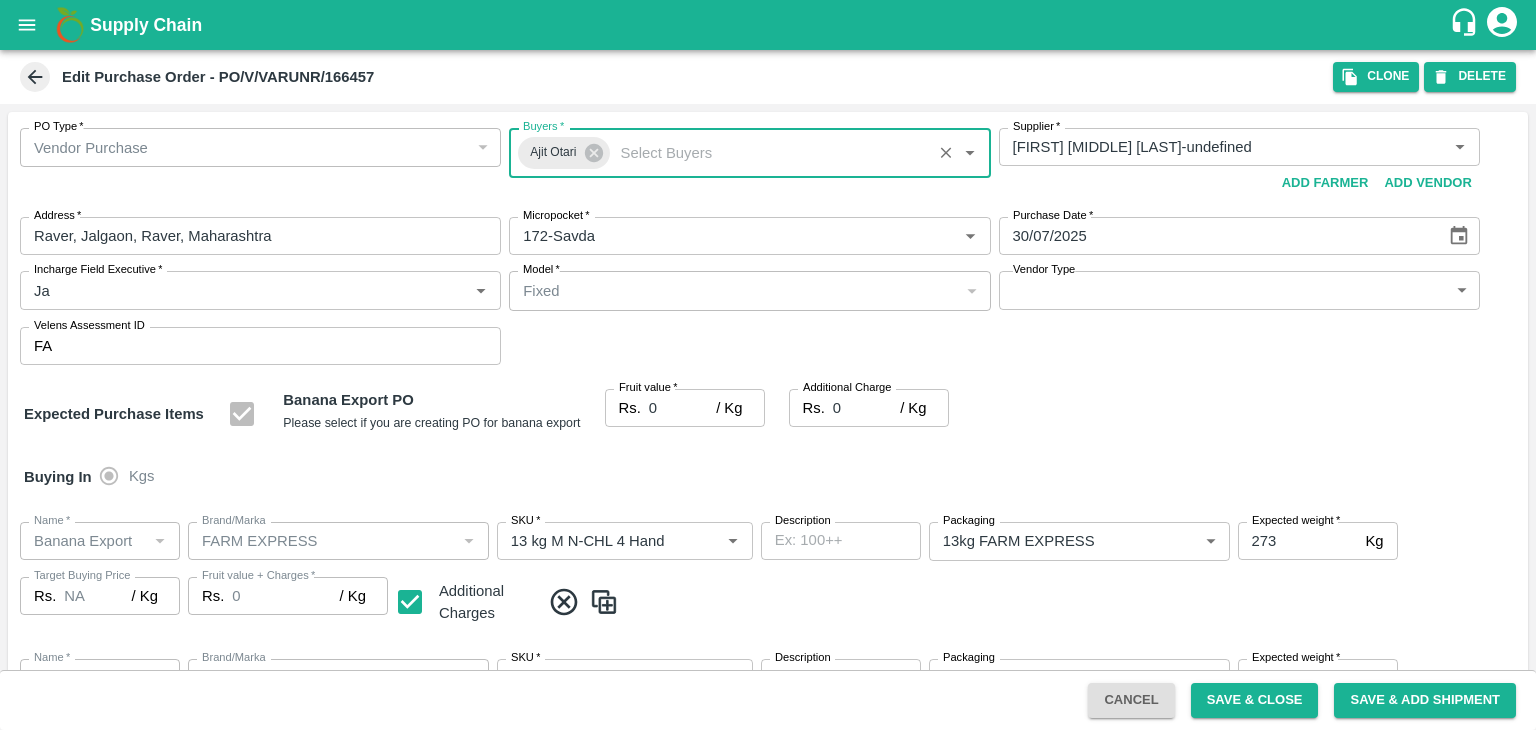 type on "Jay" 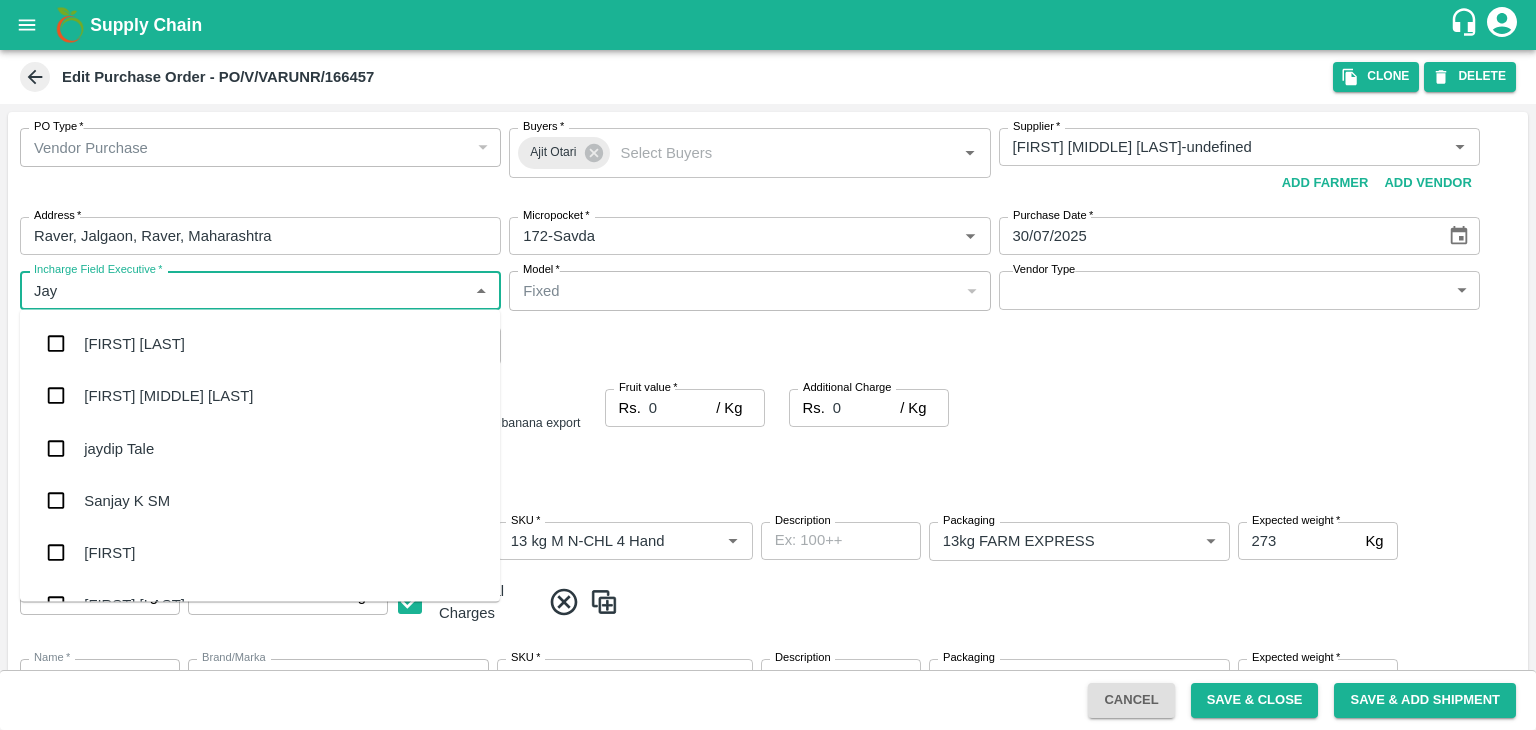 click on "jaydip Tale" at bounding box center [260, 448] 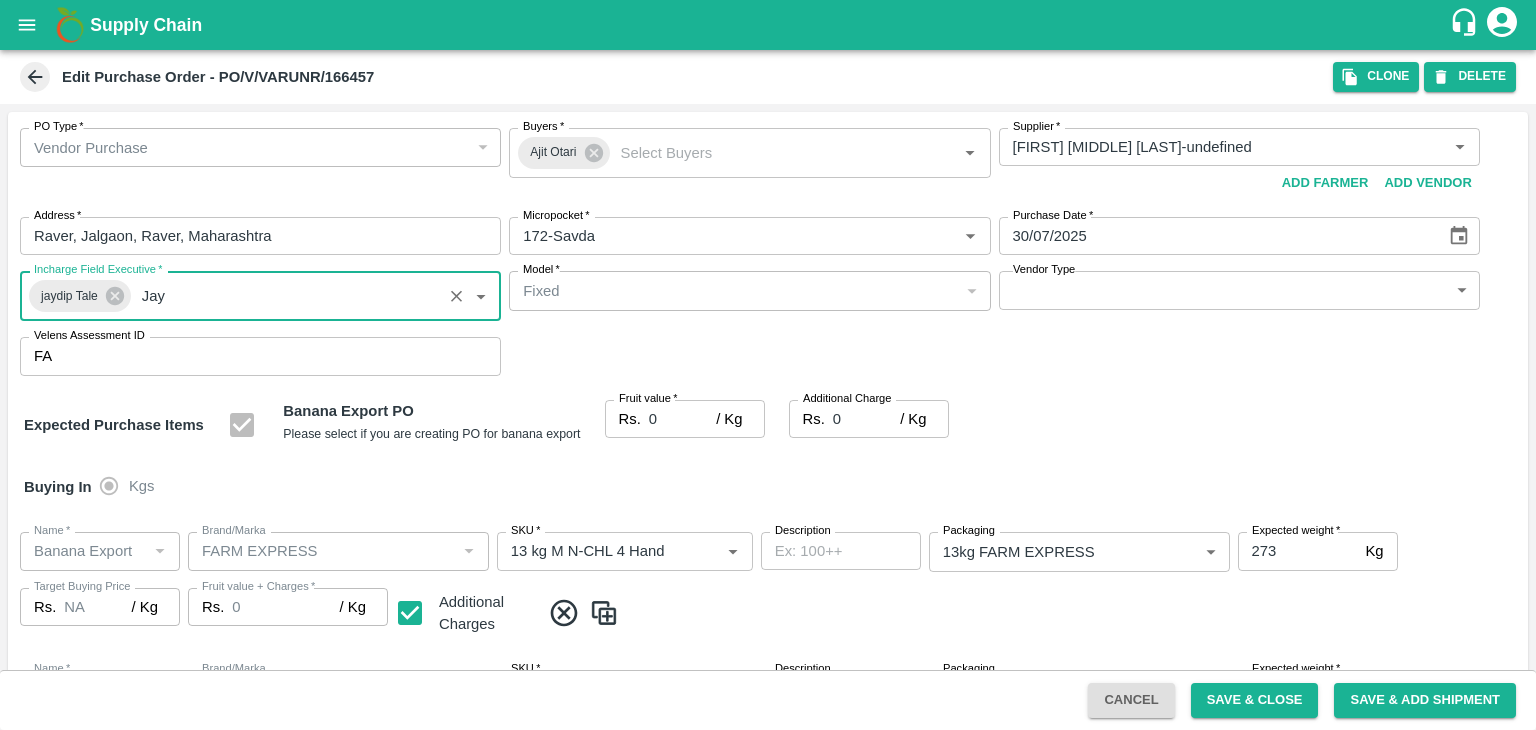 type 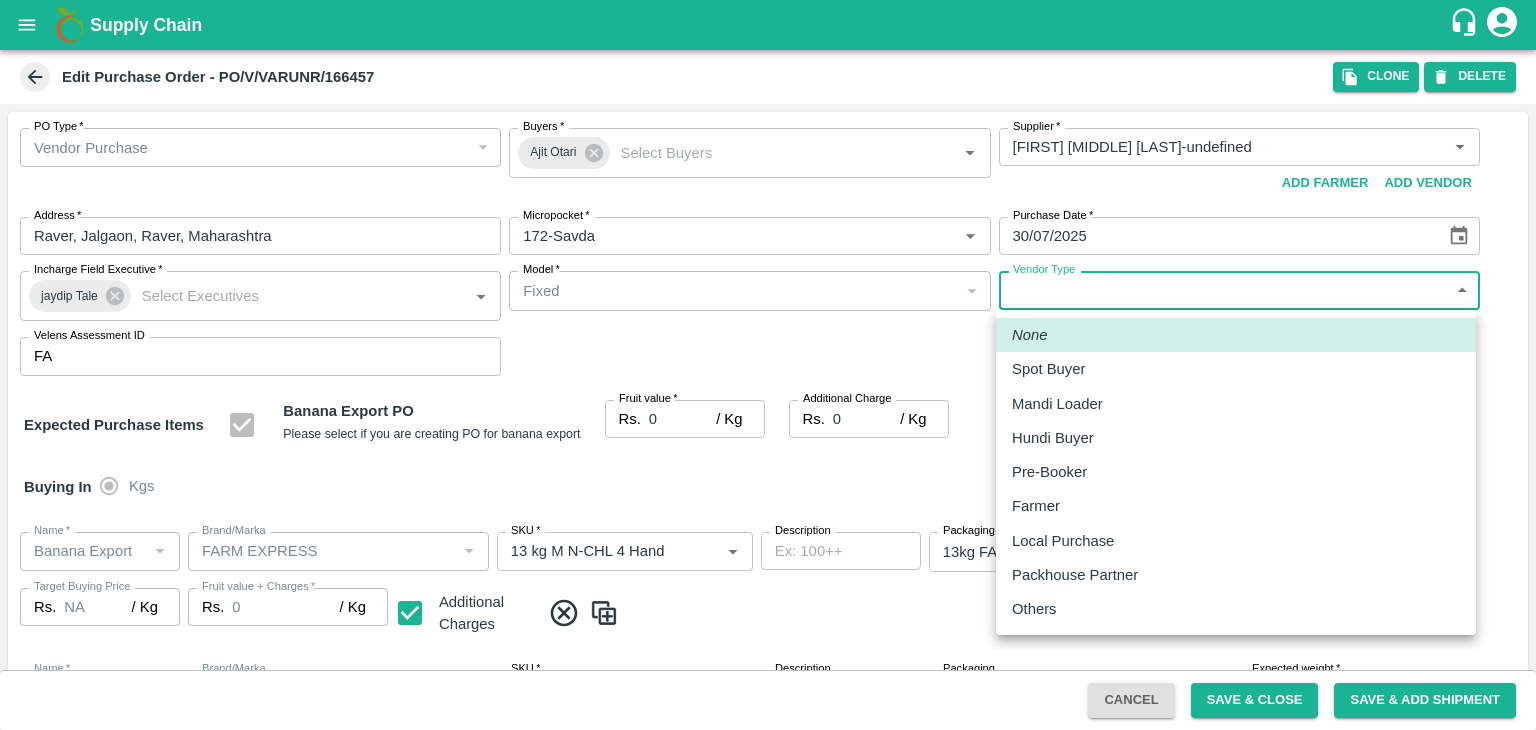 click on "Supply Chain Edit Purchase Order - PO/V/VARUNR/166457 Clone DELETE PO Type   * Vendor Purchase 2 PO Type Buyers   * Ajit Otari Buyers   * Supplier   * Supplier   * Add Vendor Add Farmer Address   * Raver, Jalgaon, Raver, Maharashtra Address Micropocket   * Micropocket   * Purchase Date   * 30/07/2025 Purchase Date Incharge Field Executive   * jaydip Tale Incharge Field Executive   * Model   * Fixed Fixed Model Vendor Type ​ Vendor Type Velens Assessment ID FA Velens Assessment ID Expected Purchase Items Banana Export PO Please select if you are creating PO for banana export Fruit value   * Rs. 0 / Kg Fruit value Additional Charge Rs. 0 / Kg Additional Charge Buying In Kgs Name   * Name   * Brand/Marka Brand/Marka SKU   * SKU   * Description x Description Packaging 13kg FARM EXPRESS 468 Packaging Expected weight   * 273 Kg Expected weight Target Buying Price Rs. NA / Kg Target Buying Price Fruit value + Charges   * Rs. 0 / Kg Fruit value + Charges Additional Charges Name" at bounding box center [768, 365] 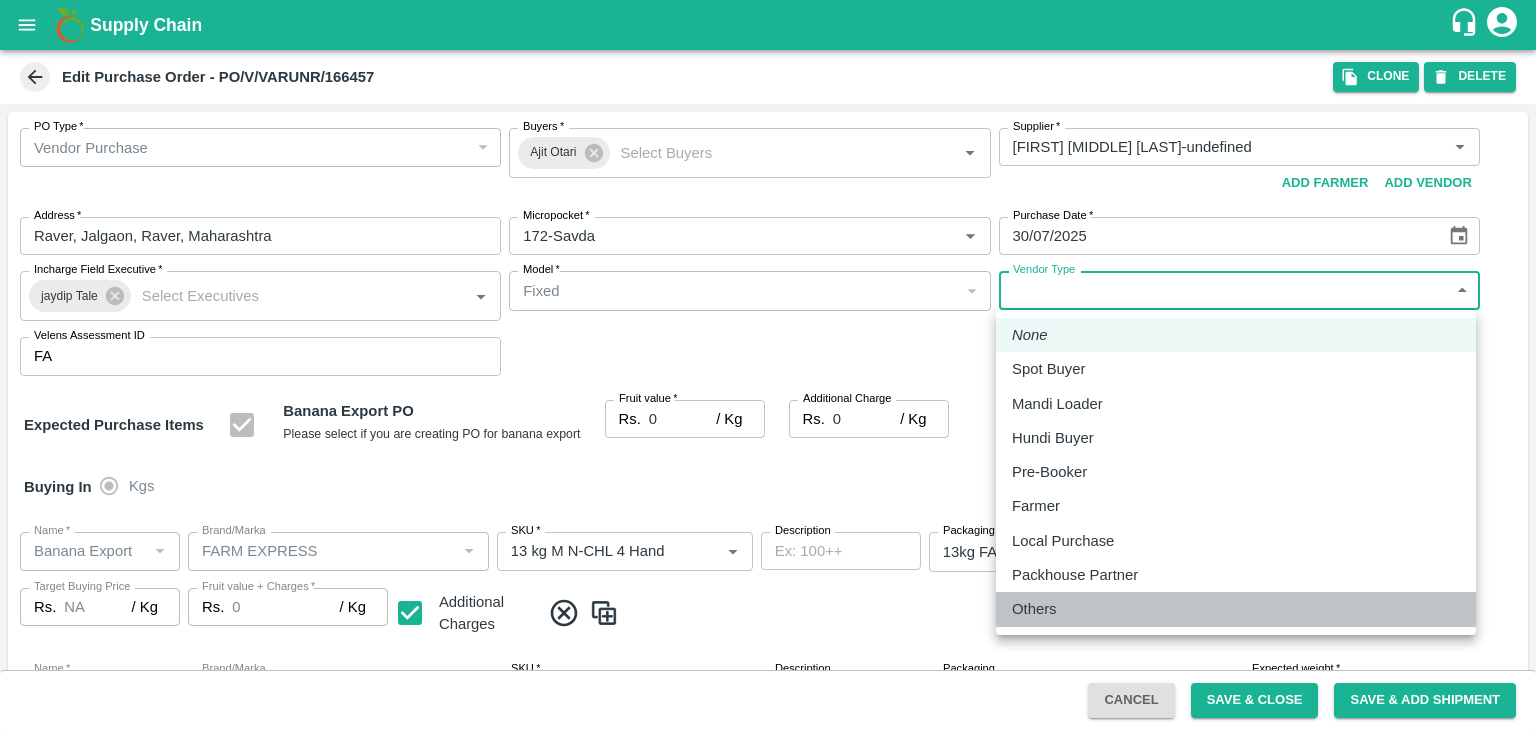 click on "Others" at bounding box center [1034, 609] 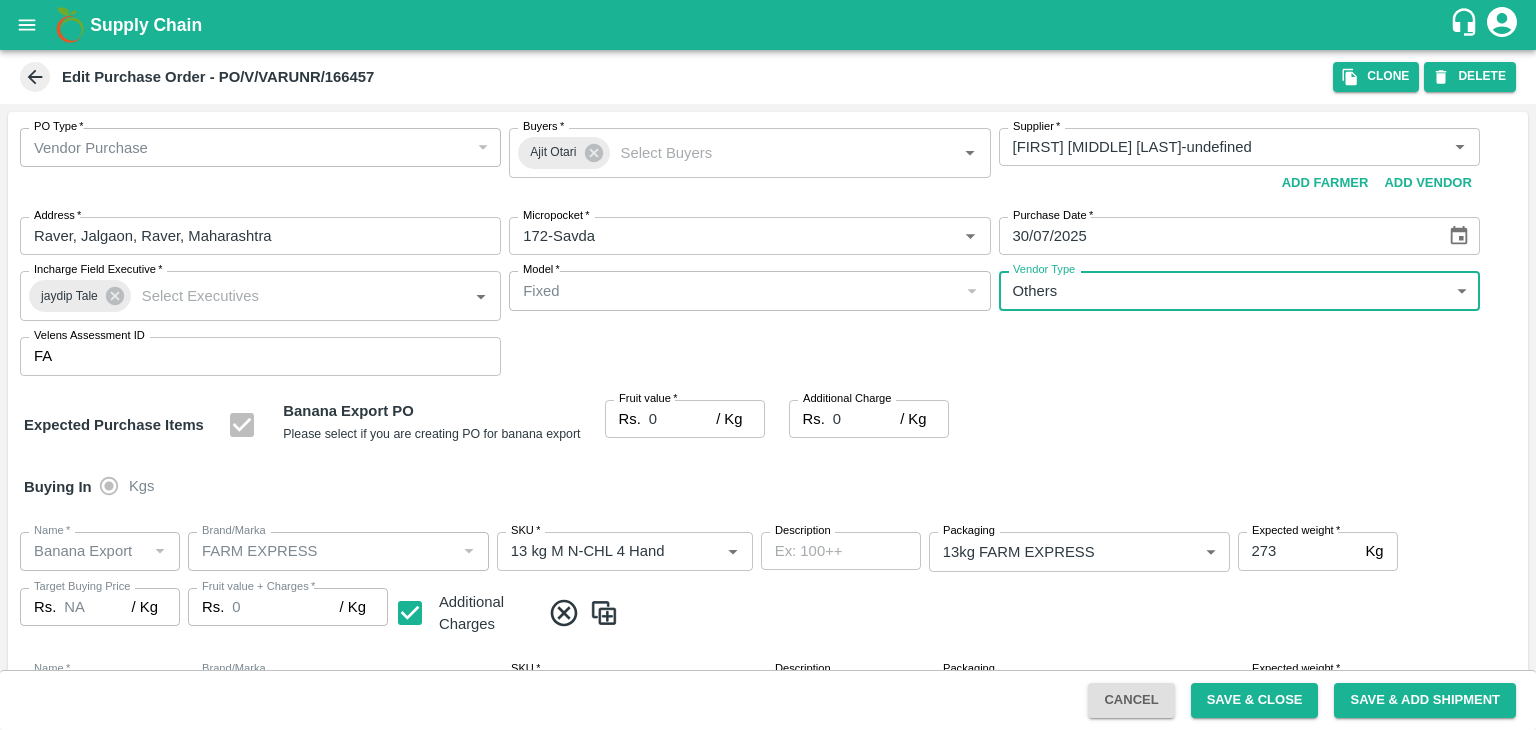 type on "OTHER" 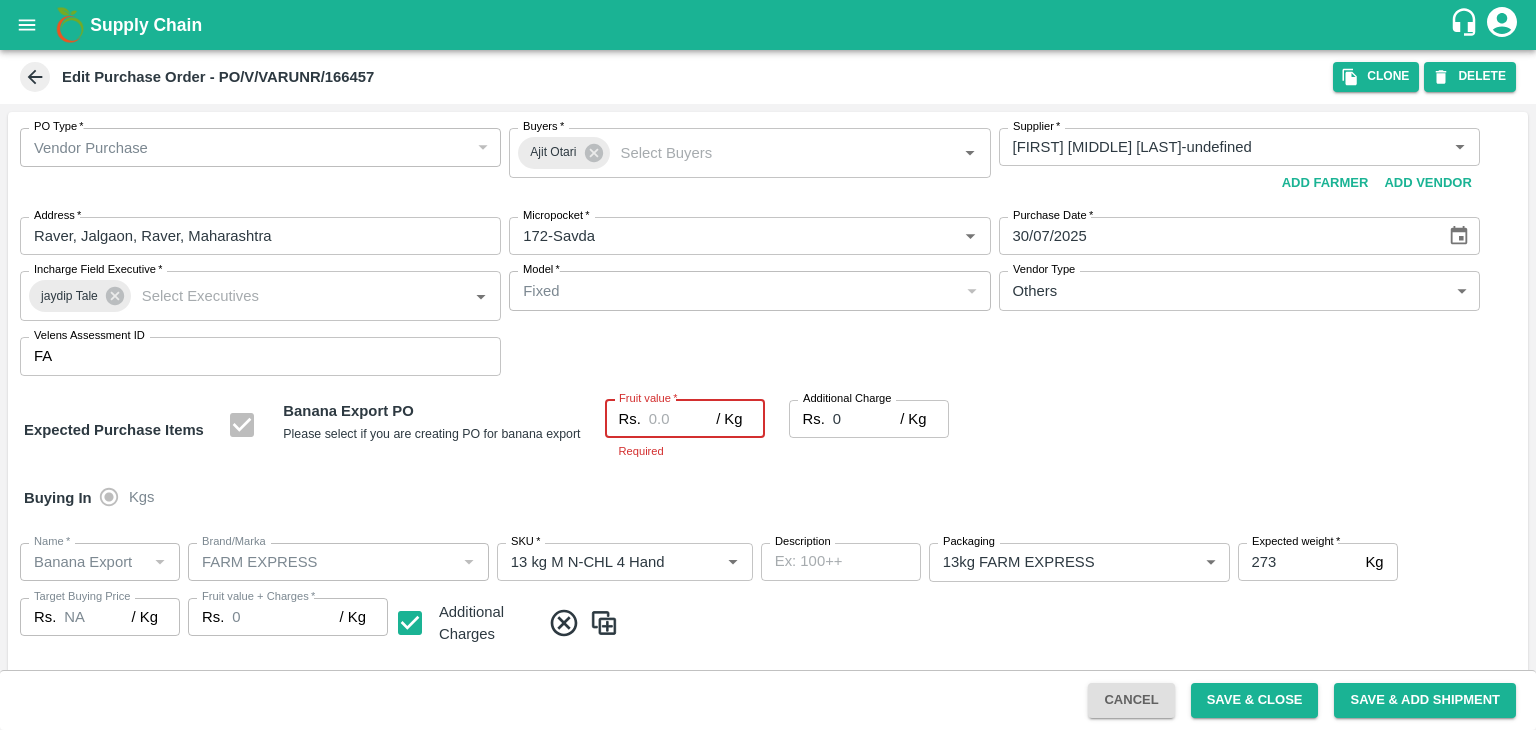 click on "Fruit value   *" at bounding box center [682, 419] 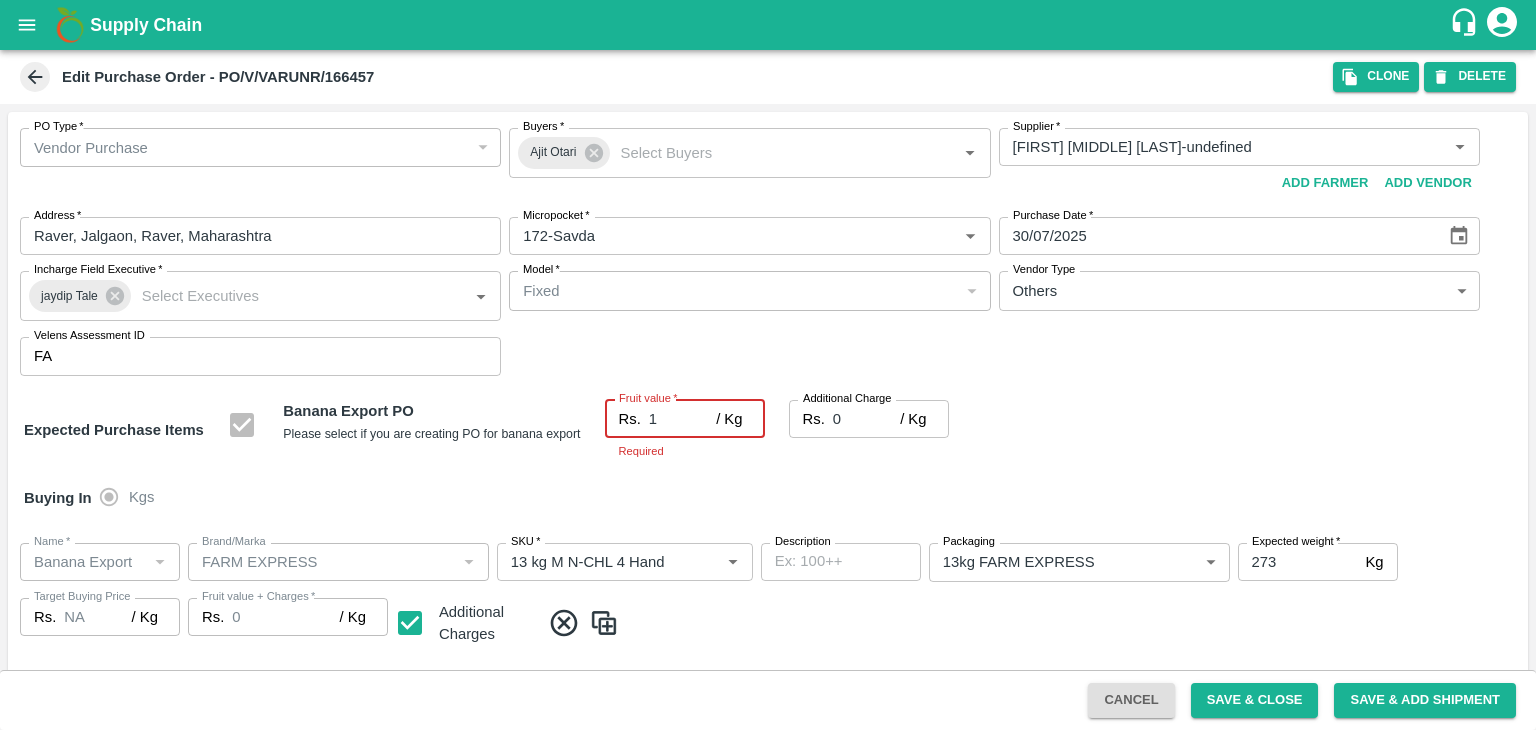 type on "1" 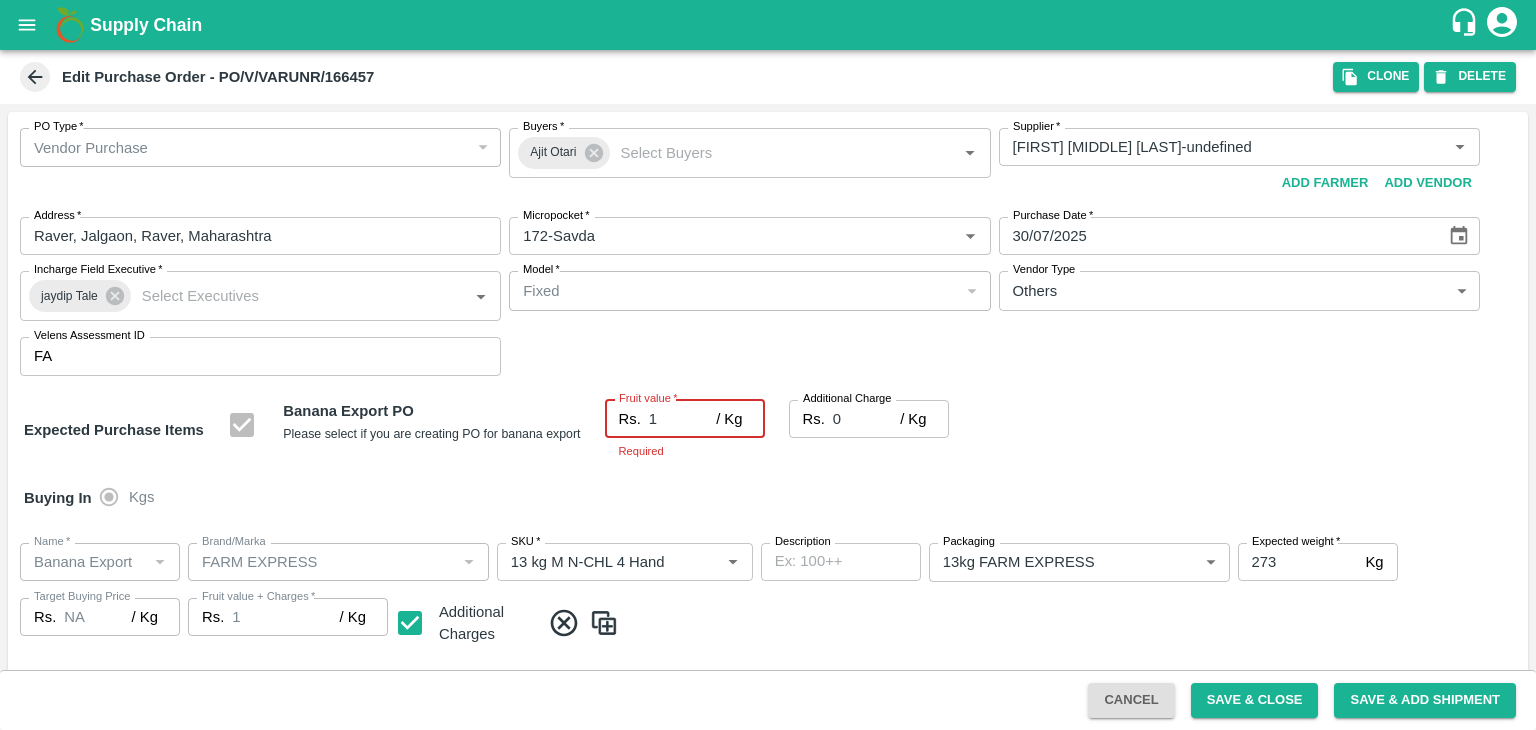 type on "19" 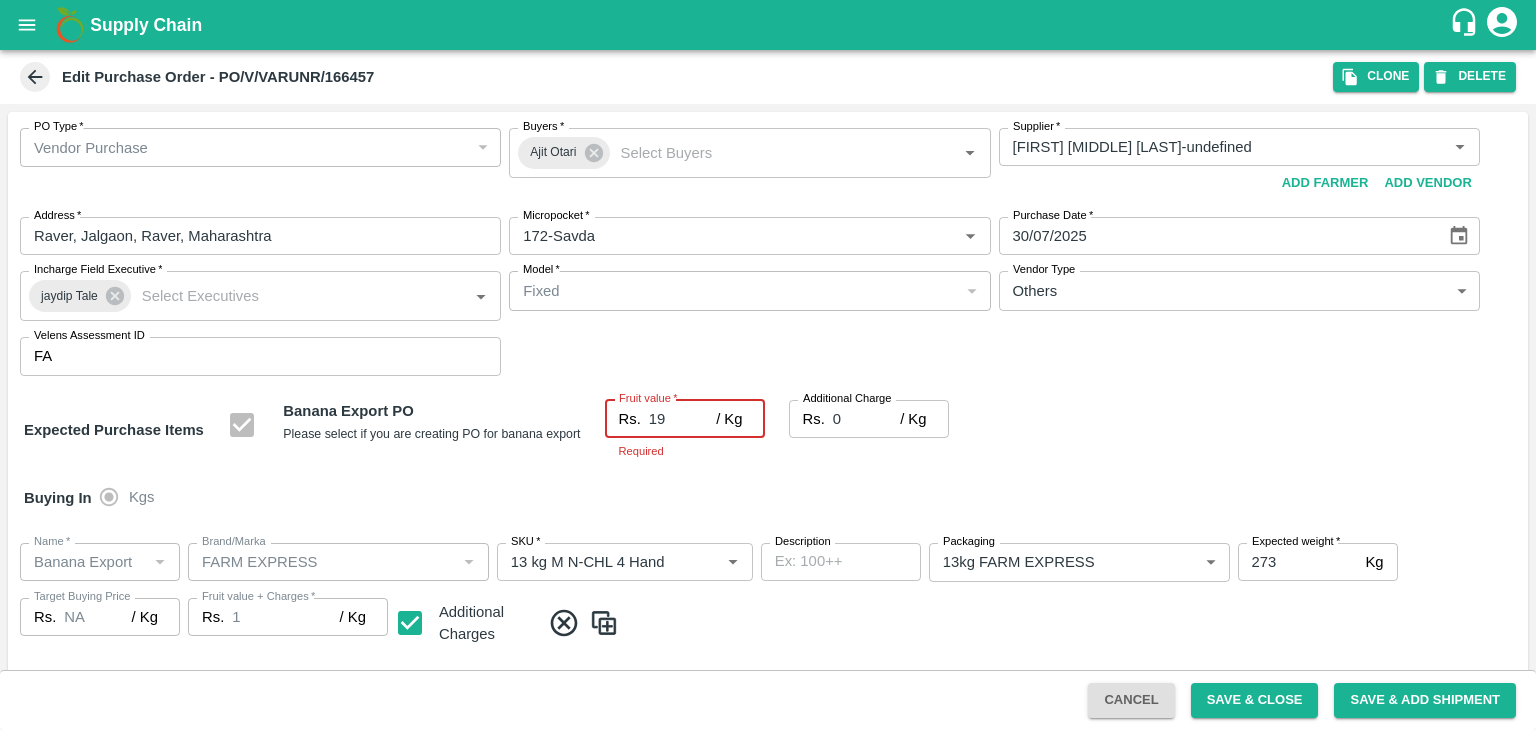 type on "19" 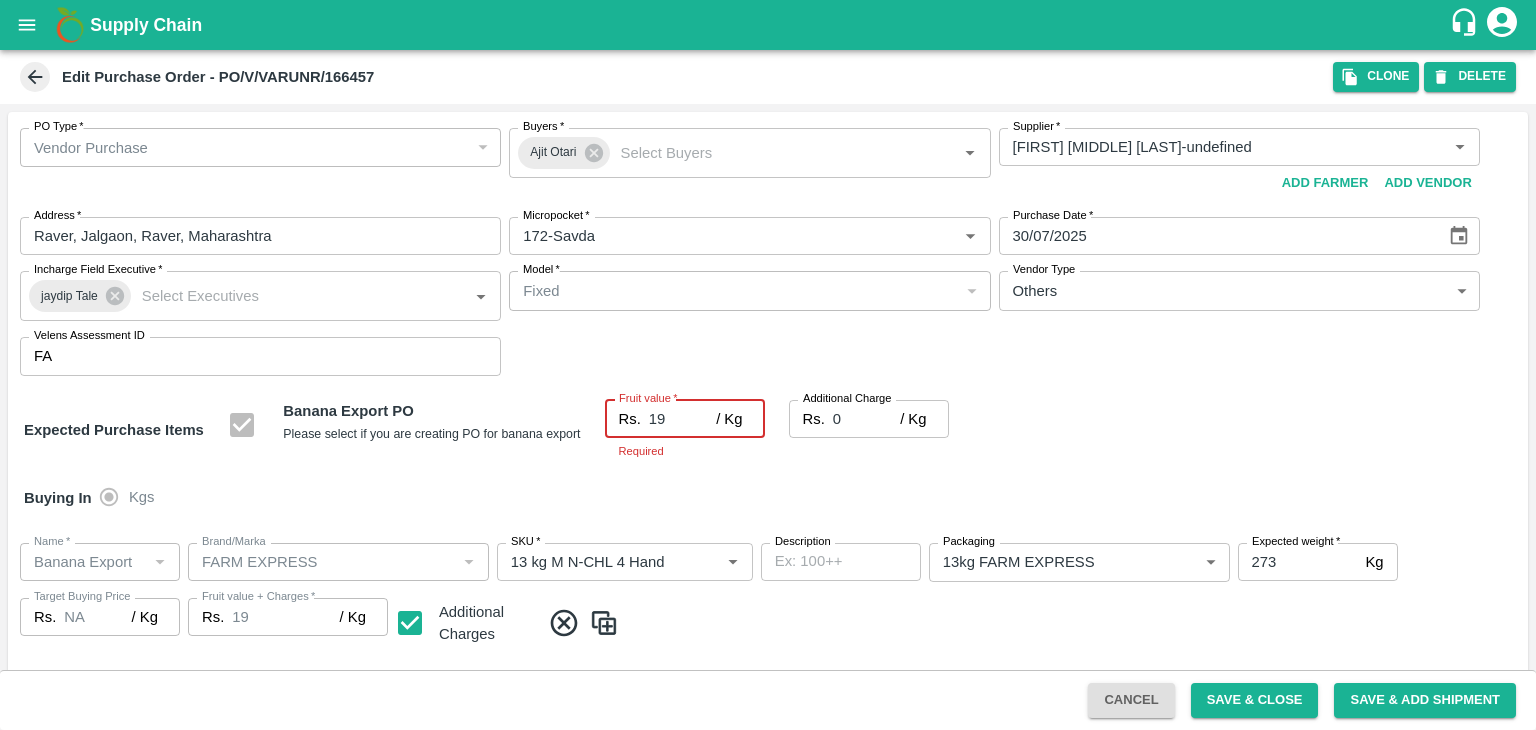 type on "19" 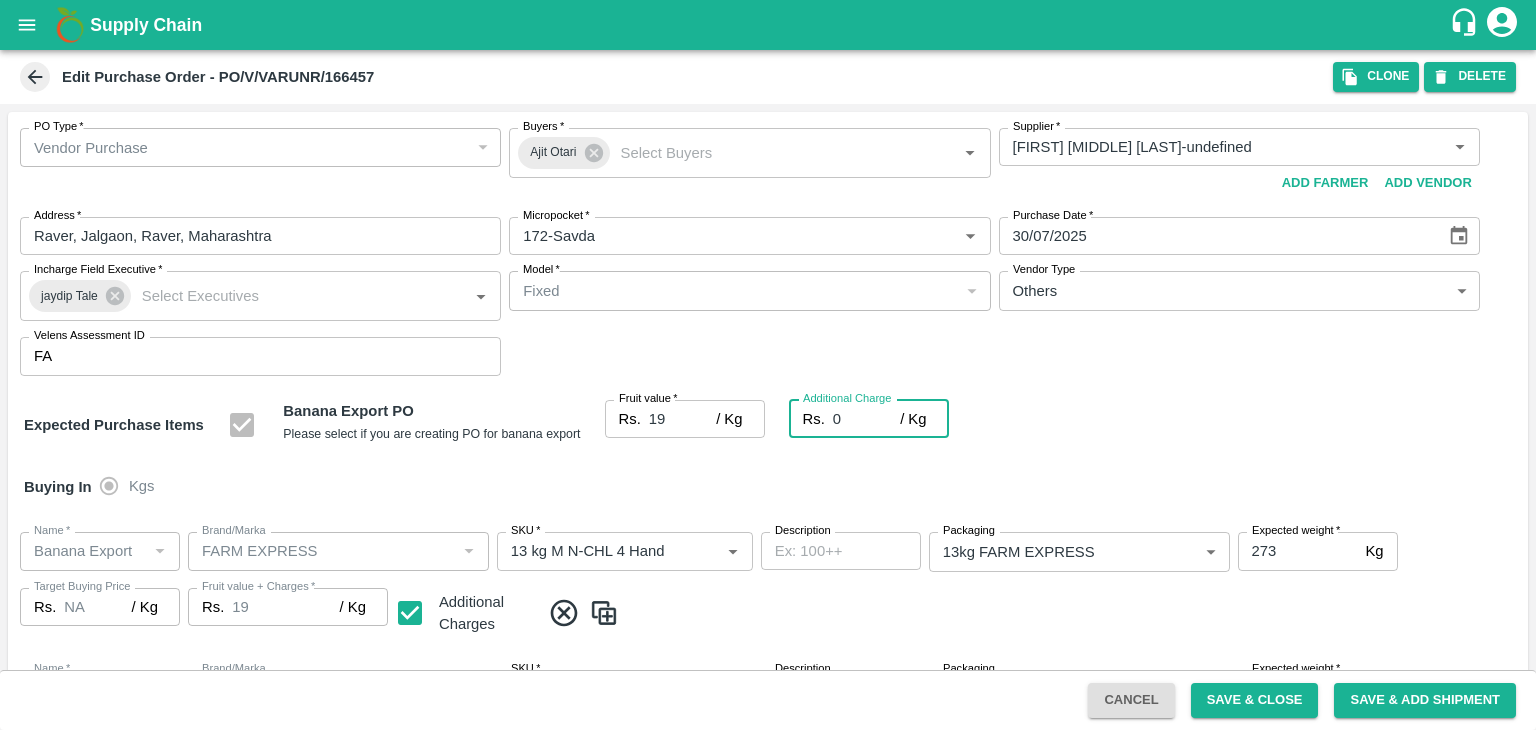 type on "2" 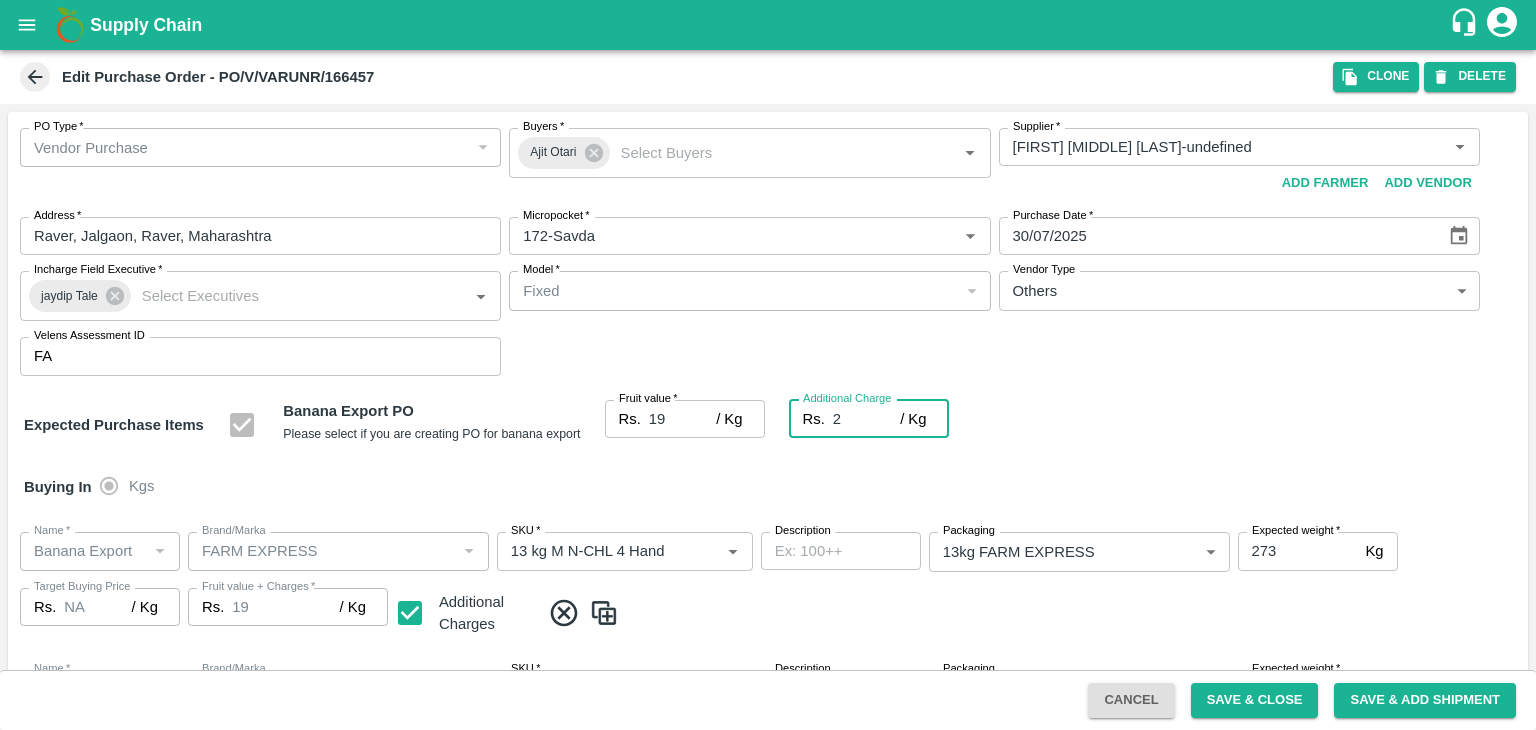 type on "21" 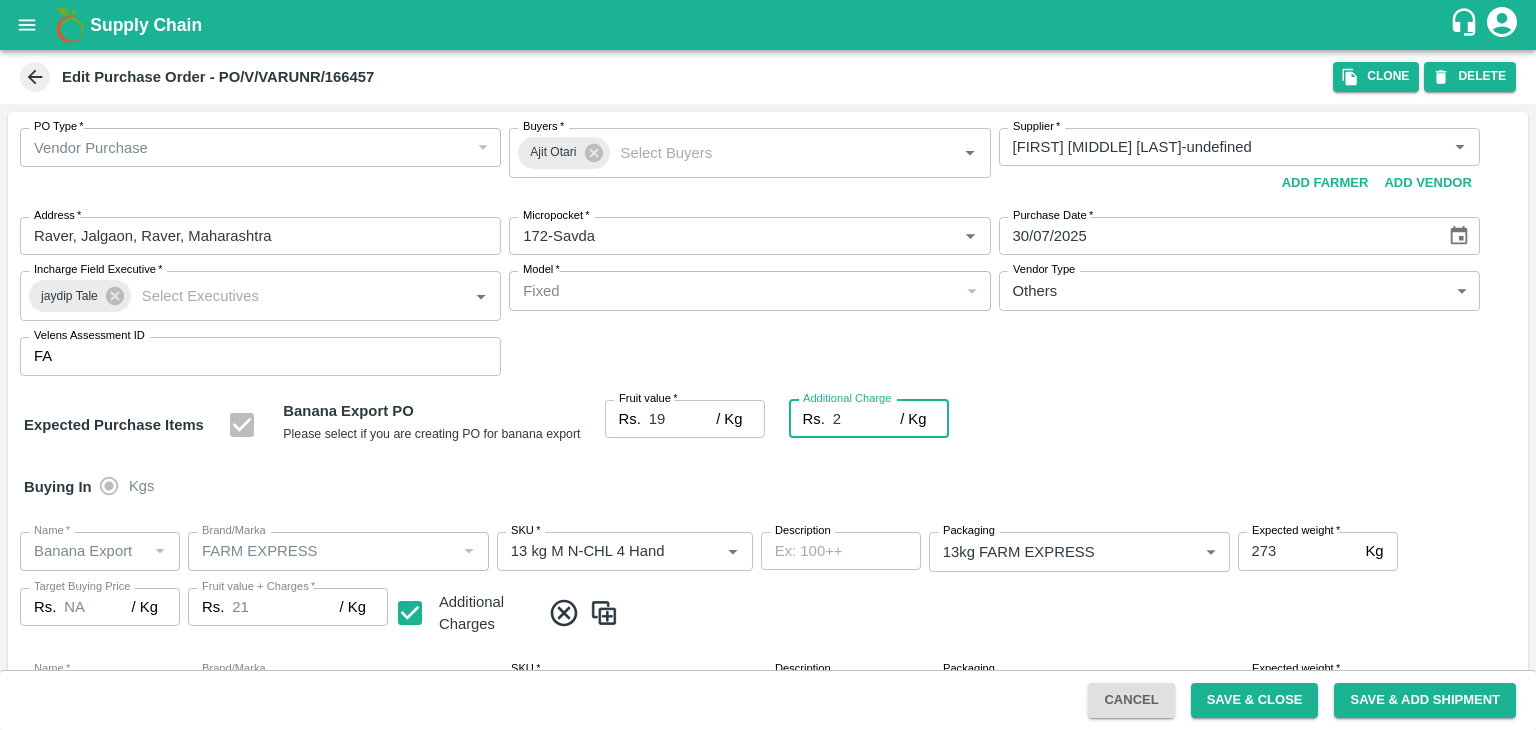 type on "2.7" 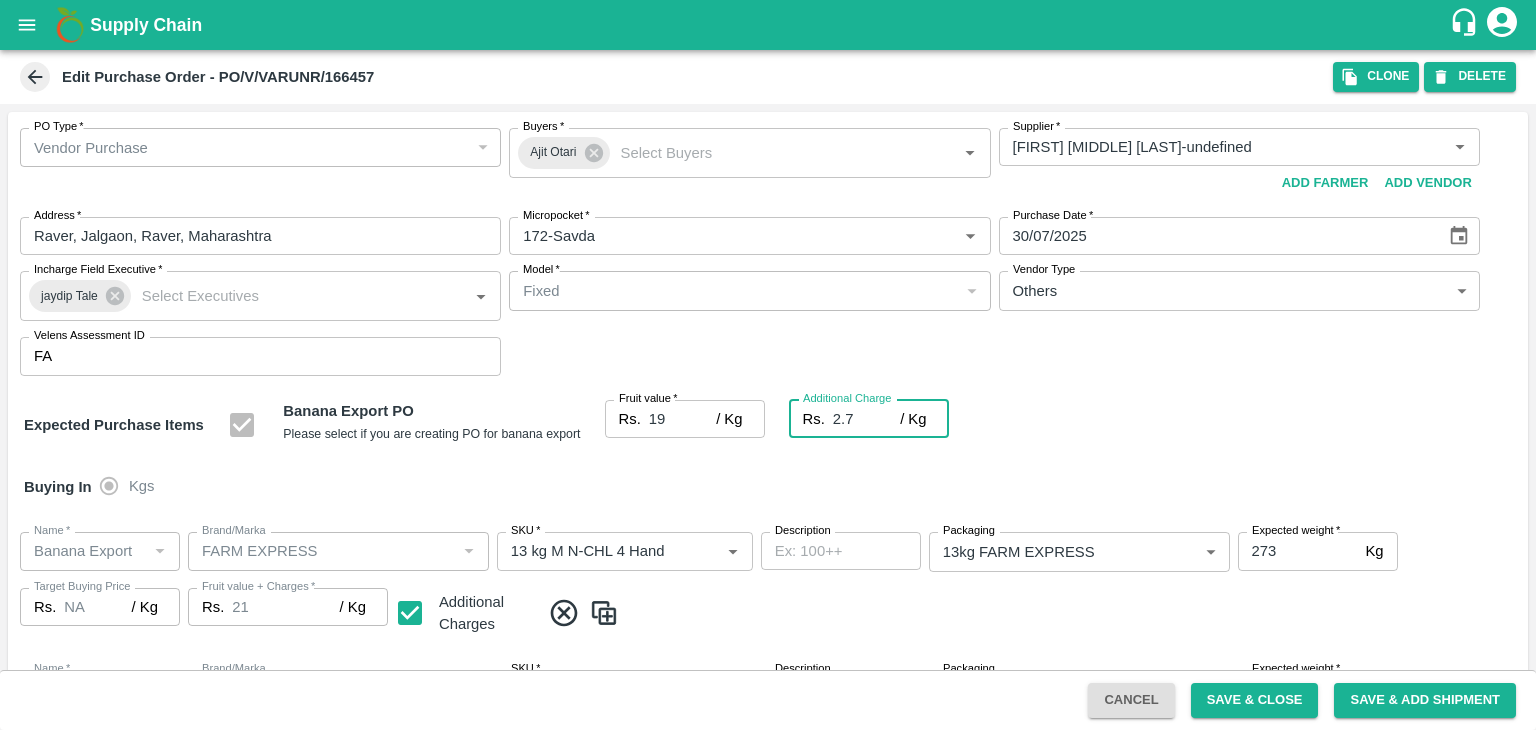 type on "21.7" 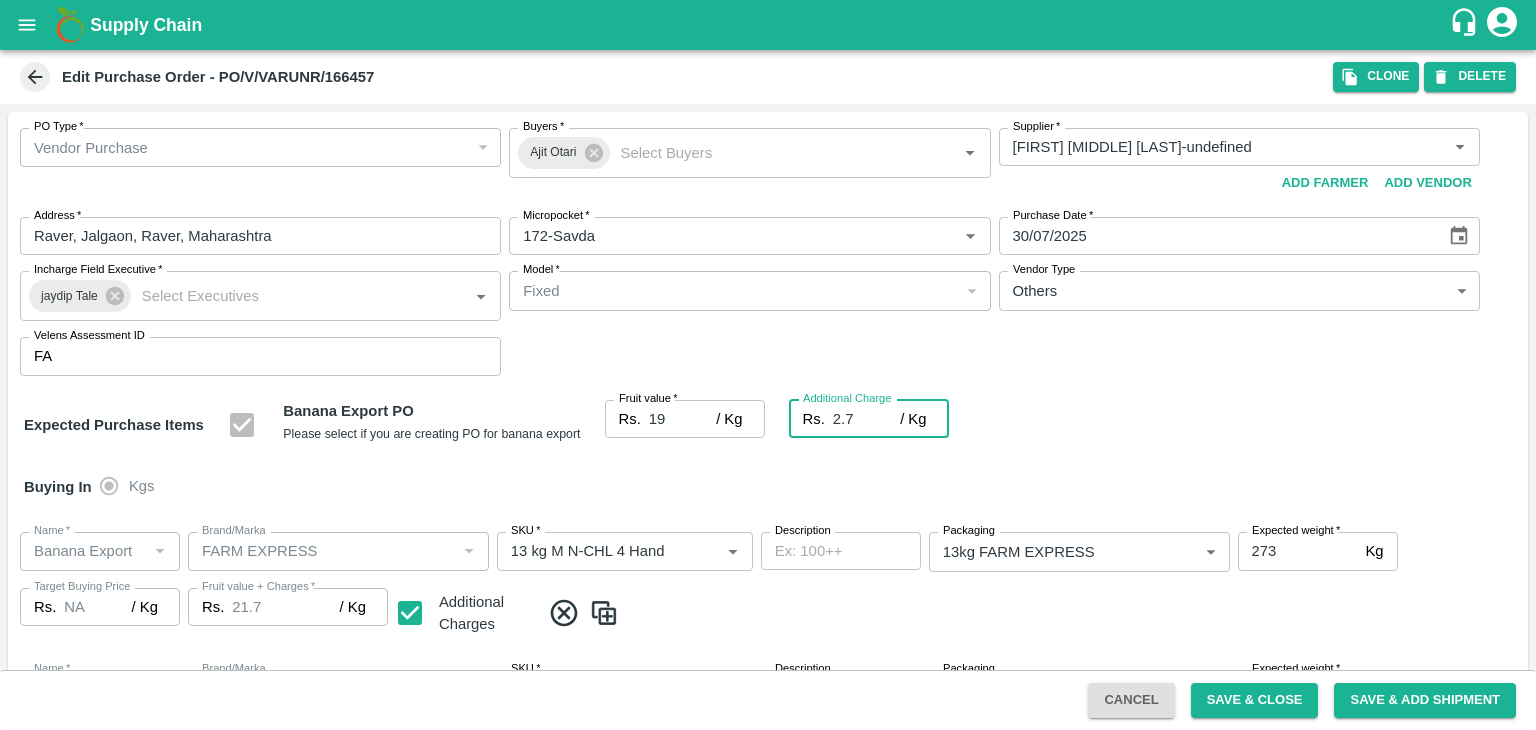 type on "2.75" 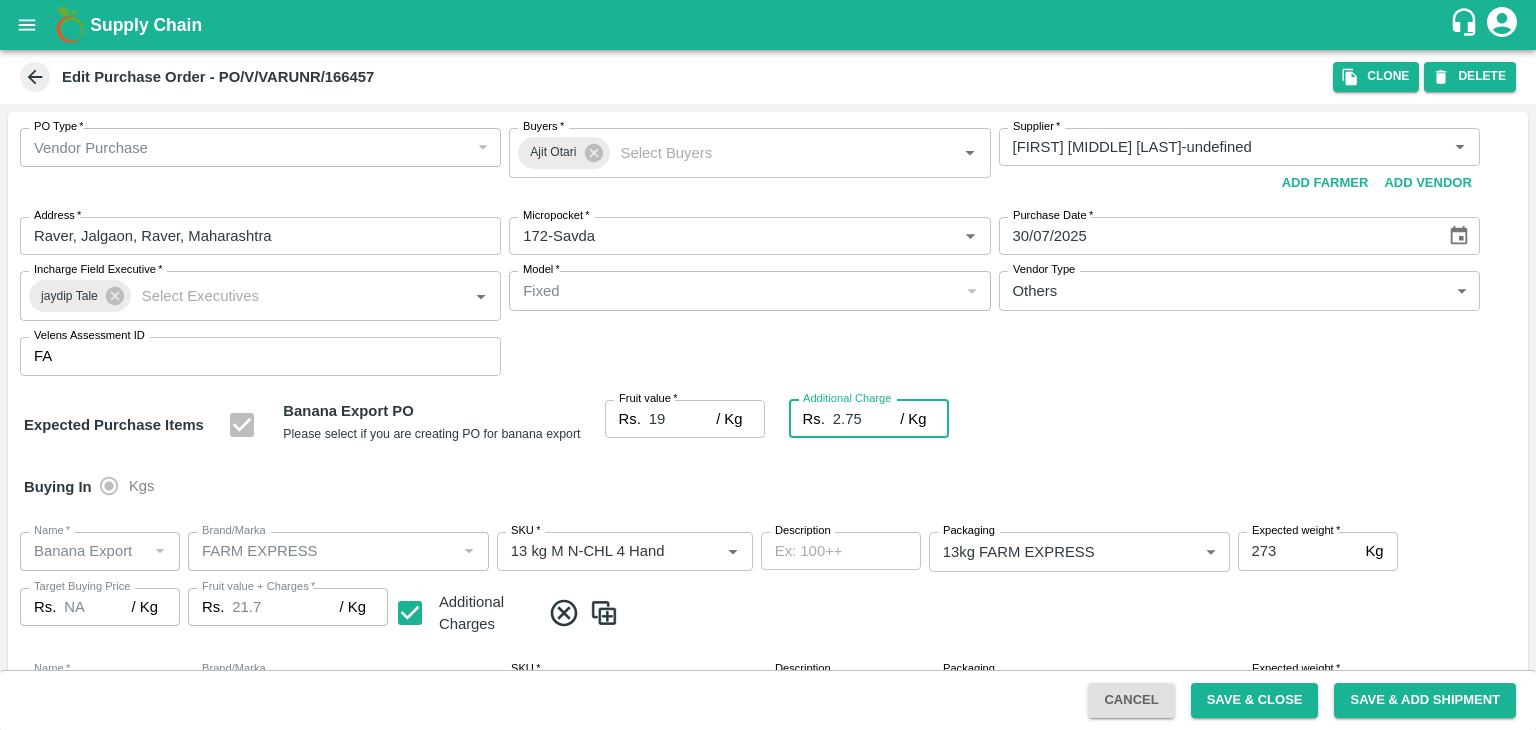 type on "21.75" 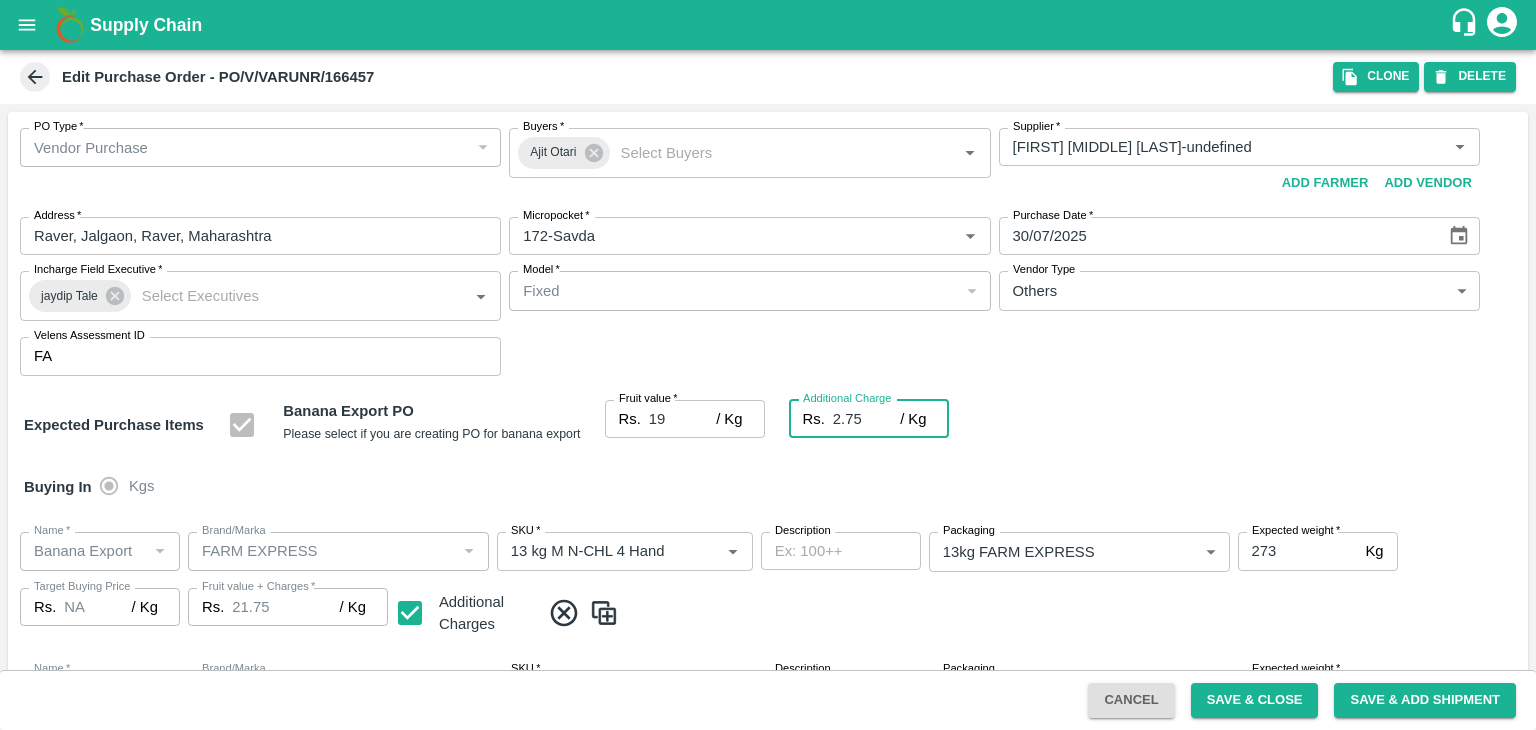 type on "2.75" 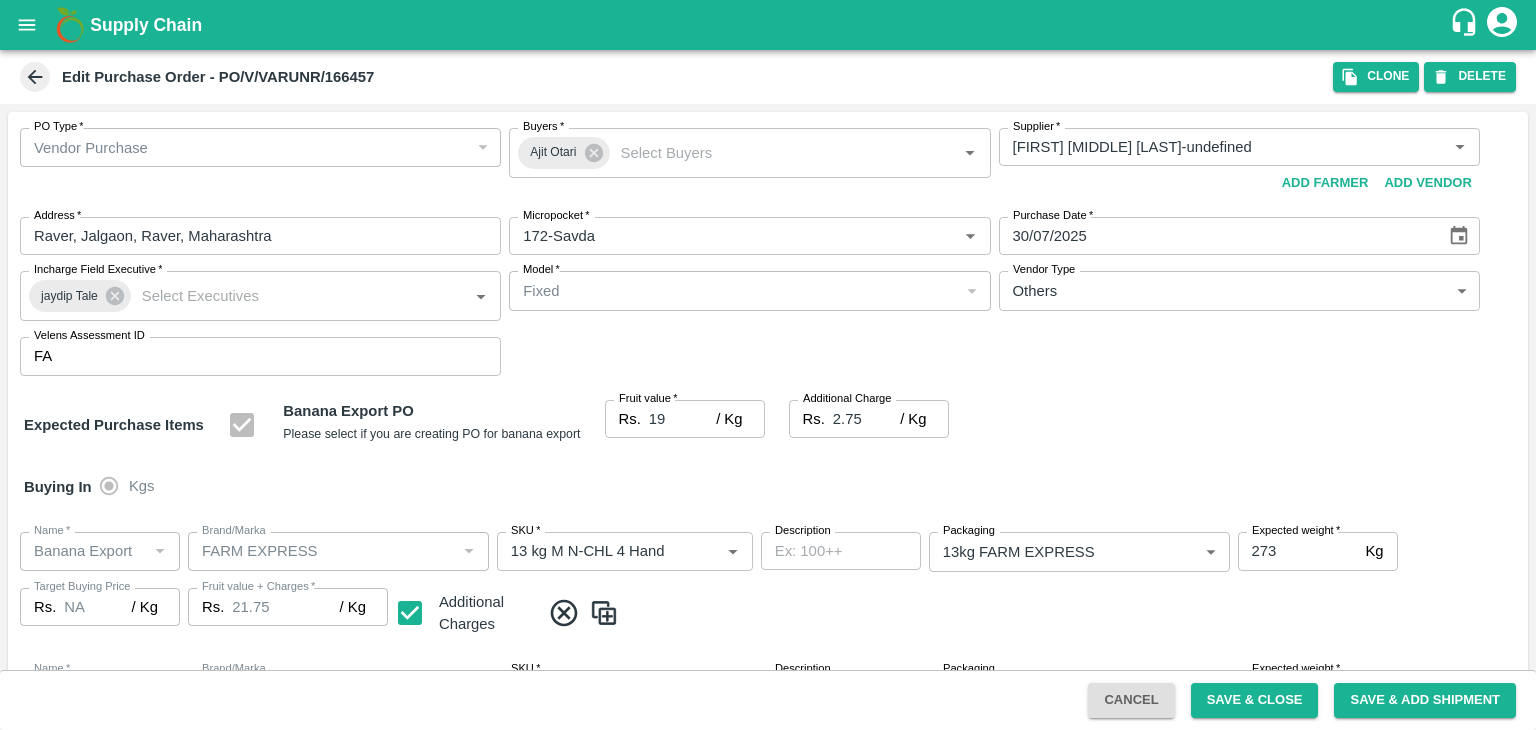 scroll, scrollTop: 1060, scrollLeft: 0, axis: vertical 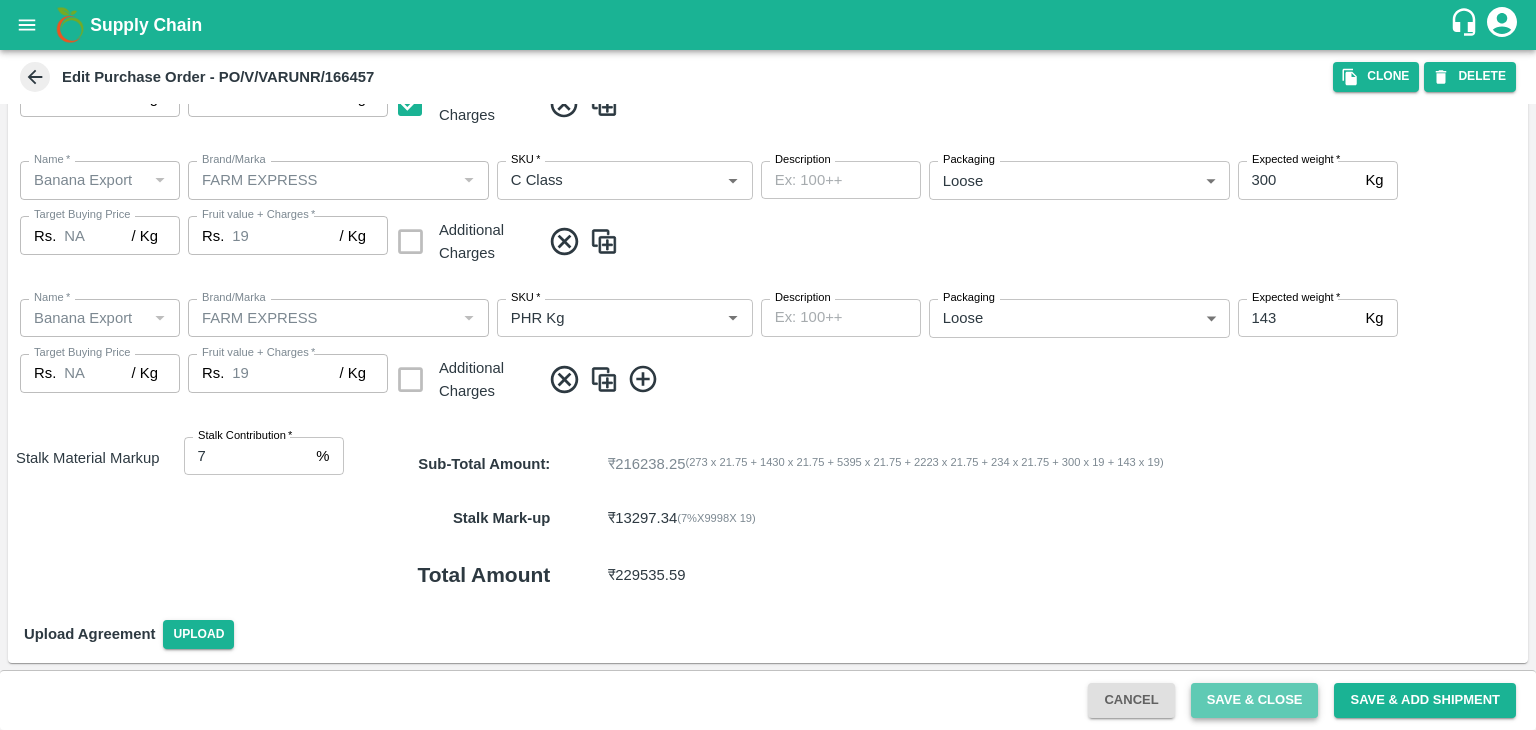 click on "Save & Close" at bounding box center (1255, 700) 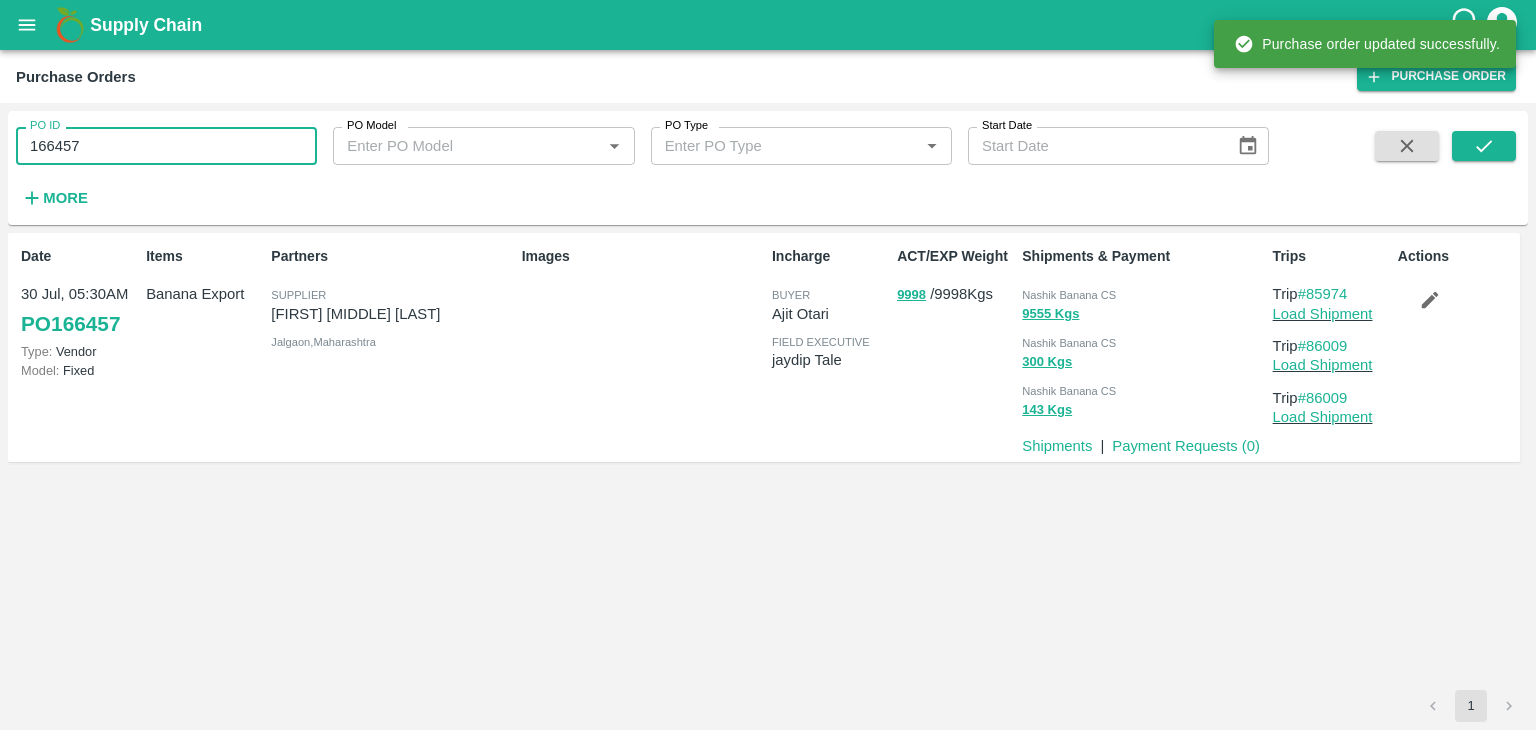 click on "166457" at bounding box center [166, 146] 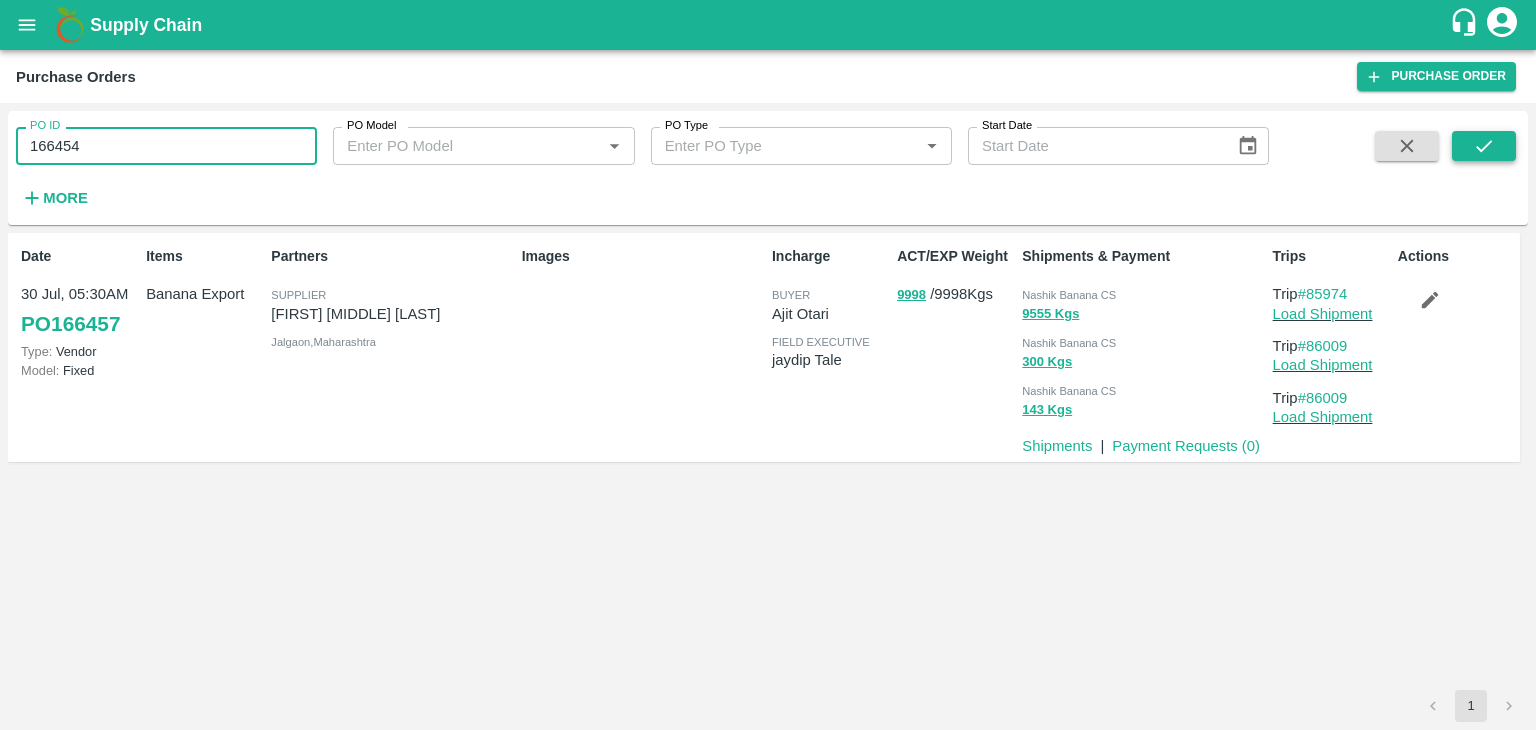 type on "166454" 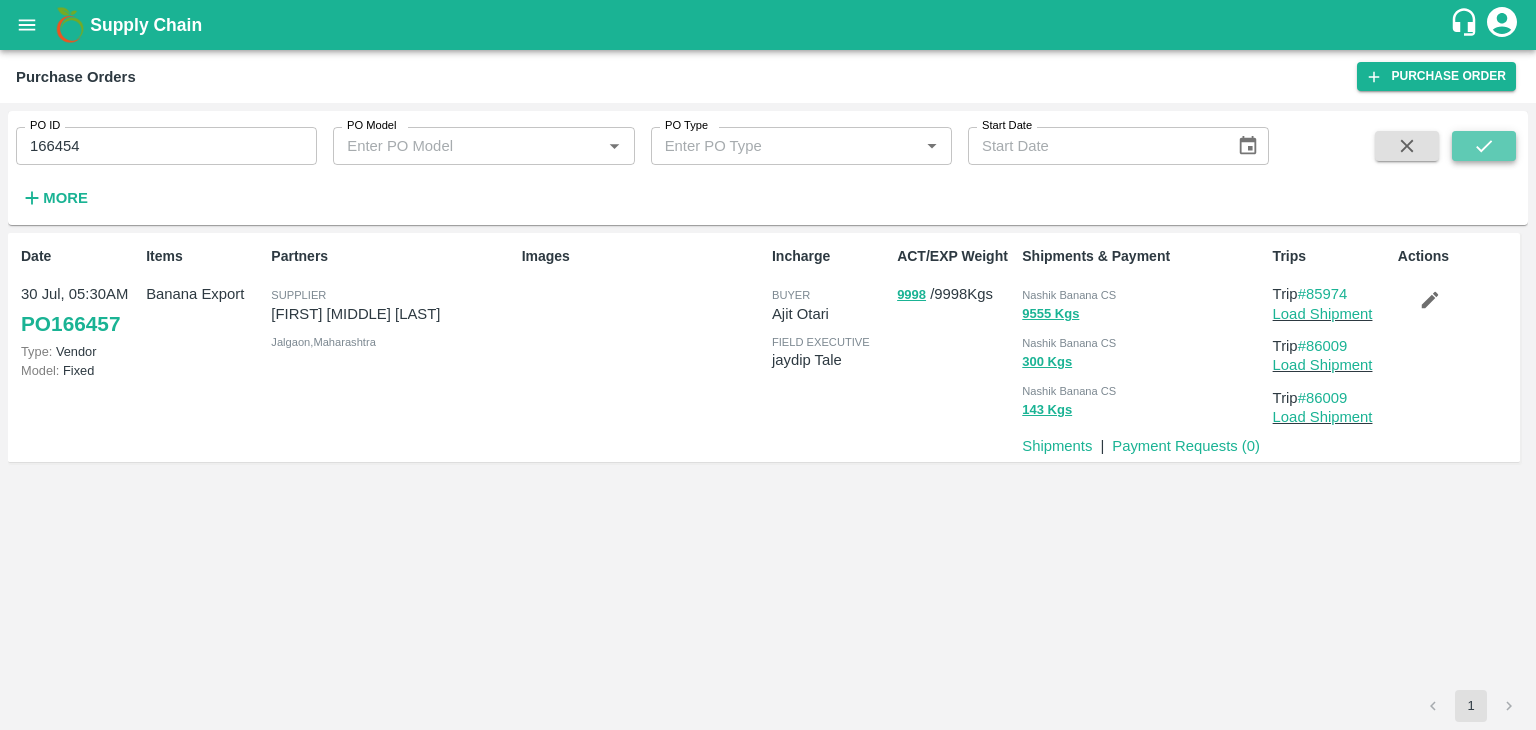 click at bounding box center [1484, 146] 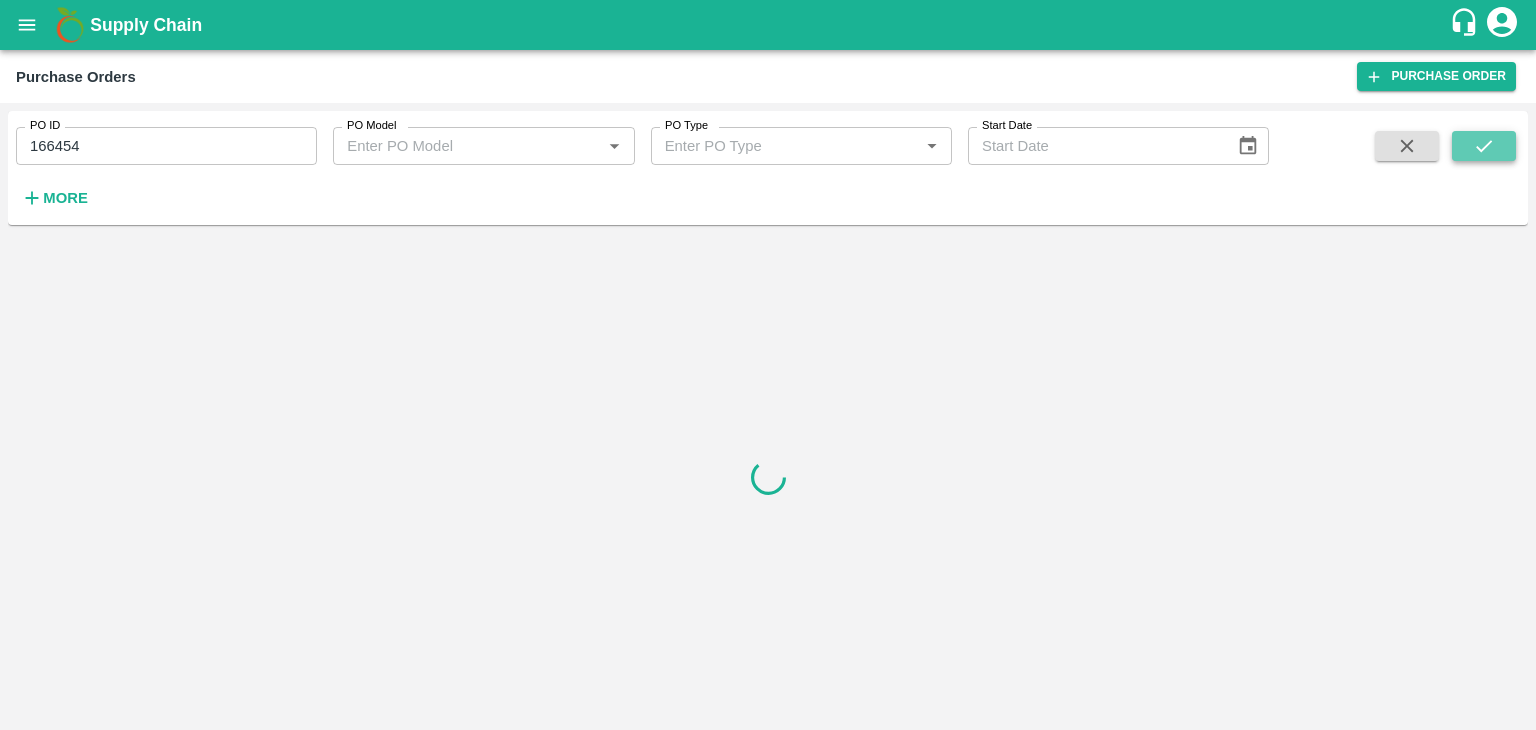 click at bounding box center (1484, 146) 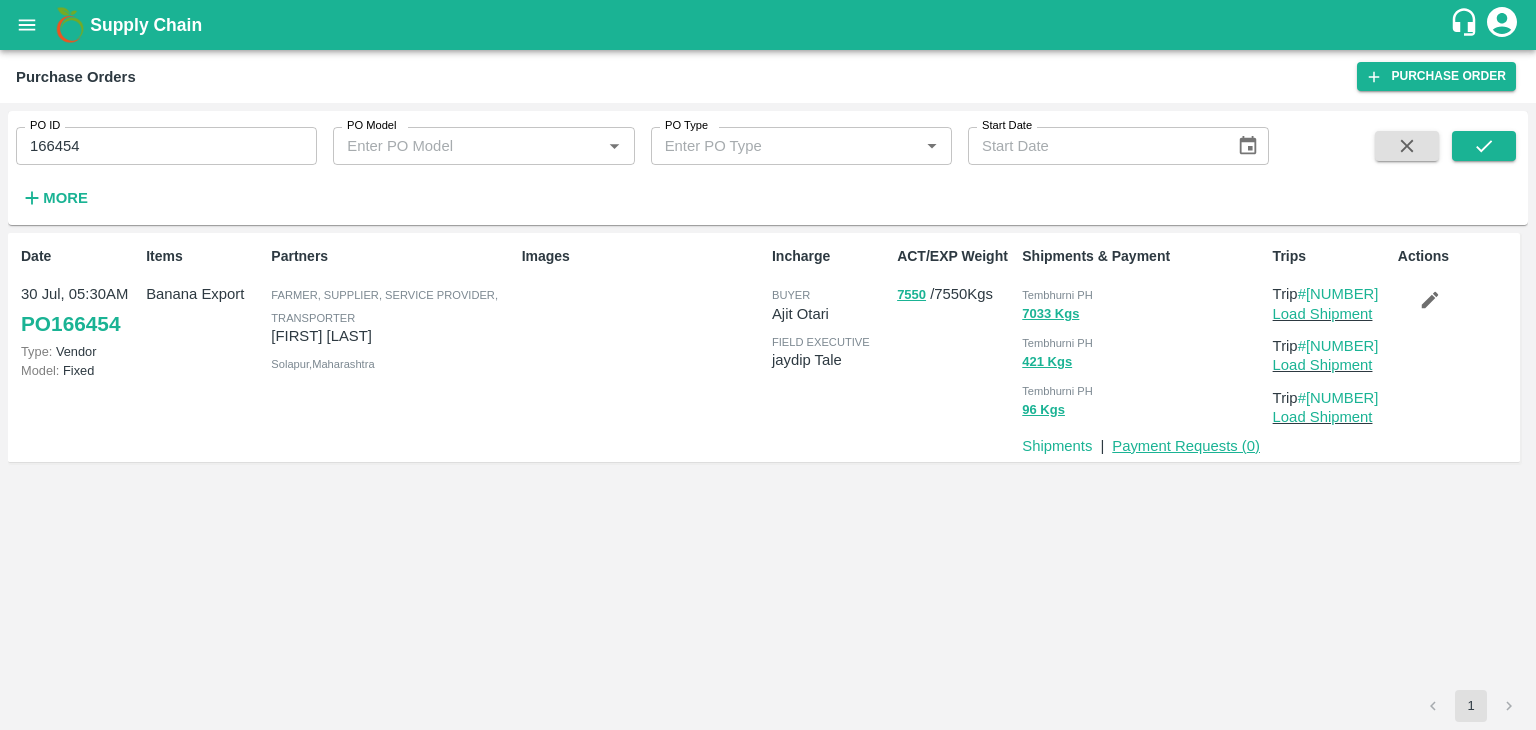 click on "Payment Requests ( 0 )" at bounding box center [1186, 446] 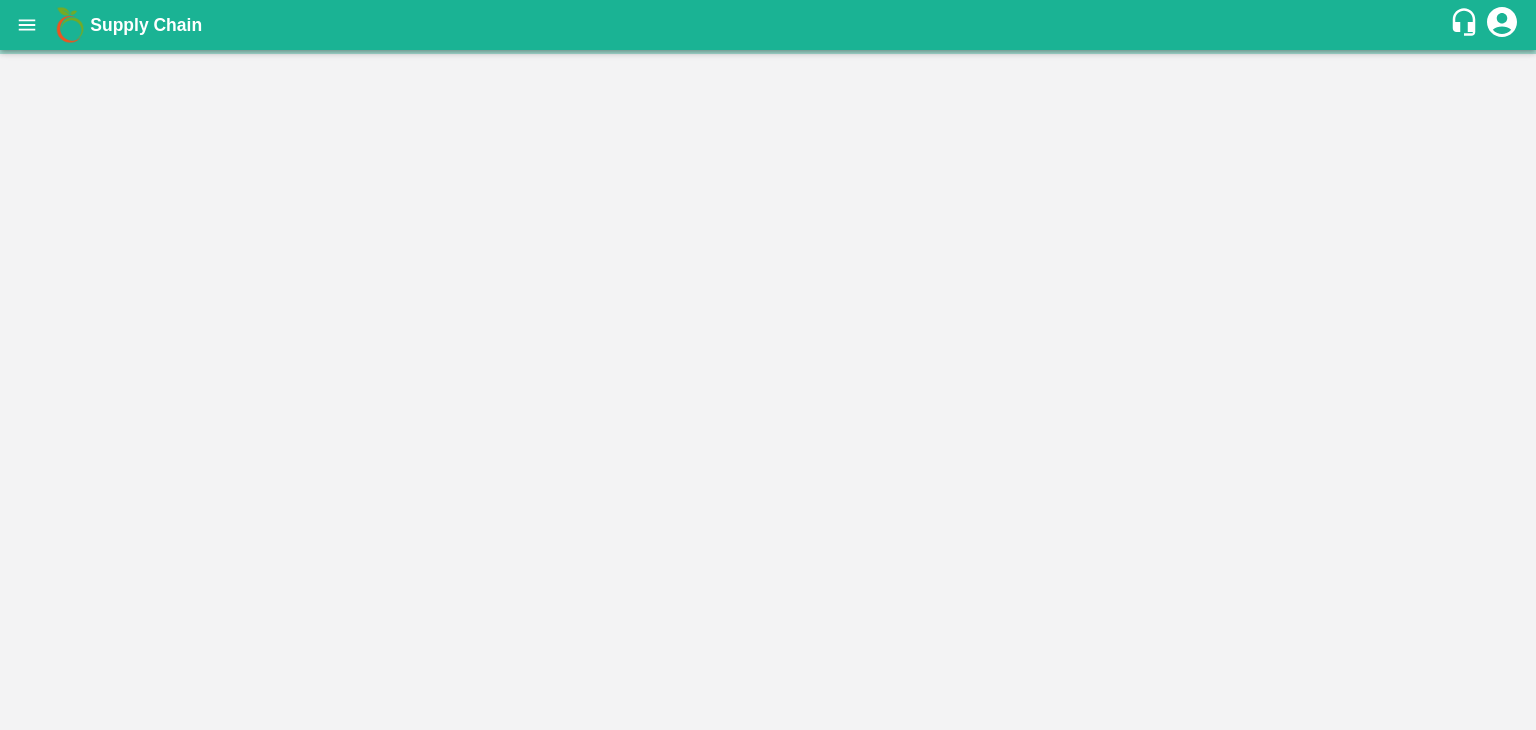 scroll, scrollTop: 0, scrollLeft: 0, axis: both 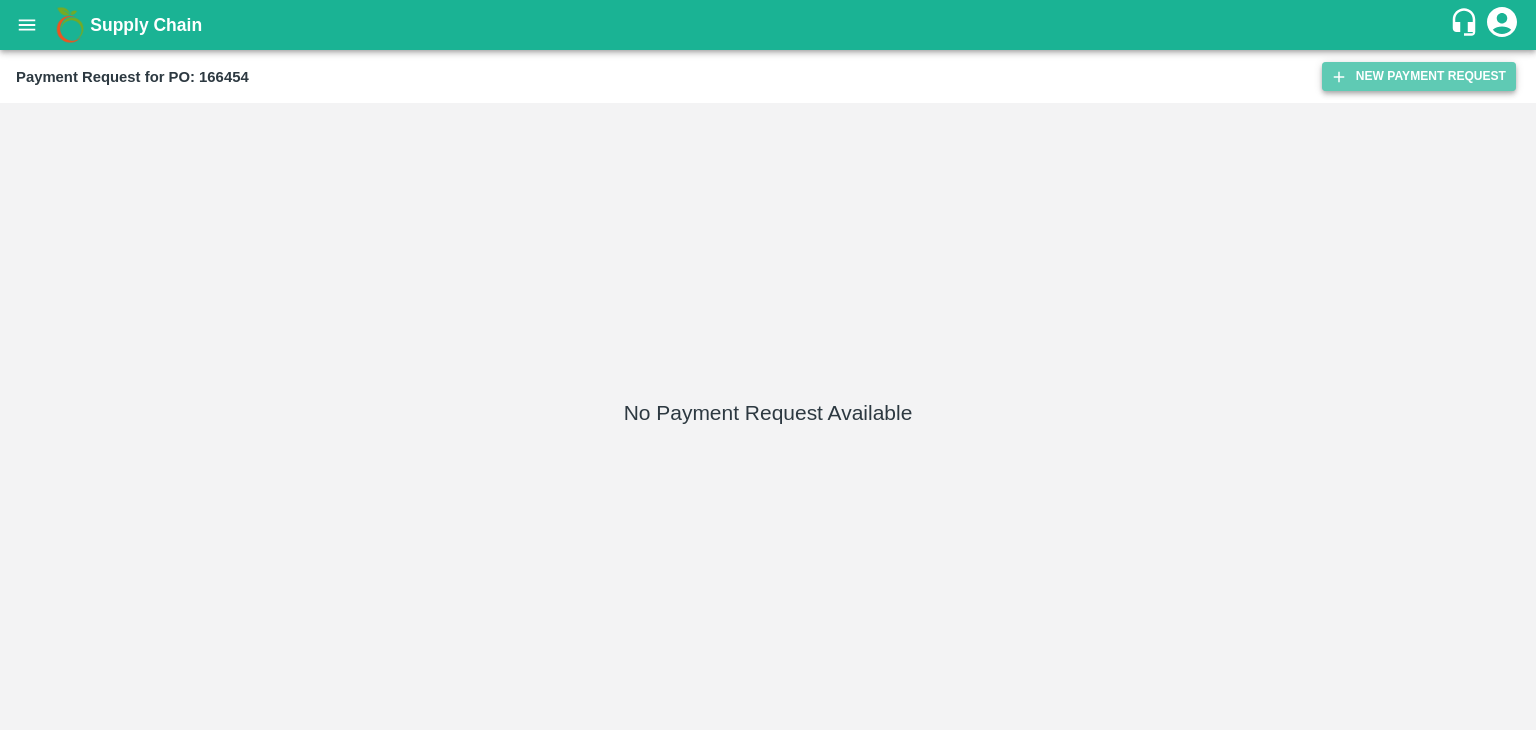 click on "New Payment Request" at bounding box center [1419, 76] 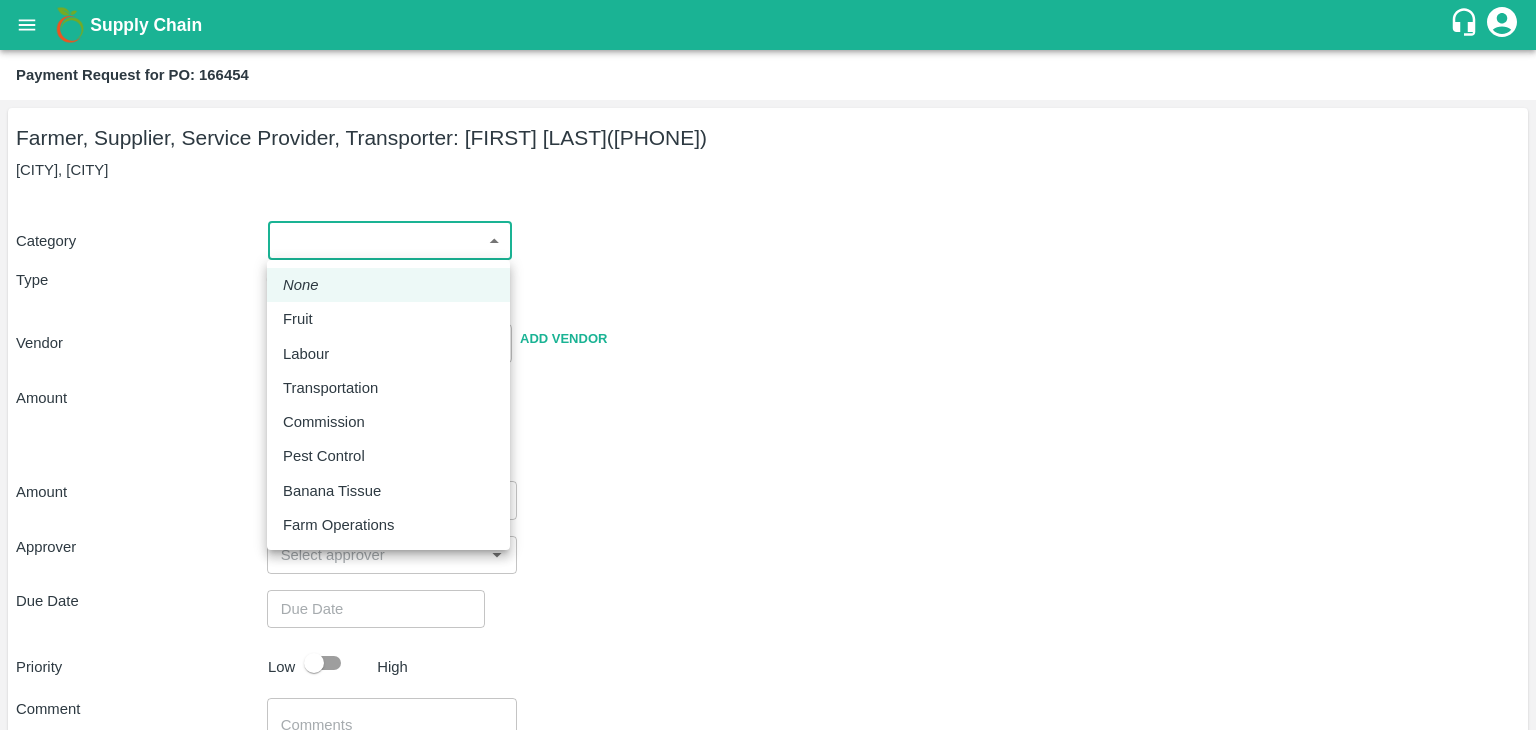 click on "Supply Chain Payment Request for PO: 166454 Farmer, Supplier, Service Provider, Transporter:    [FIRST] [LAST]  ([PHONE]) [CITY], [CITY] Category ​ ​ Type Advance Bill Vendor ​ Add Vendor Amount Total value Per Kg ​ Amount ​ Approver ​ Due Date ​  Priority  Low  High Comment x ​ Attach bill Cancel Save [CITY] PH [CITY] CC [CITY] [CITY] Banana Export PH [CITY] Banana Export PH [CITY] Banana CS [FIRST] [LAST] Logout None Fruit Labour Transportation Commission Pest Control Banana Tissue Farm Operations" at bounding box center (768, 365) 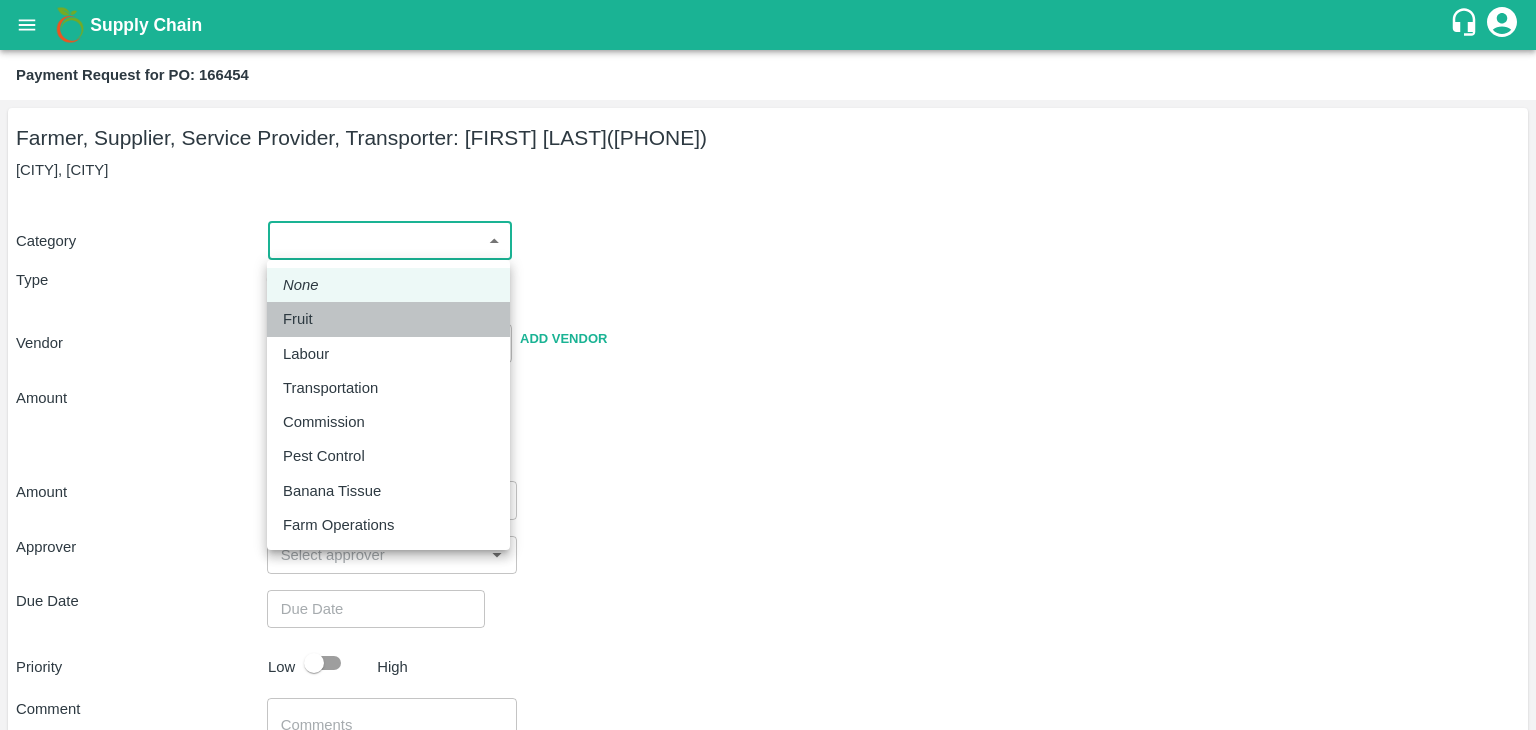 click on "Fruit" at bounding box center (298, 319) 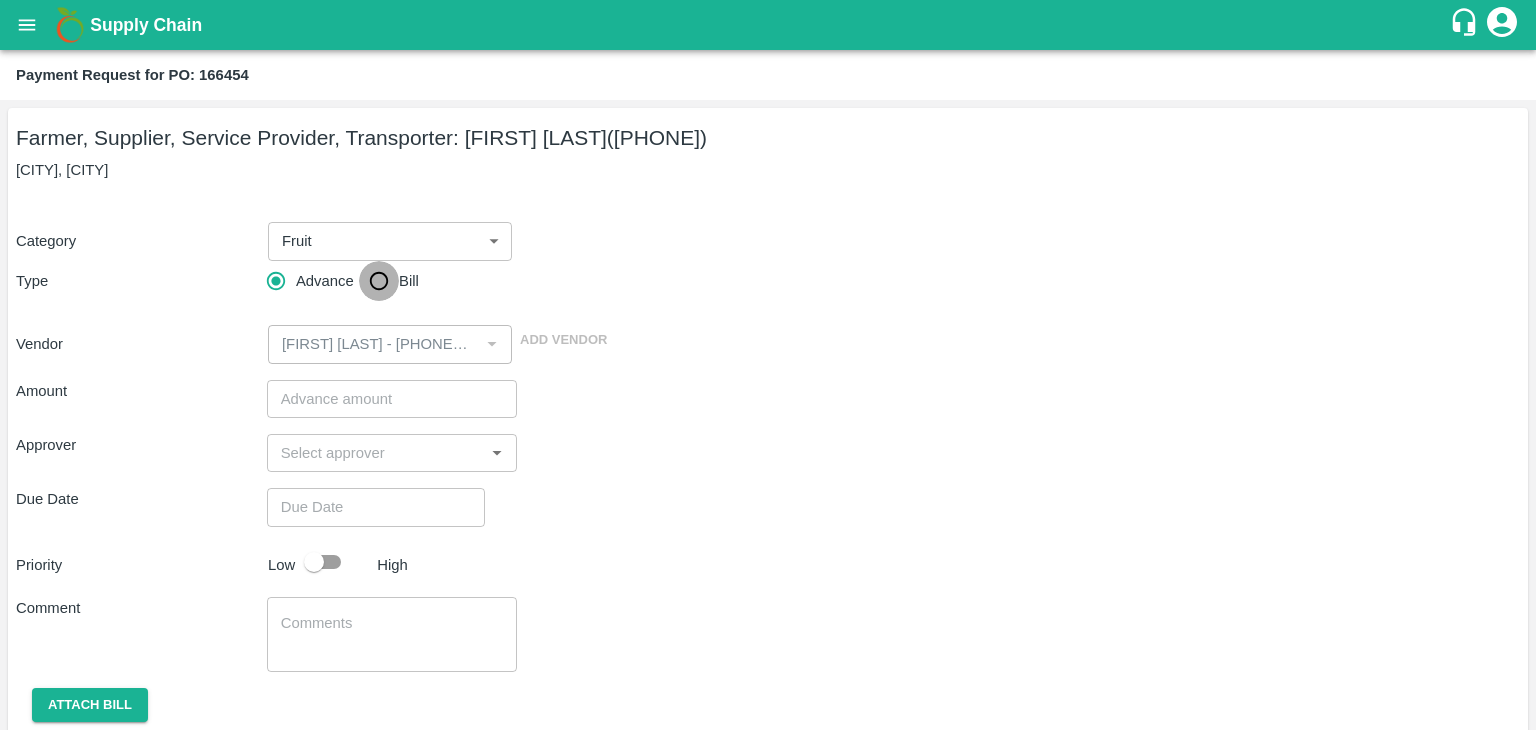 click on "Bill" at bounding box center [379, 281] 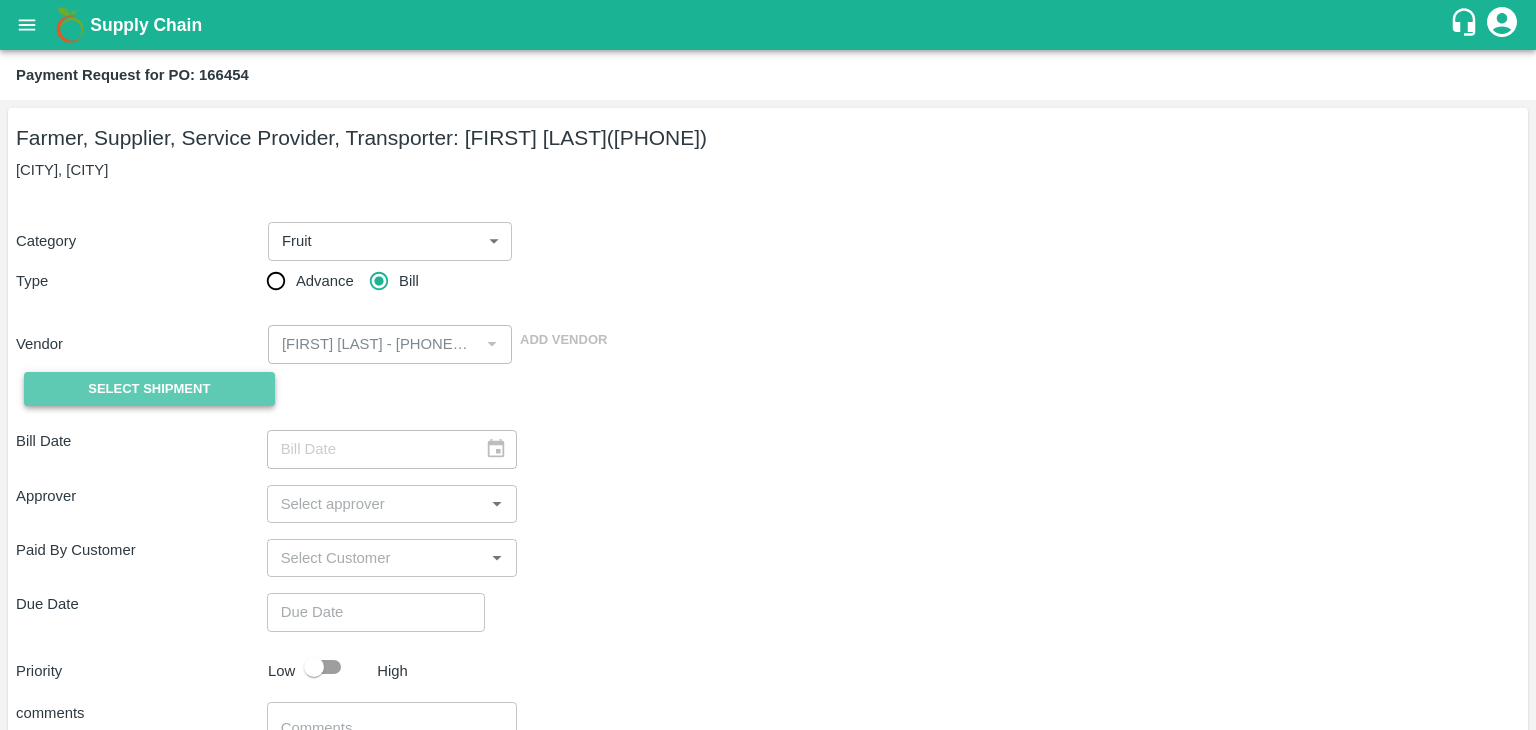 click on "Select Shipment" at bounding box center (149, 389) 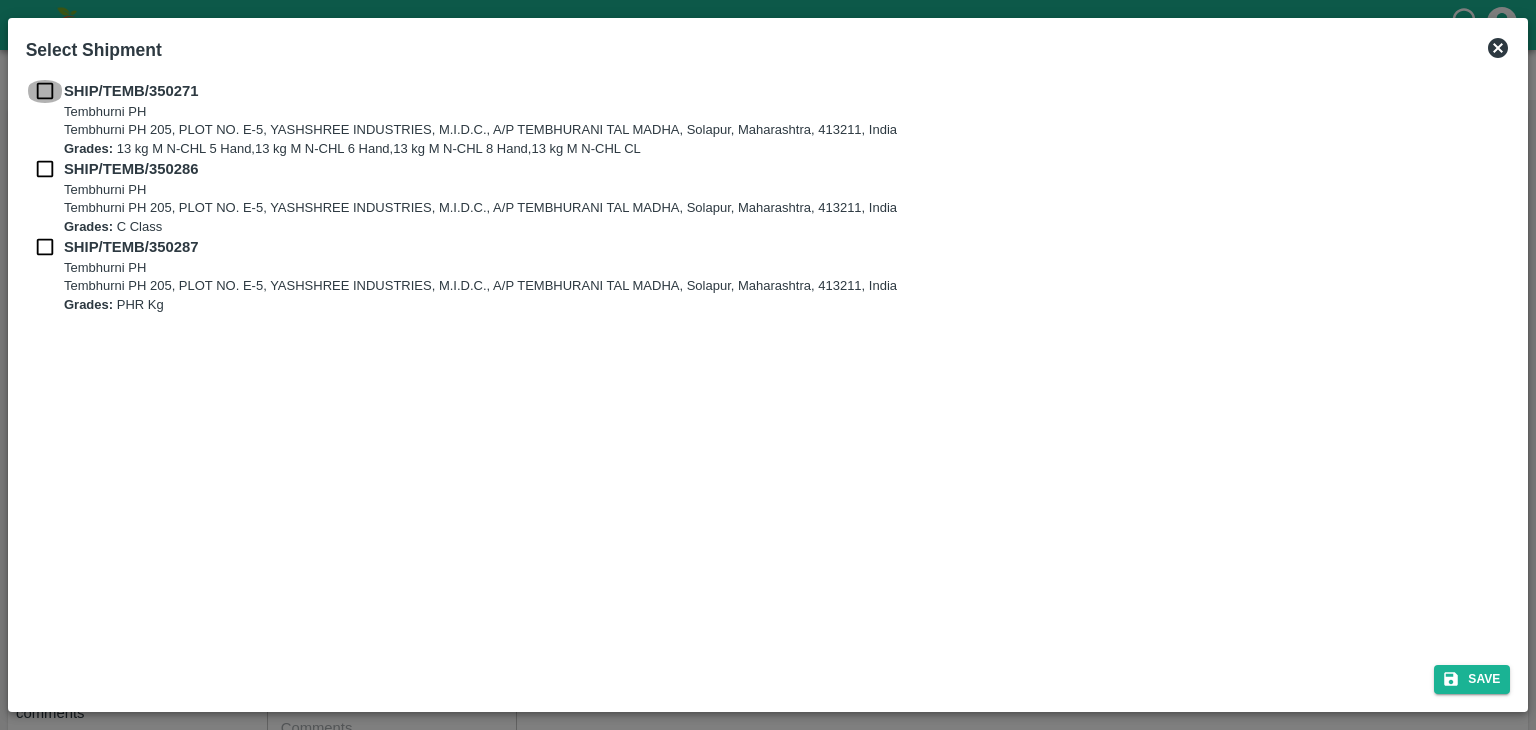 click at bounding box center [45, 91] 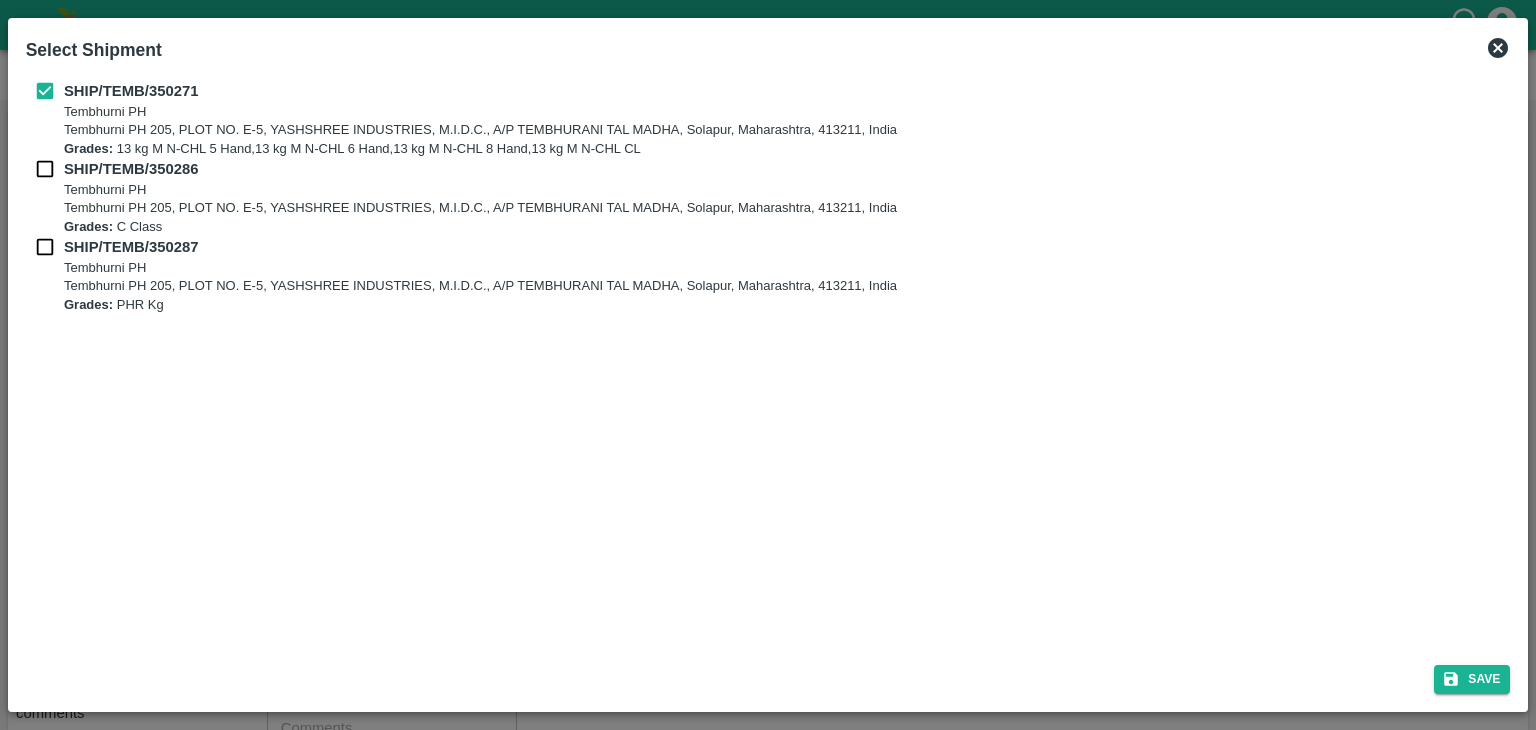 click on "SHIP/TEMB/350271 Tembhurni PH Tembhurni PH 205, PLOT NO. E-5, YASHSHREE INDUSTRIES, M.I.D.C., A/P TEMBHURANI TAL MADHA, Solapur, Maharashtra, 413211, India Grades:   13 kg M N-CHL 5 Hand,13 kg M N-CHL 6 Hand,13 kg M N-CHL 8 Hand,13 kg M N-CHL CL" at bounding box center [768, 119] 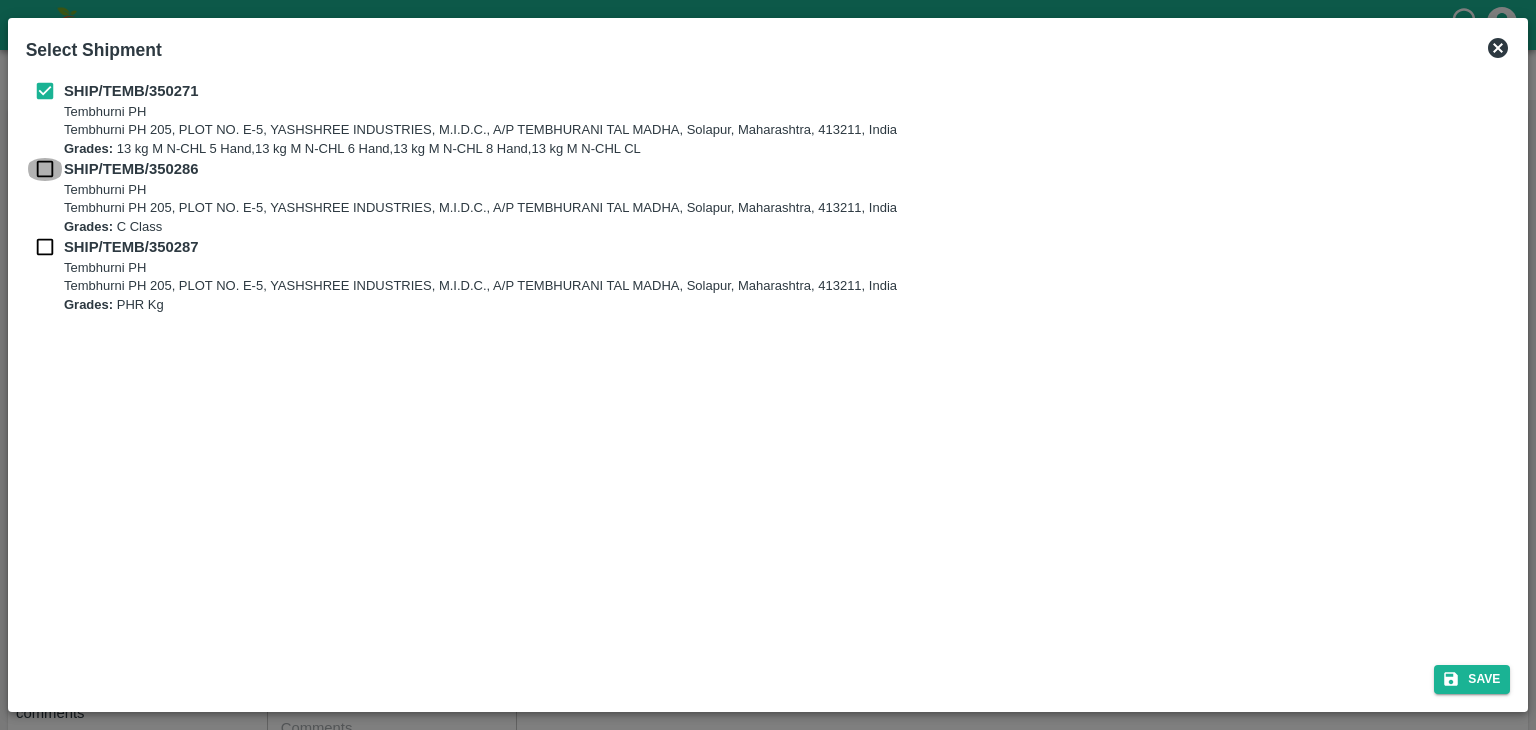 click at bounding box center [45, 169] 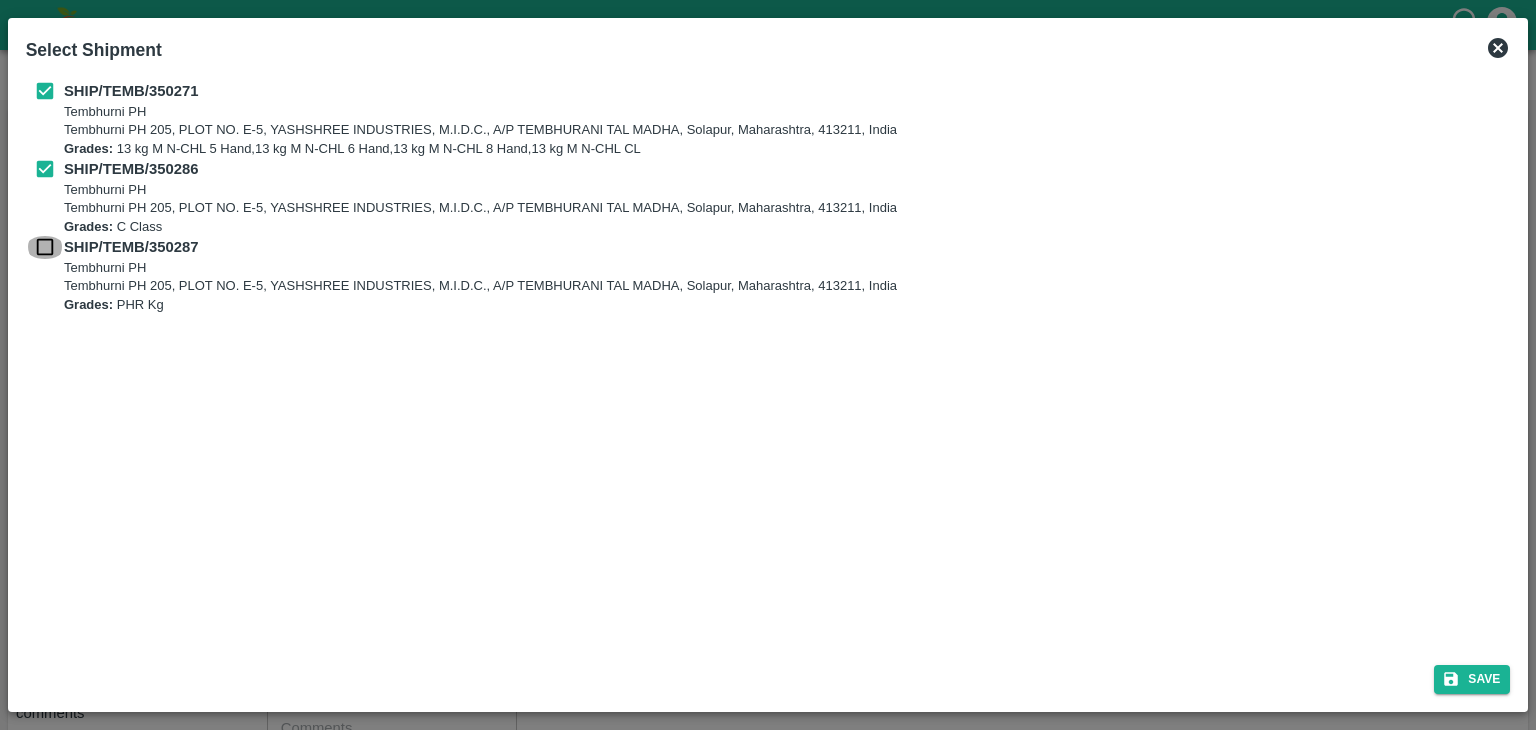 click at bounding box center [45, 247] 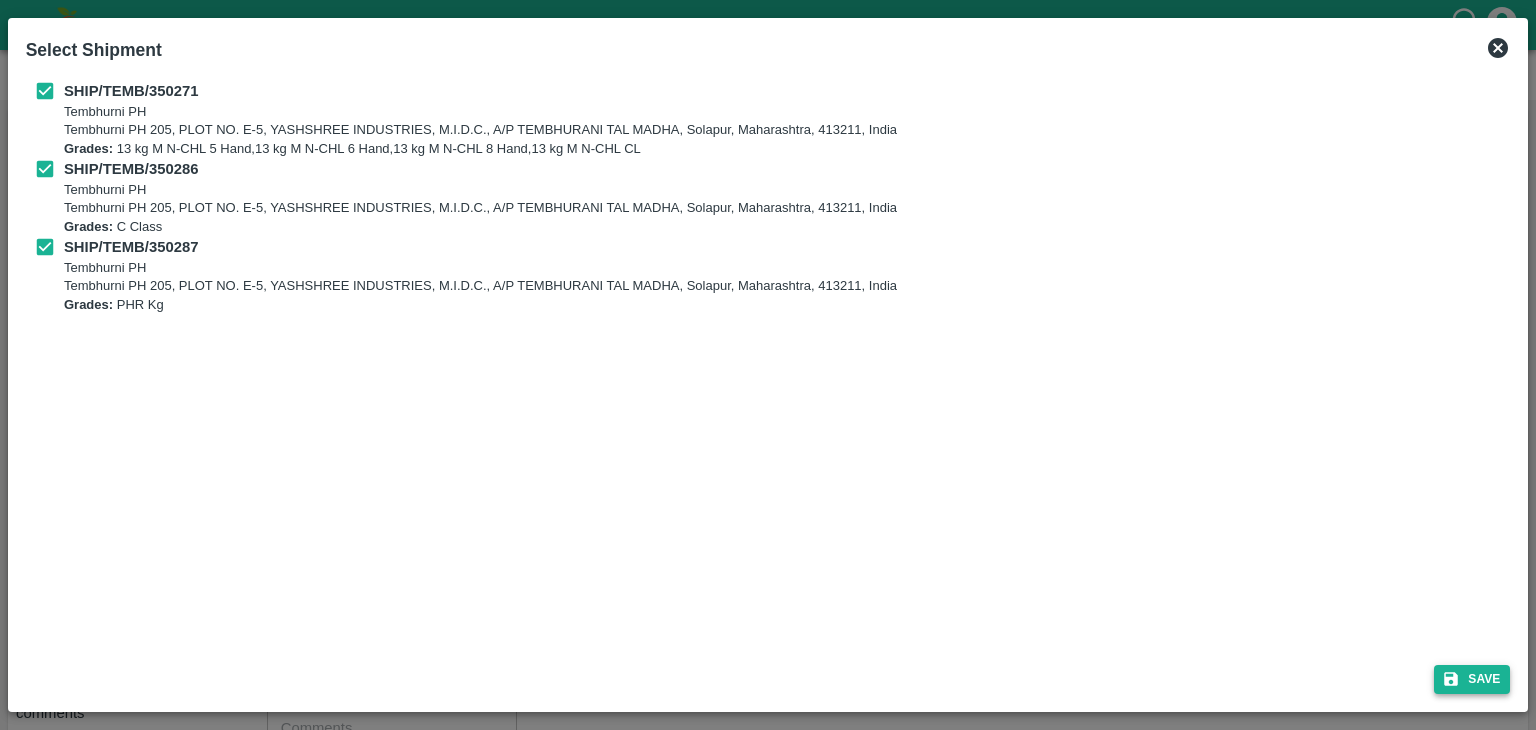 drag, startPoint x: 1450, startPoint y: 657, endPoint x: 1472, endPoint y: 667, distance: 24.166092 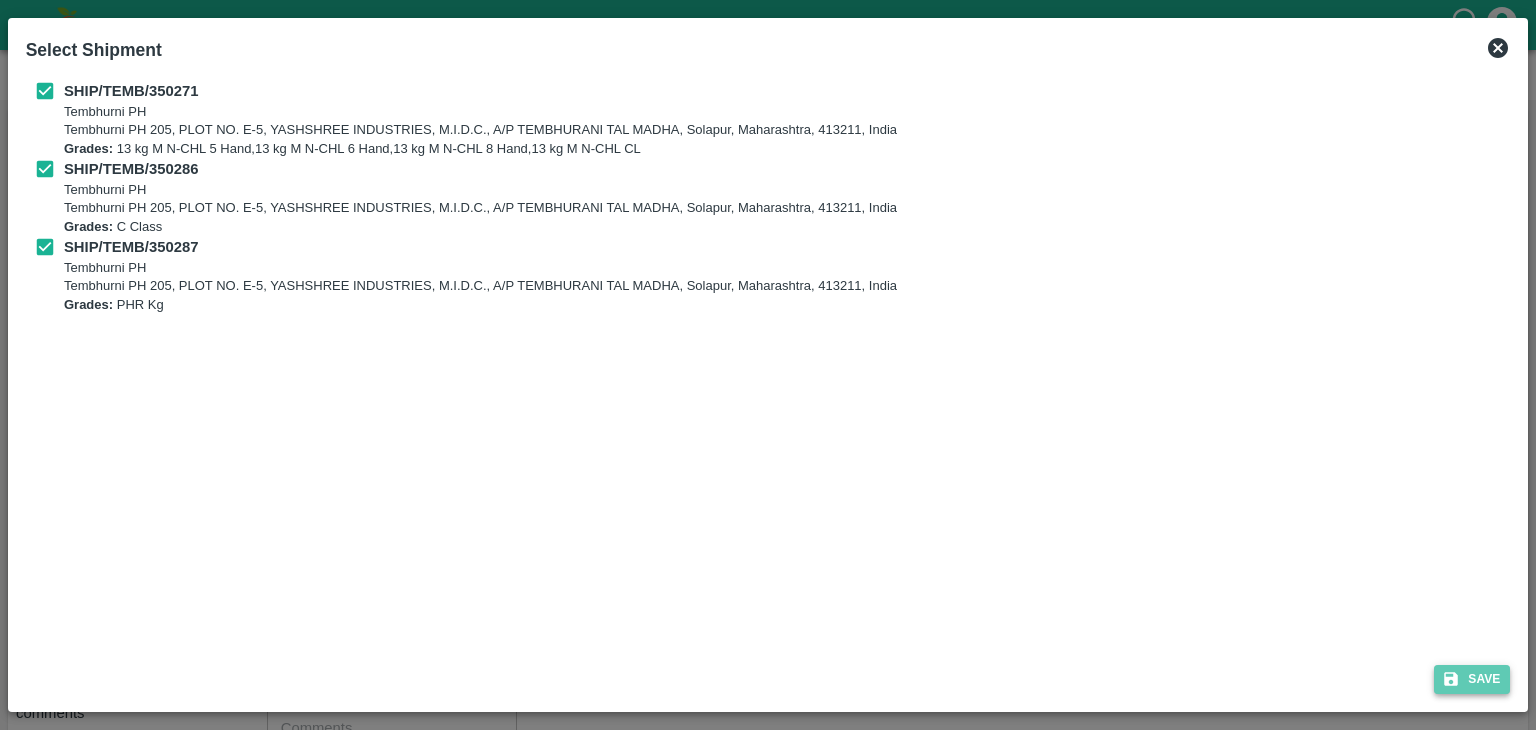 click on "Save" at bounding box center (1472, 679) 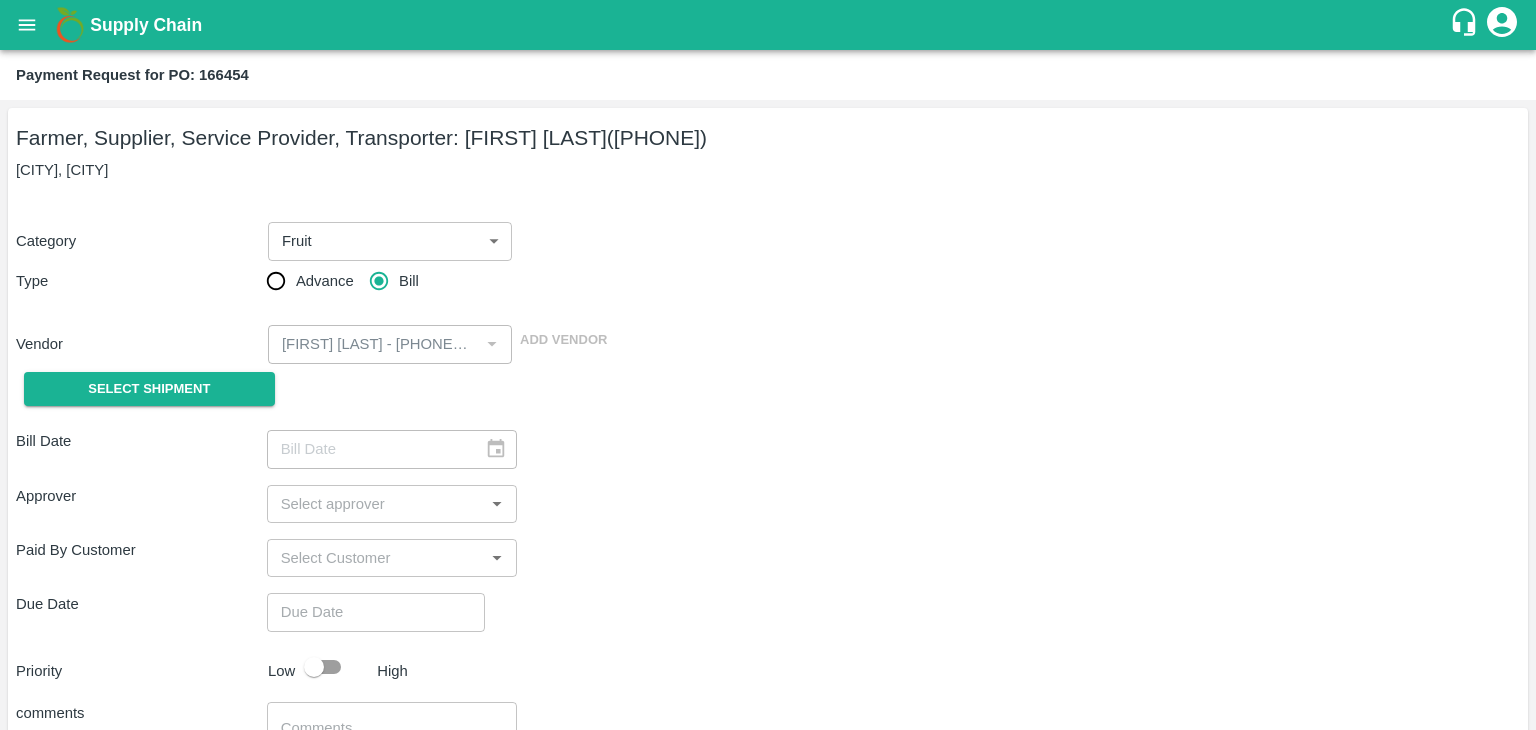 type on "31/07/2025" 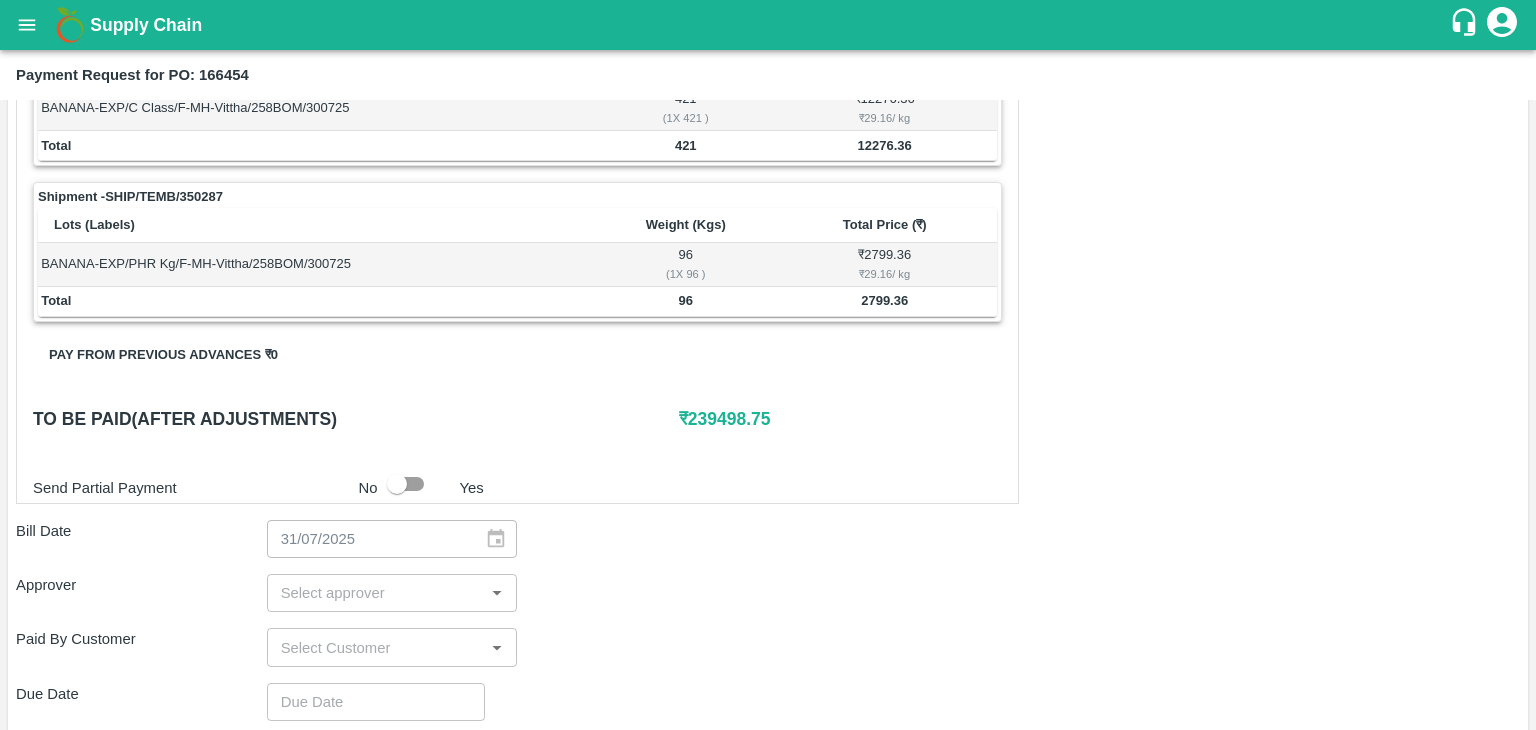 scroll, scrollTop: 936, scrollLeft: 0, axis: vertical 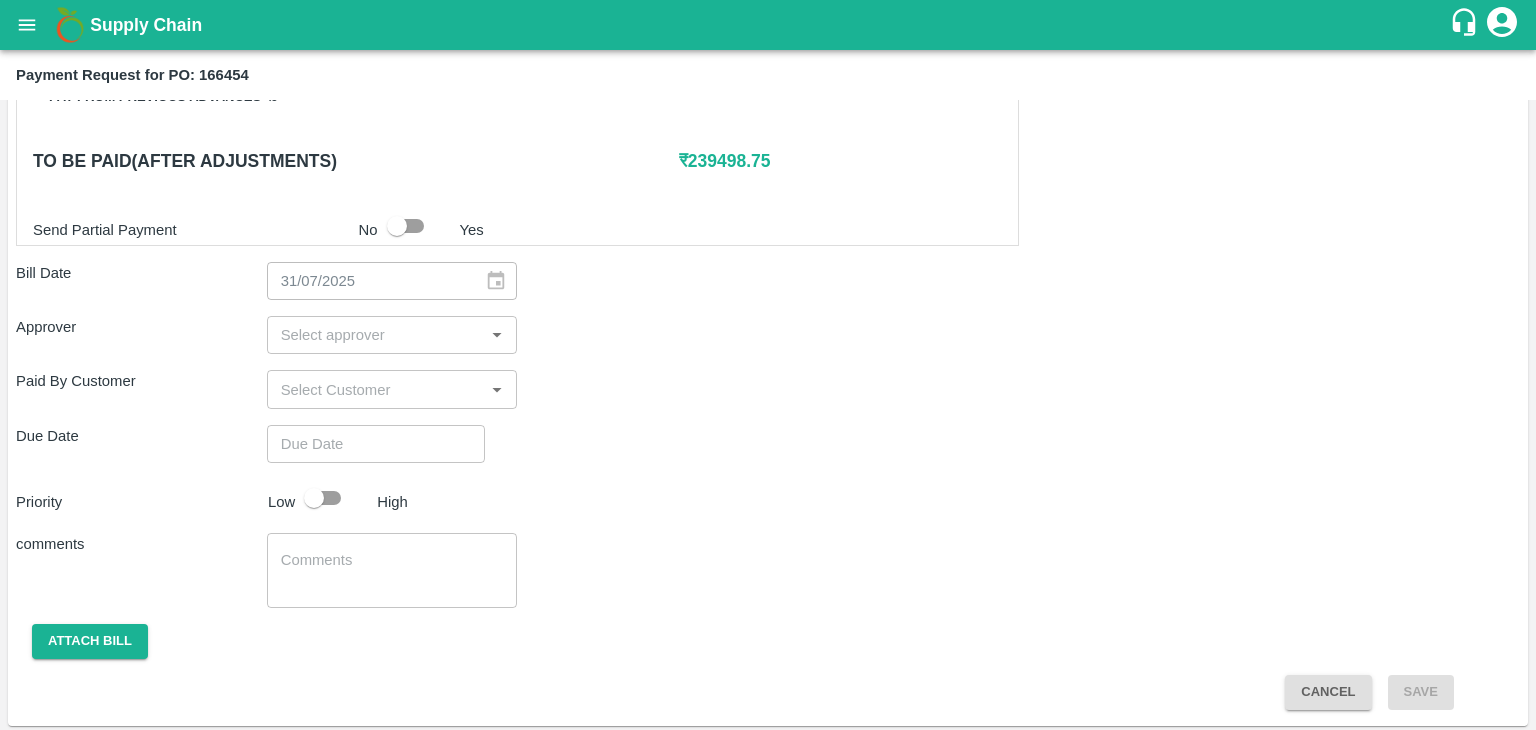 click at bounding box center [376, 335] 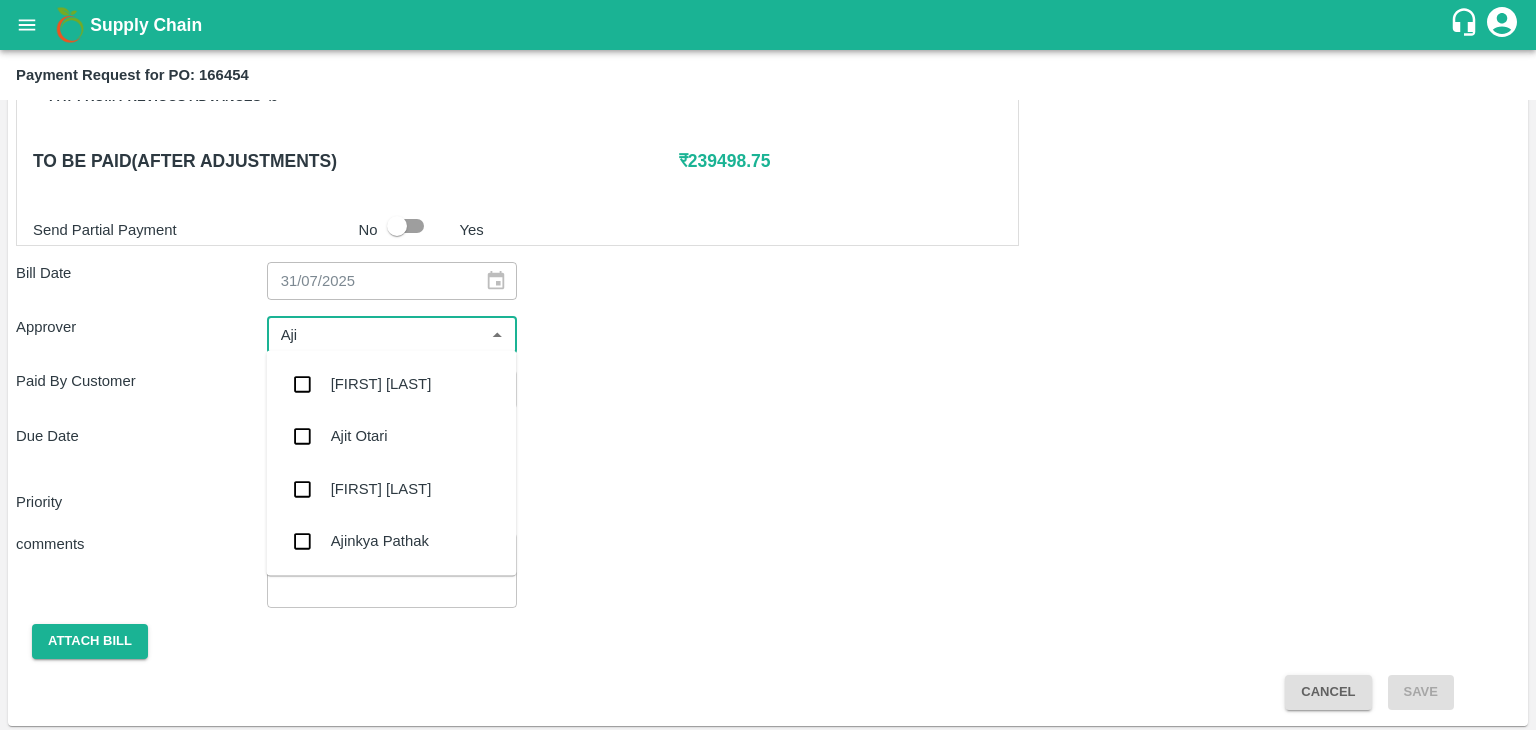 type on "[FIRST]" 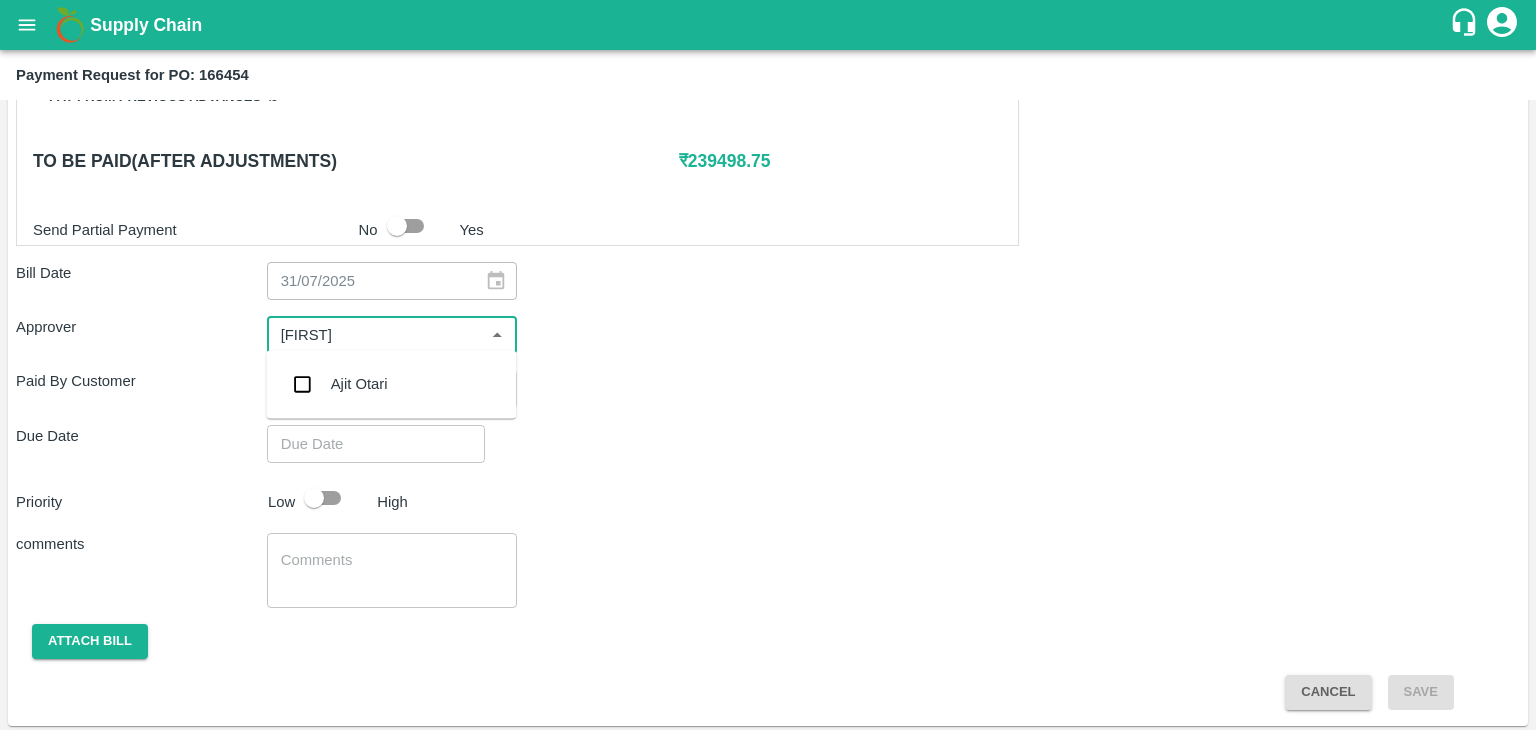 click on "Ajit Otari" at bounding box center [391, 384] 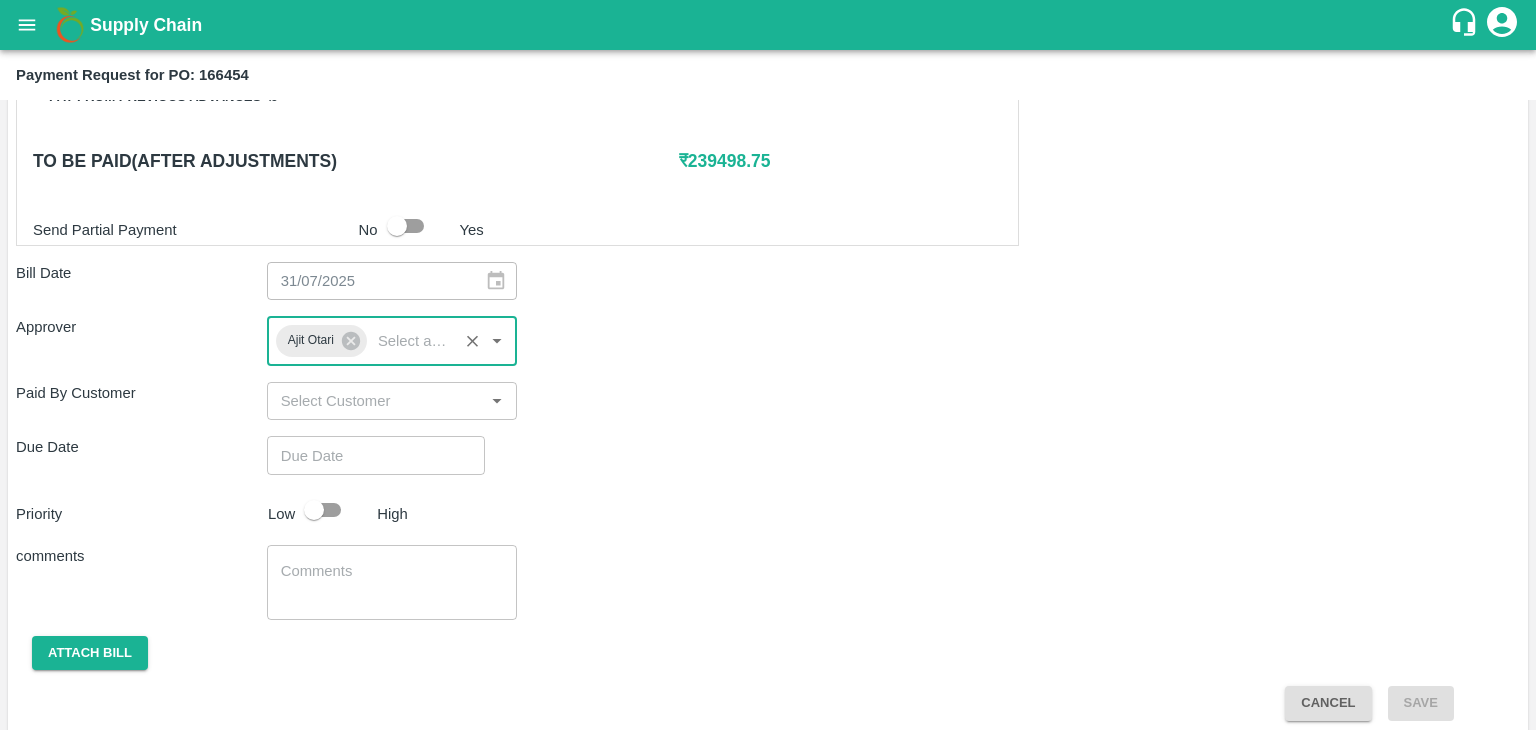 type on "DD/MM/YYYY hh:mm aa" 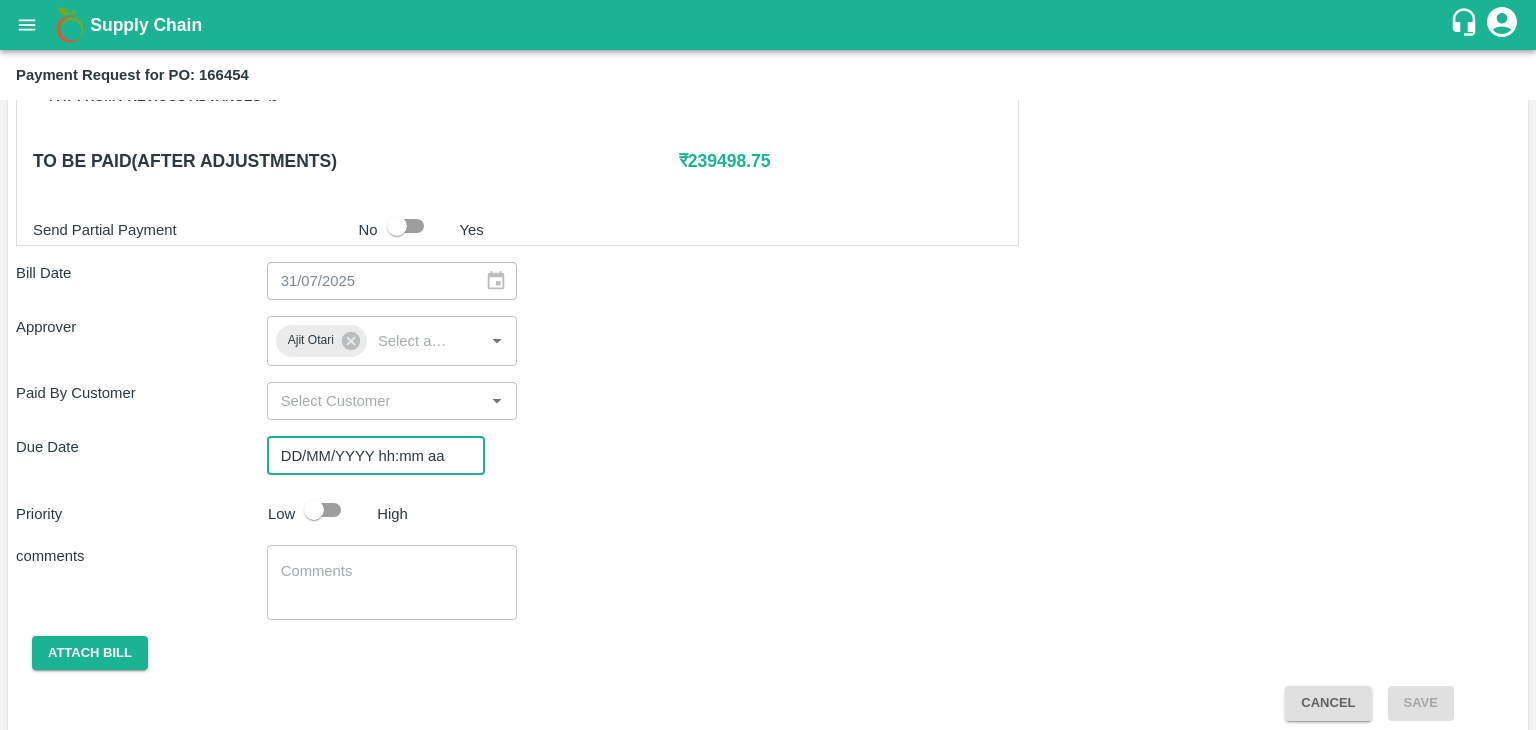 click on "DD/MM/YYYY hh:mm aa" at bounding box center [369, 455] 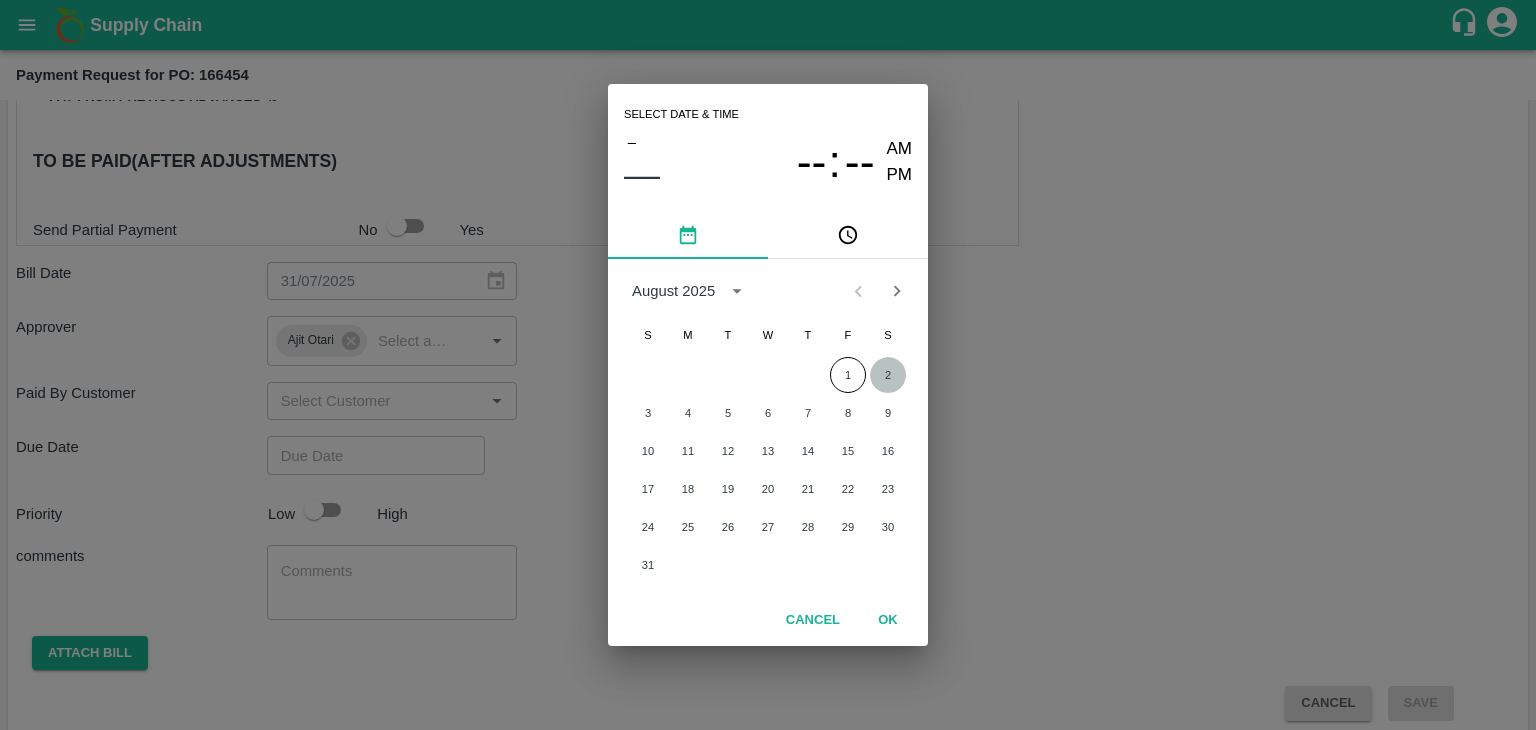 click on "2" at bounding box center [888, 375] 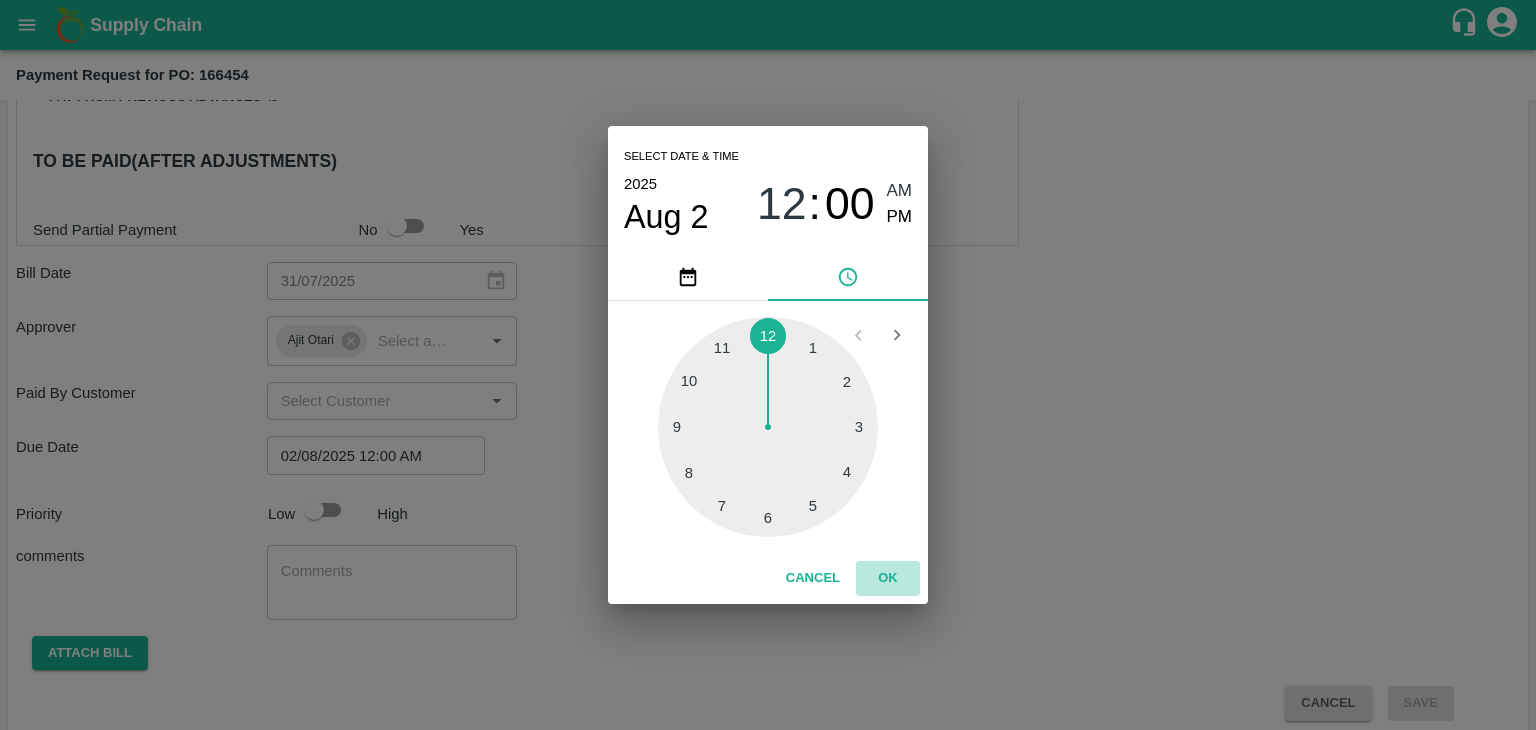 click on "OK" at bounding box center (888, 578) 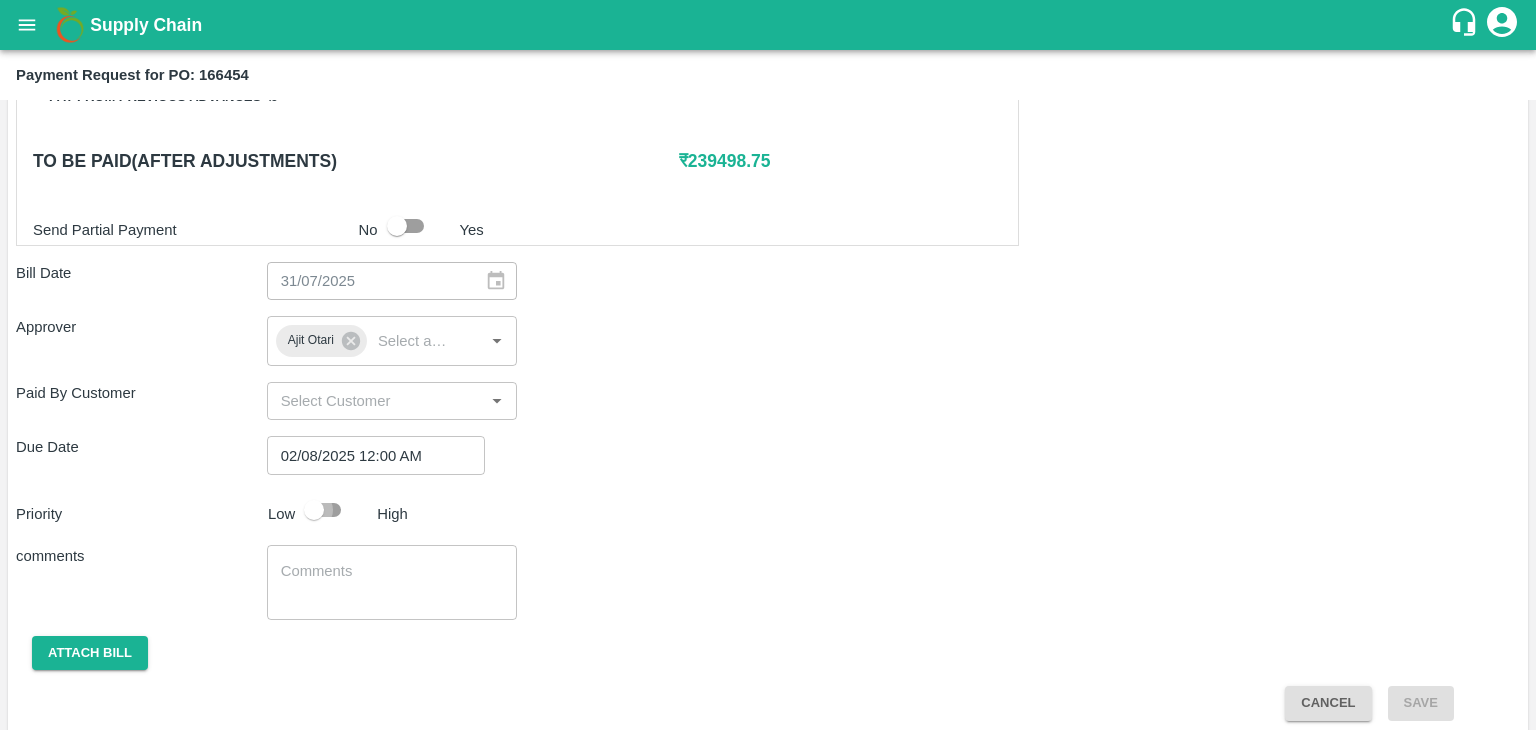 click at bounding box center [314, 510] 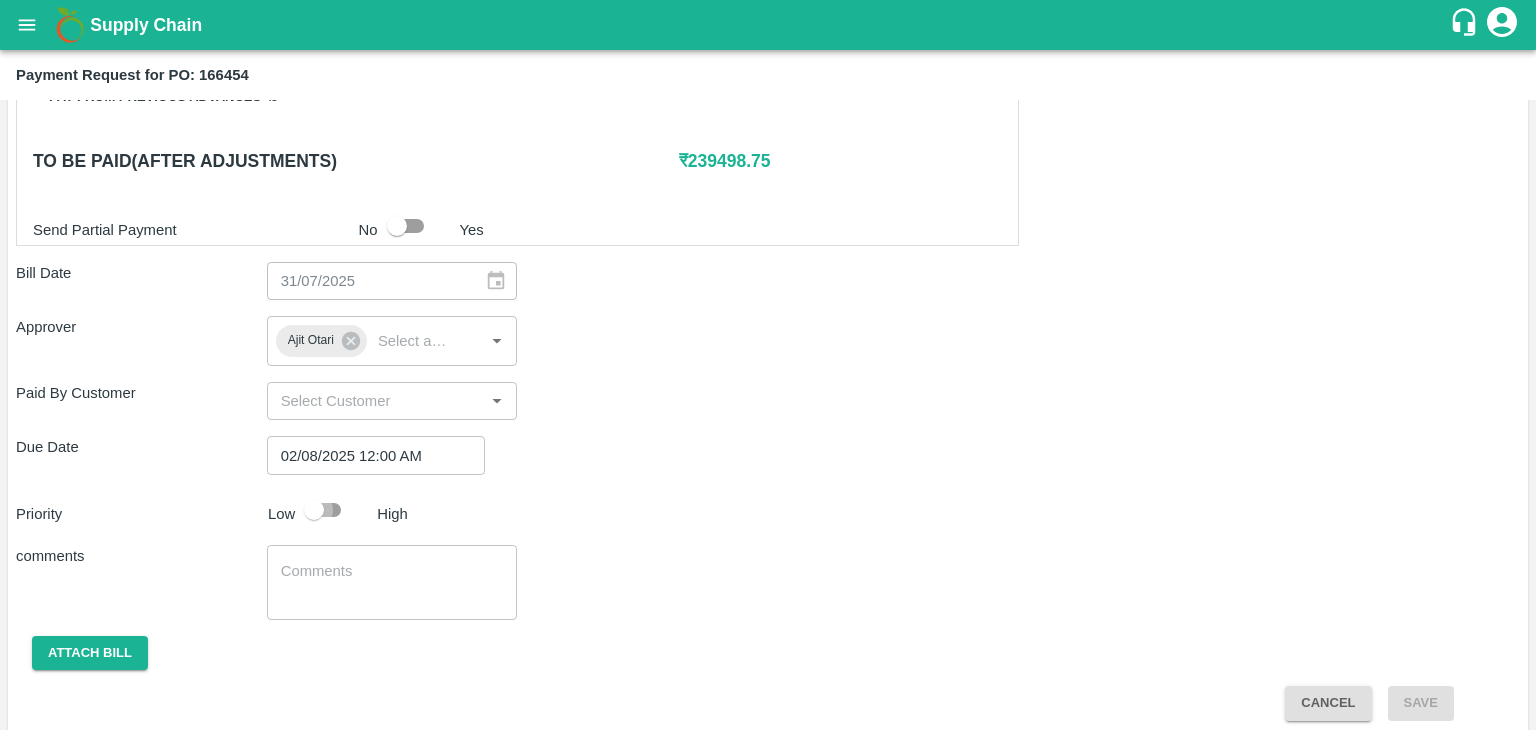 checkbox on "true" 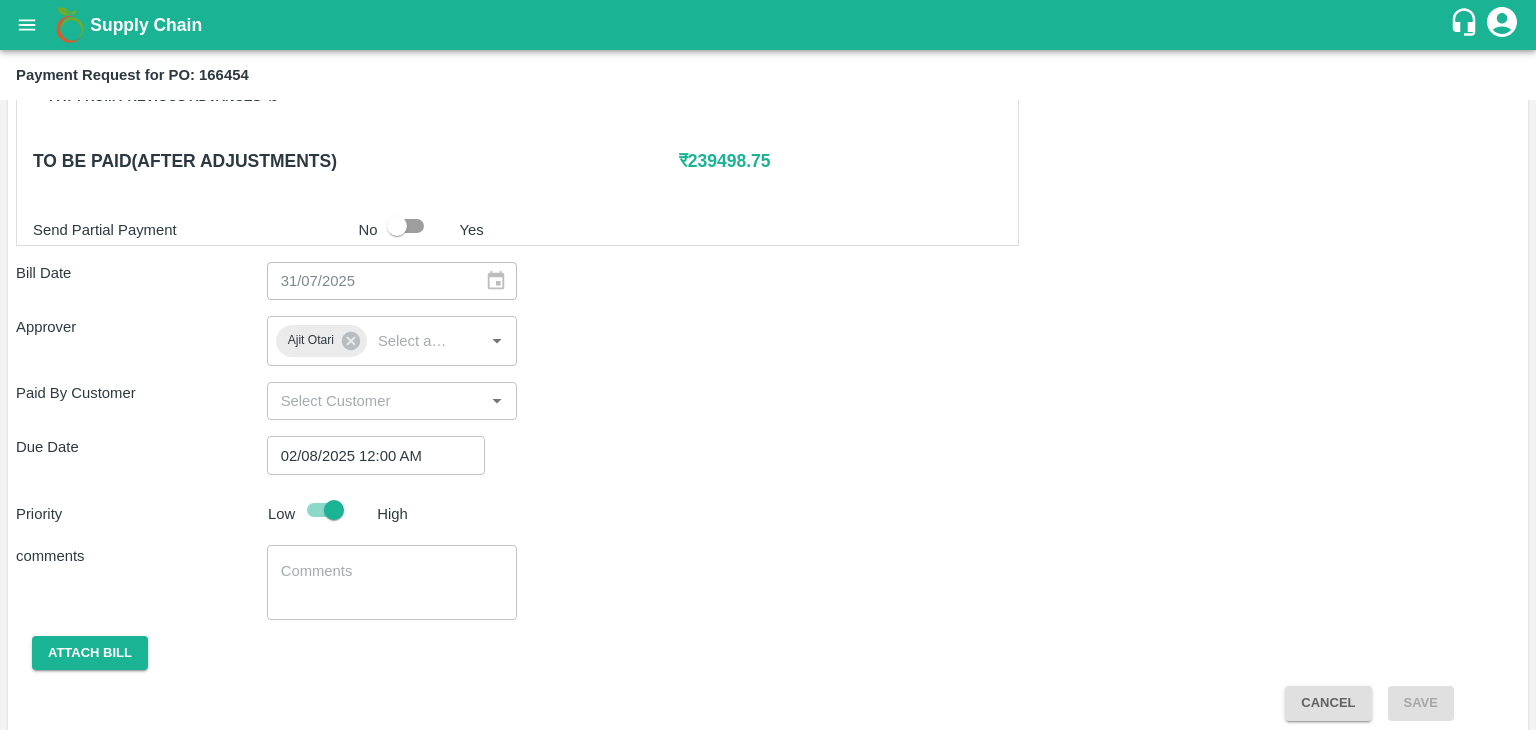 click at bounding box center [392, 582] 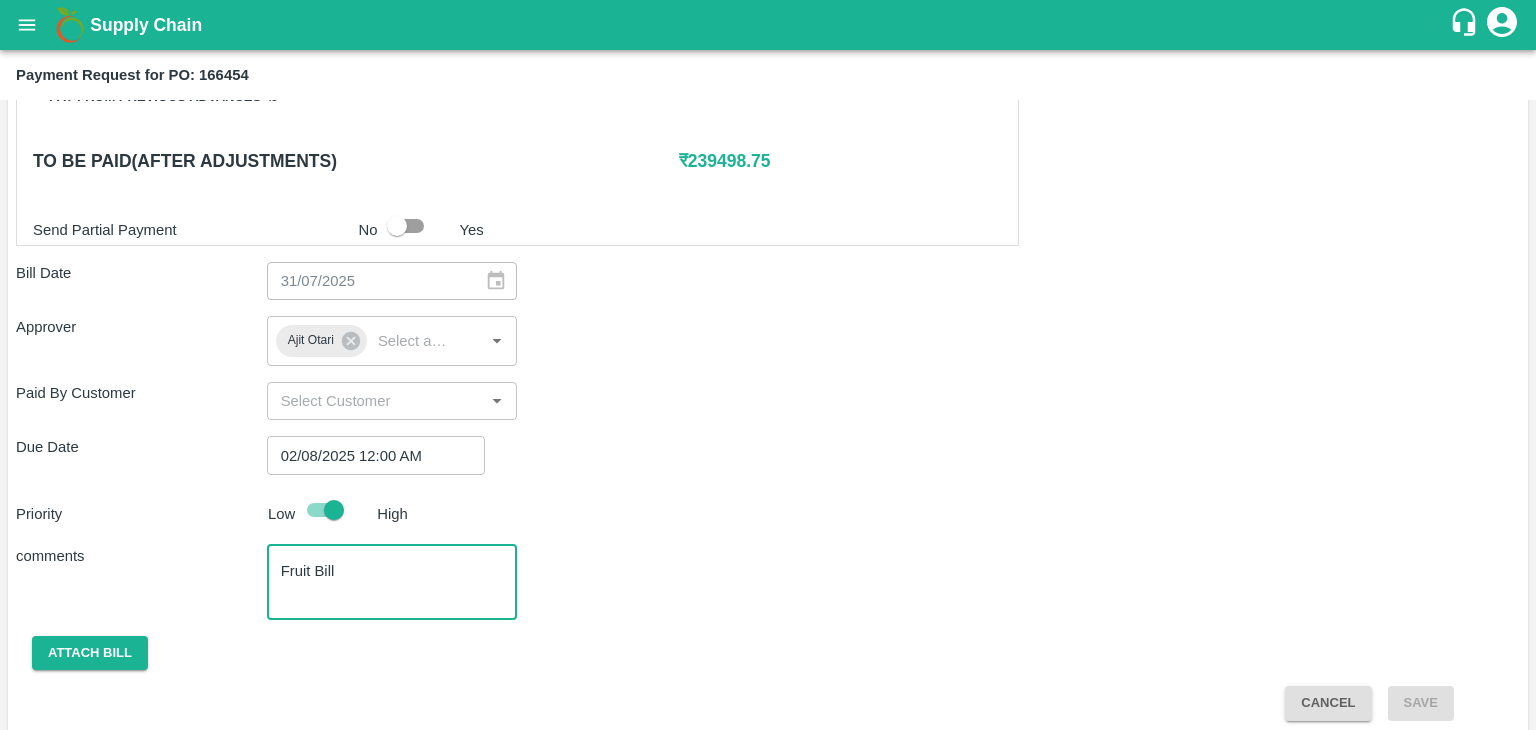 scroll, scrollTop: 948, scrollLeft: 0, axis: vertical 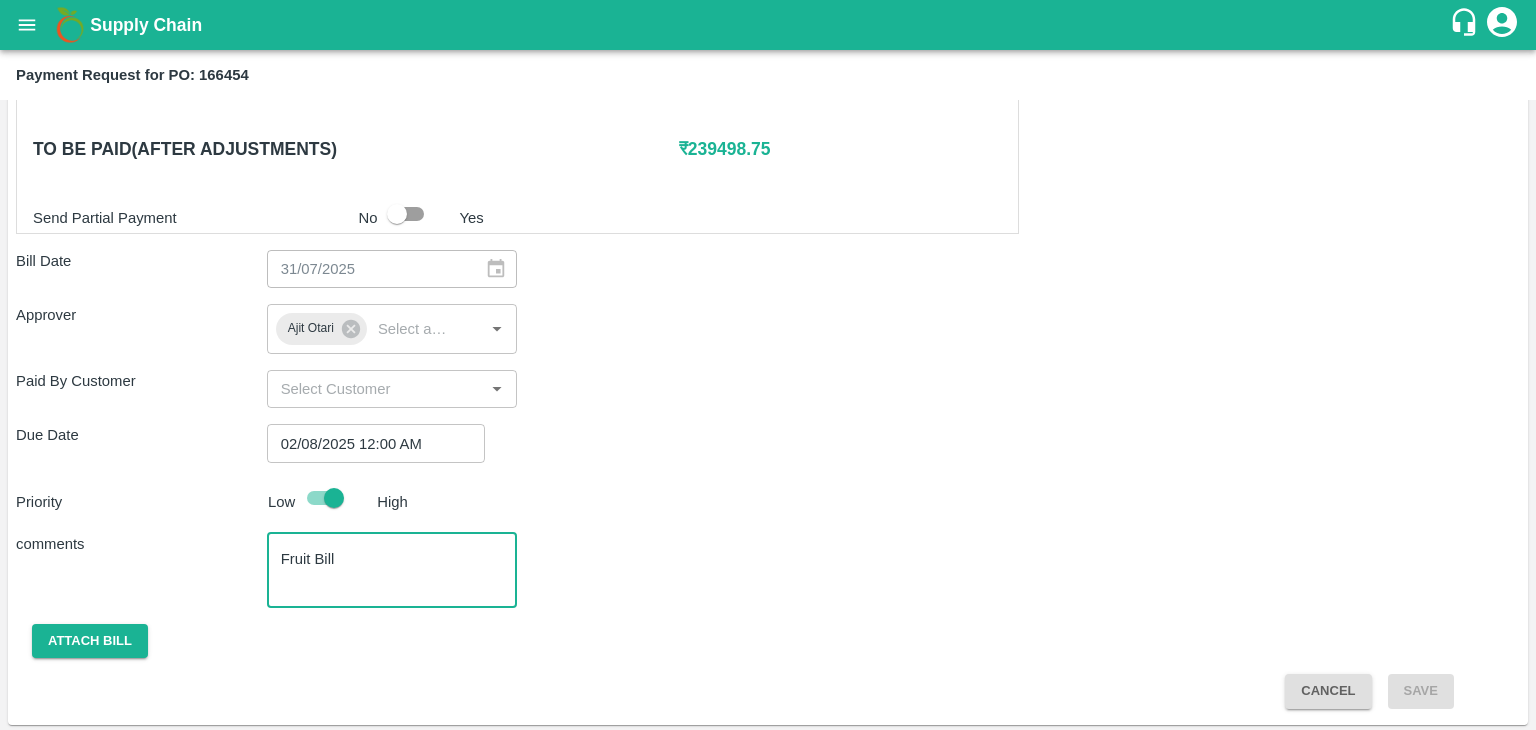 type on "Fruit Bill" 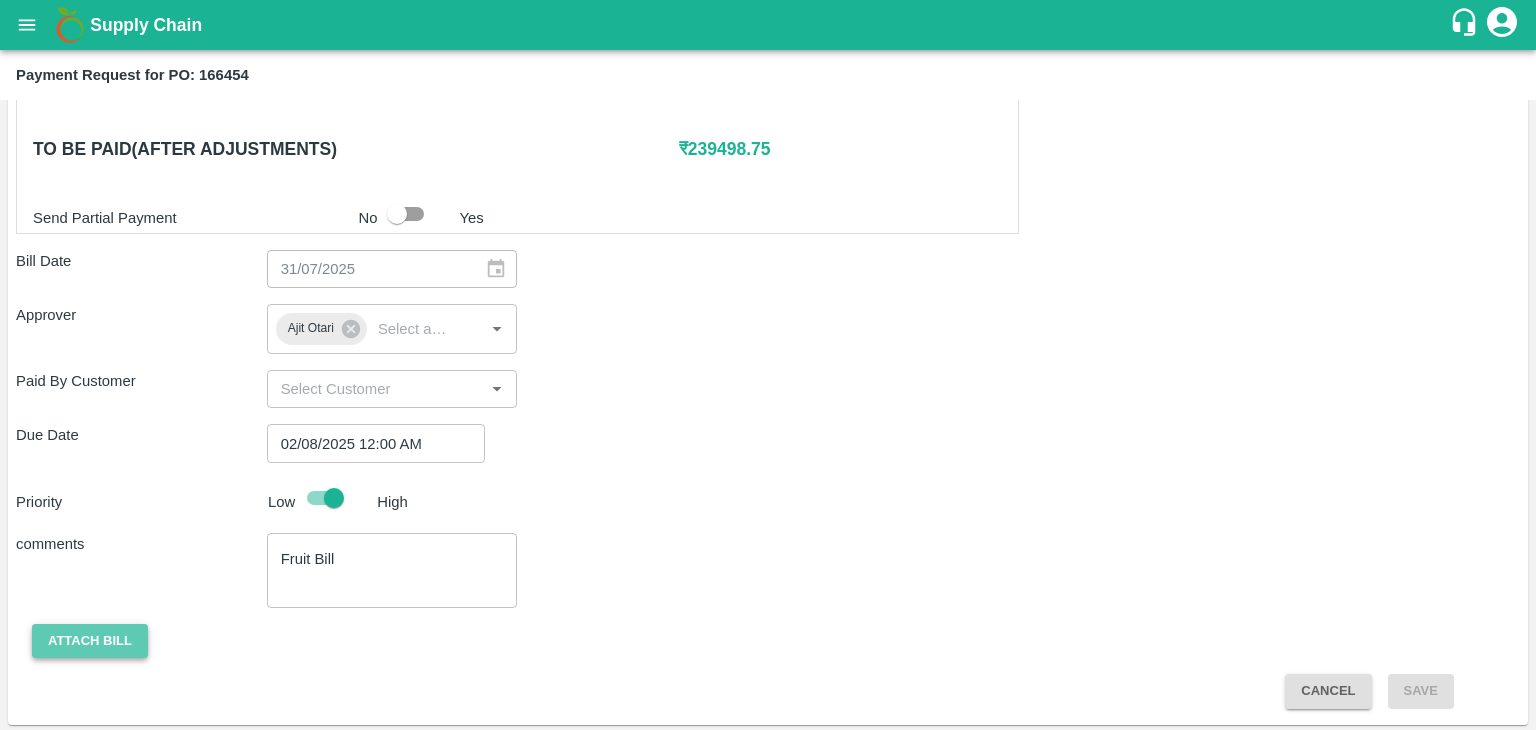 click on "Attach bill" at bounding box center (90, 641) 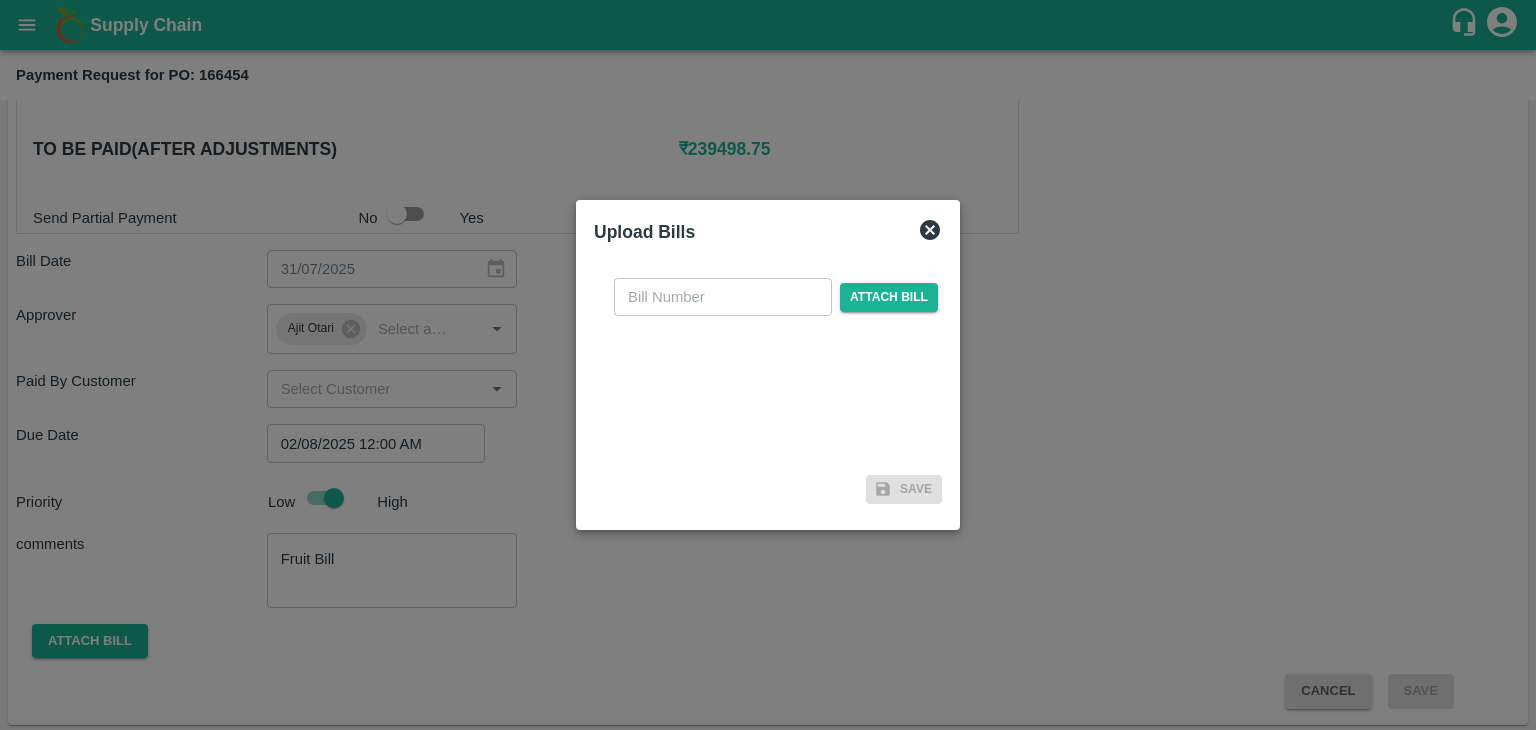 click at bounding box center (723, 297) 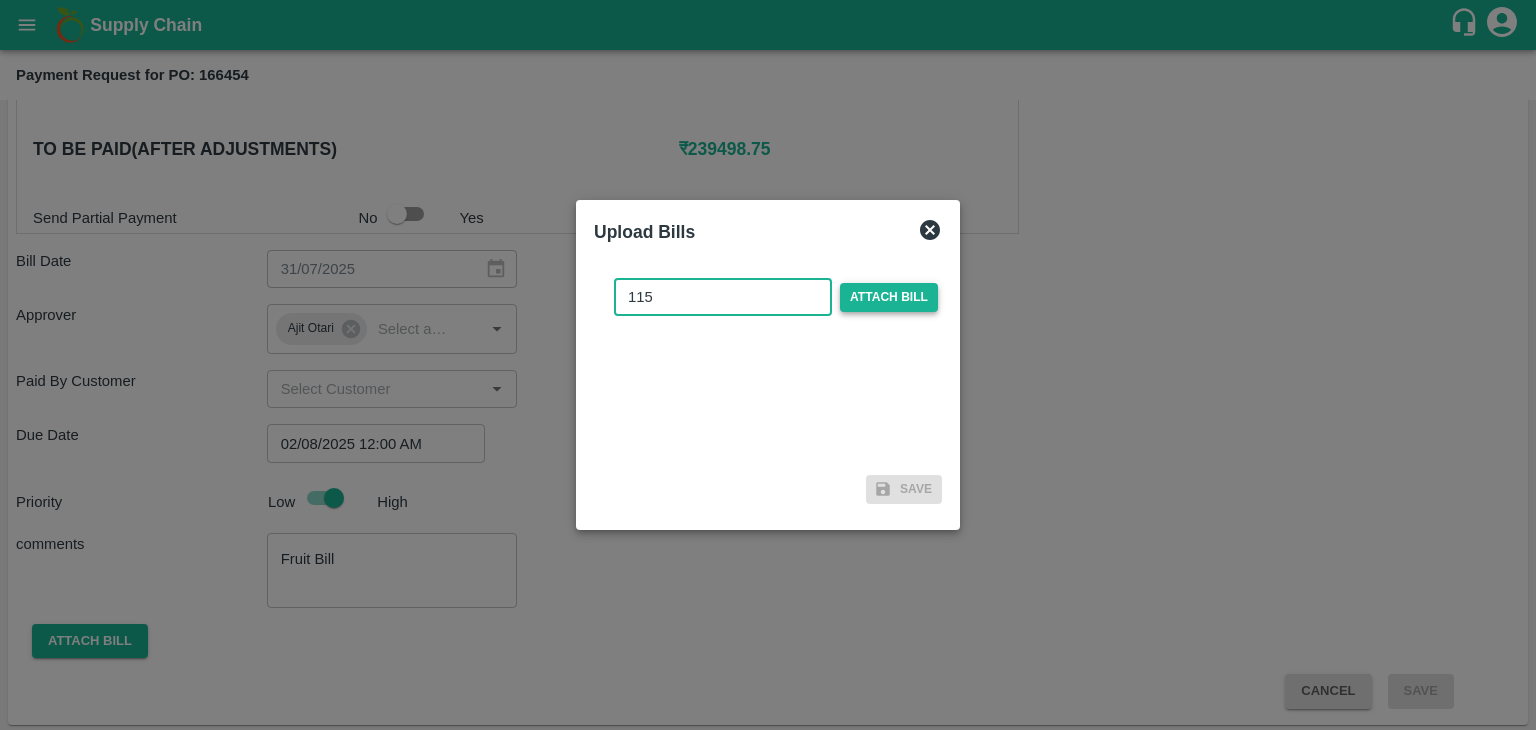 type on "115" 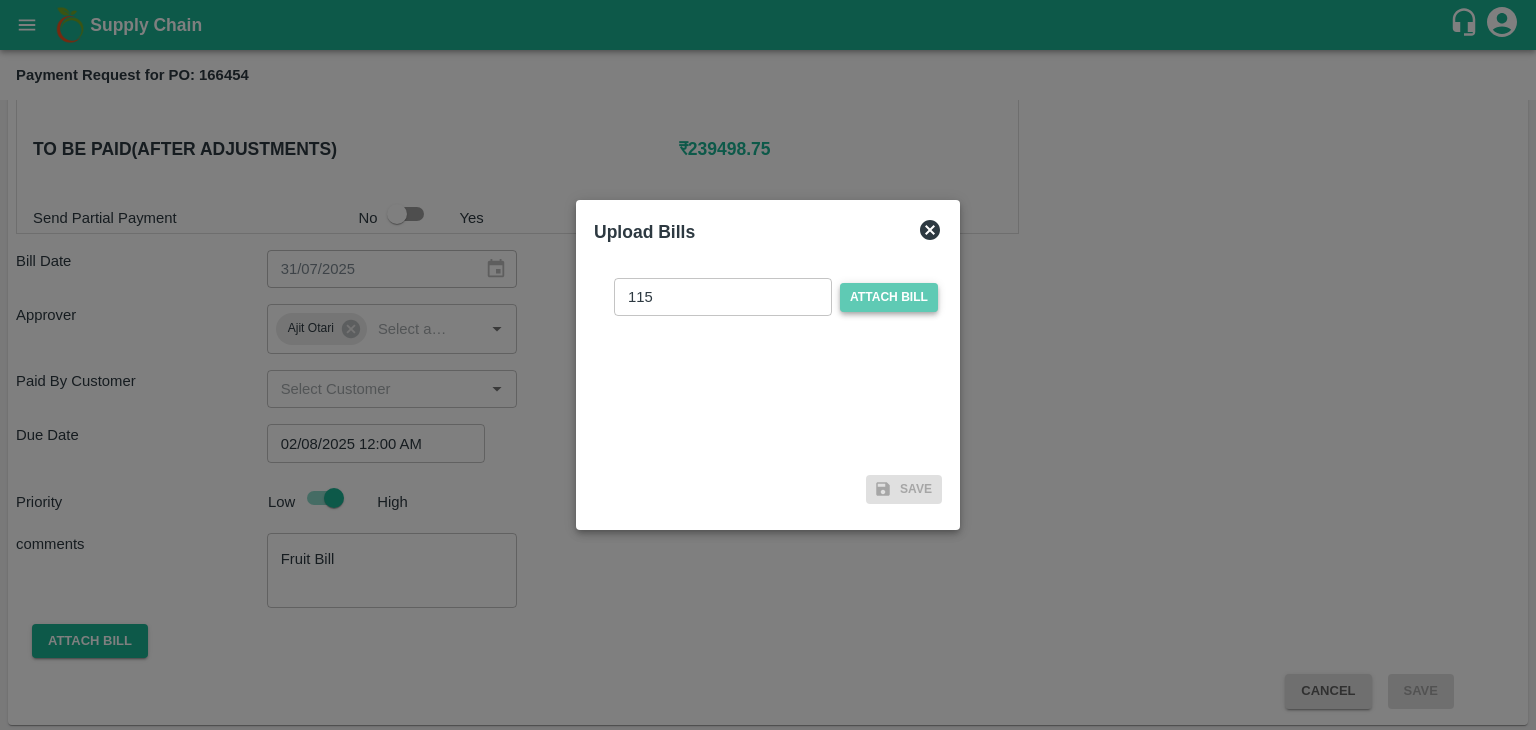 click on "Attach bill" at bounding box center (889, 297) 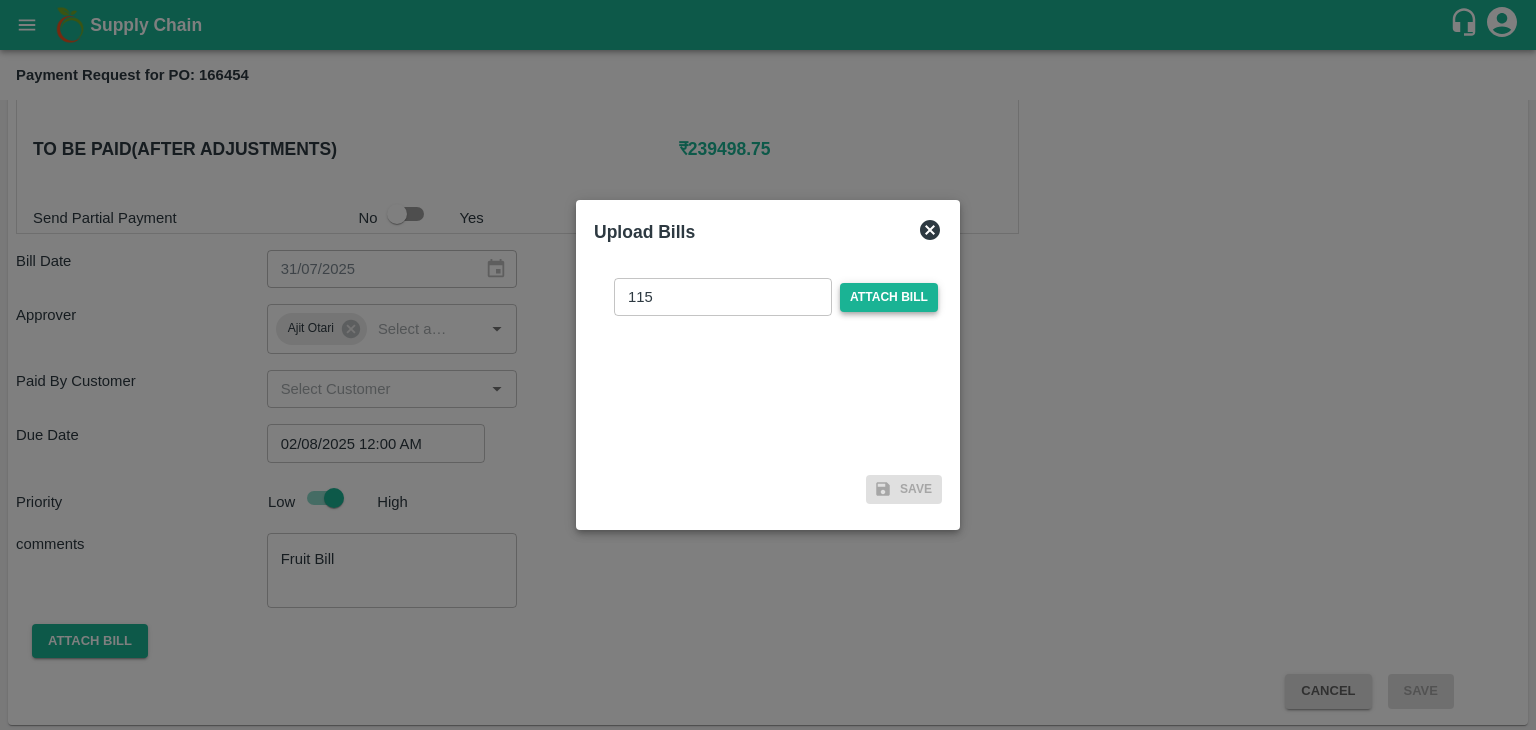 click on "Attach bill" at bounding box center (889, 297) 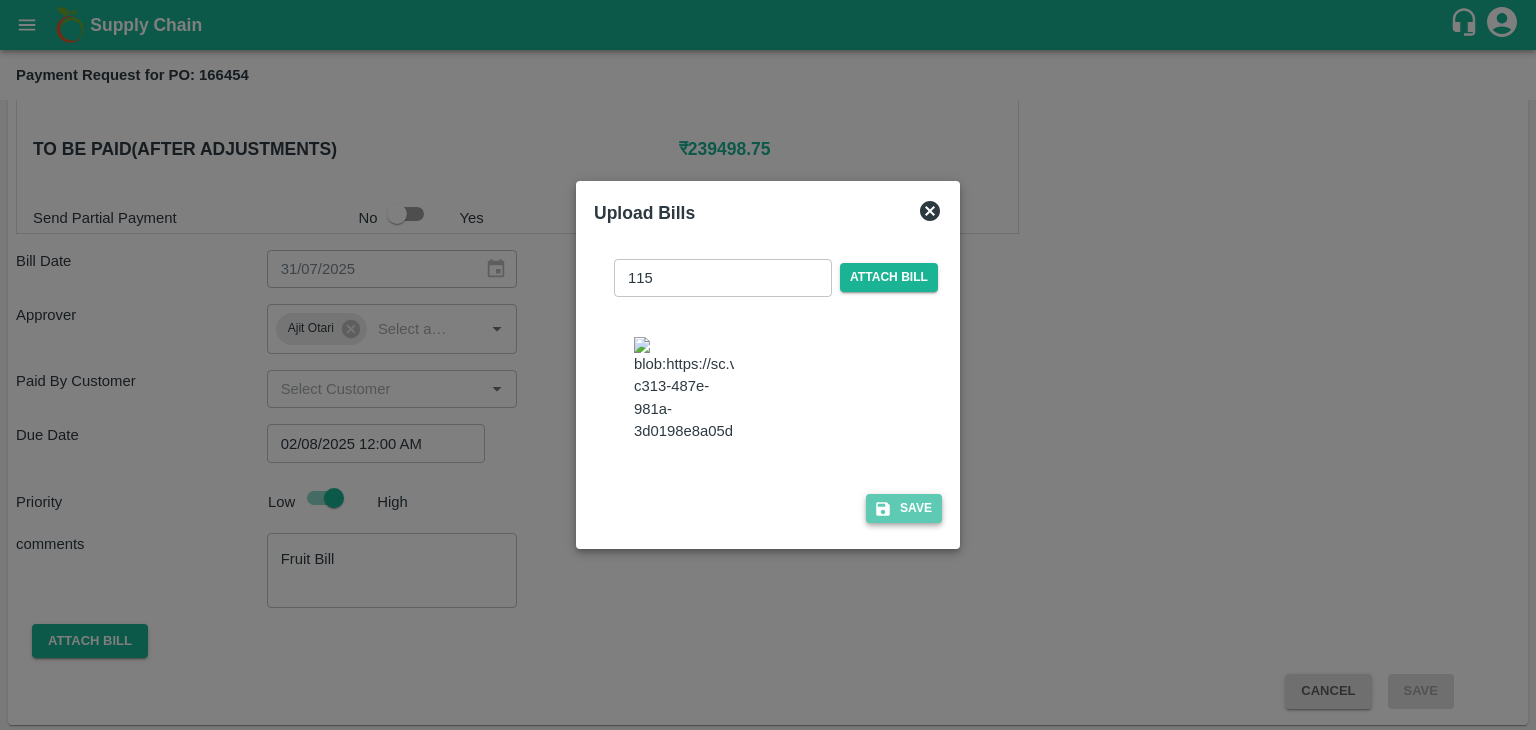 click on "Save" at bounding box center [904, 508] 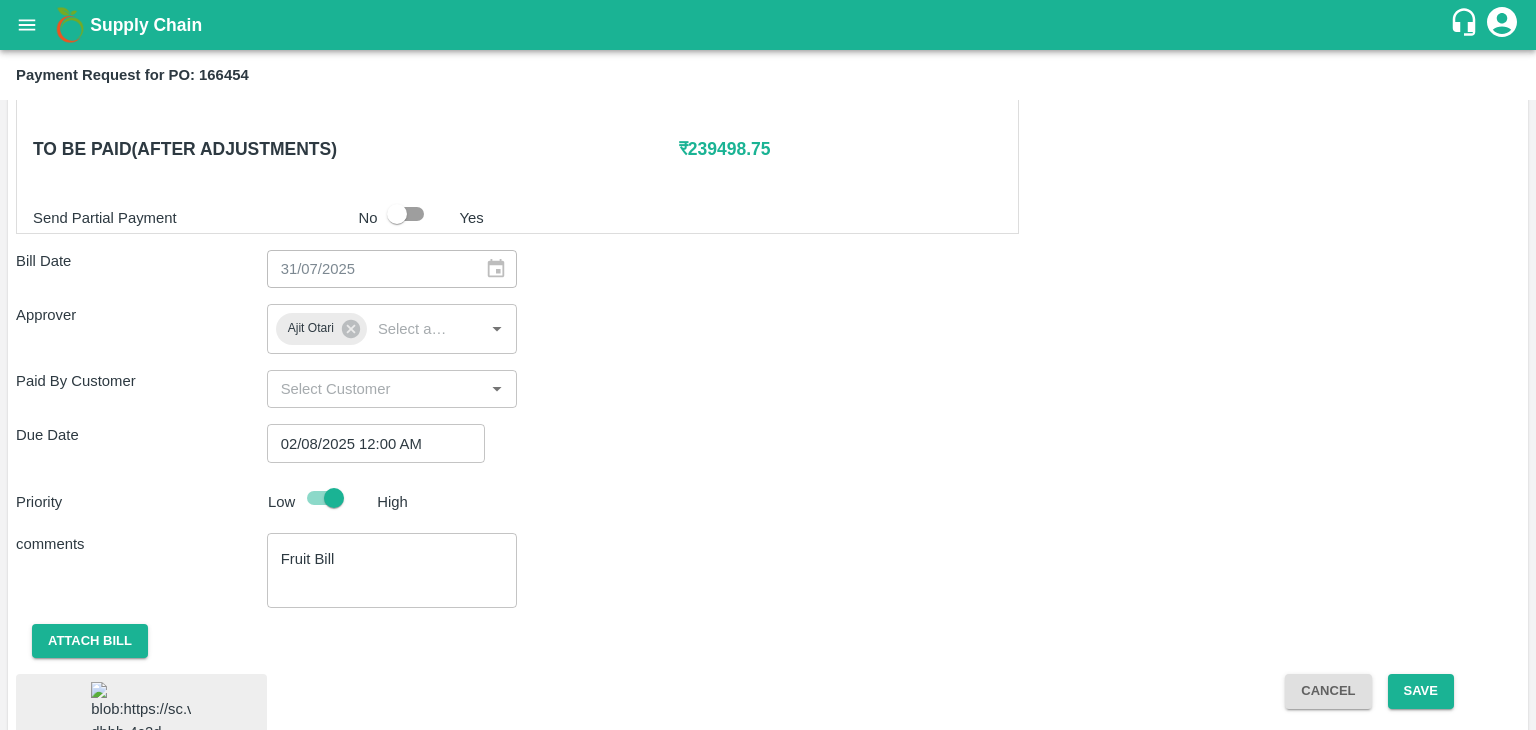 scroll, scrollTop: 1043, scrollLeft: 0, axis: vertical 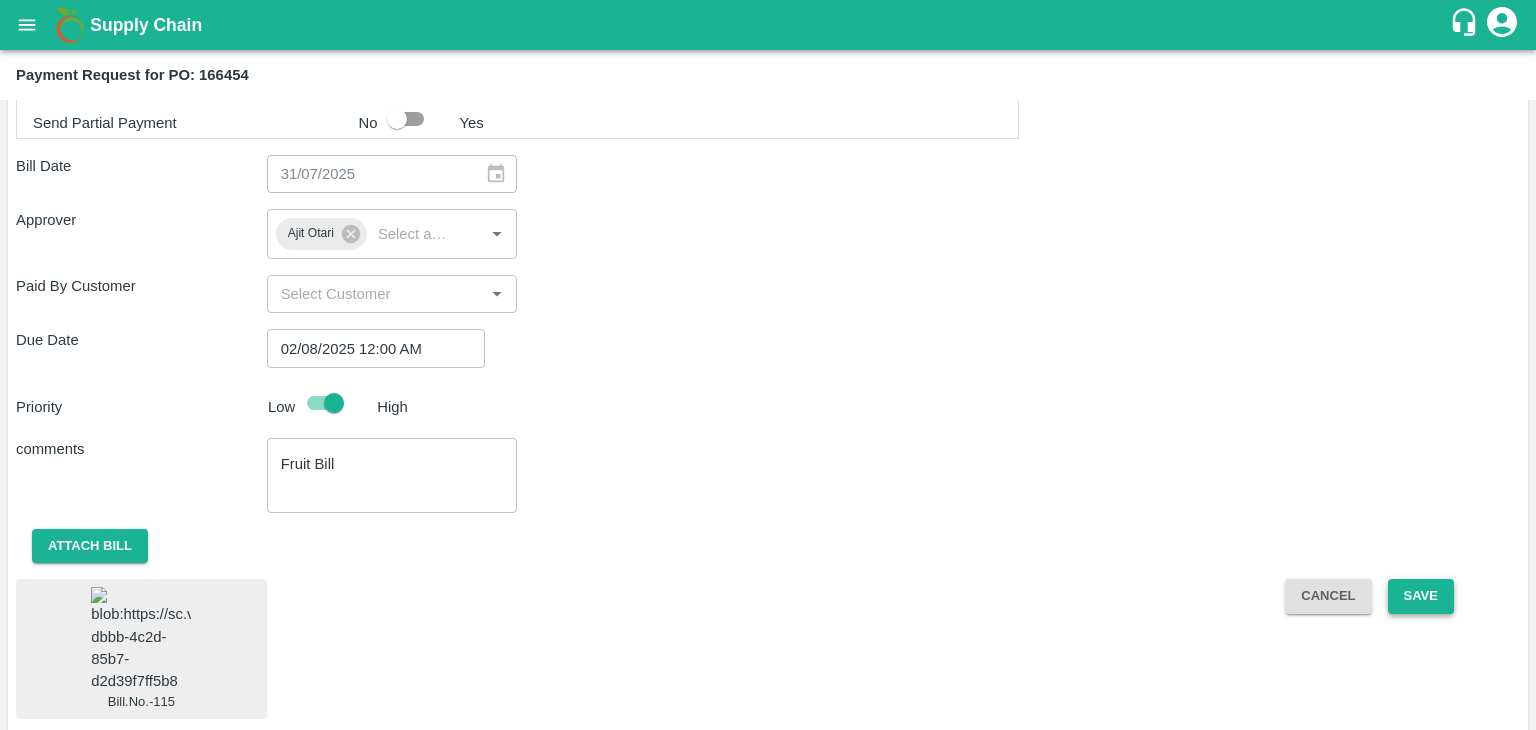 click on "Save" at bounding box center [1421, 596] 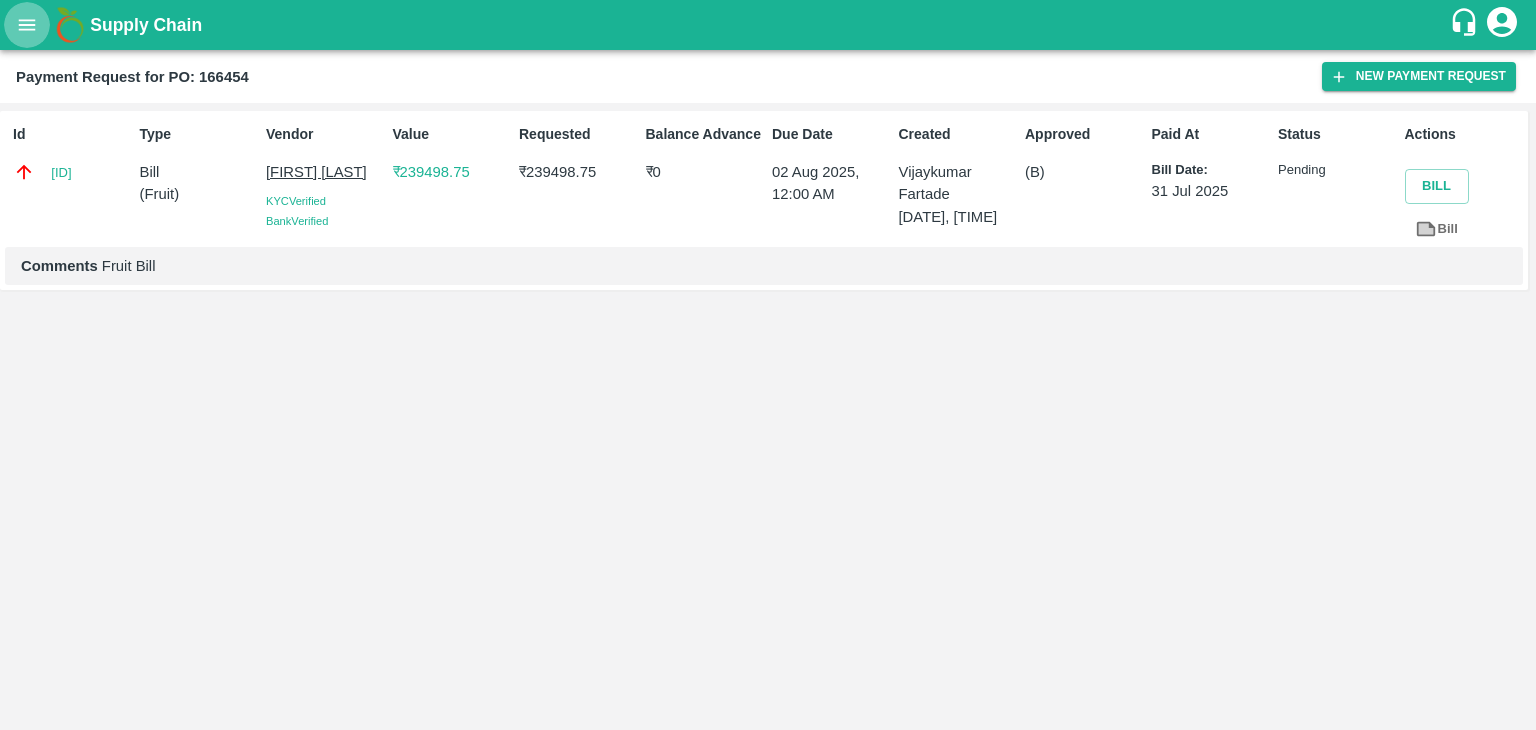 click 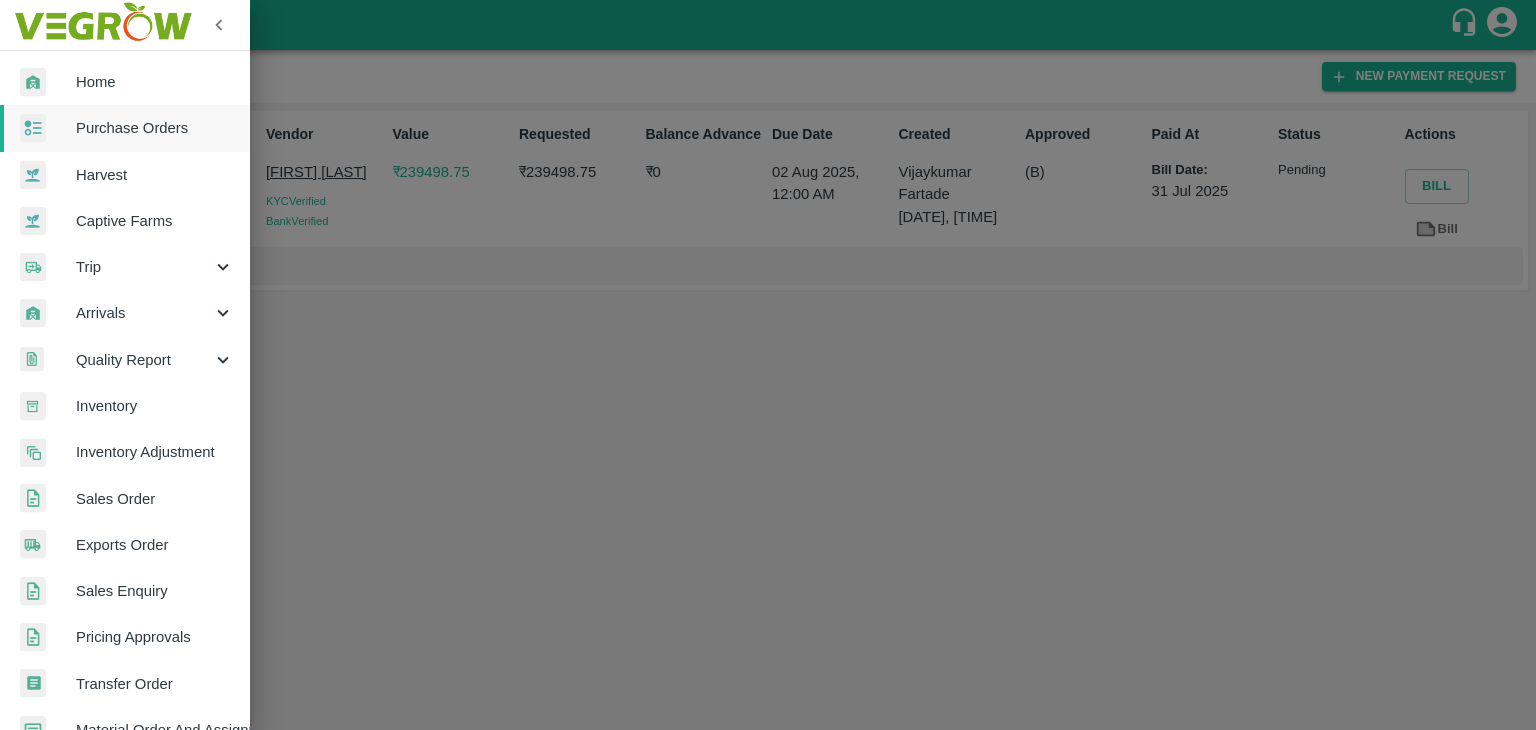 click on "Purchase Orders" at bounding box center [125, 128] 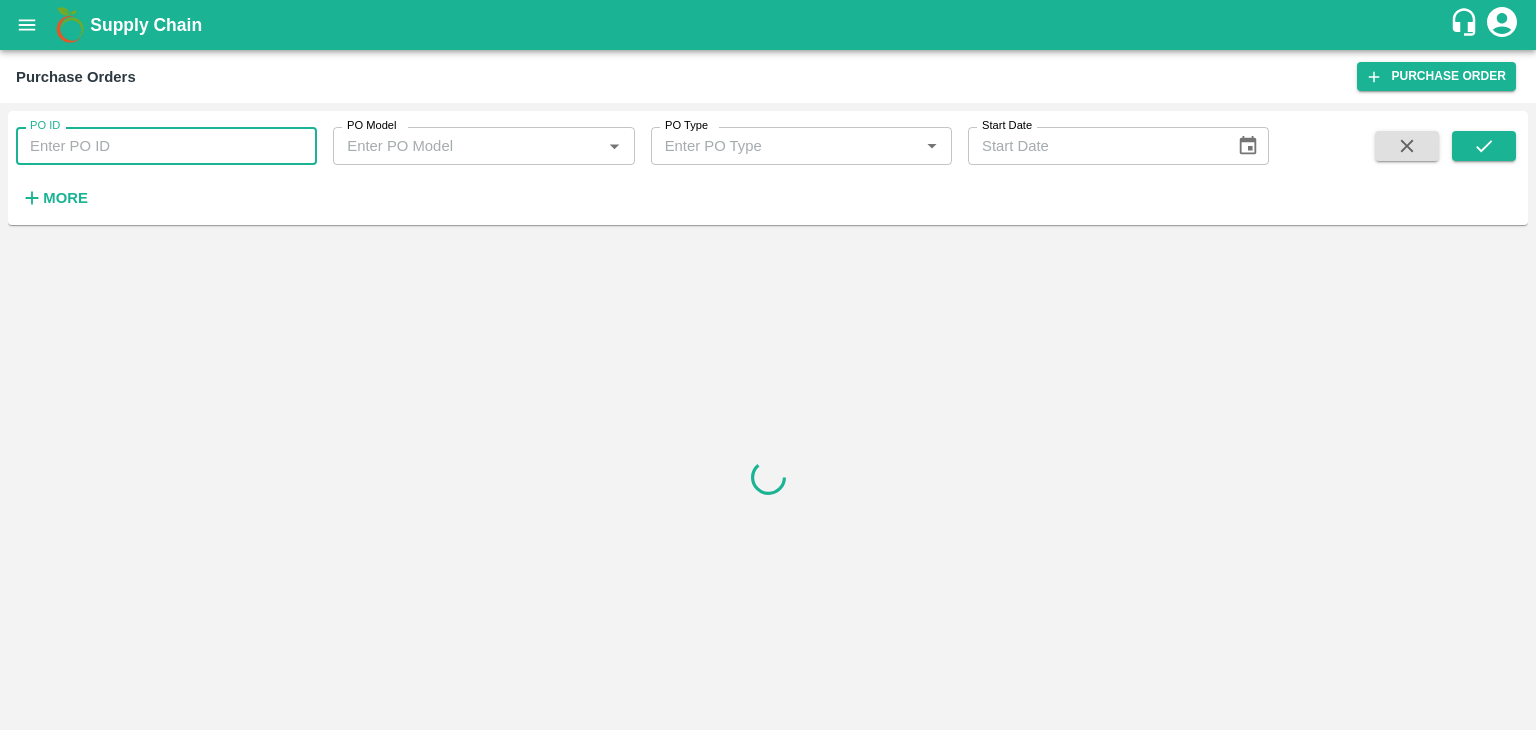 click on "PO ID" at bounding box center (166, 146) 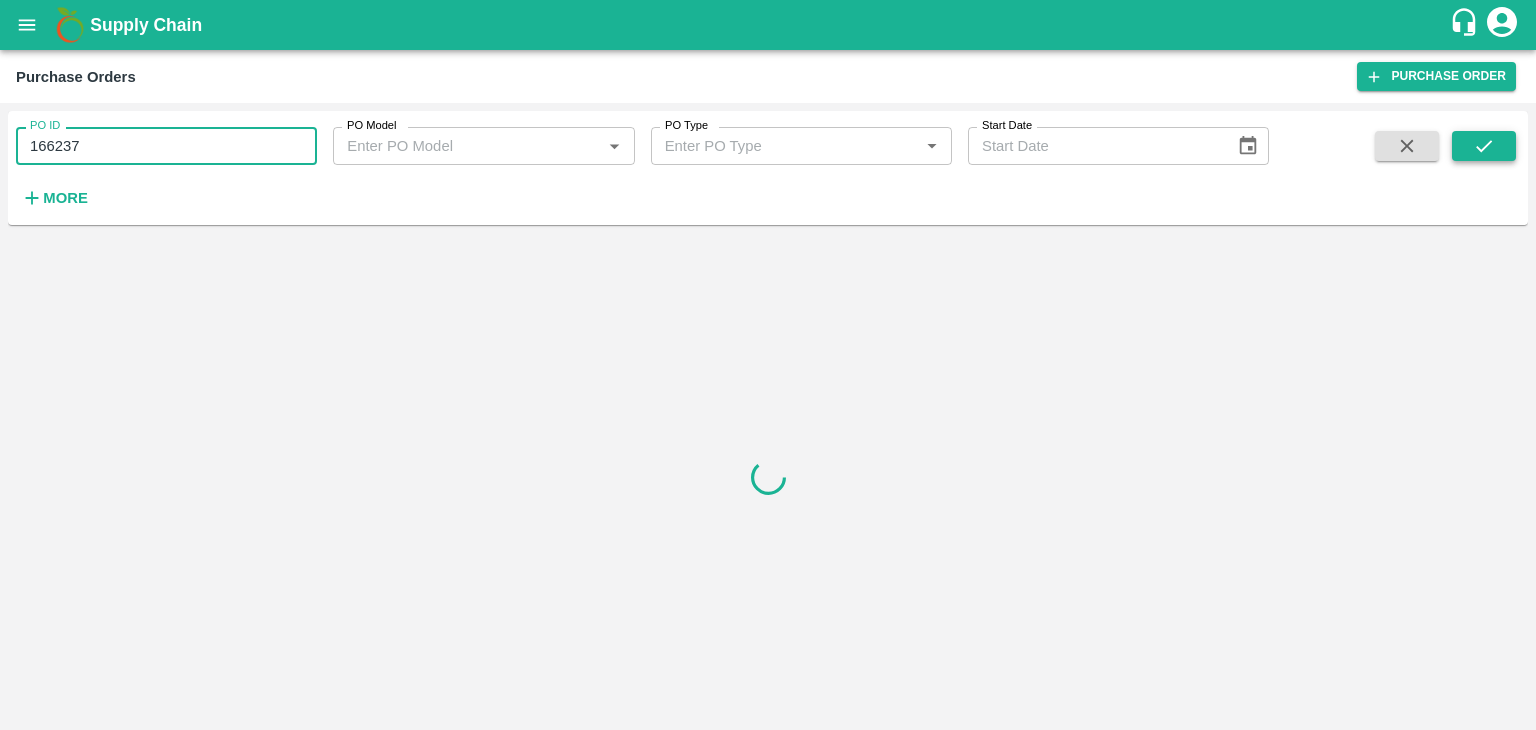 type on "166237" 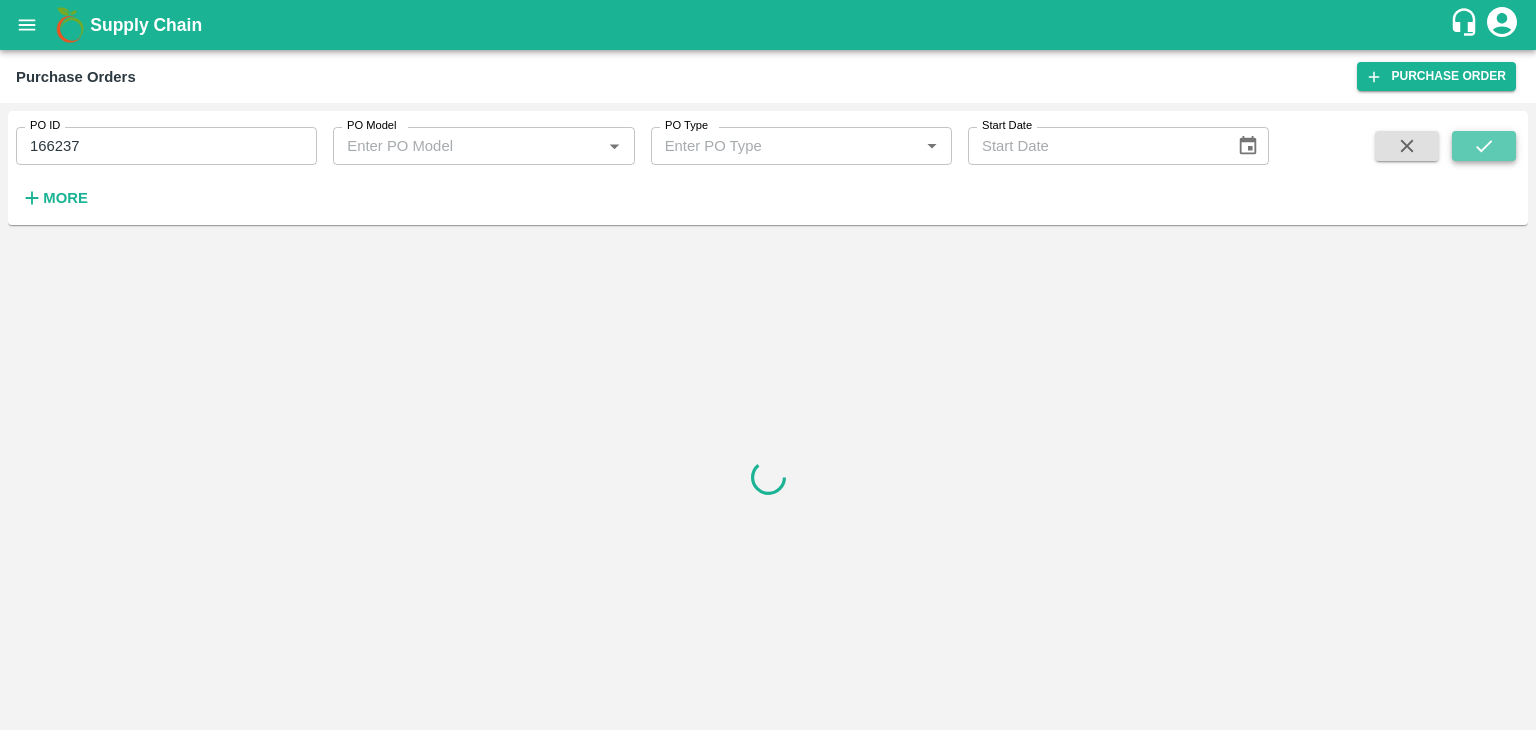 click 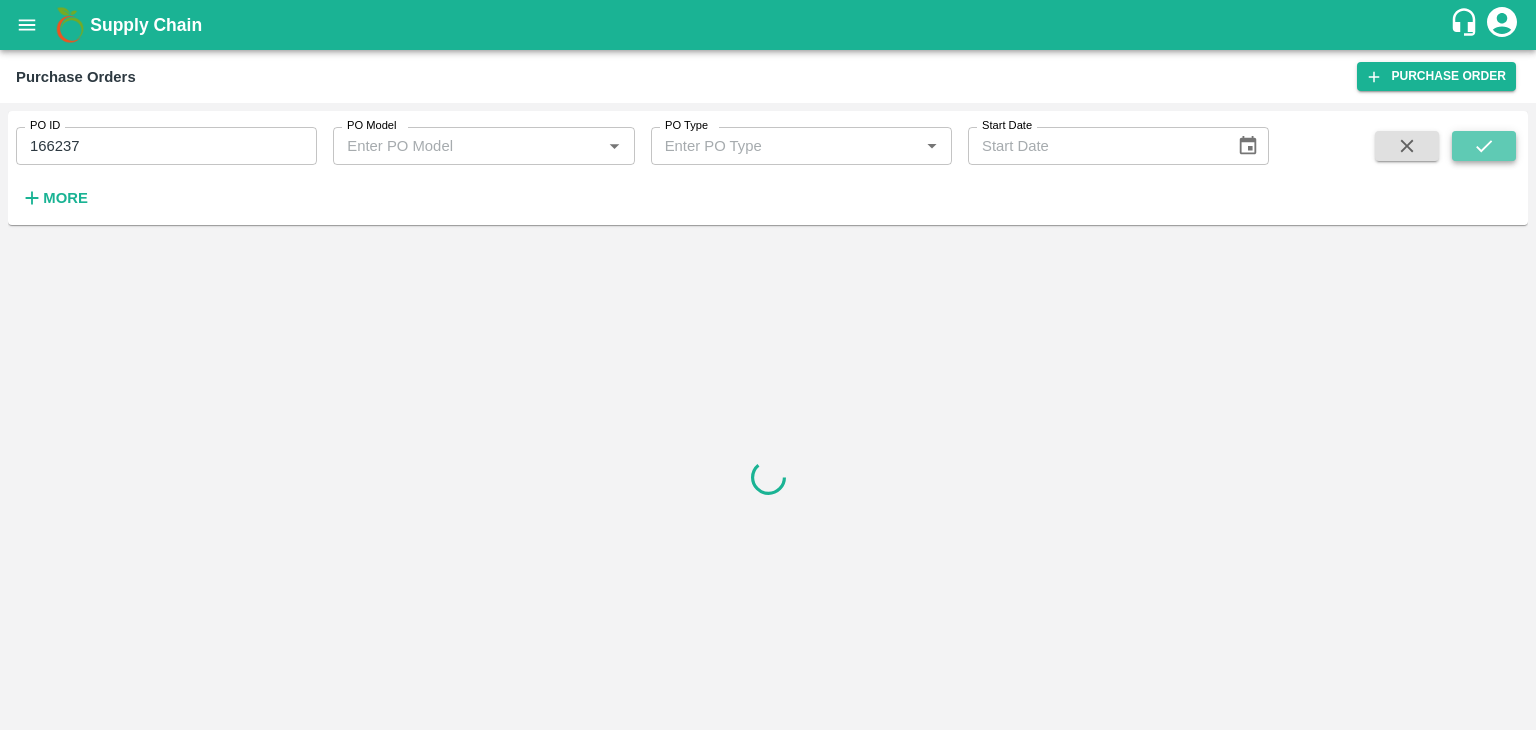click 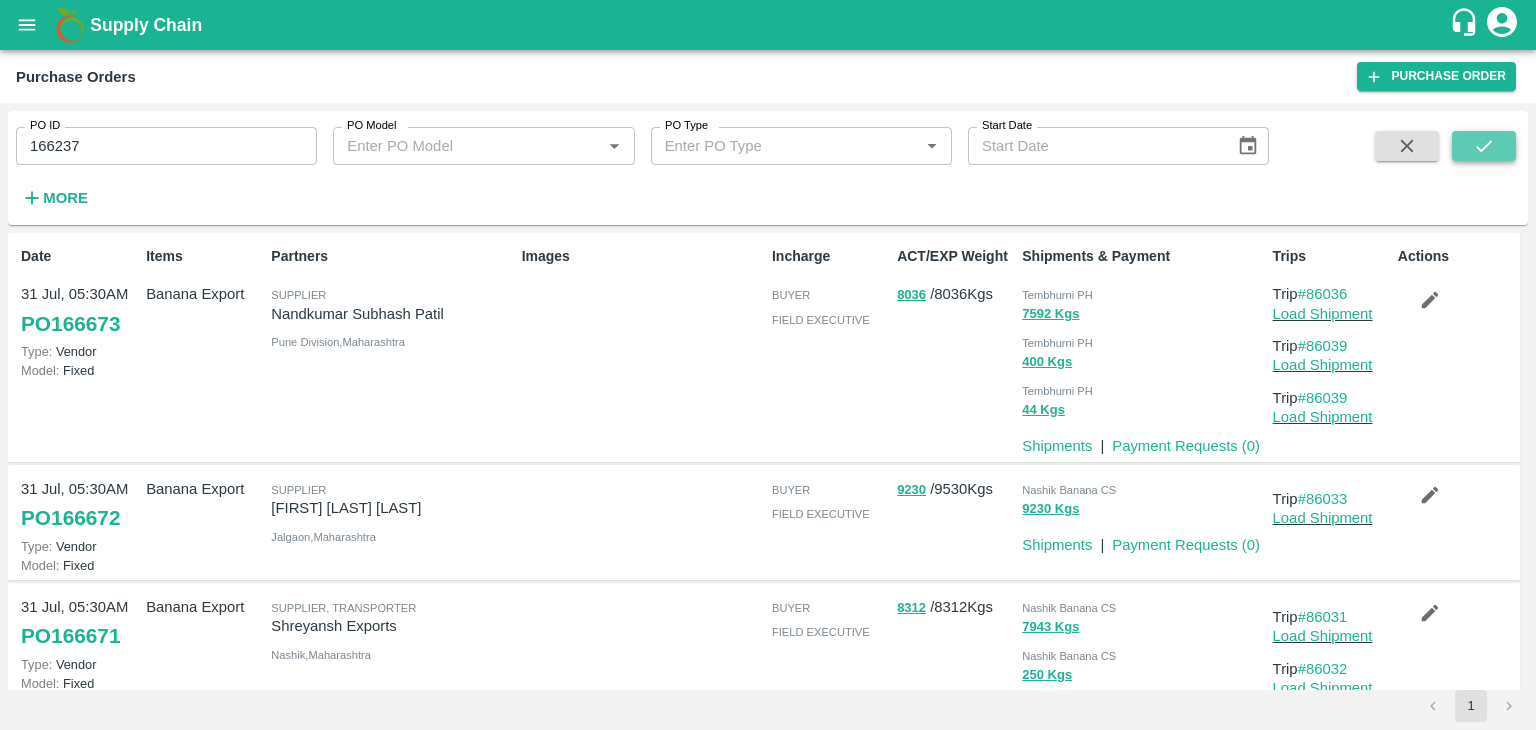 click 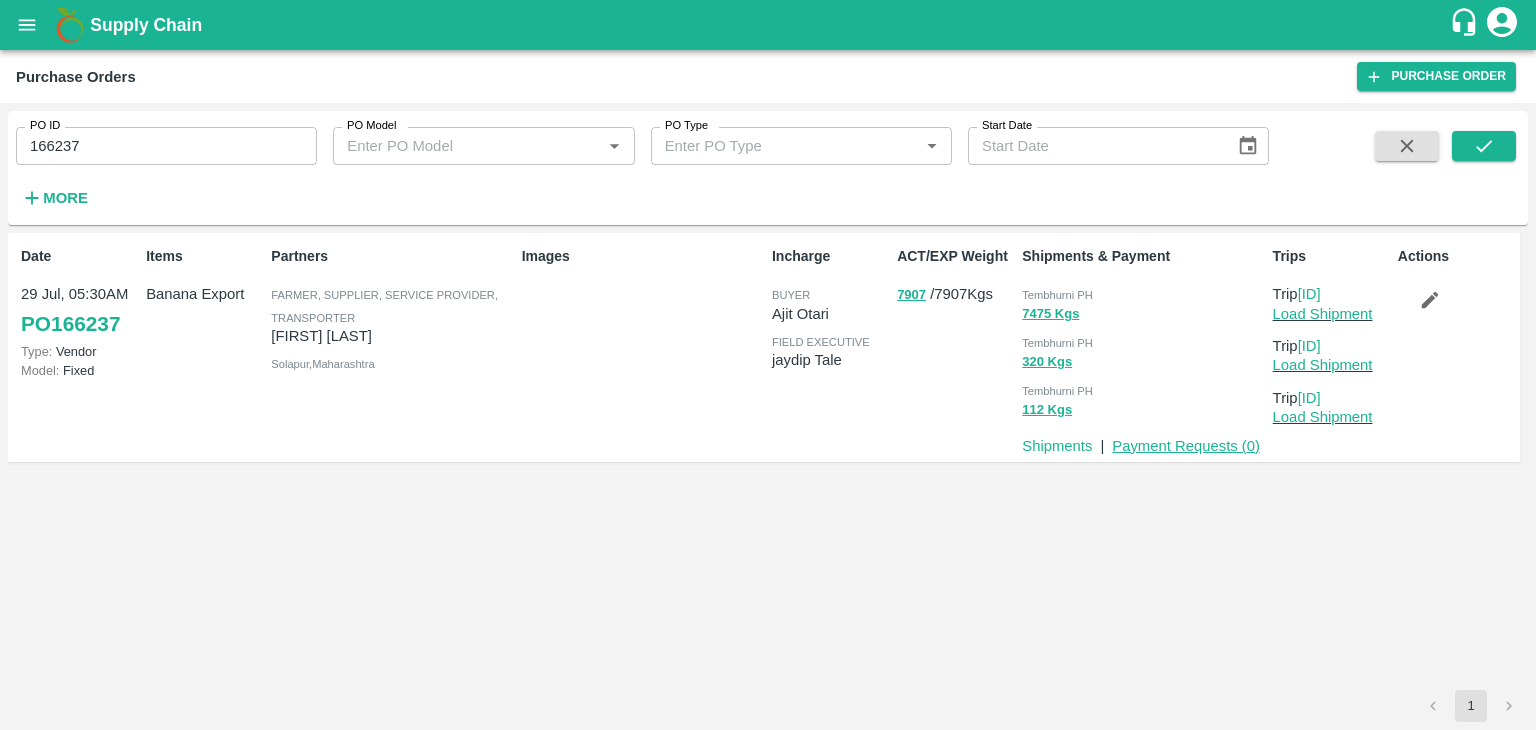 click on "Payment Requests ( 0 )" at bounding box center (1186, 446) 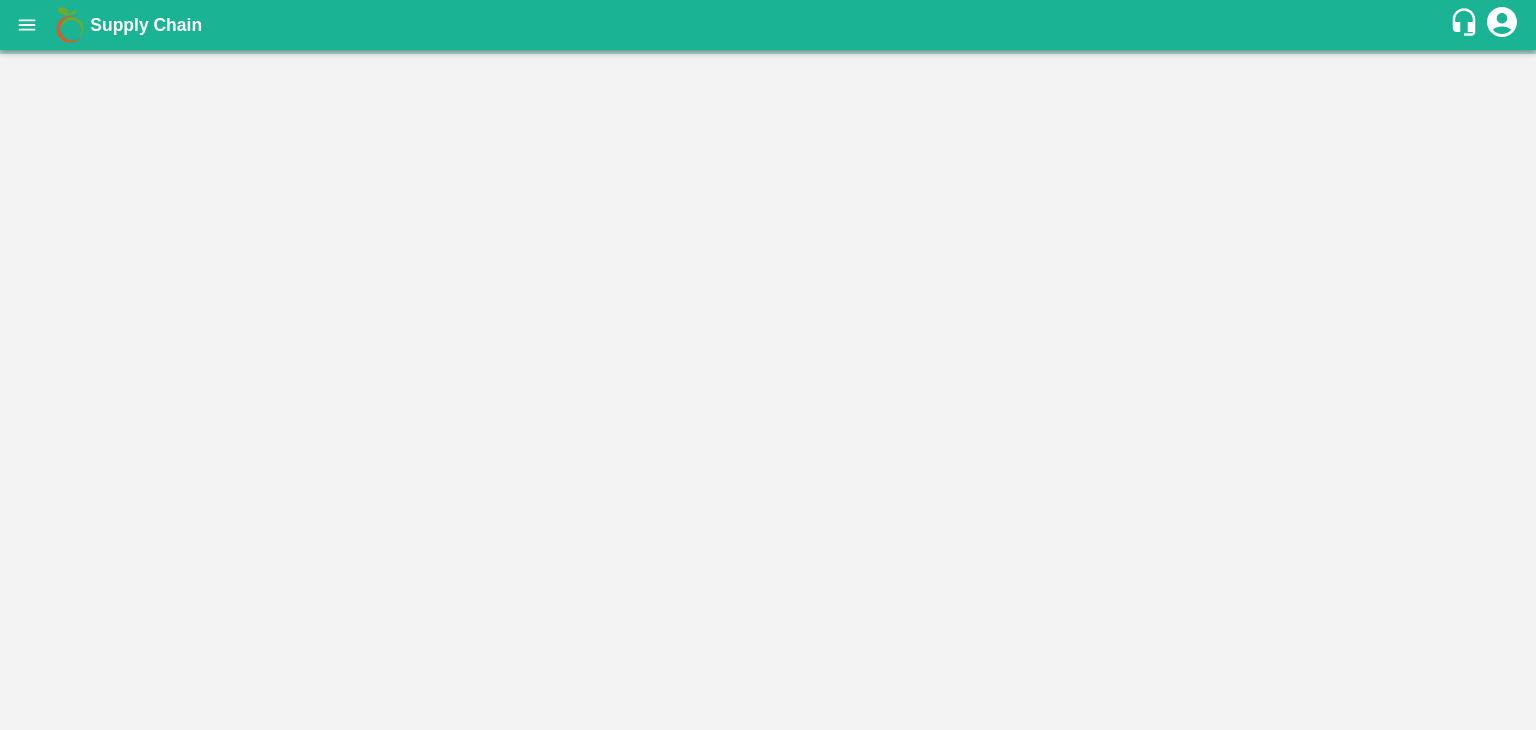 scroll, scrollTop: 0, scrollLeft: 0, axis: both 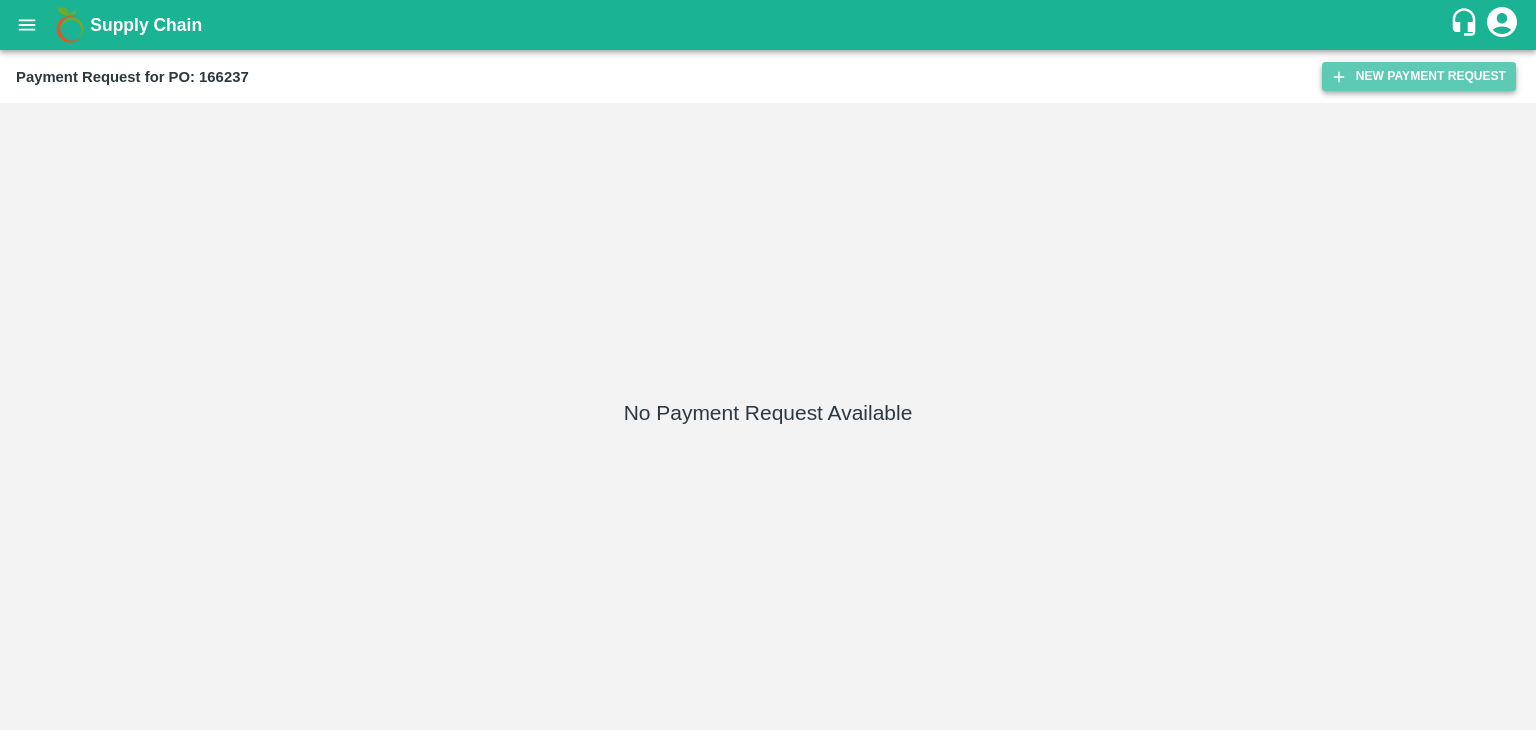 click on "New Payment Request" at bounding box center [1419, 76] 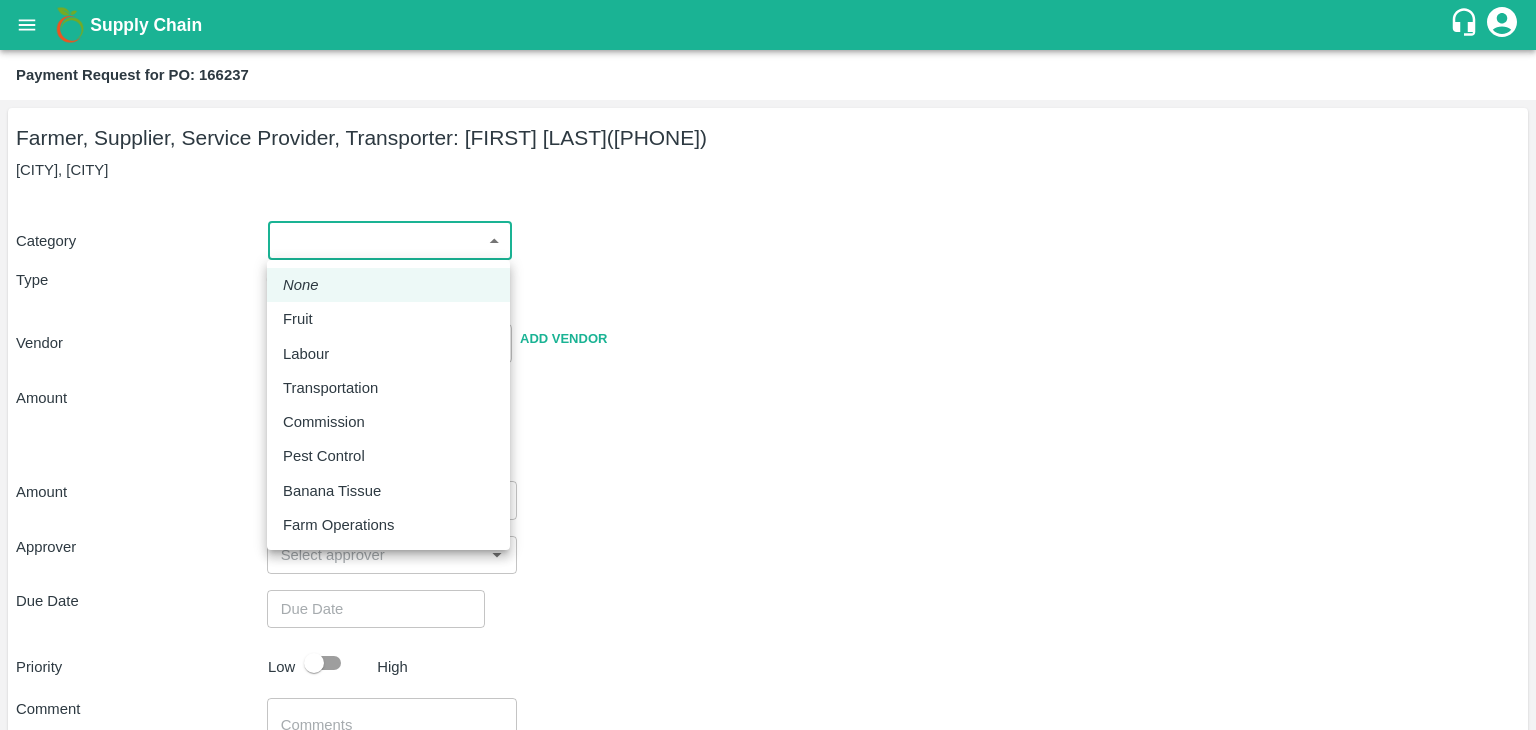 drag, startPoint x: 295, startPoint y: 229, endPoint x: 315, endPoint y: 316, distance: 89.26926 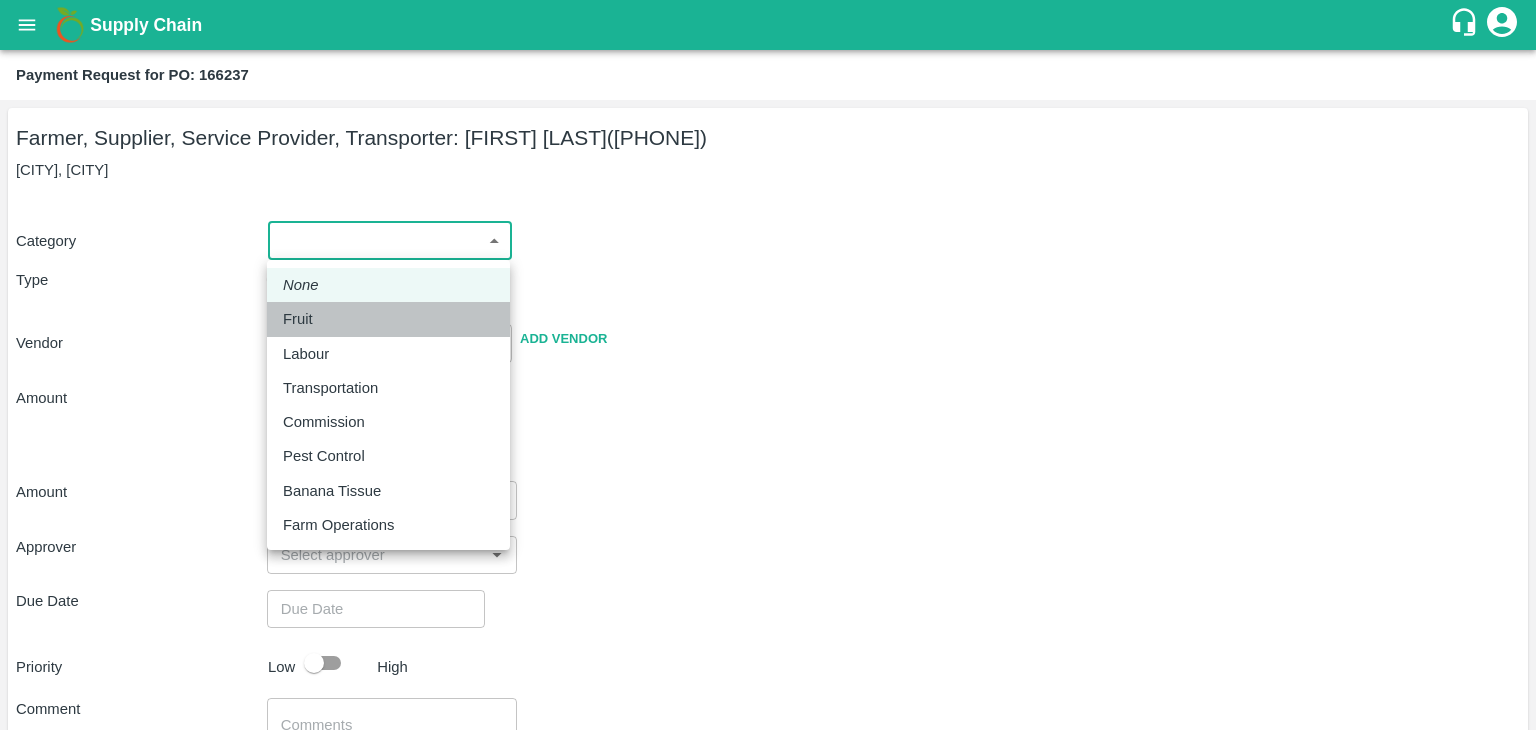 click on "Fruit" at bounding box center [303, 319] 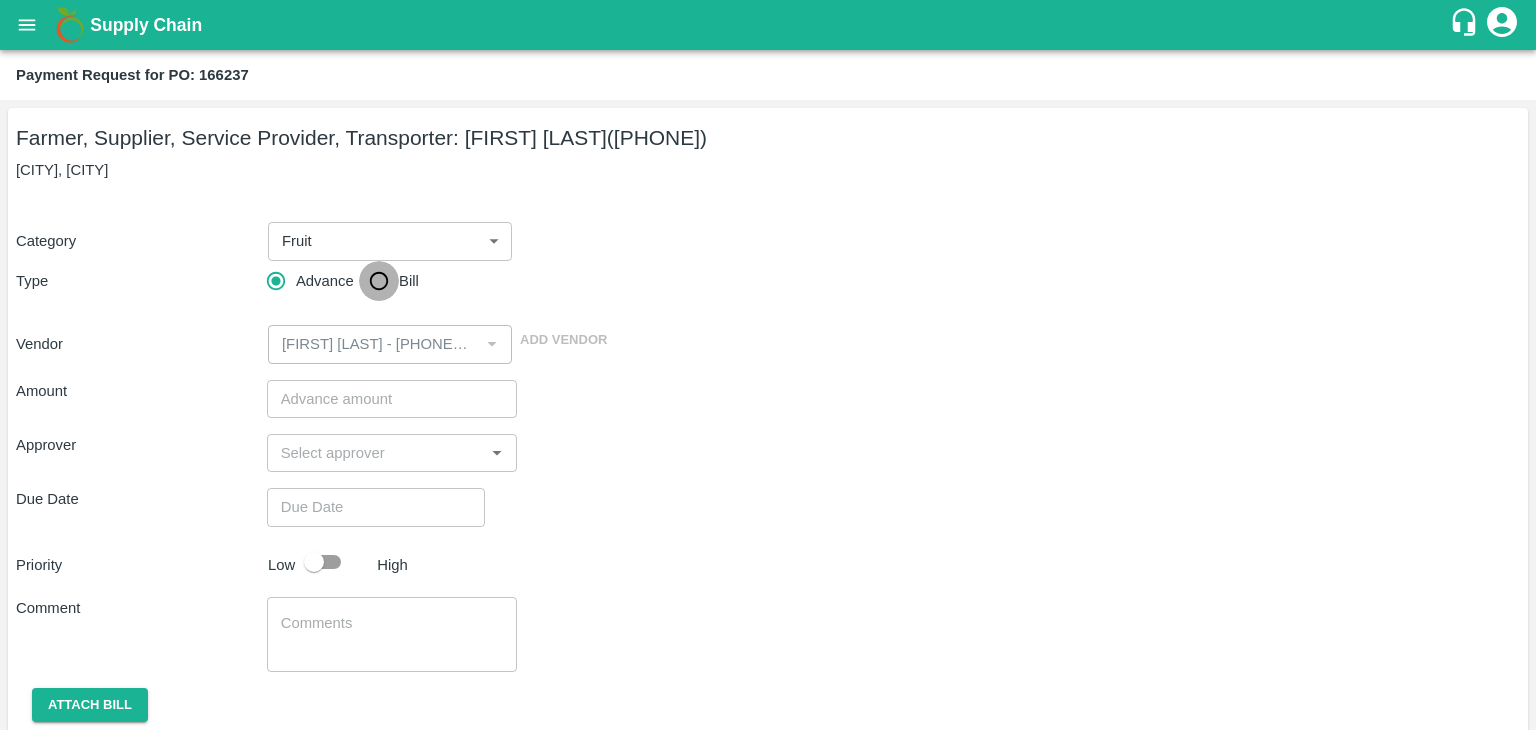 click on "Bill" at bounding box center (379, 281) 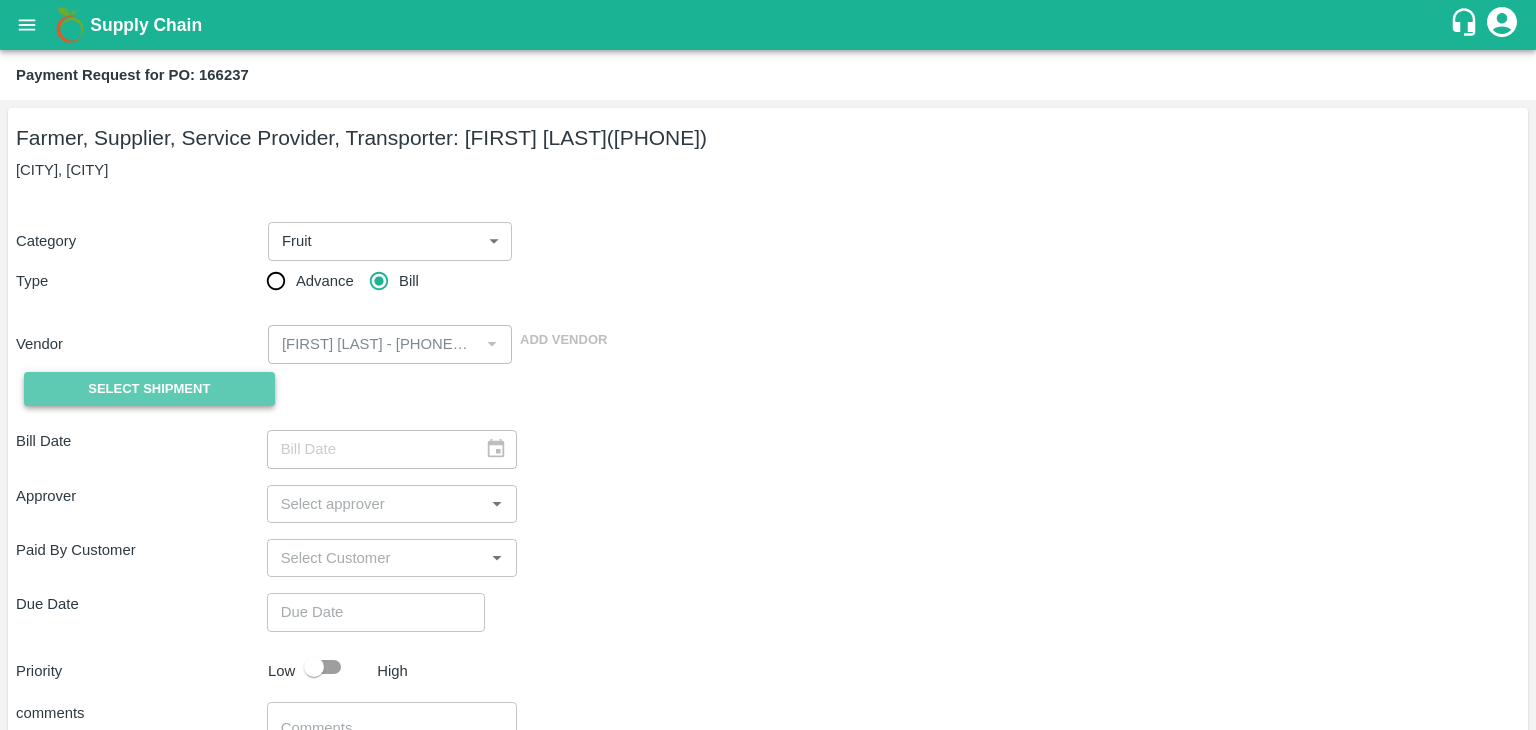 click on "Select Shipment" at bounding box center [149, 389] 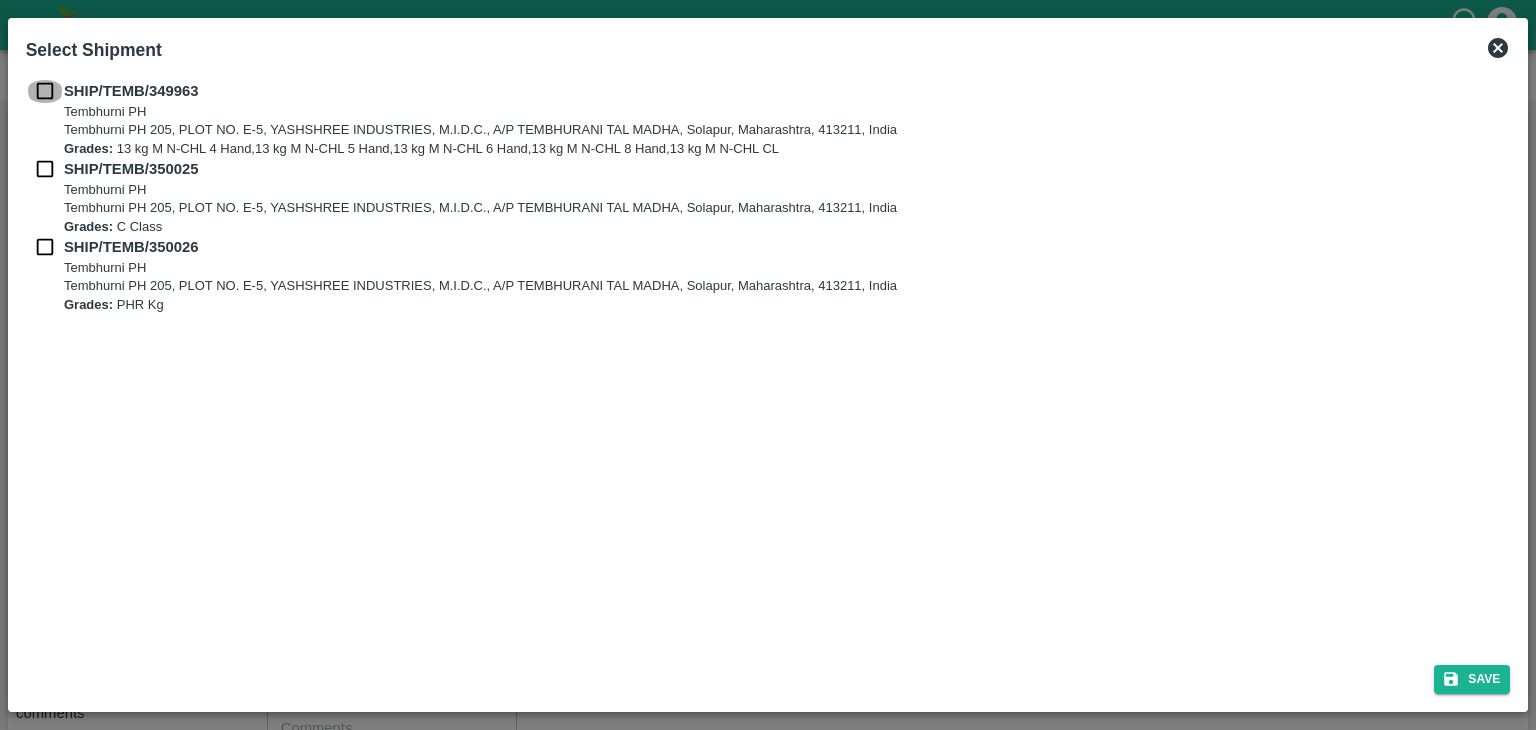 click at bounding box center [45, 91] 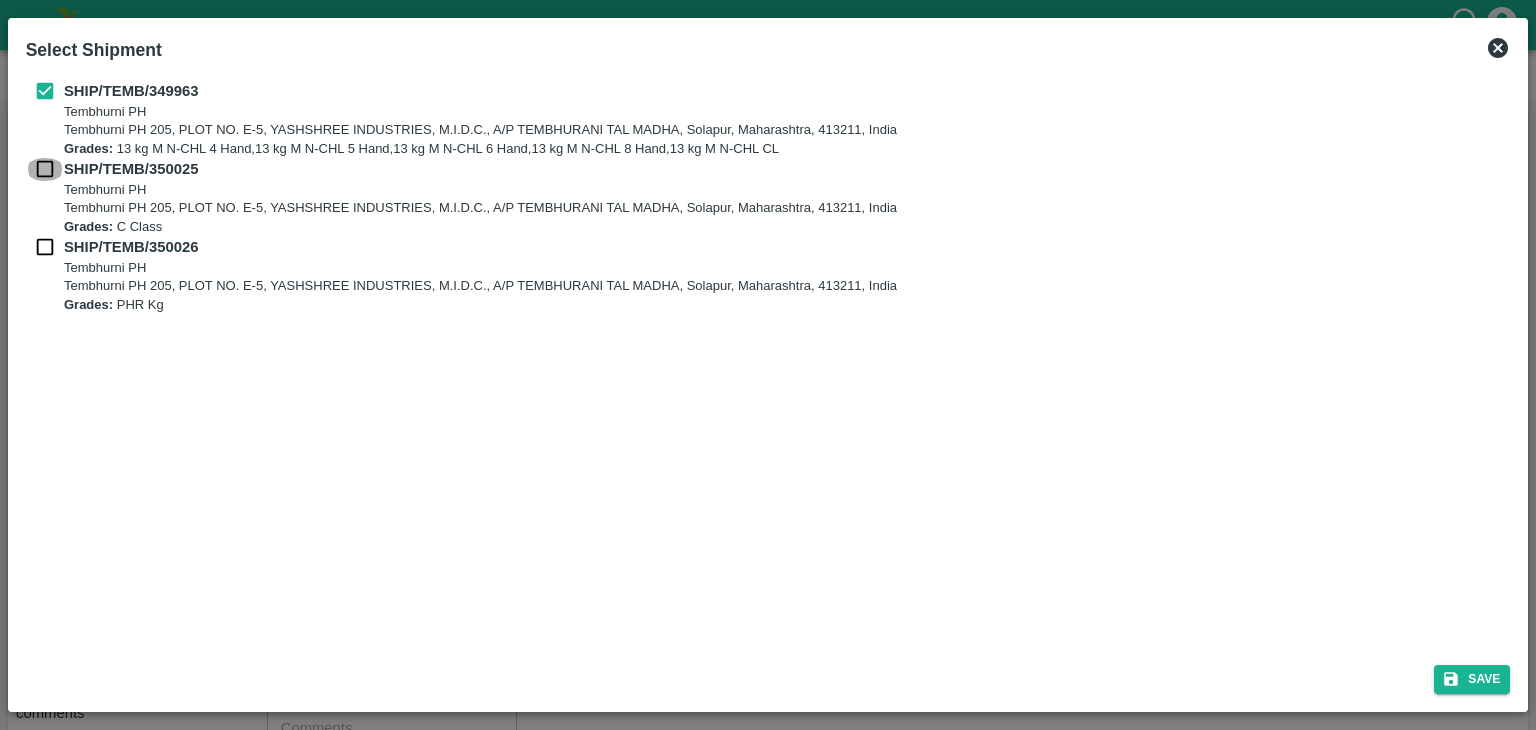 click at bounding box center (45, 169) 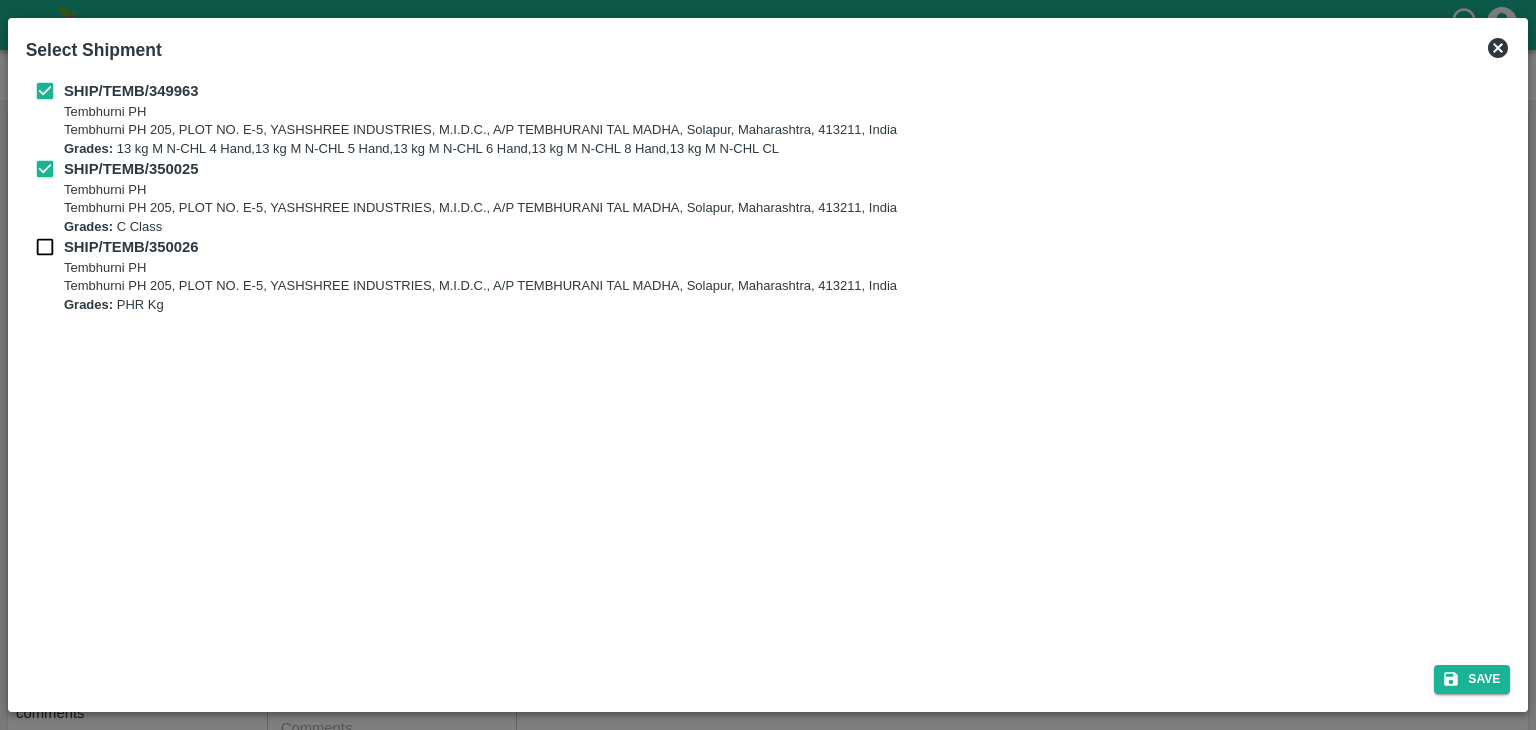 click on "SHIP/TEMB/350025 [CITY] PH [CITY] PH 205, PLOT NO. E-5, YASHSHREE INDUSTRIES, M.I.D.C., A/P [CITY] TAL [CITY], [CITY], [STATE], 413211, India Grades:   C Class" at bounding box center (768, 197) 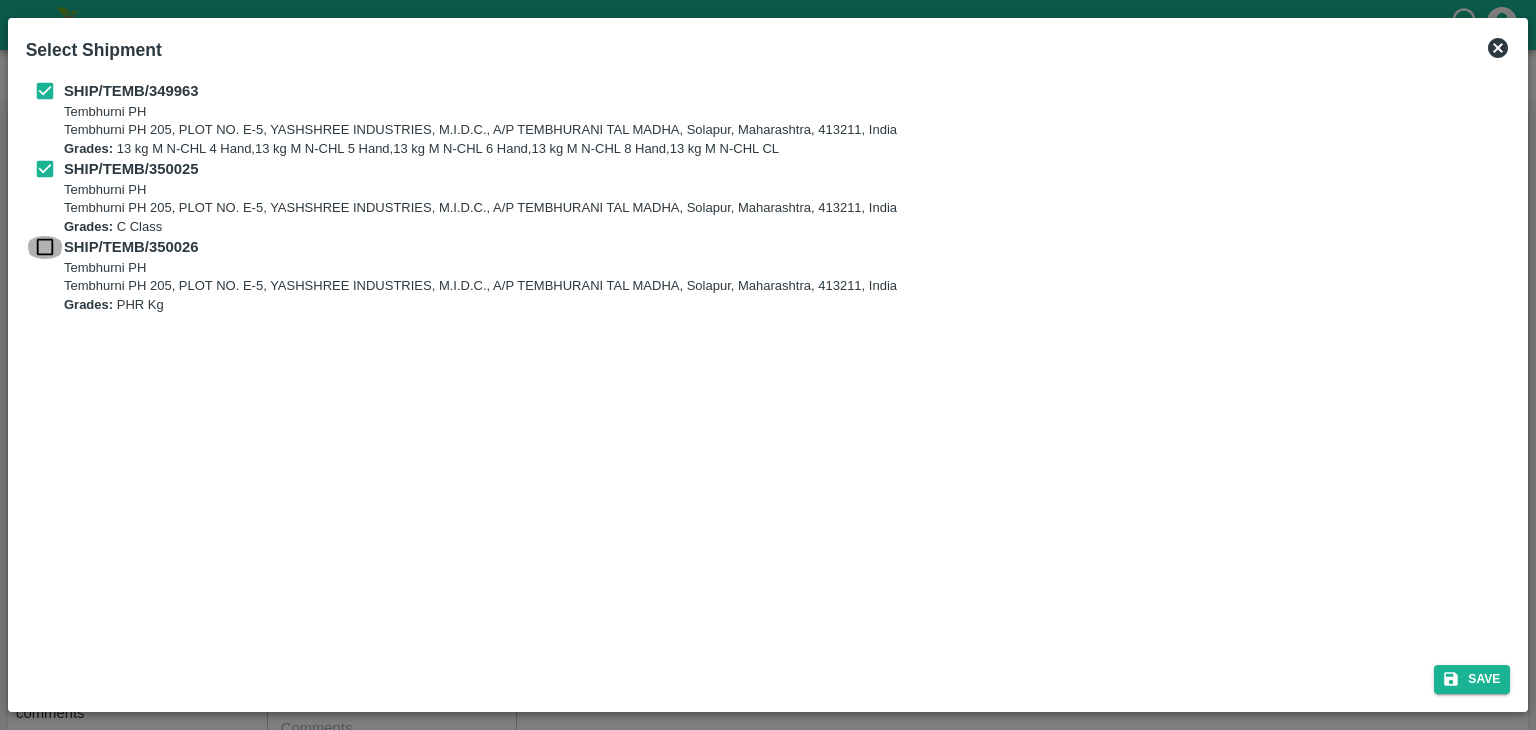 click at bounding box center [45, 247] 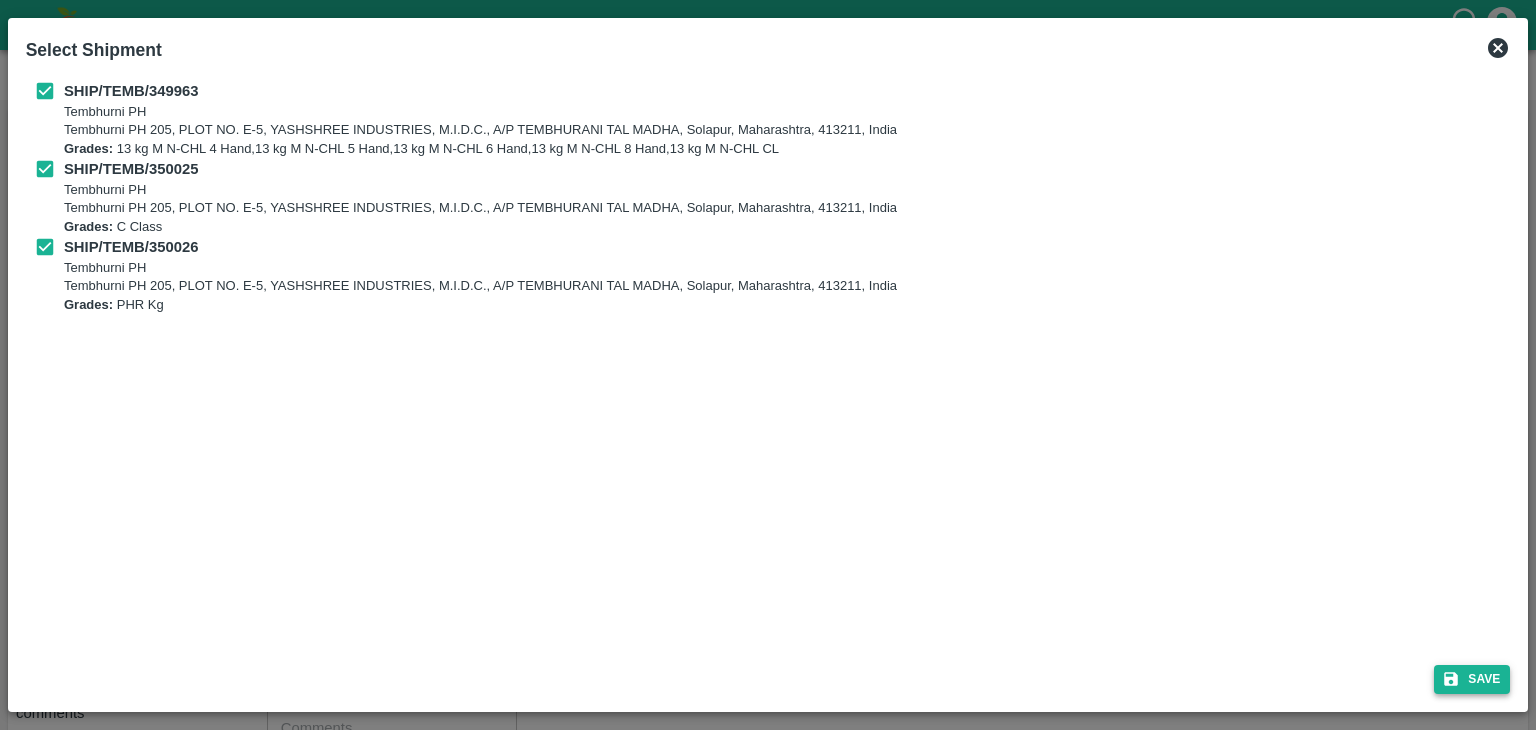 click on "Save" at bounding box center (1472, 679) 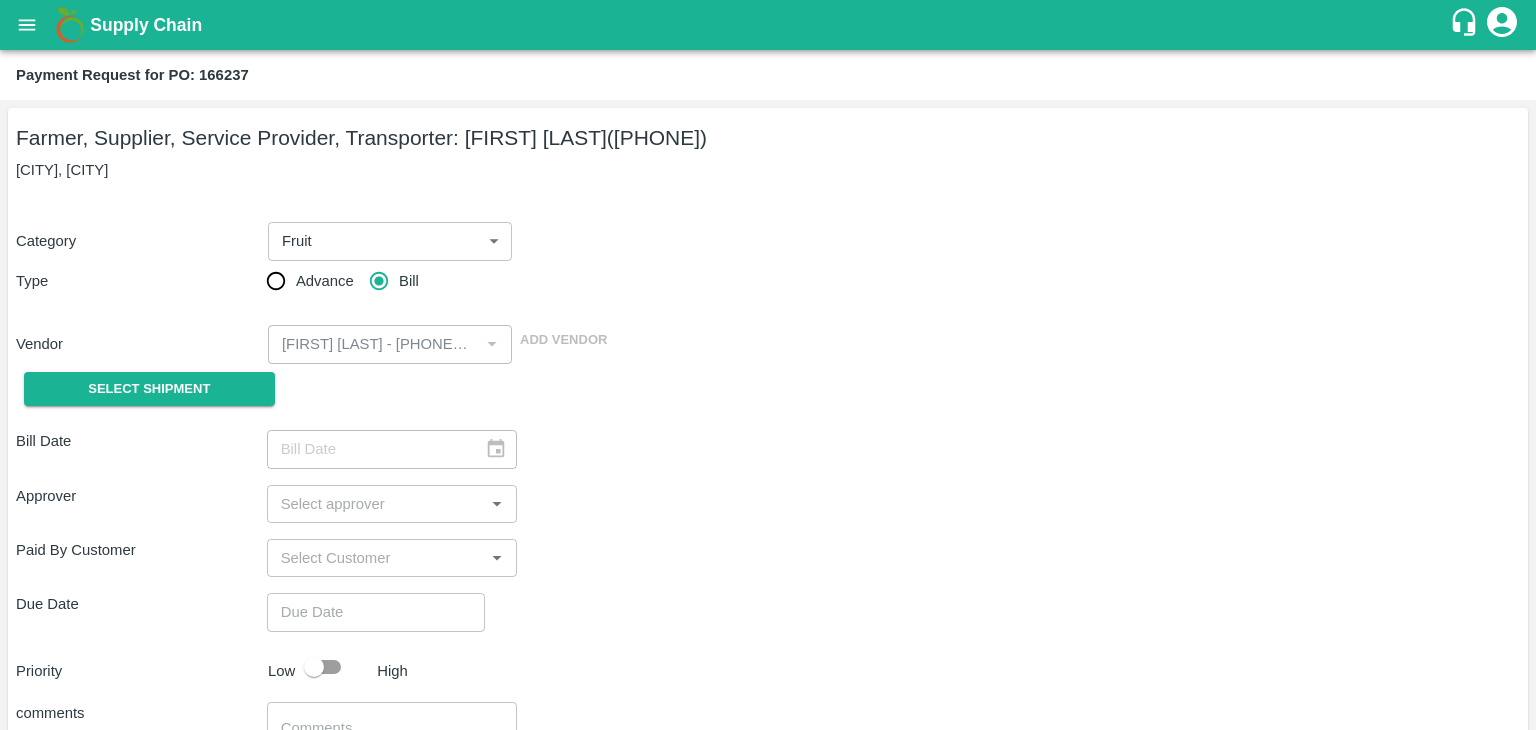 type on "30/07/2025" 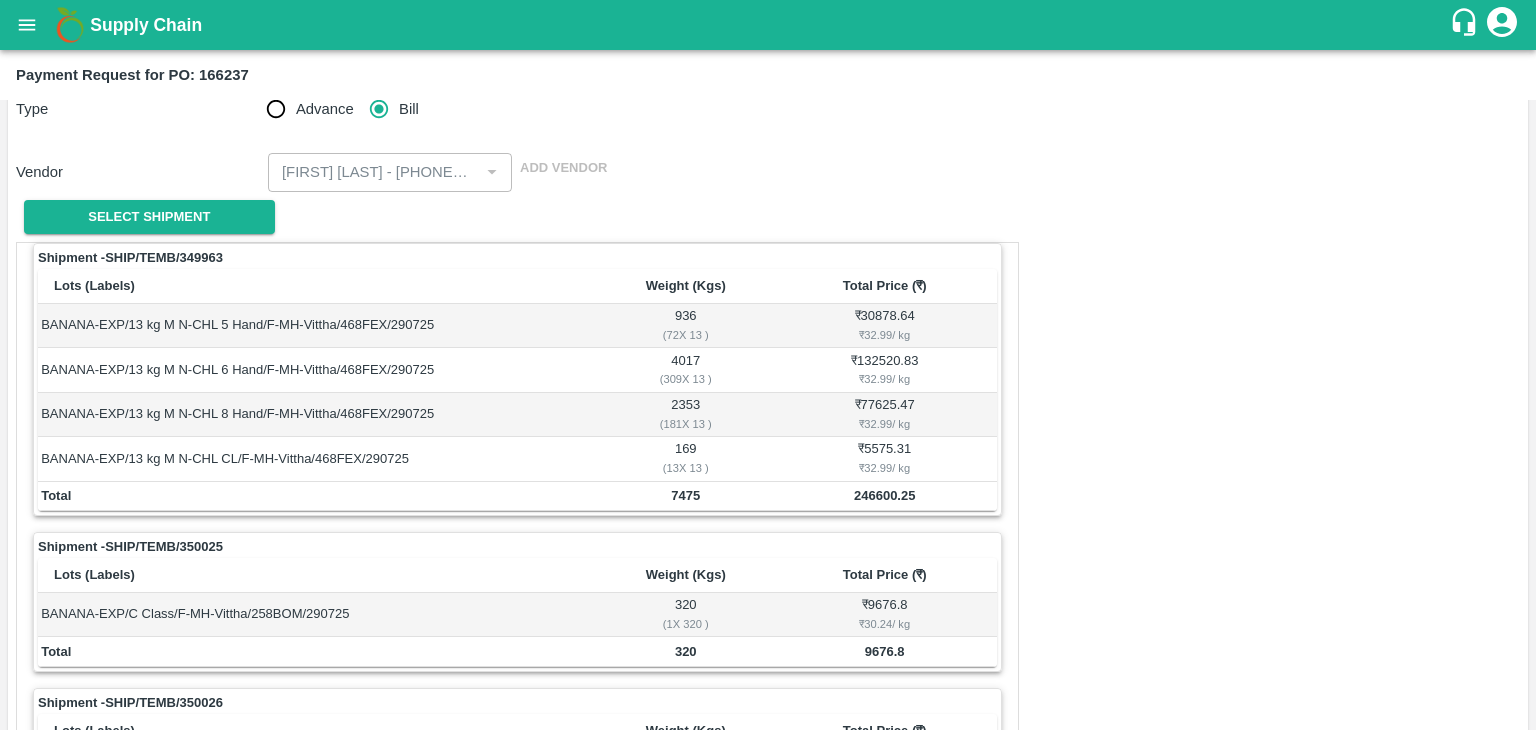scroll, scrollTop: 936, scrollLeft: 0, axis: vertical 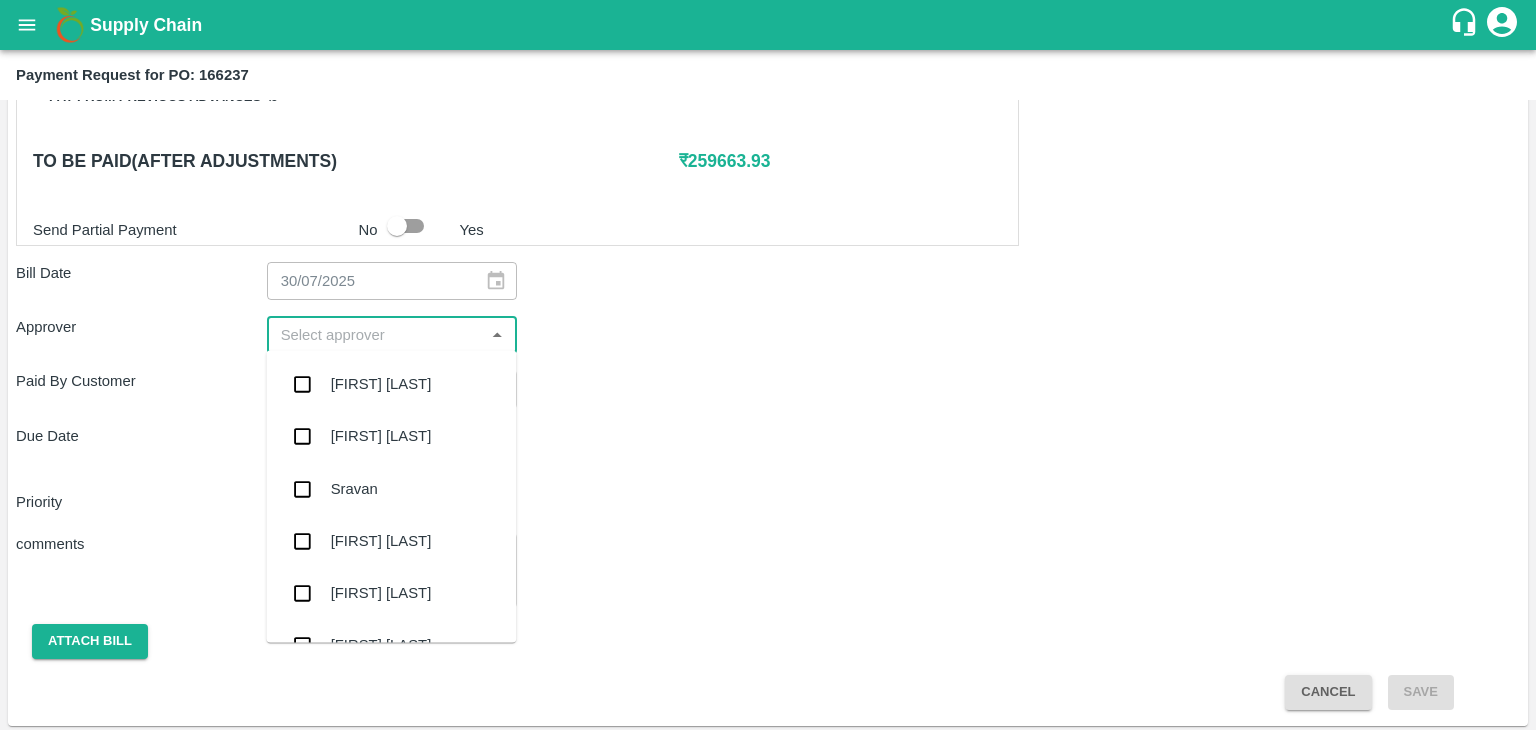 click at bounding box center (376, 335) 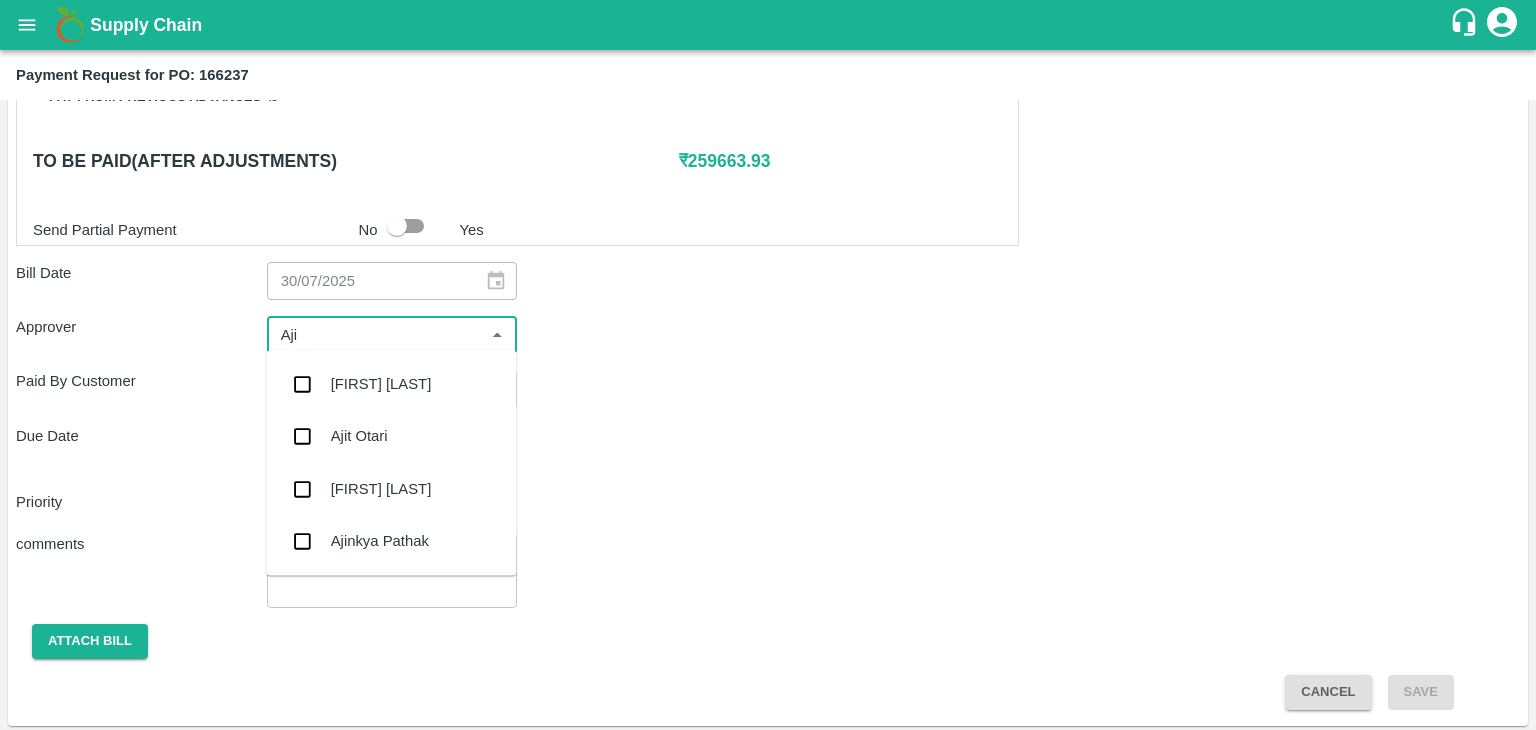 type on "[FIRST]" 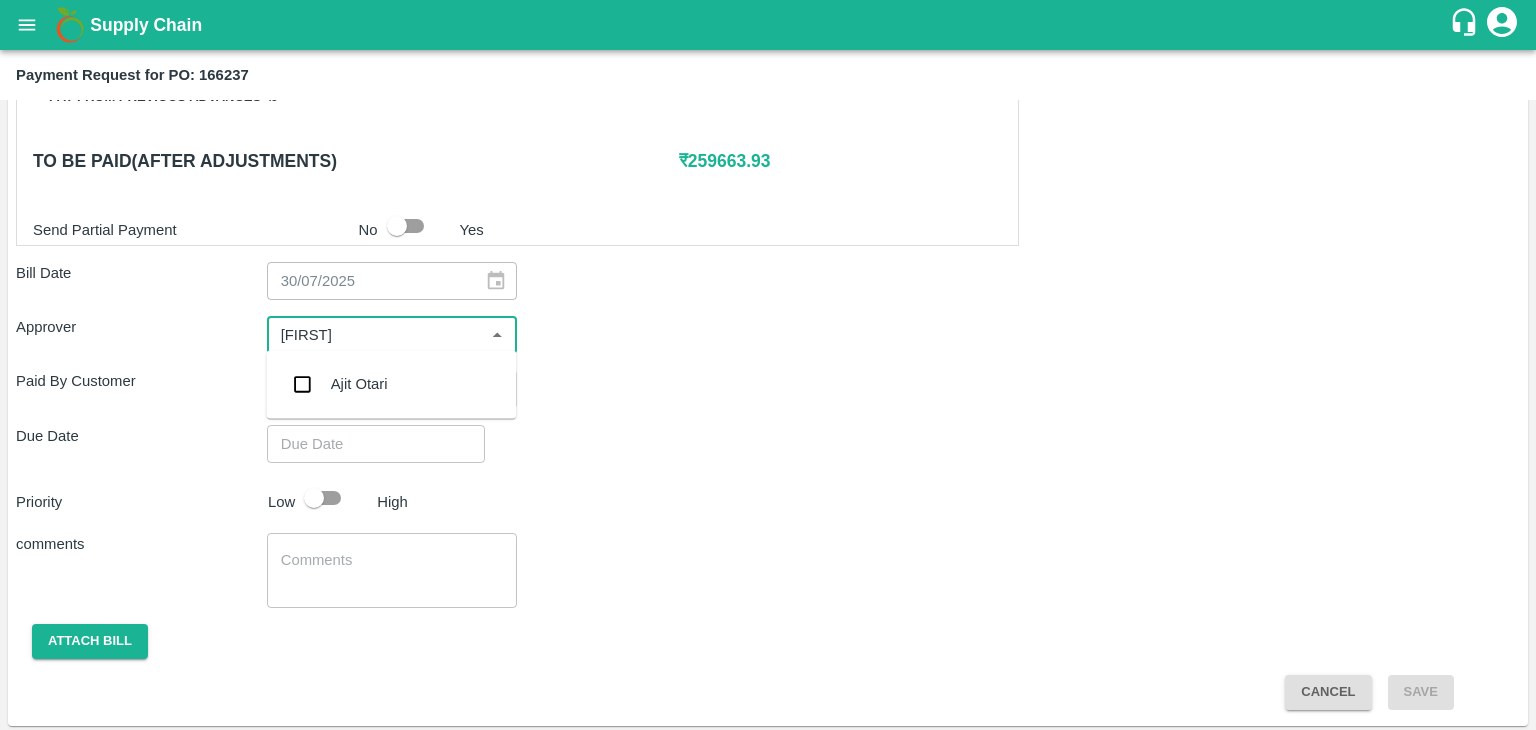 click on "Ajit Otari" at bounding box center (391, 384) 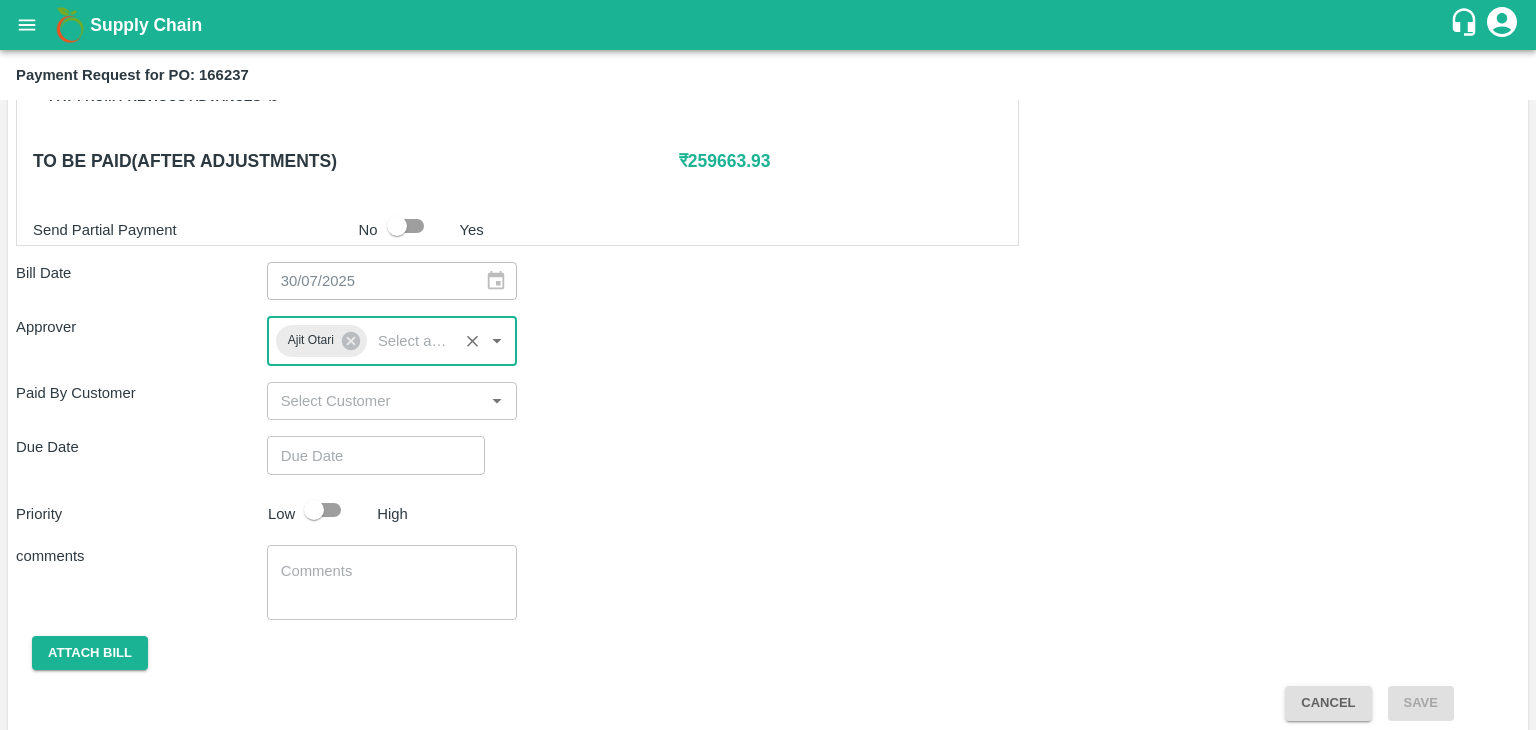 type on "DD/MM/YYYY hh:mm aa" 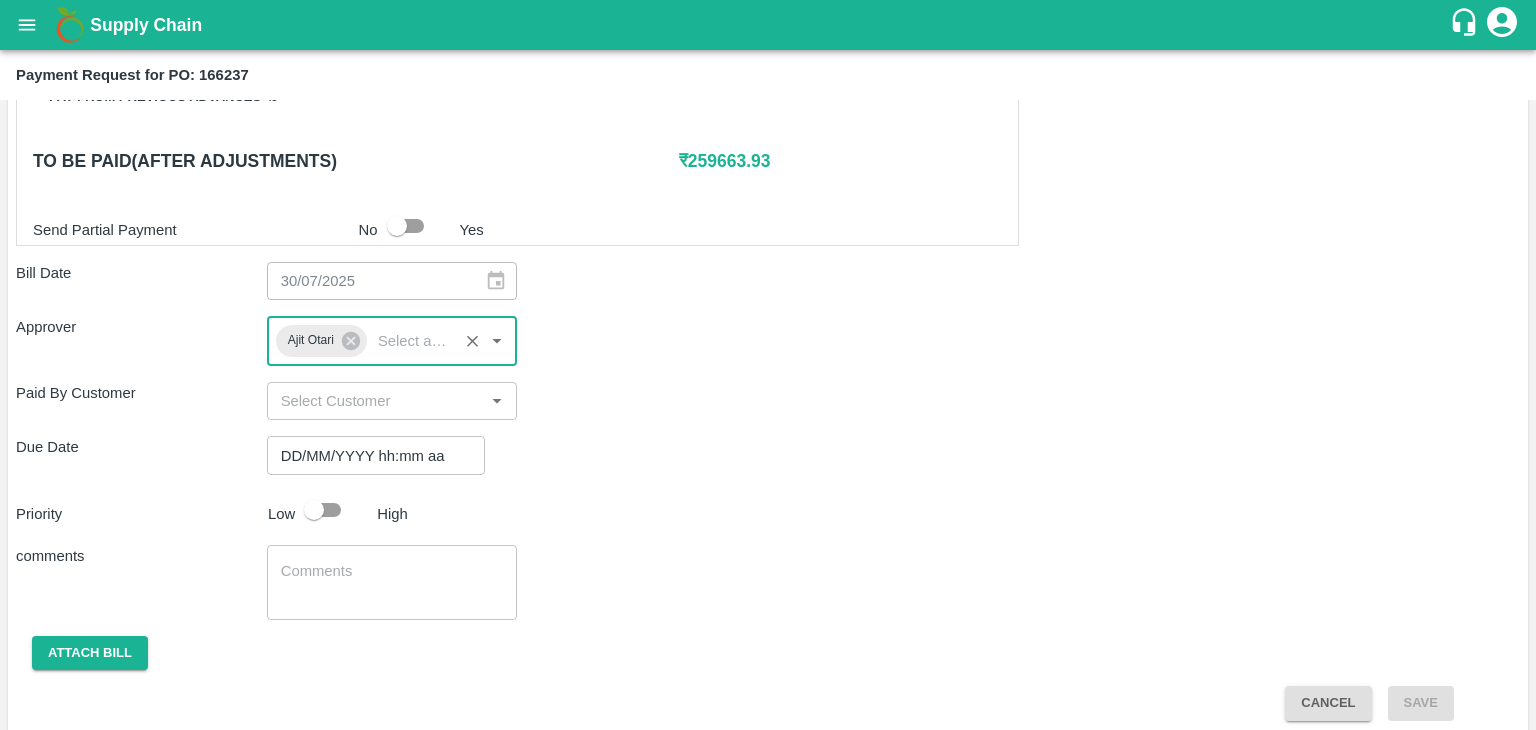 click on "DD/MM/YYYY hh:mm aa" at bounding box center (369, 455) 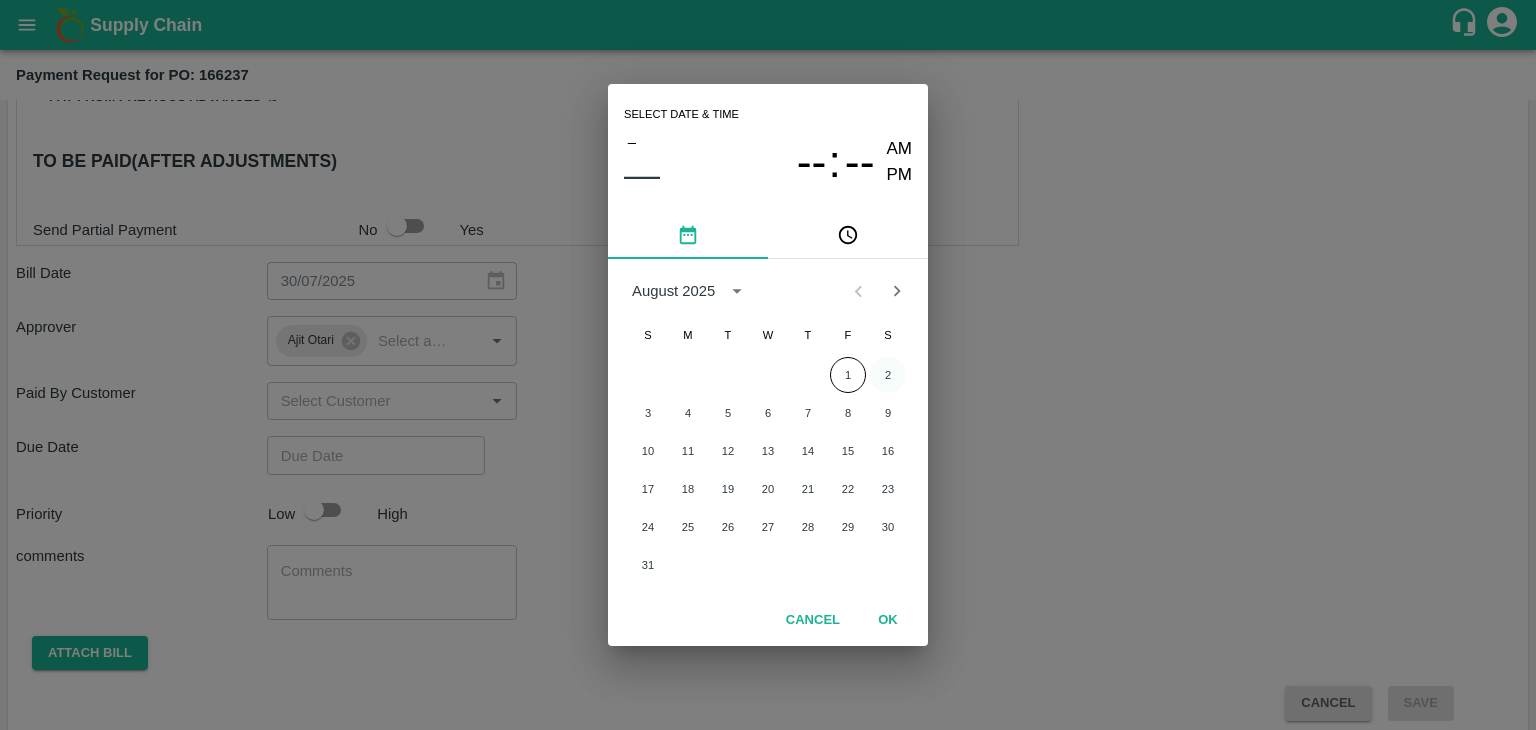 click on "2" at bounding box center (888, 375) 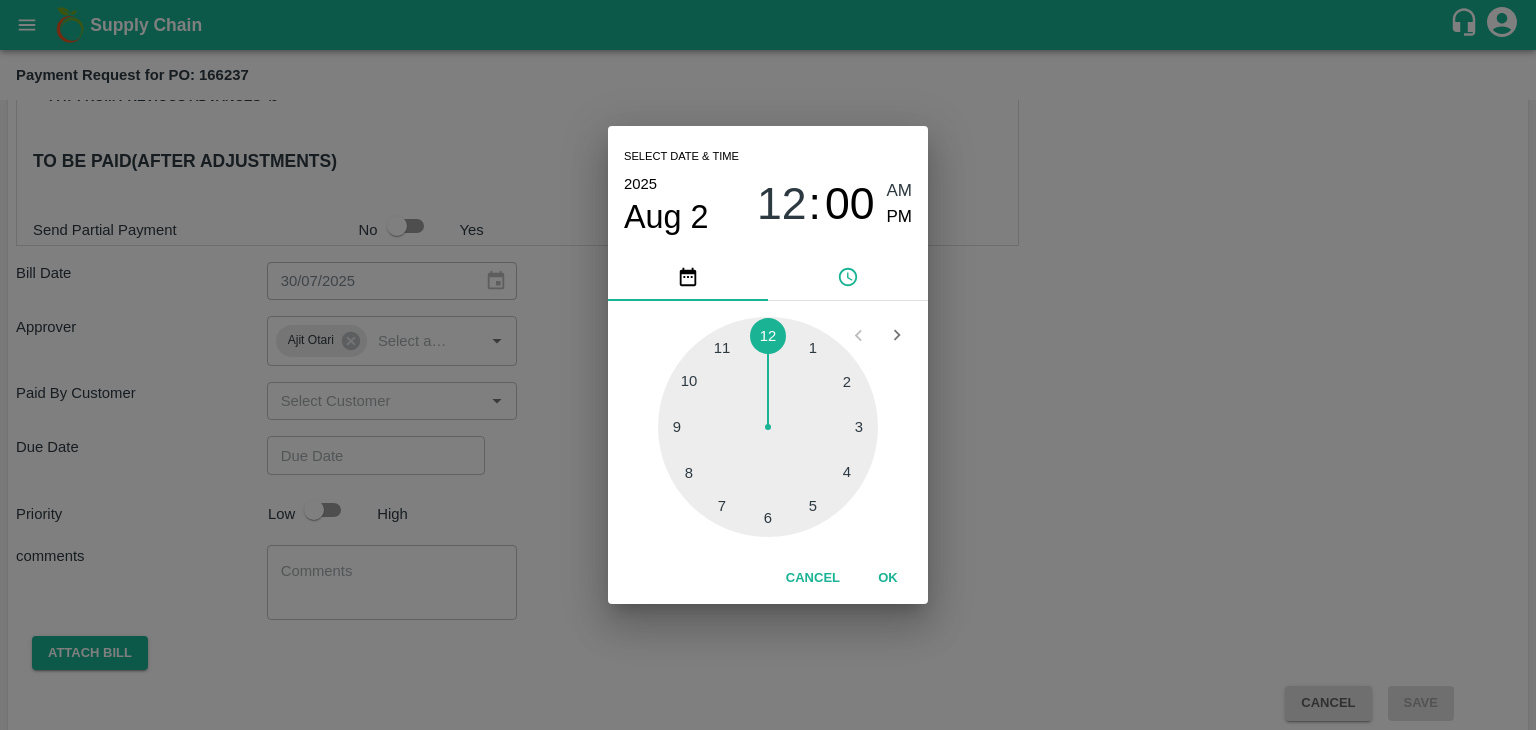 type on "02/08/2025 12:00 AM" 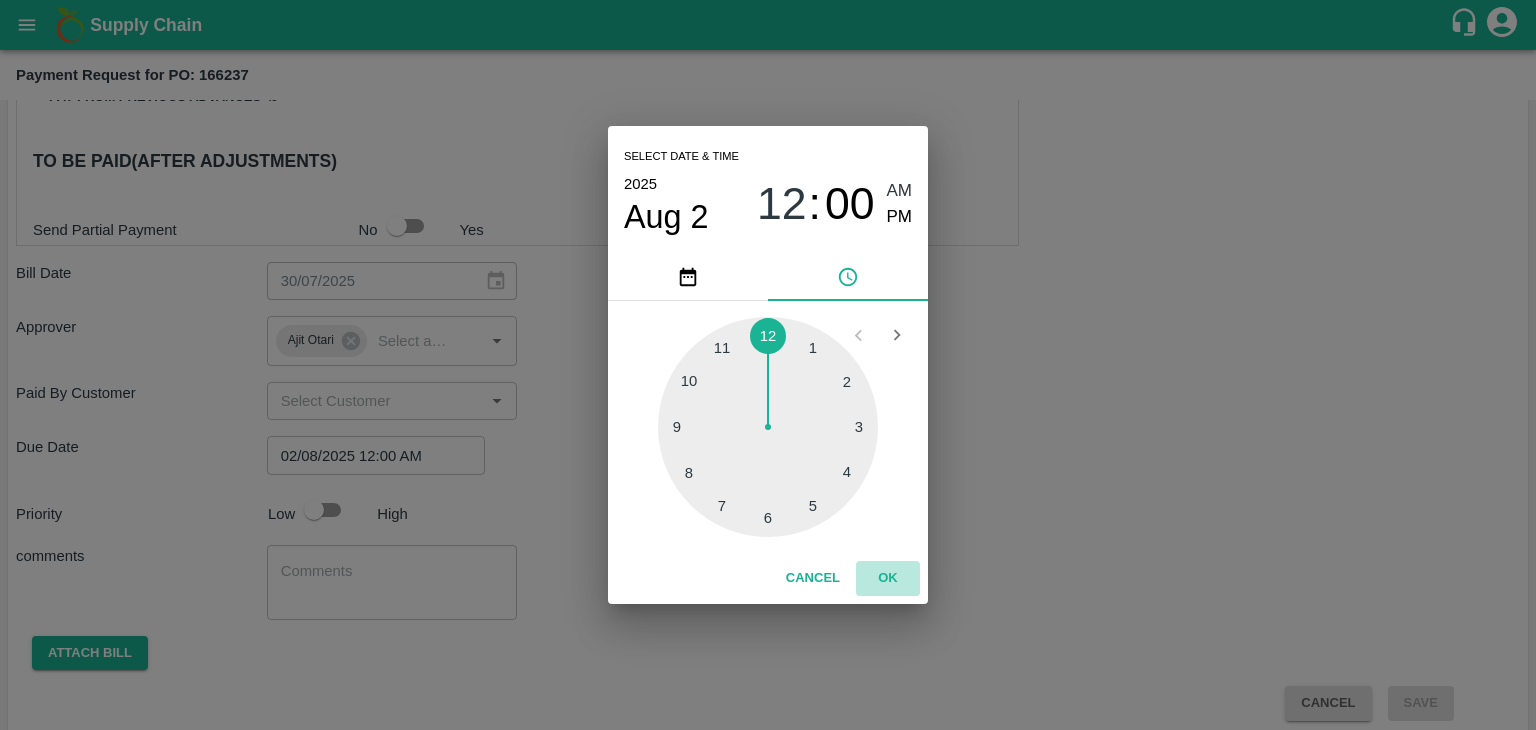 click on "OK" at bounding box center (888, 578) 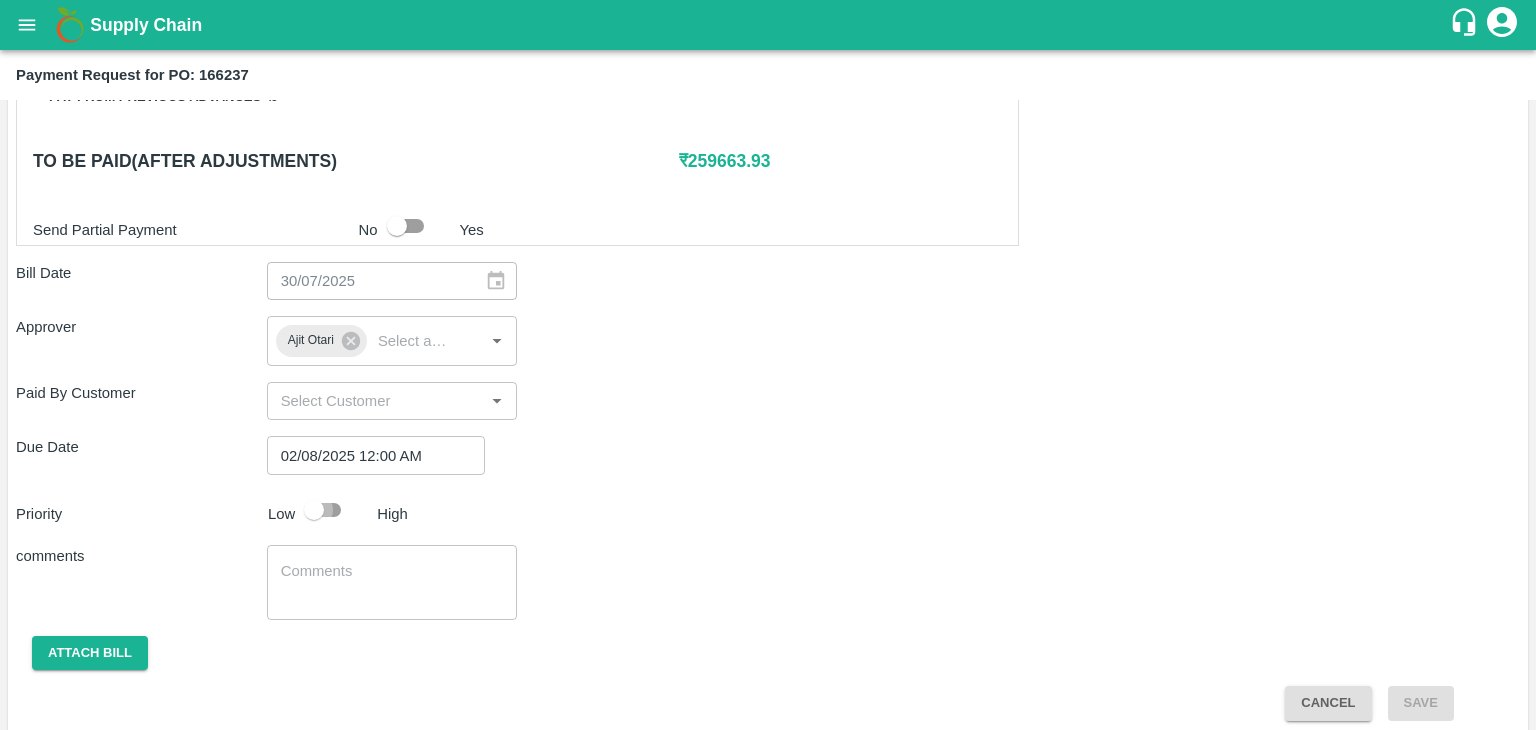 click at bounding box center [314, 510] 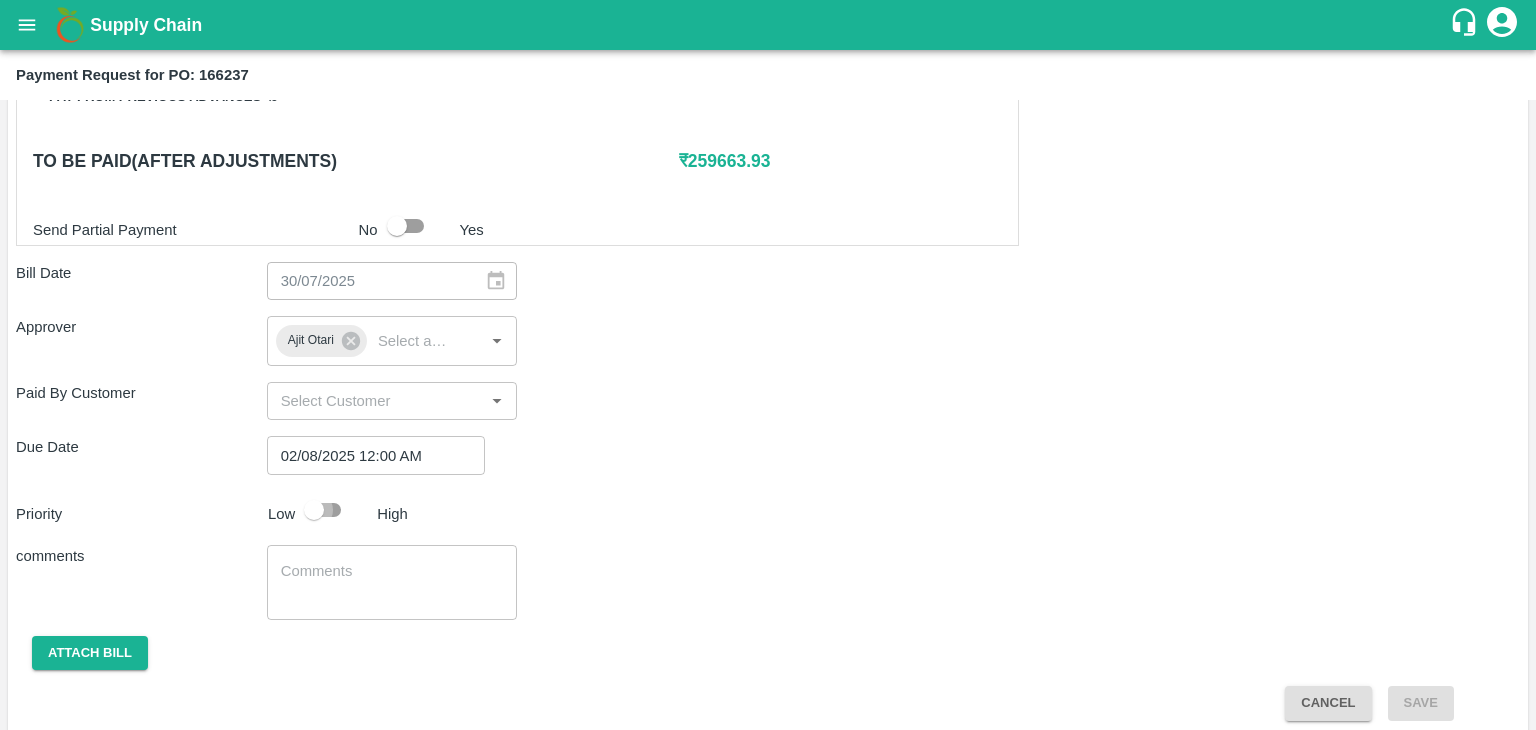 checkbox on "true" 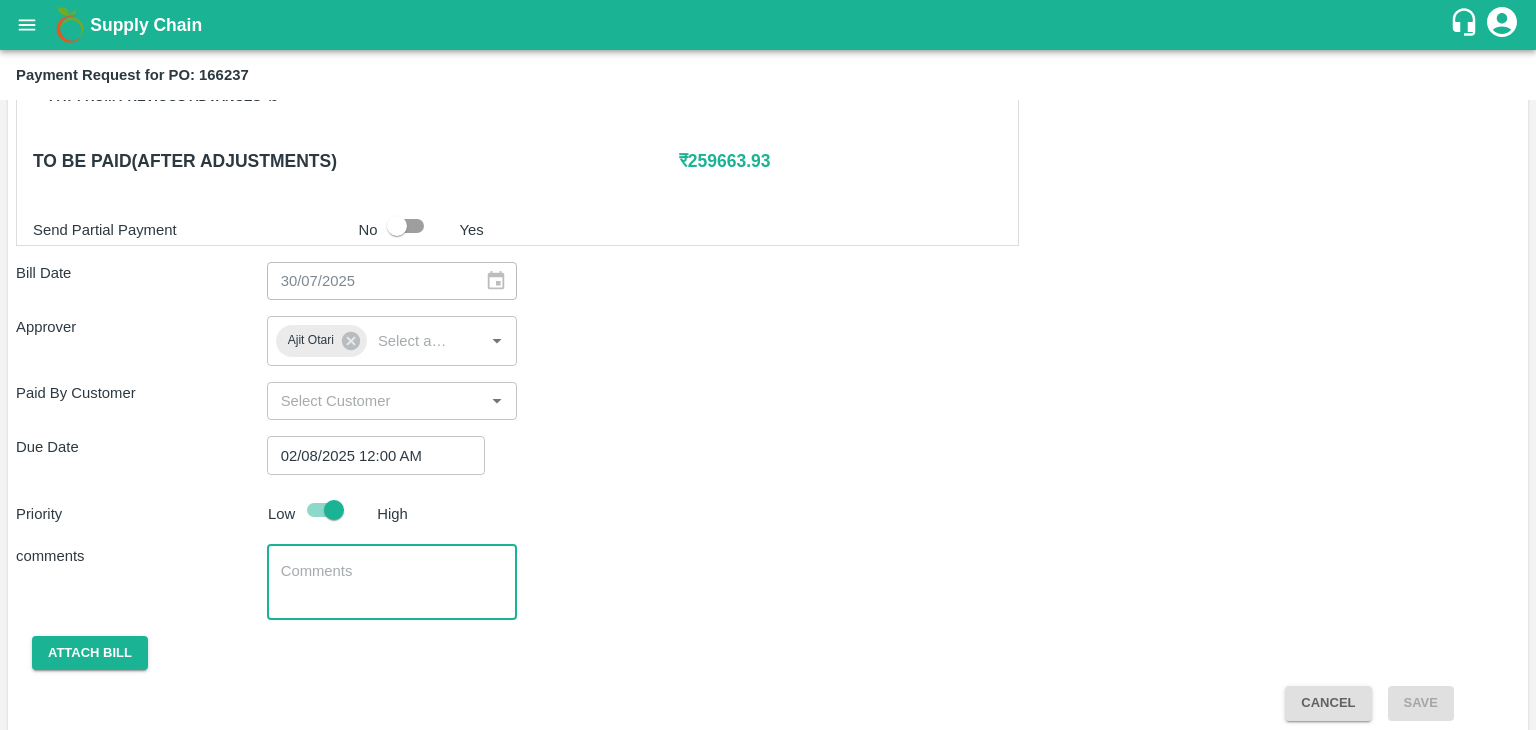 click at bounding box center [392, 582] 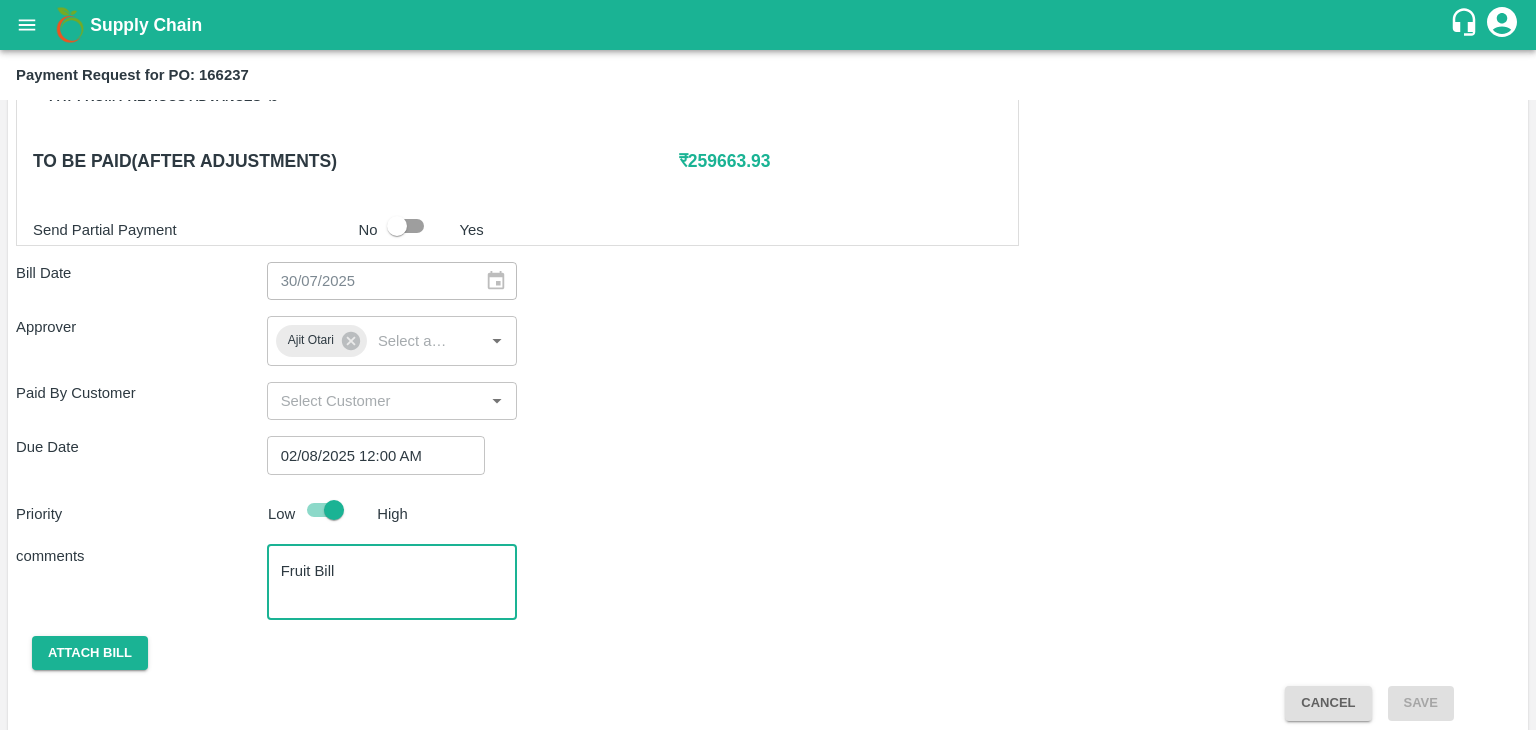 scroll, scrollTop: 948, scrollLeft: 0, axis: vertical 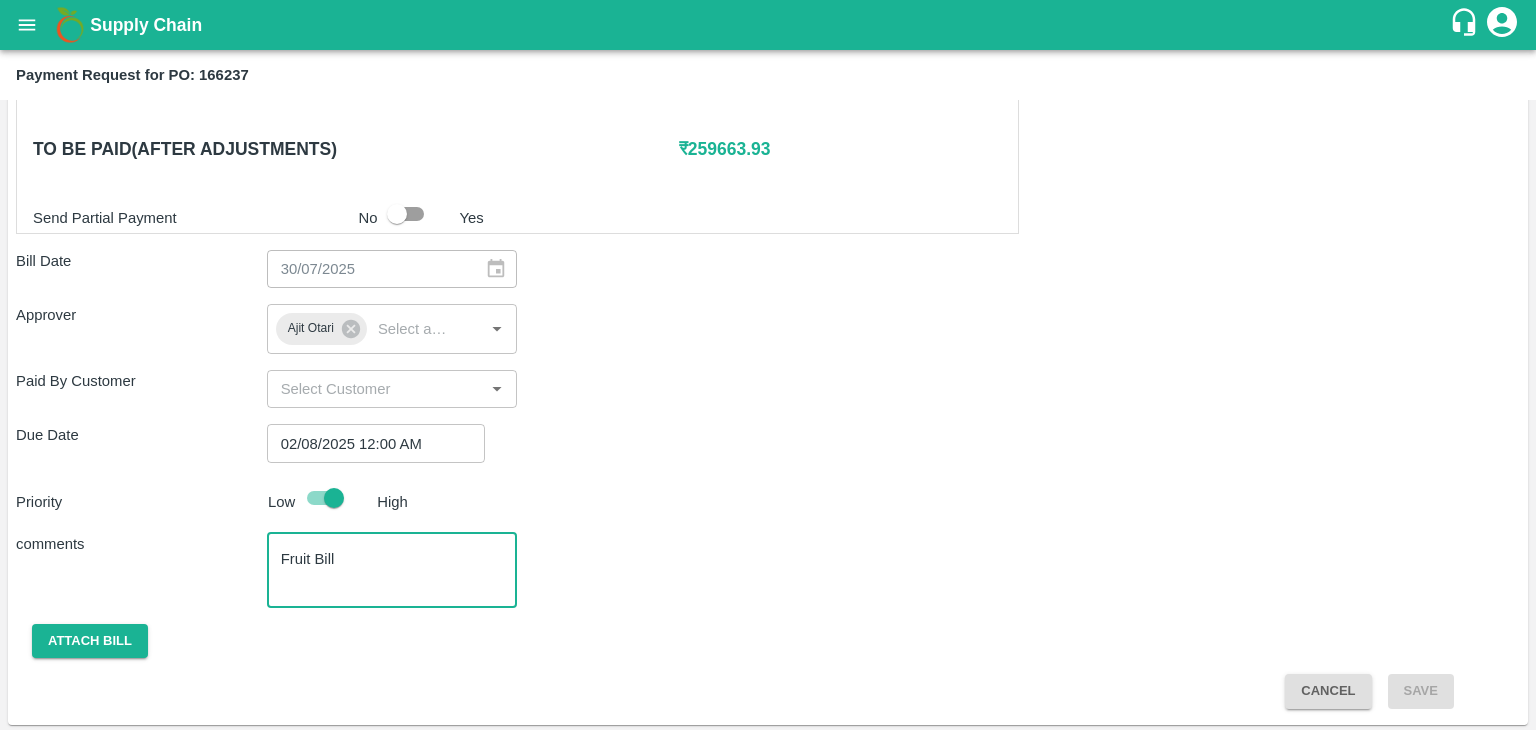 type on "Fruit Bill" 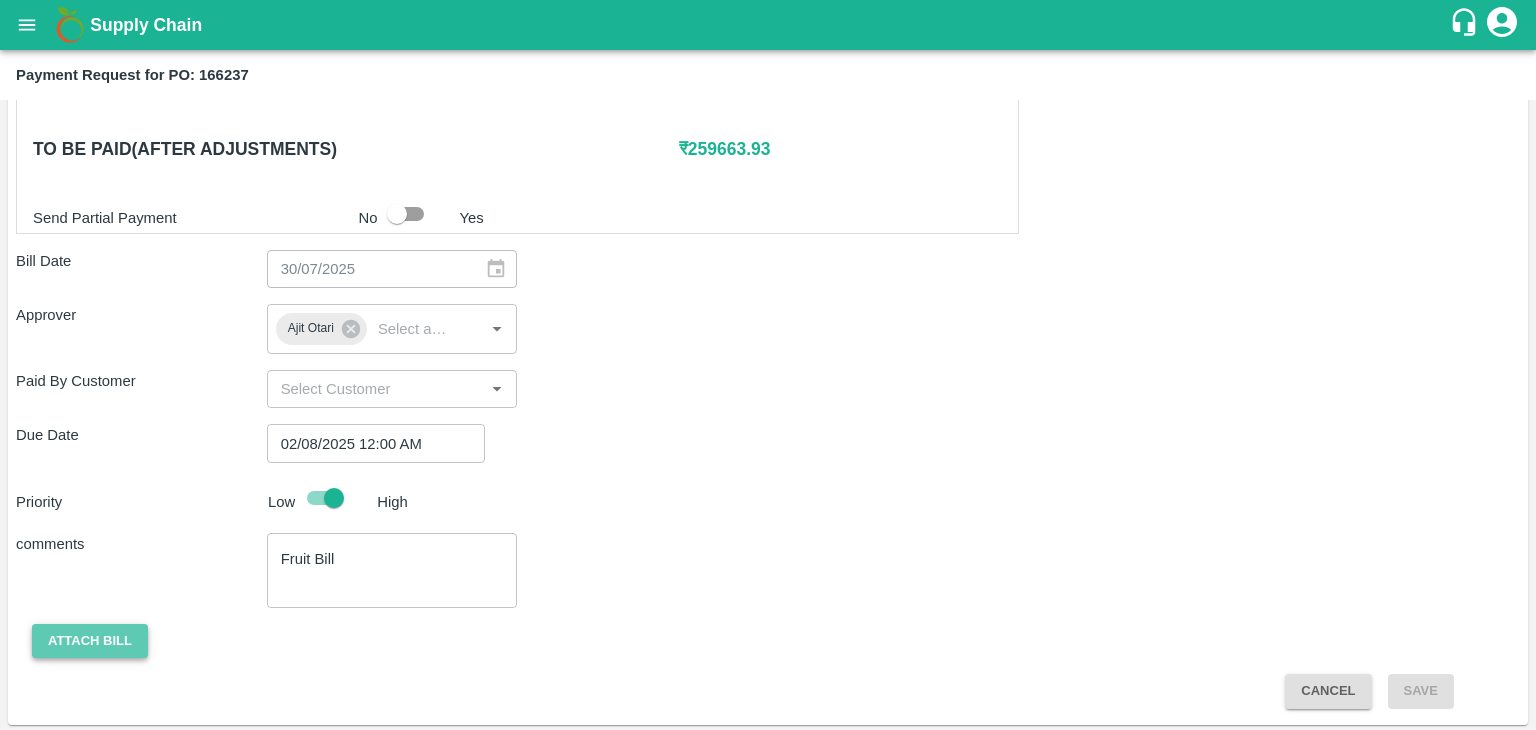 click on "Attach bill" at bounding box center [90, 641] 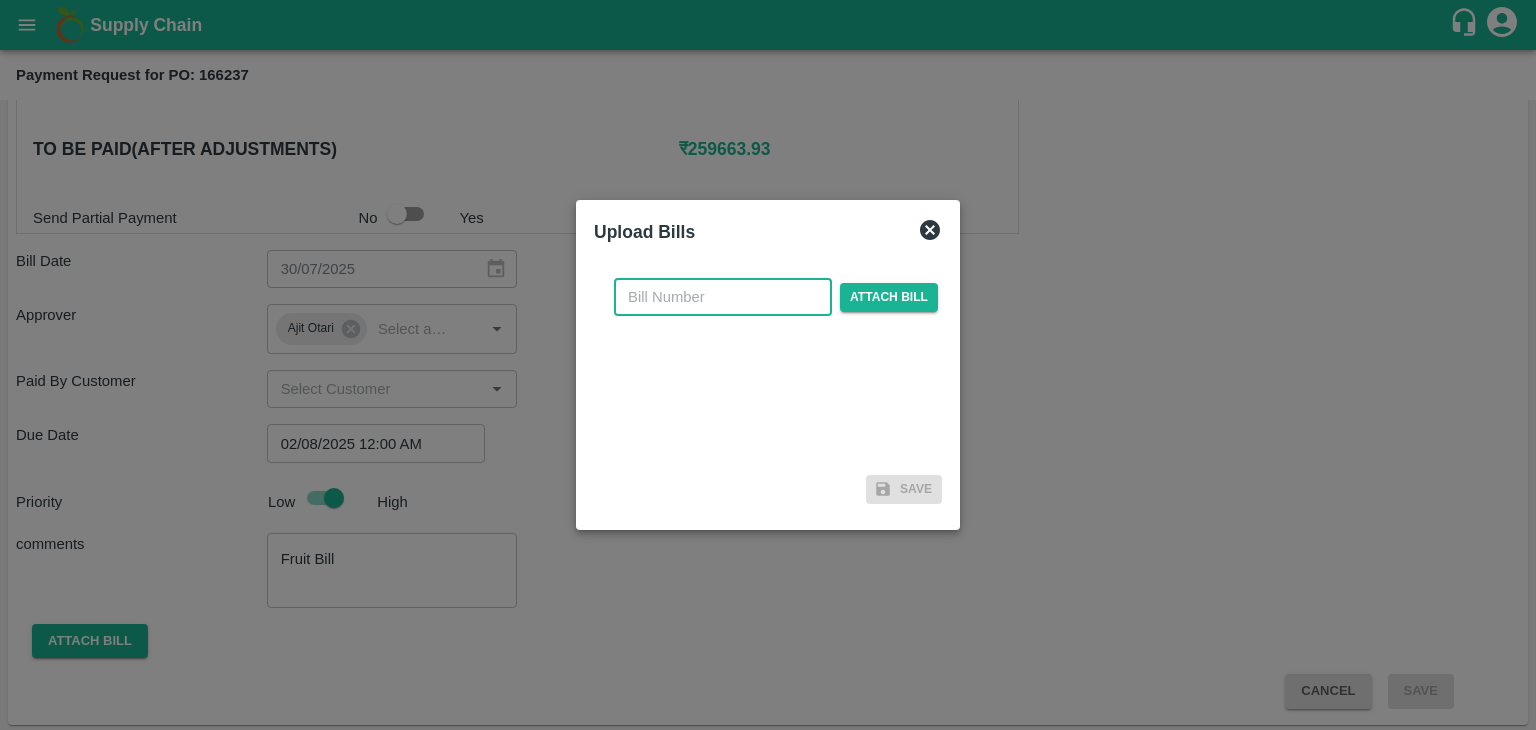 click at bounding box center (723, 297) 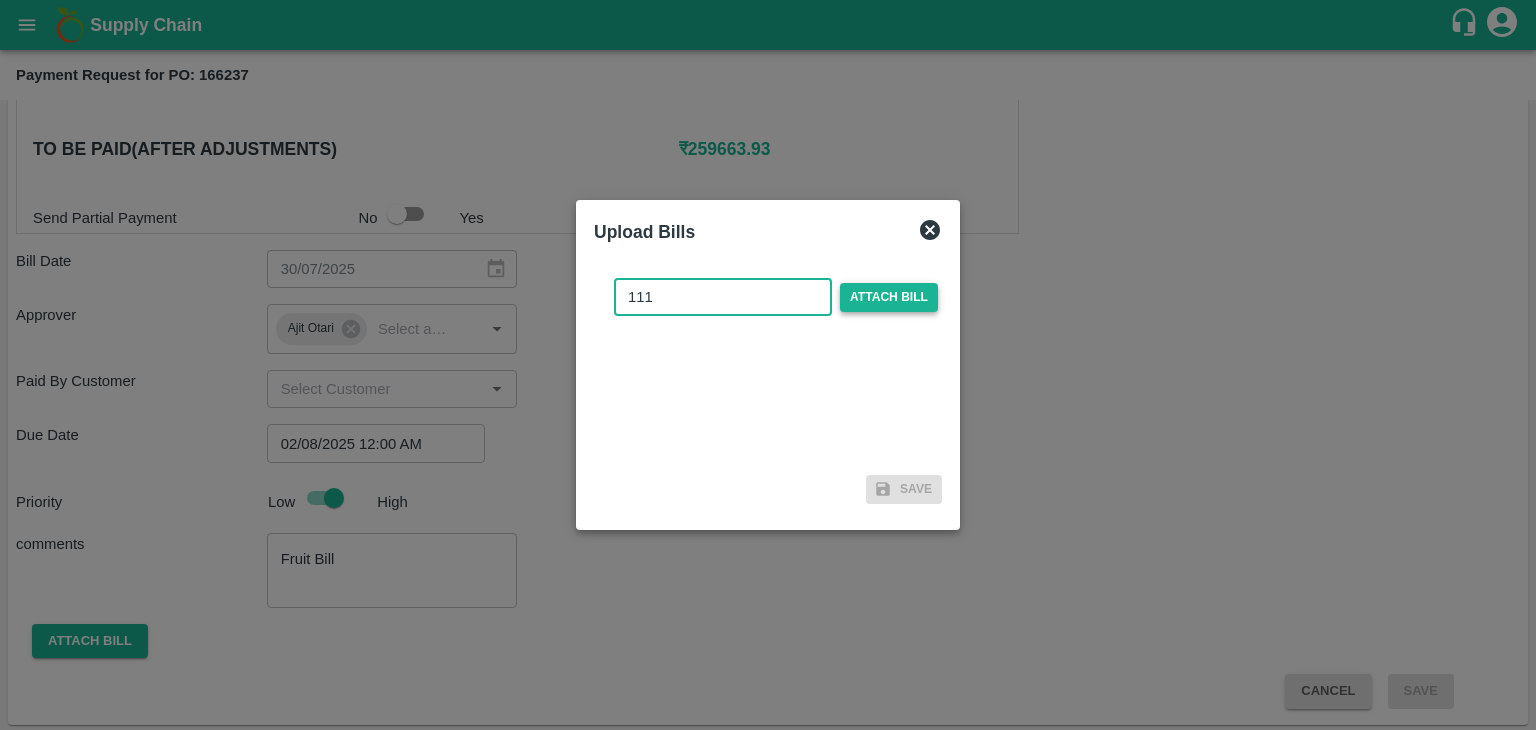type on "111" 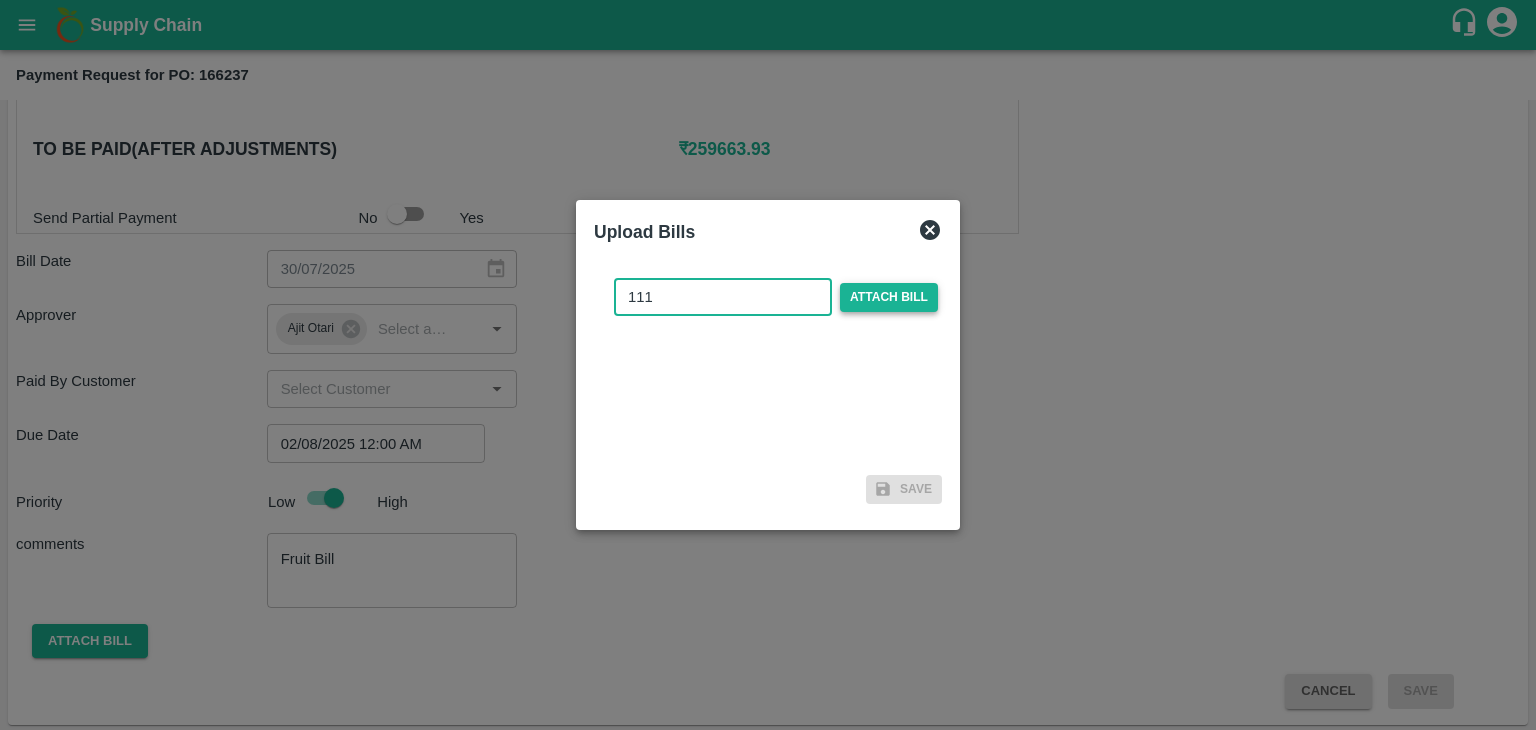 click on "Attach bill" at bounding box center [889, 297] 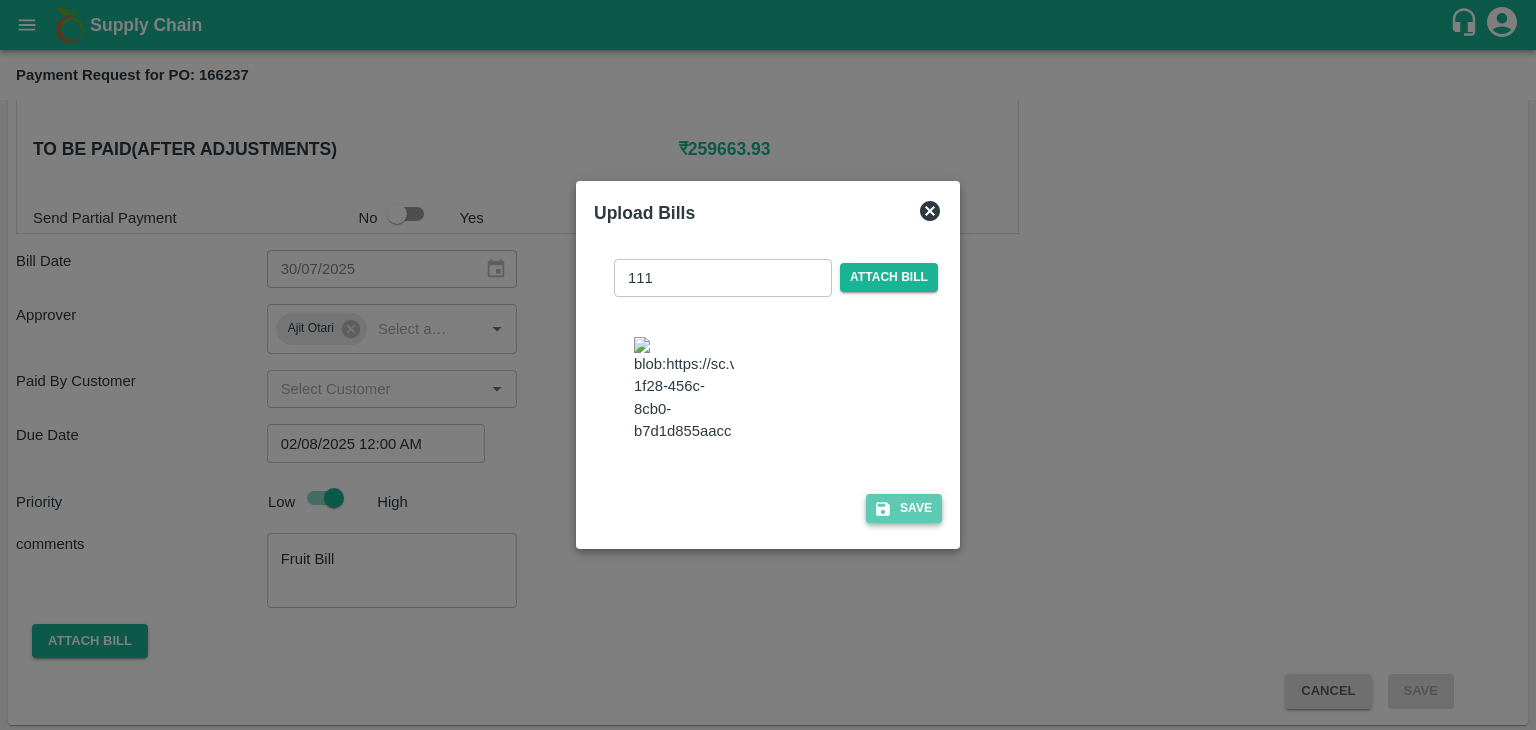 click on "Save" at bounding box center (904, 508) 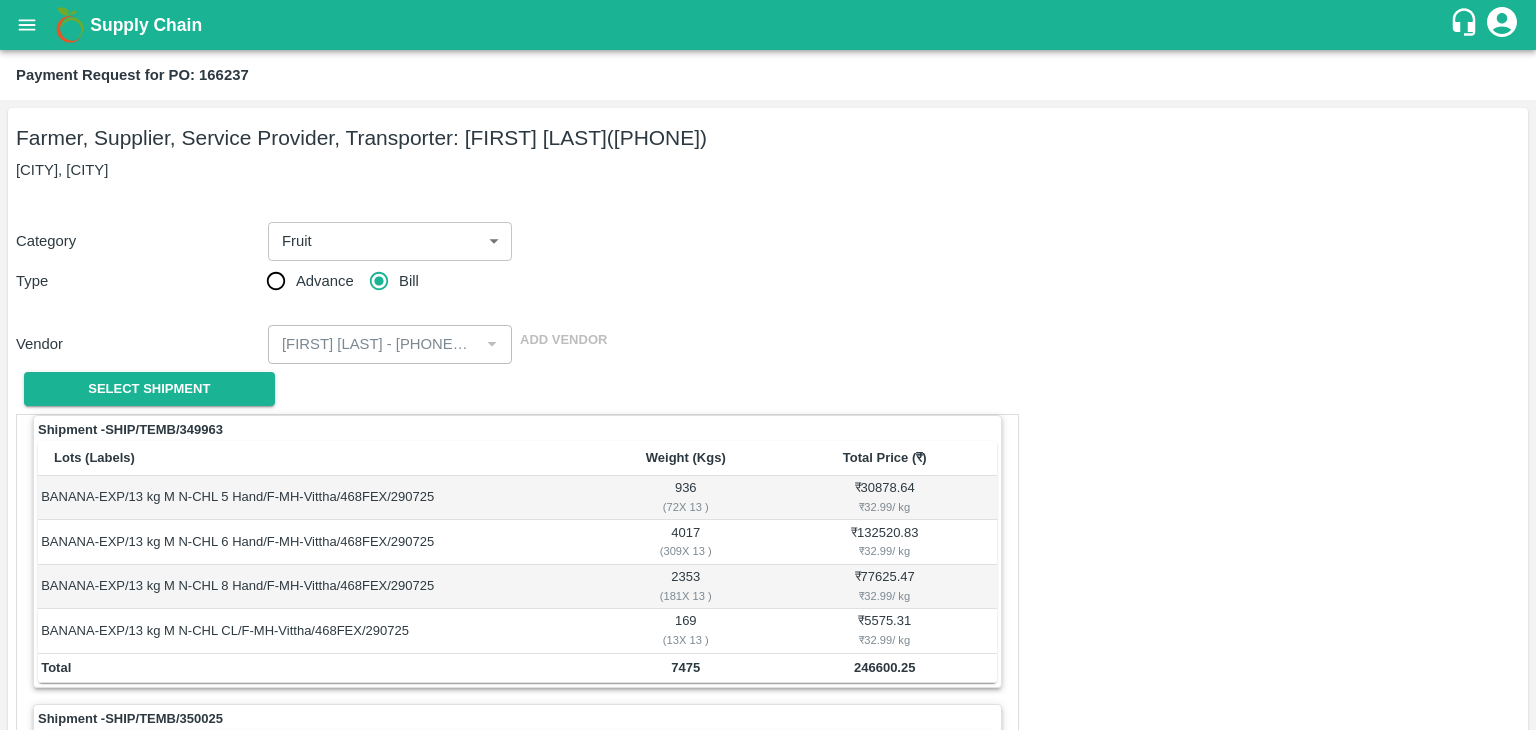 scroll, scrollTop: 1045, scrollLeft: 0, axis: vertical 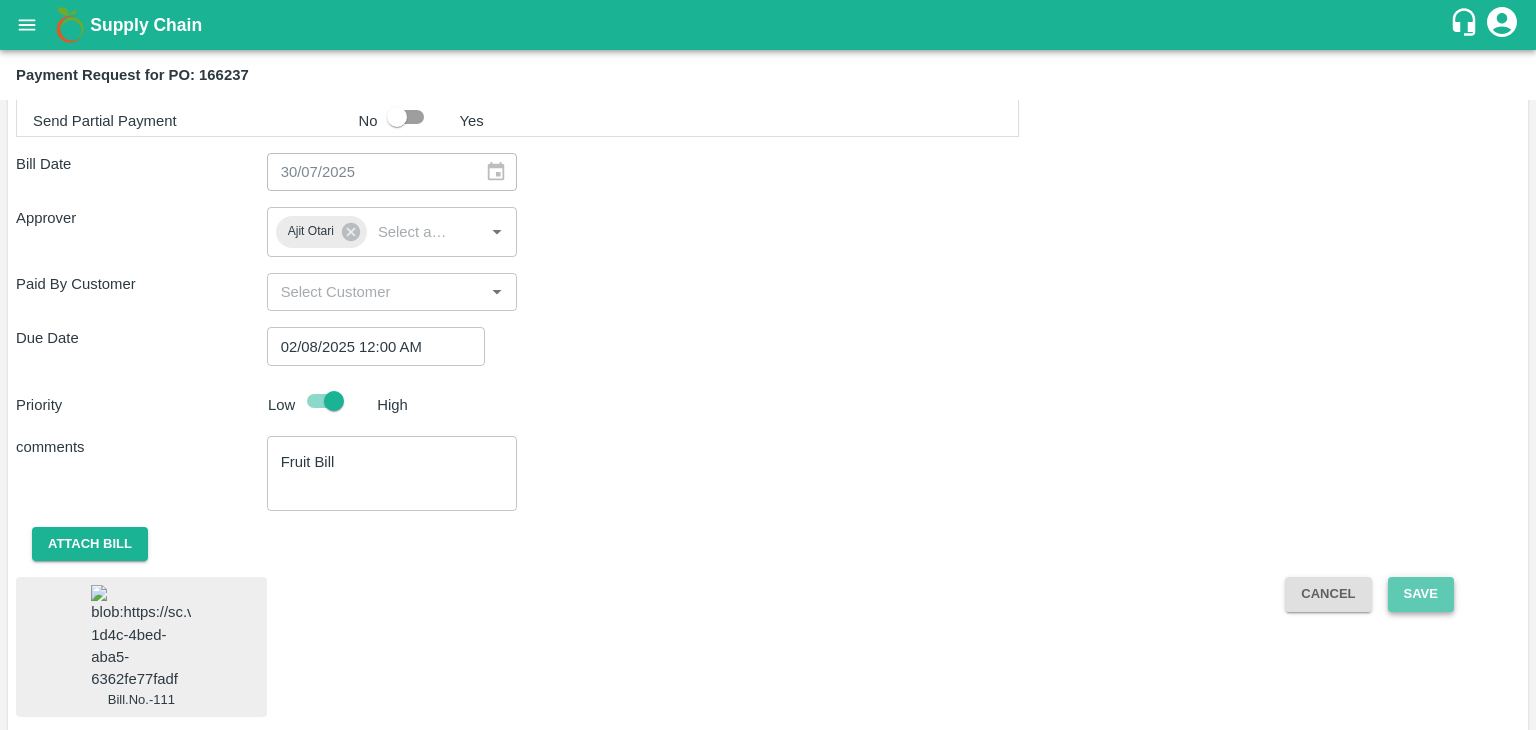 click on "Save" at bounding box center [1421, 594] 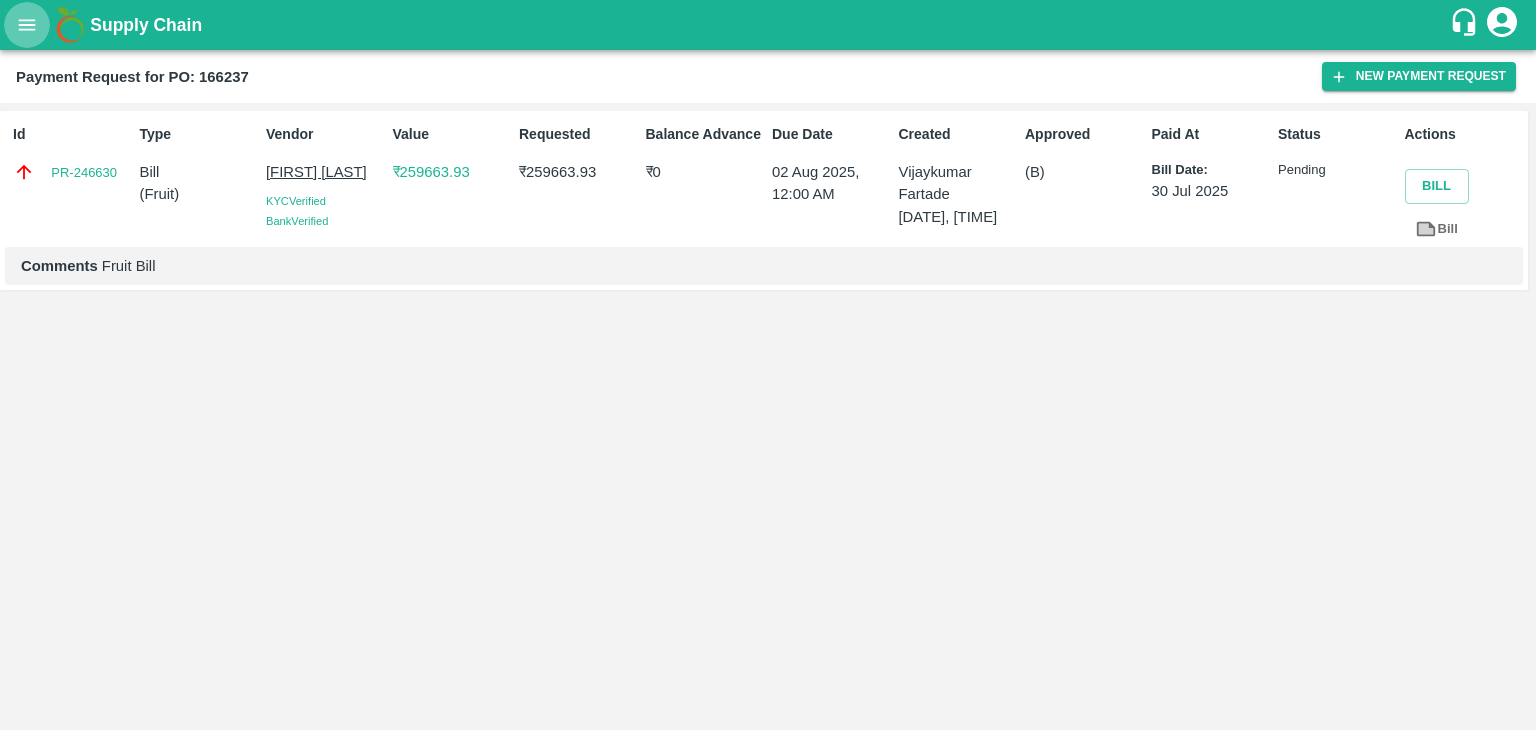 click 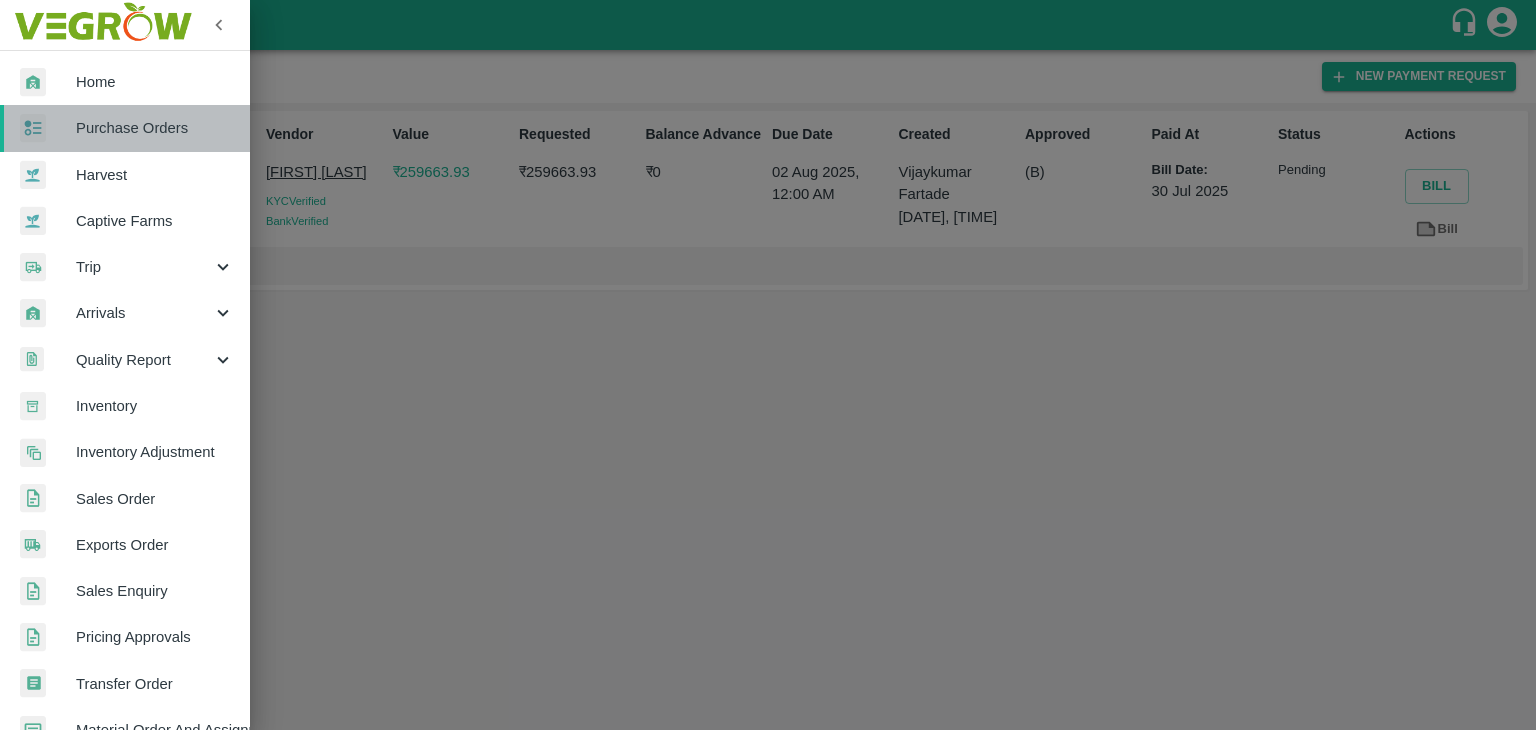 click on "Purchase Orders" at bounding box center (125, 128) 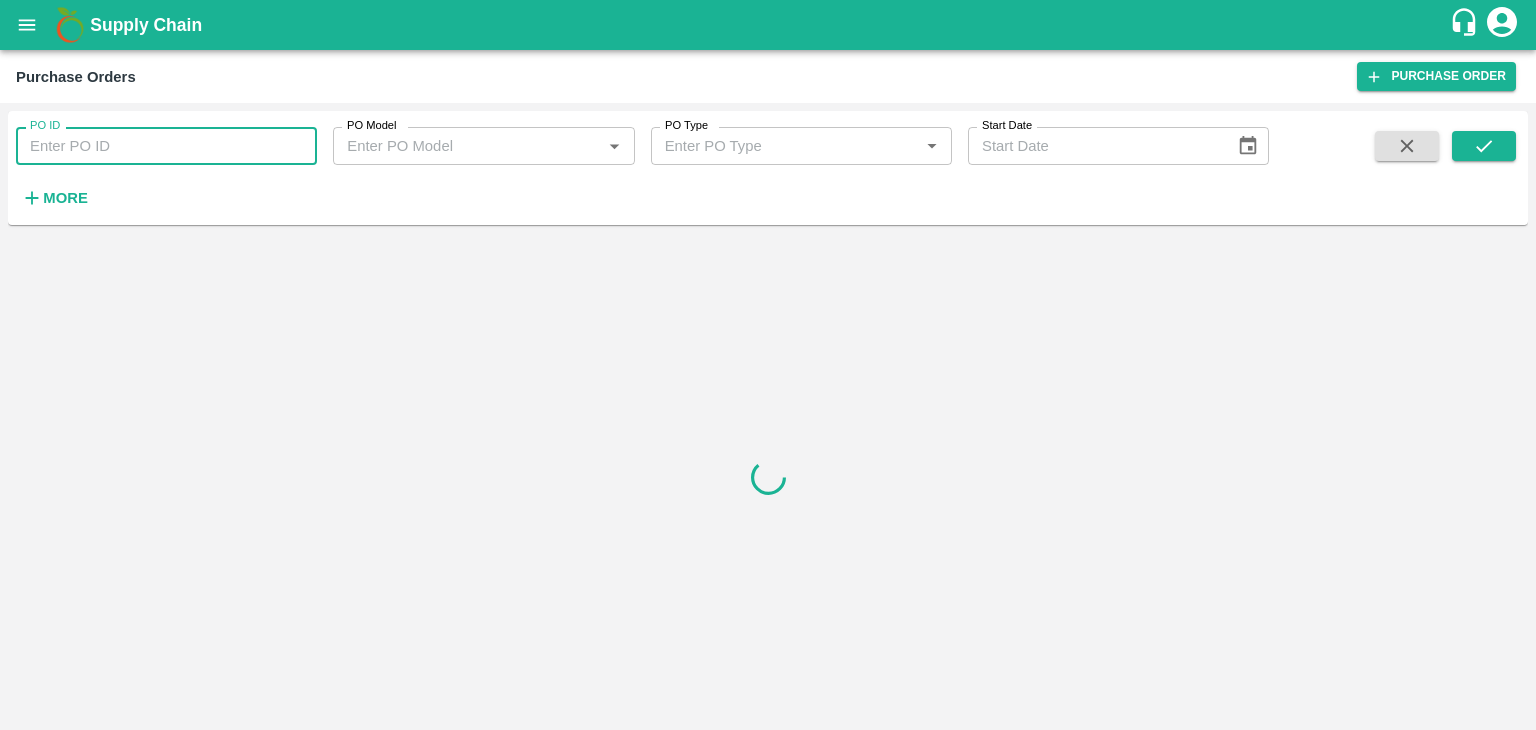 paste on "166038" 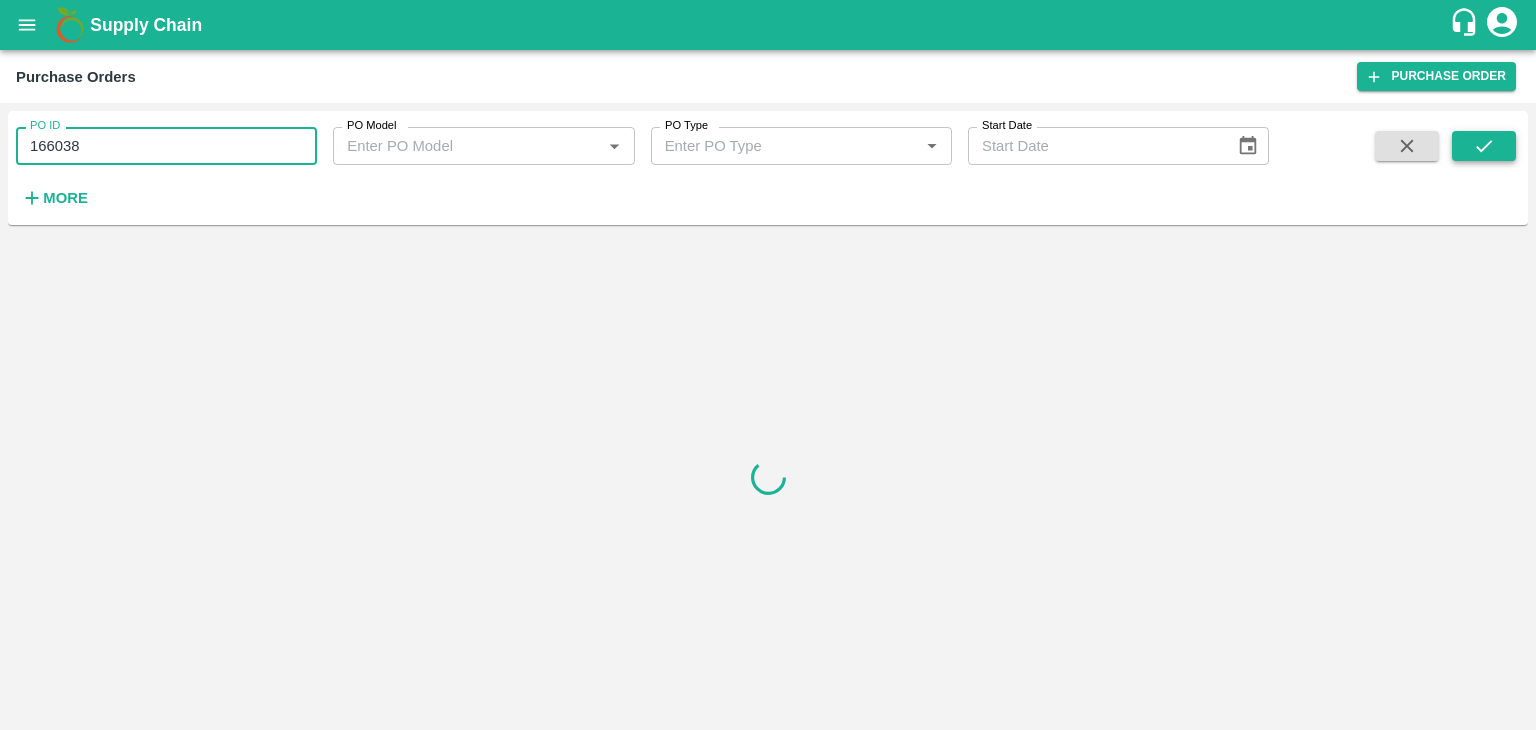 type on "166038" 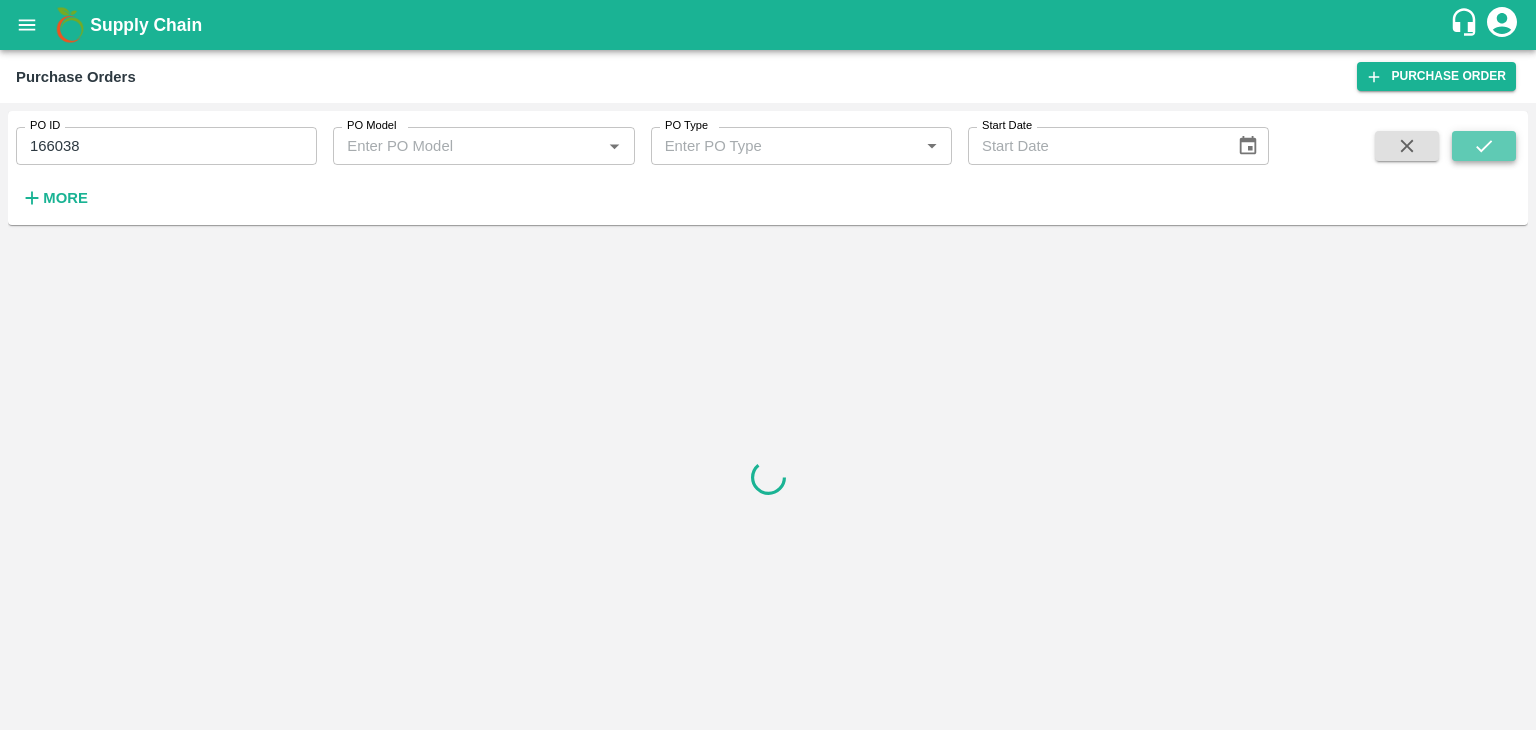 click at bounding box center (1484, 146) 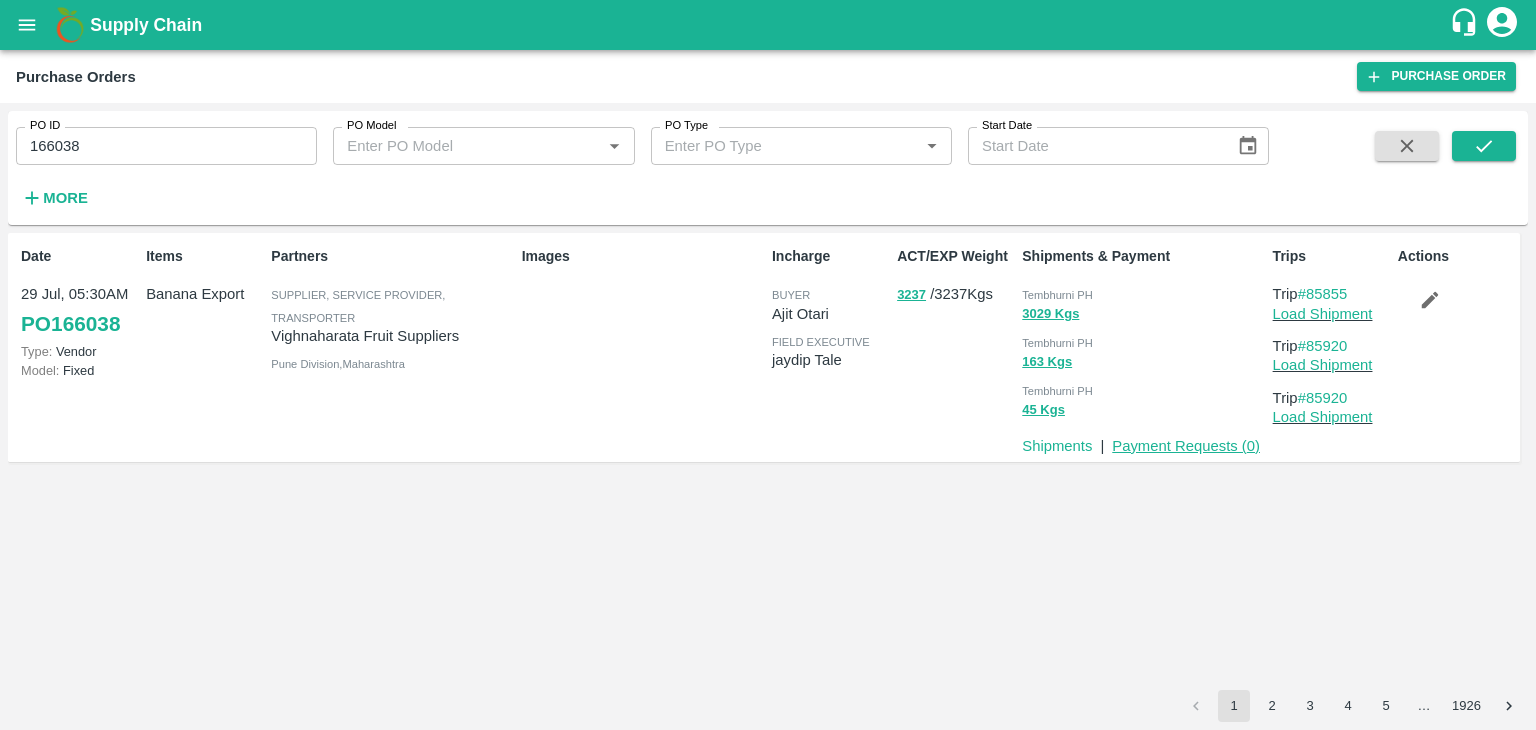 click on "Payment Requests ( 0 )" at bounding box center (1186, 446) 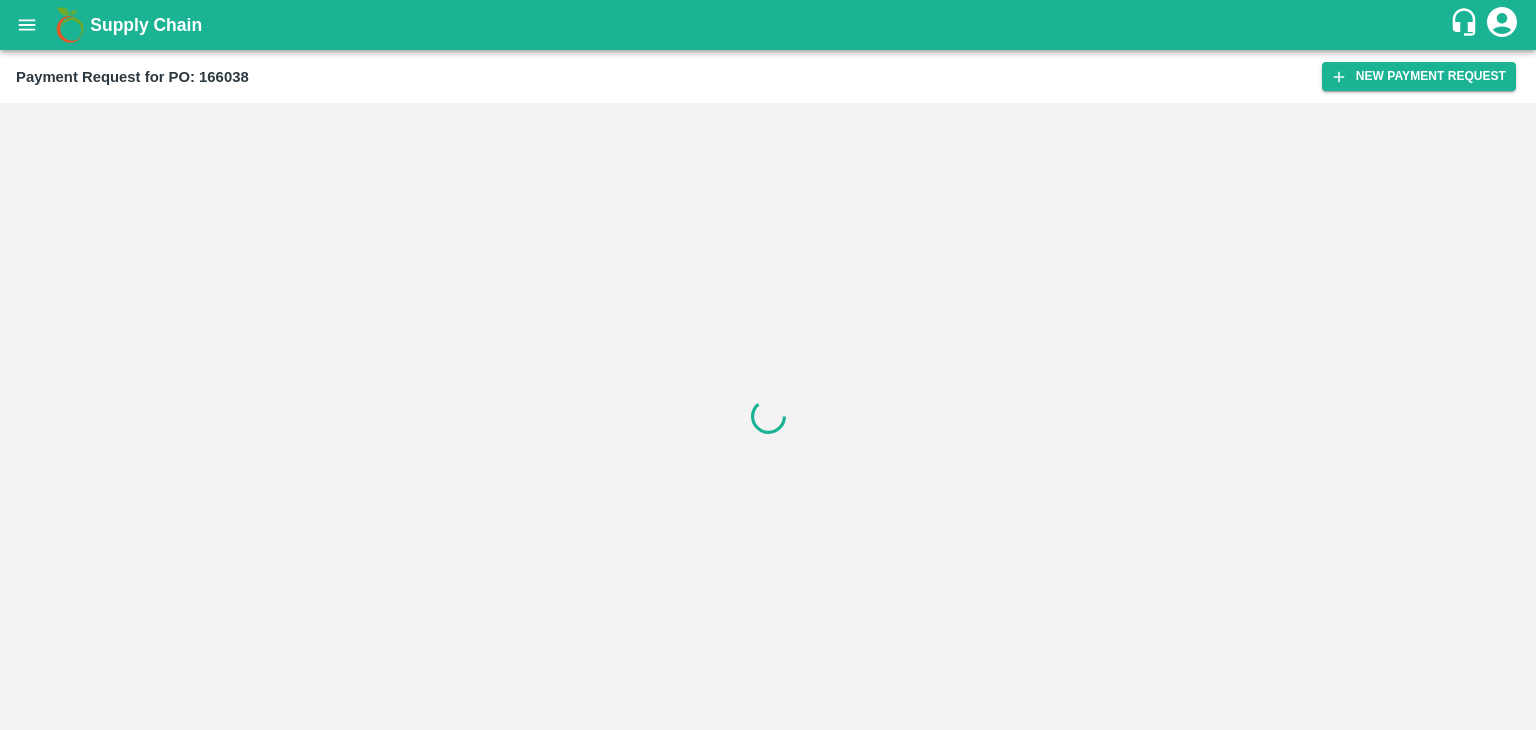 scroll, scrollTop: 0, scrollLeft: 0, axis: both 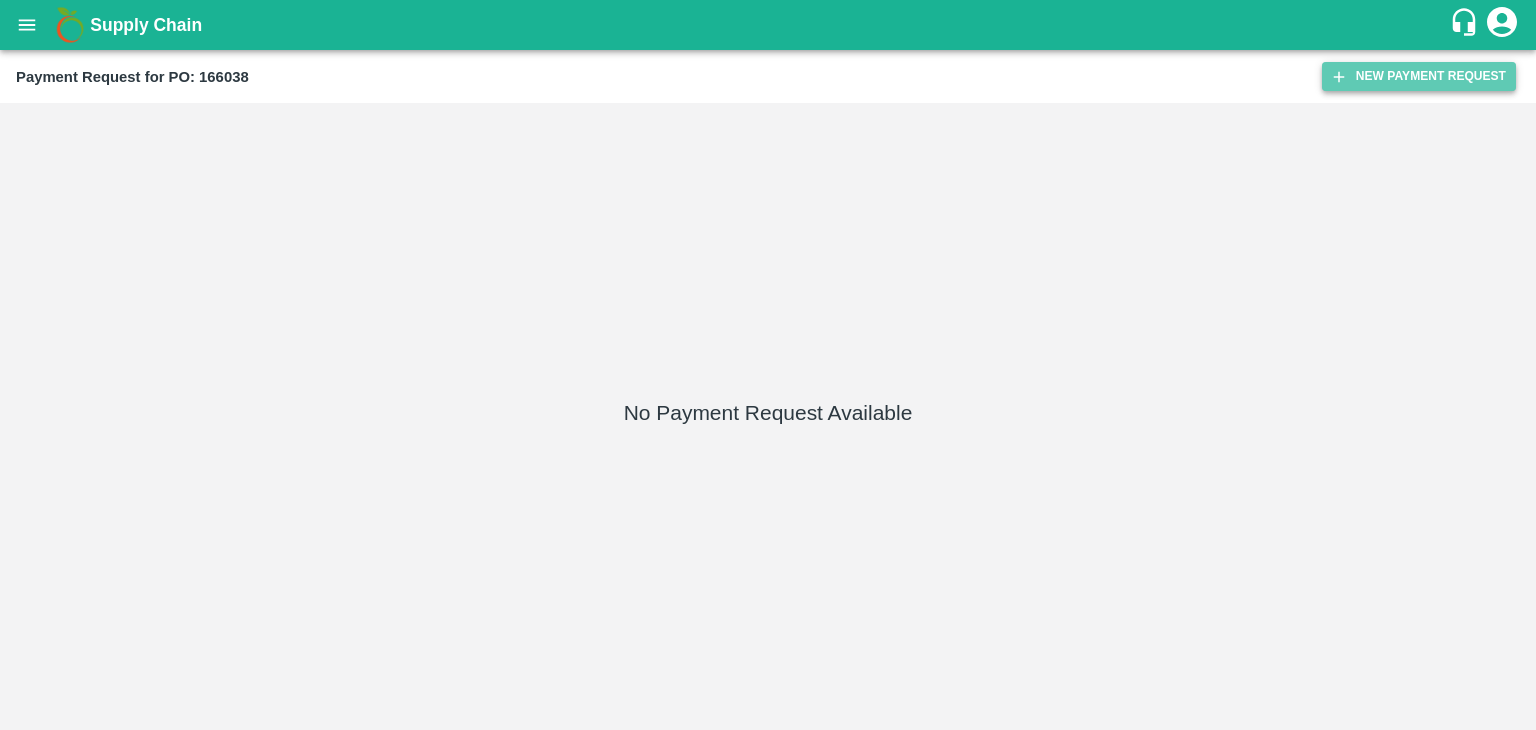 click on "New Payment Request" at bounding box center (1419, 76) 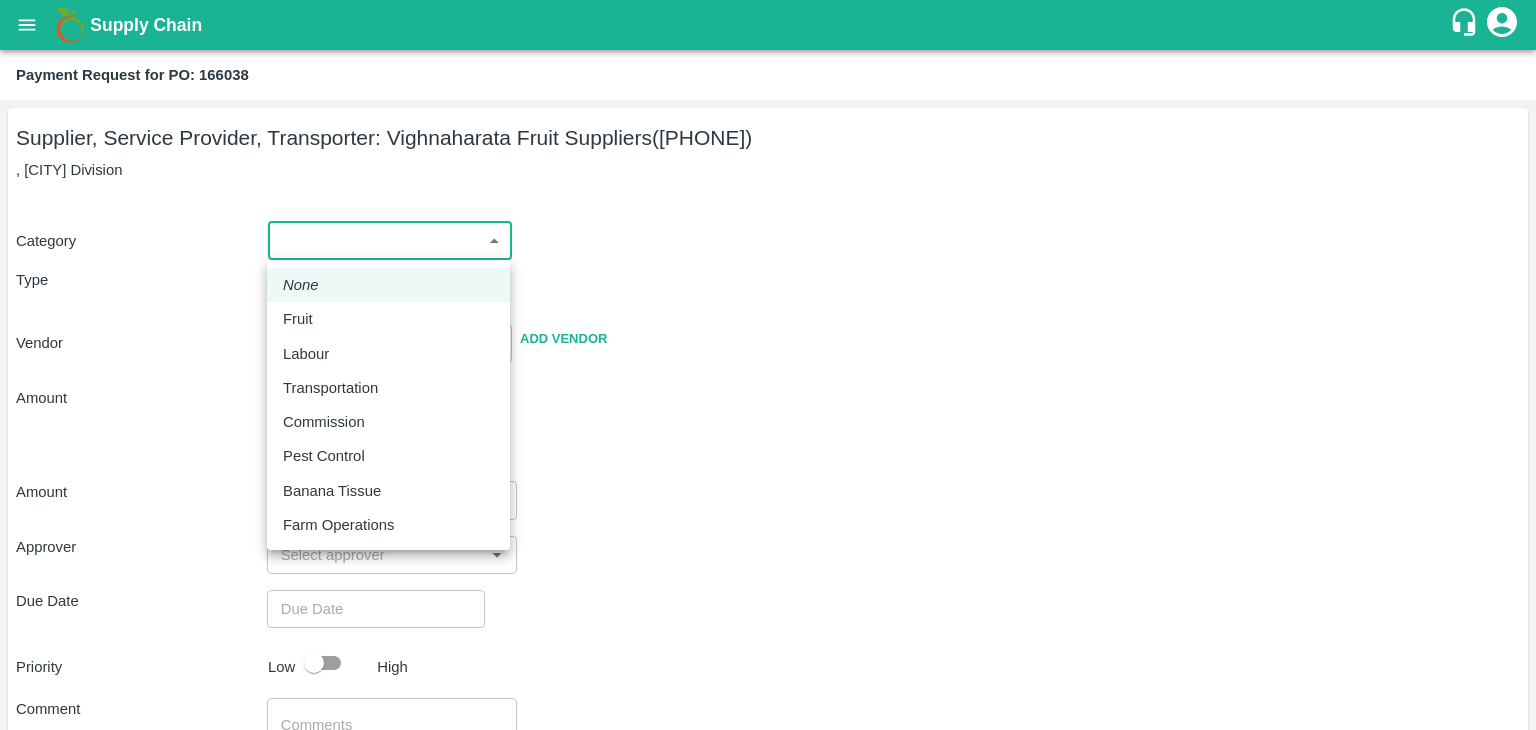 drag, startPoint x: 280, startPoint y: 242, endPoint x: 324, endPoint y: 302, distance: 74.404305 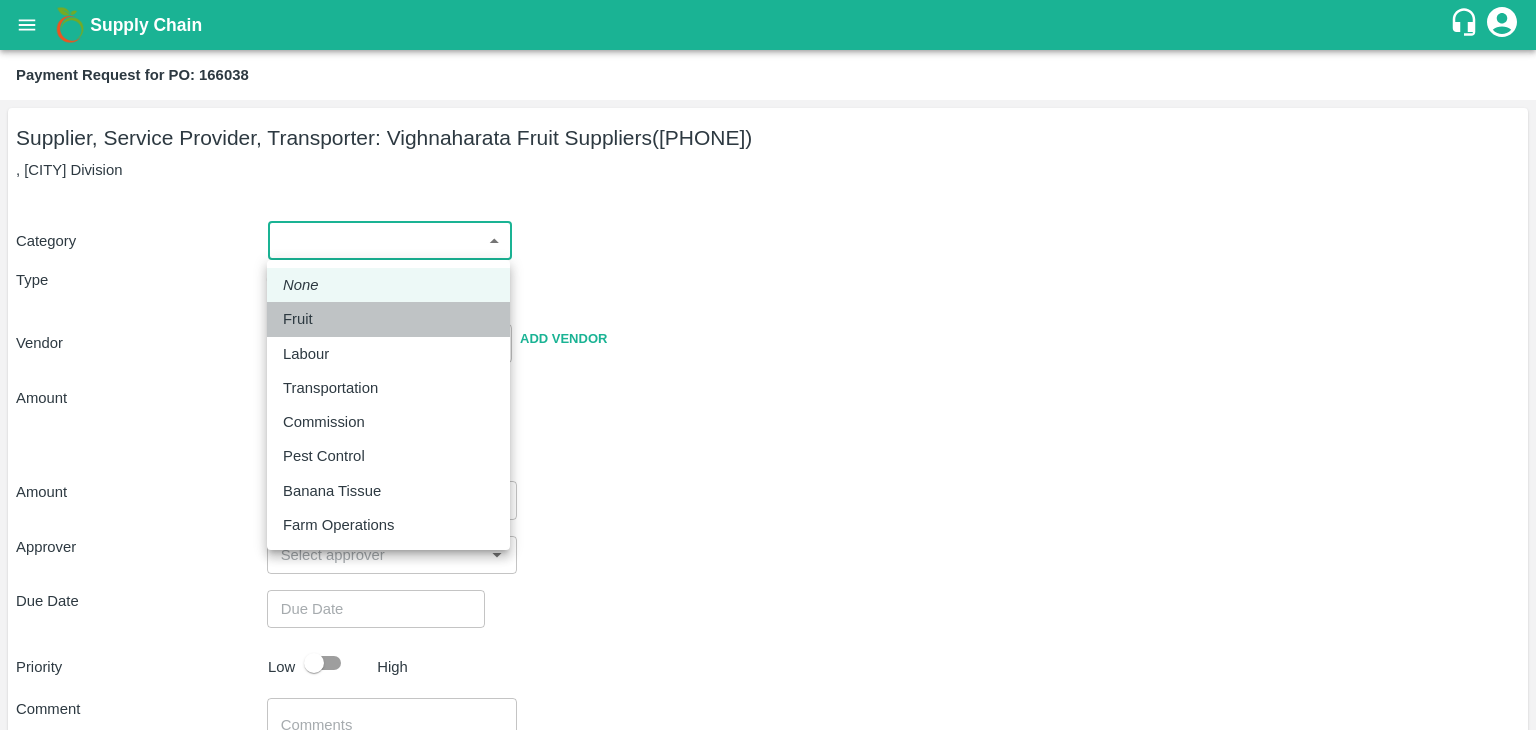 click on "Fruit" at bounding box center [388, 319] 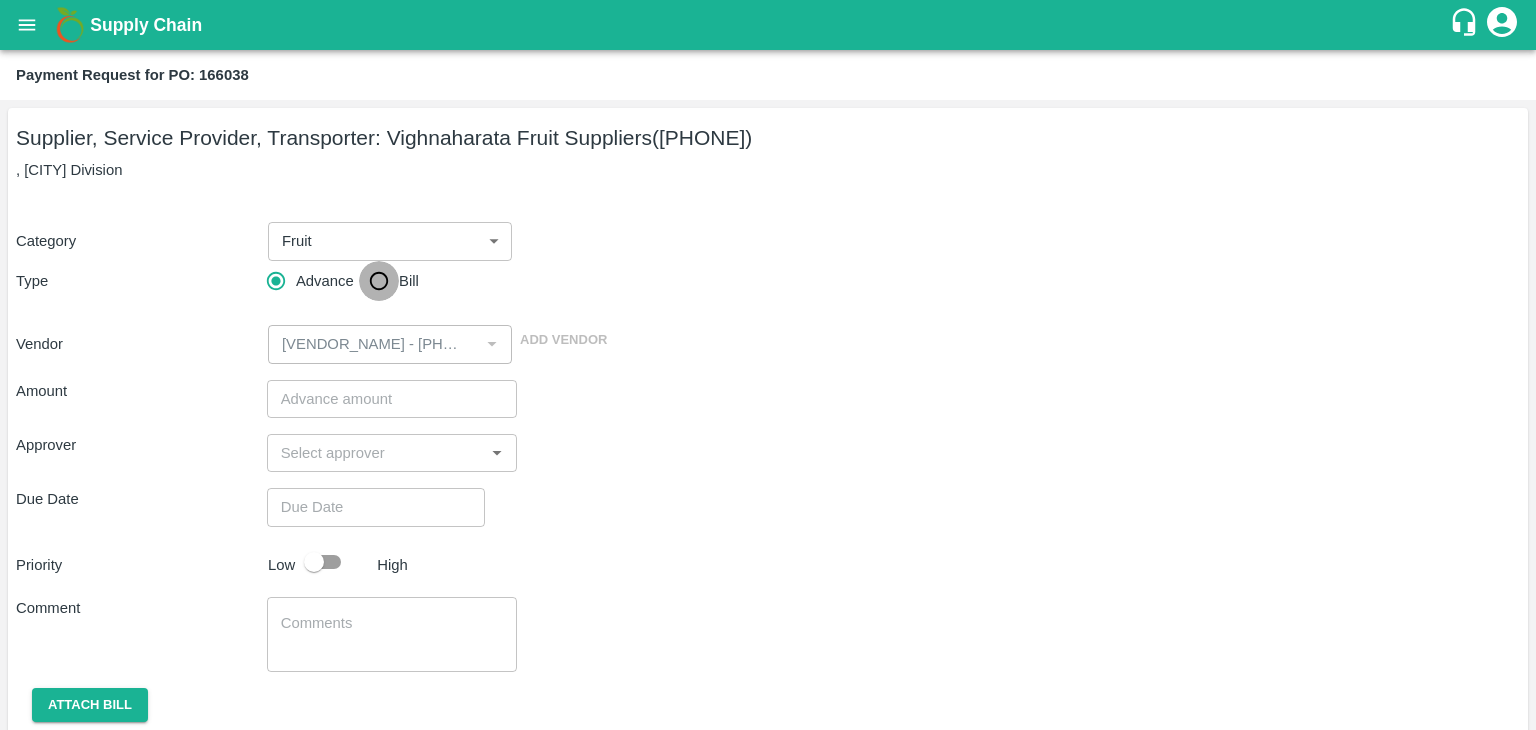 click on "Bill" at bounding box center [379, 281] 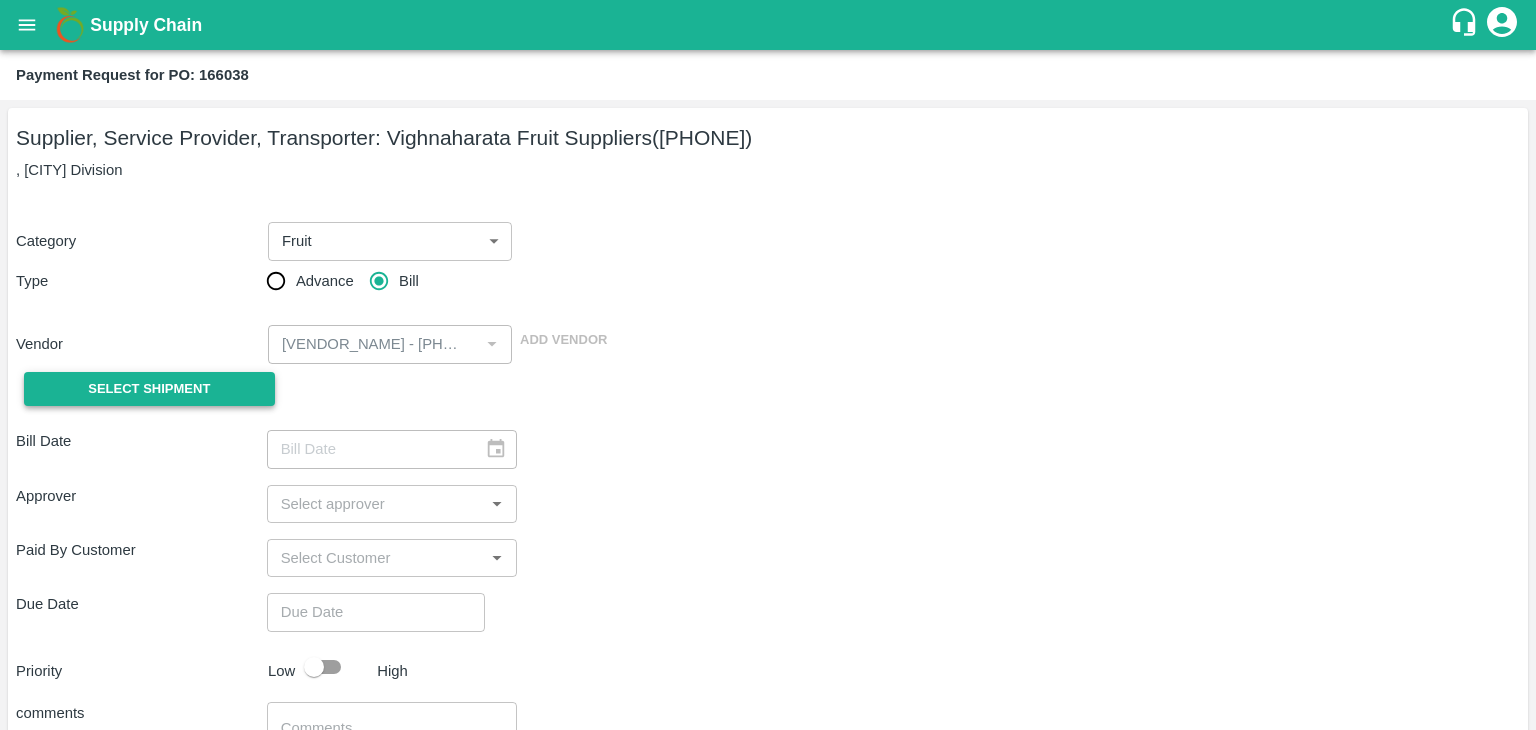 drag, startPoint x: 179, startPoint y: 367, endPoint x: 156, endPoint y: 385, distance: 29.206163 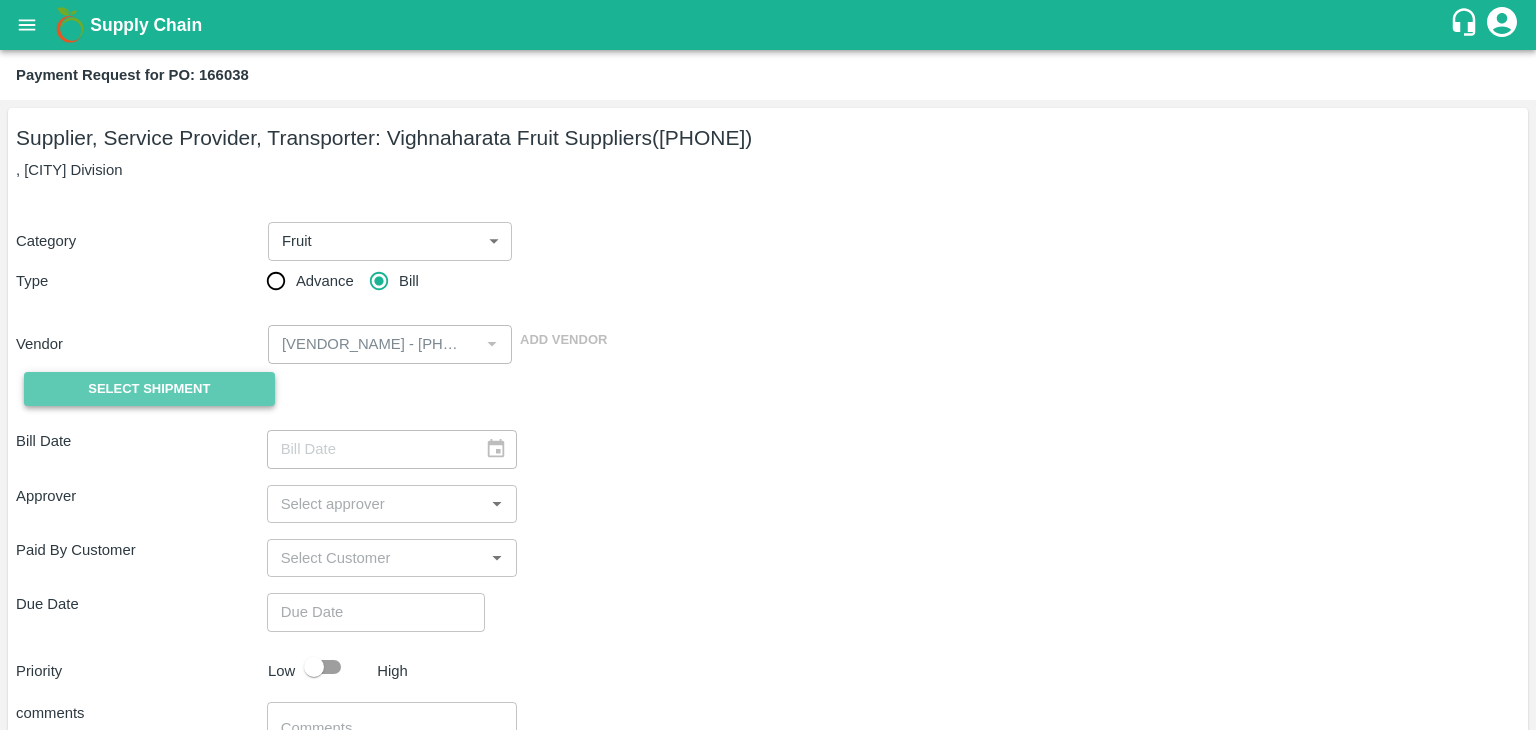 click on "Select Shipment" at bounding box center [149, 389] 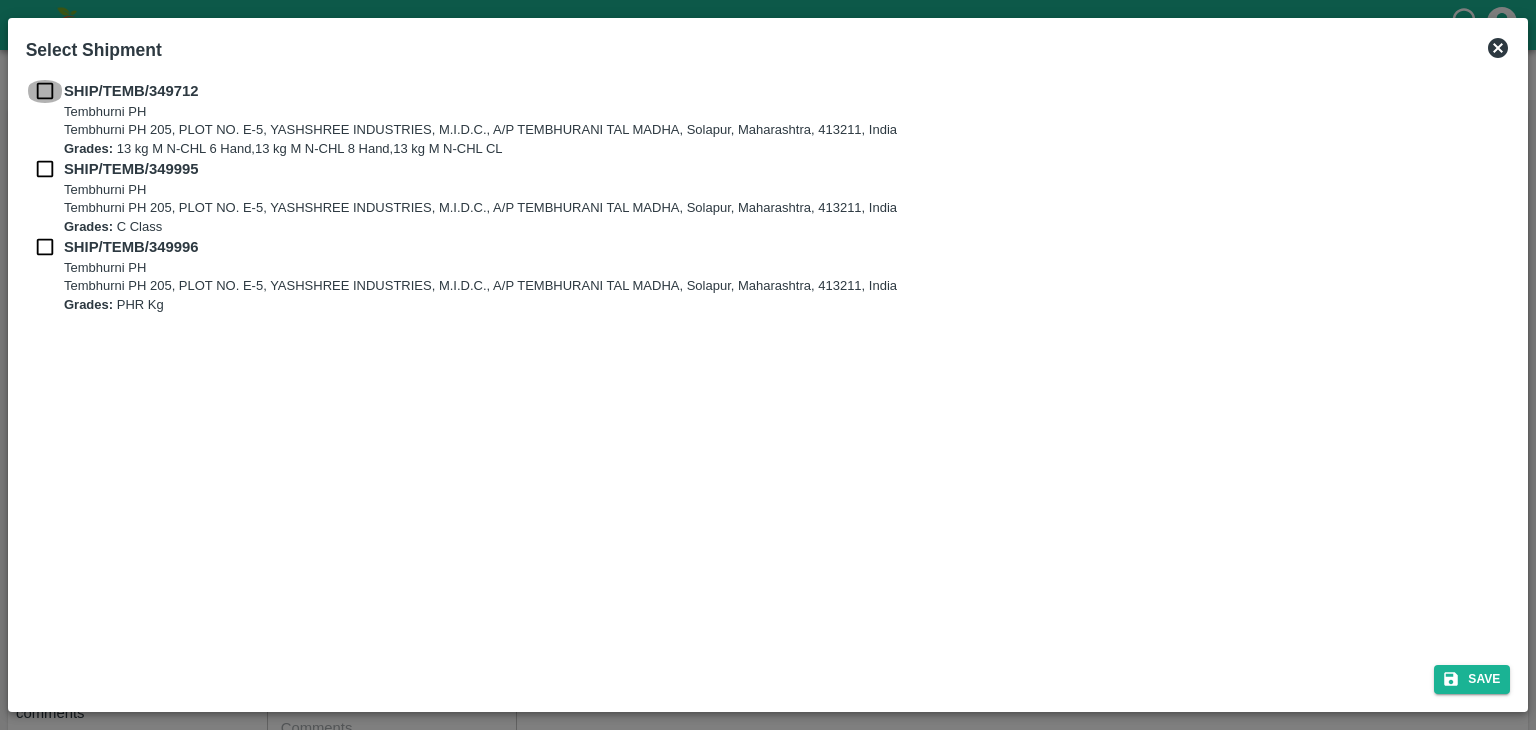 click at bounding box center (45, 91) 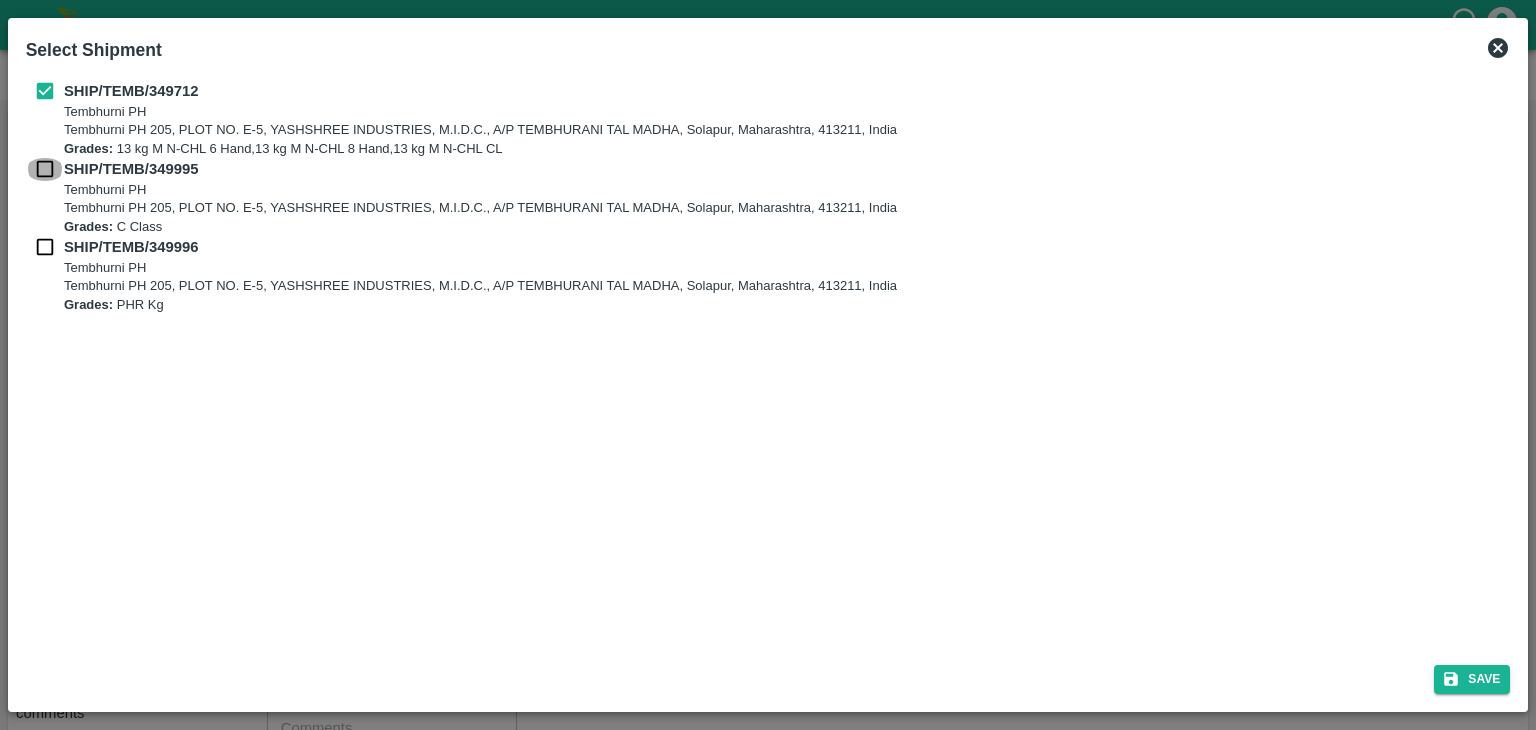 click at bounding box center (45, 169) 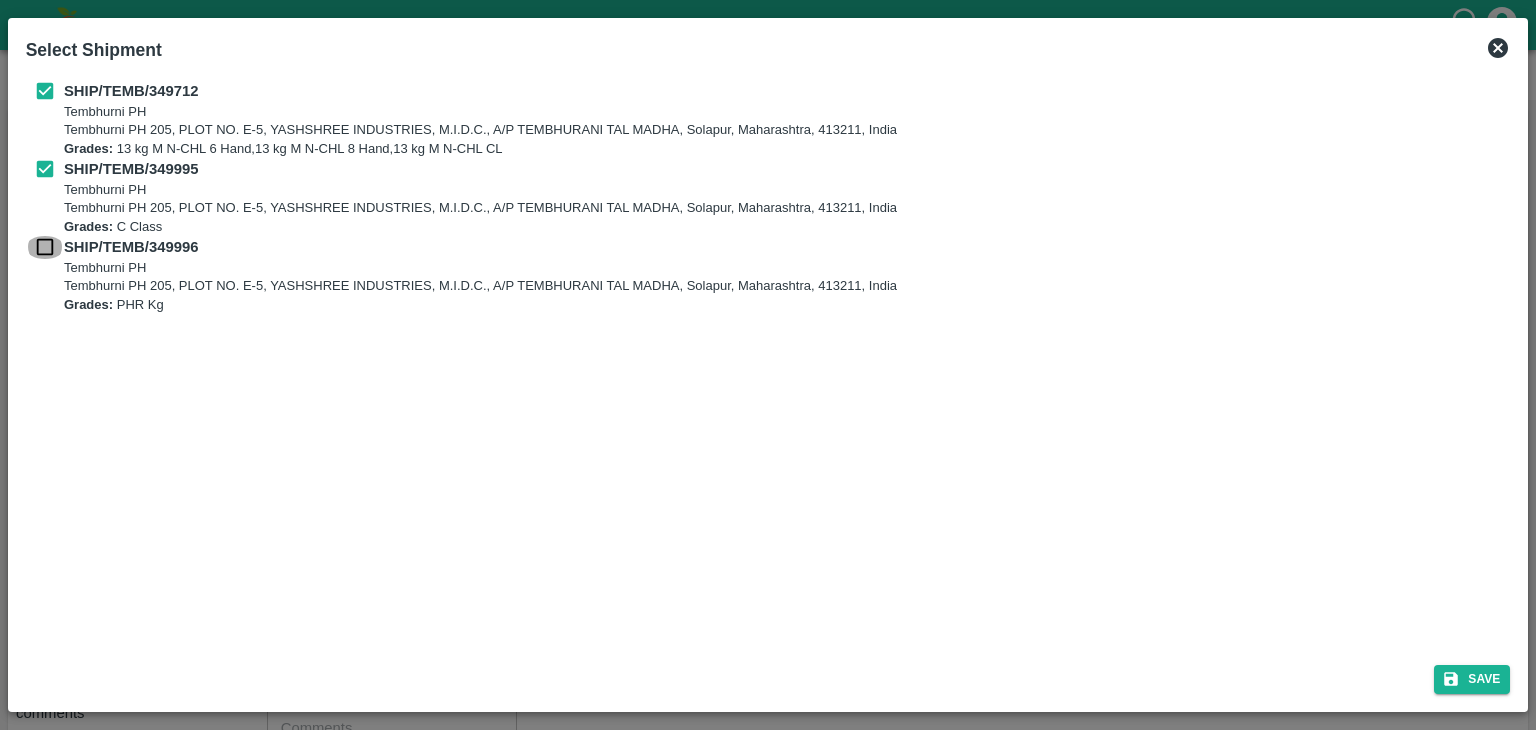 click at bounding box center [45, 247] 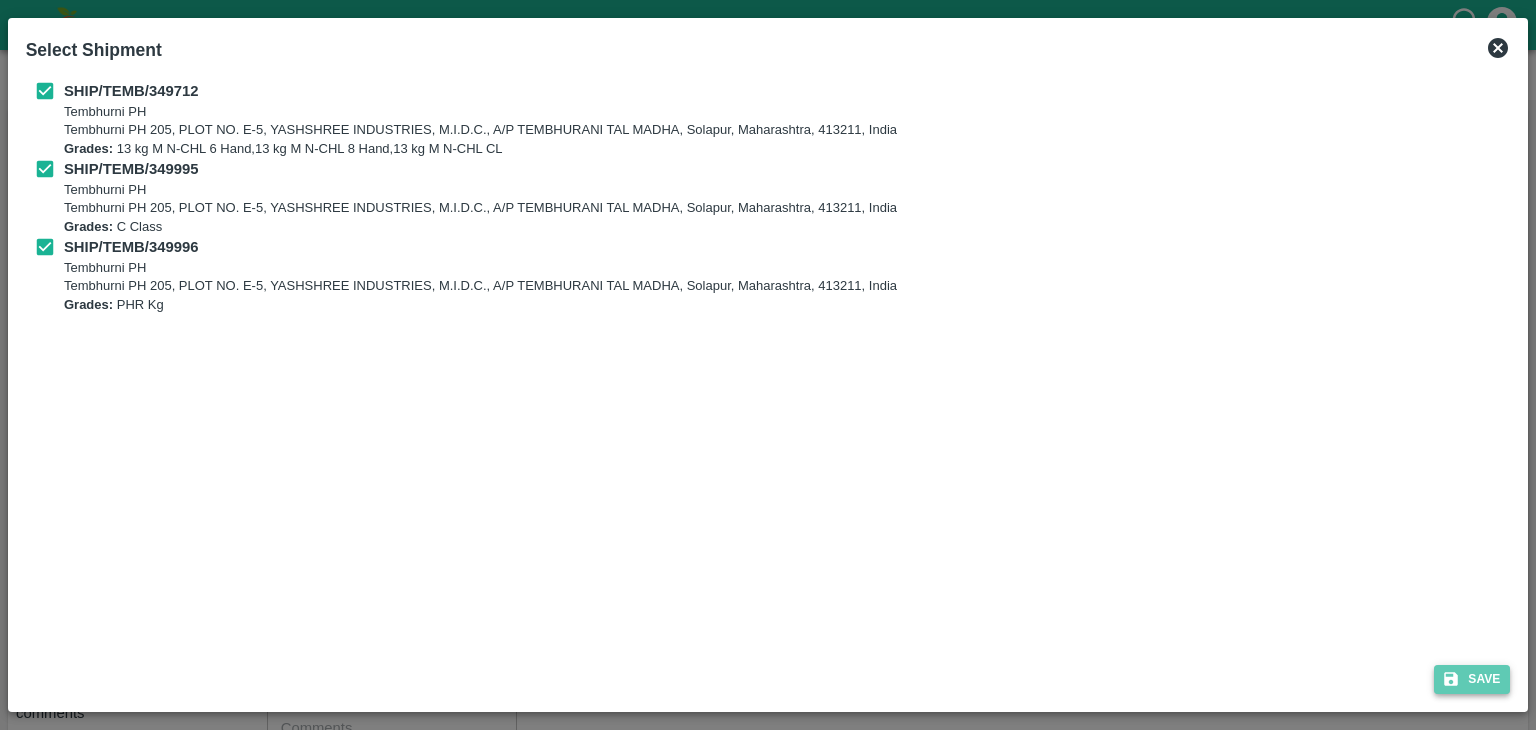 click on "Save" at bounding box center (1472, 679) 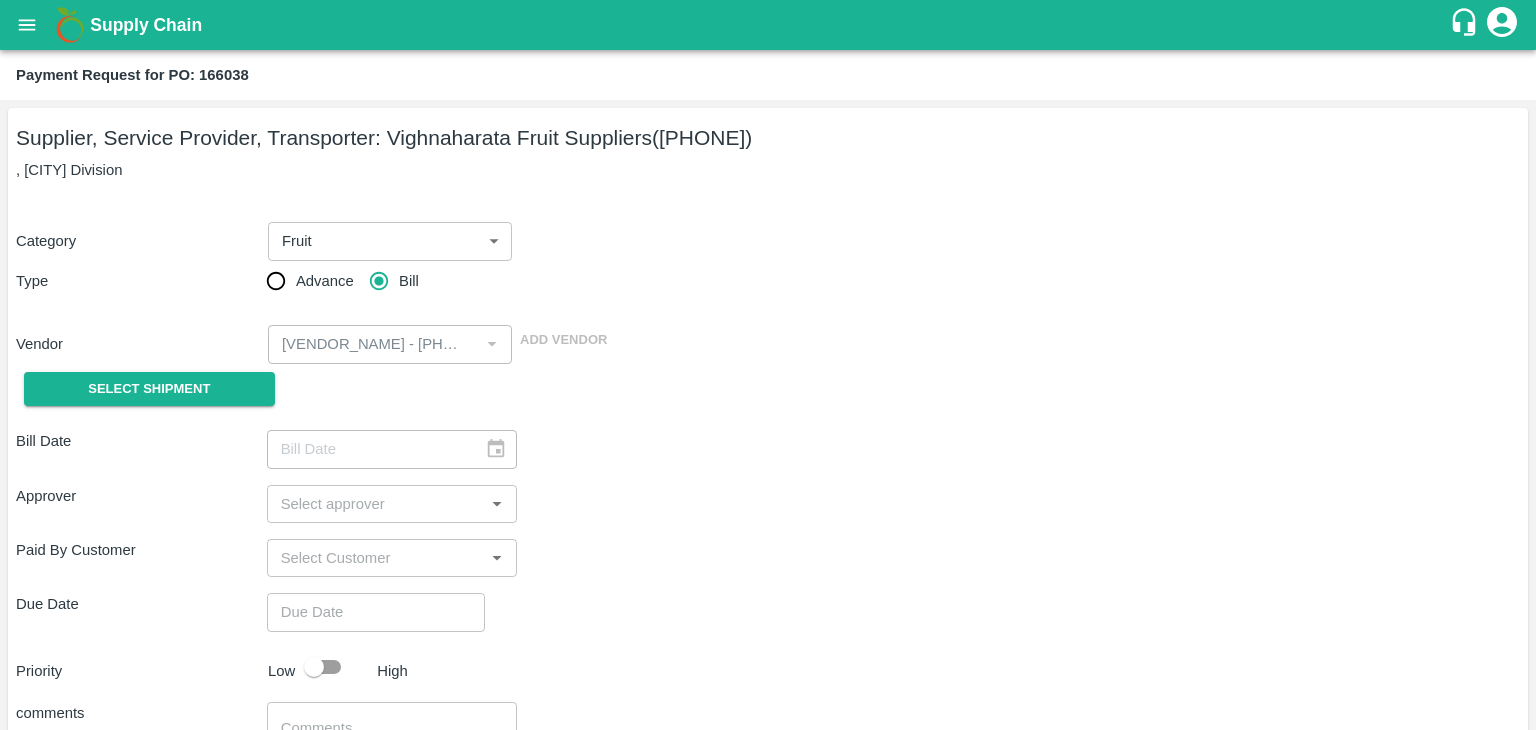 type on "30/07/2025" 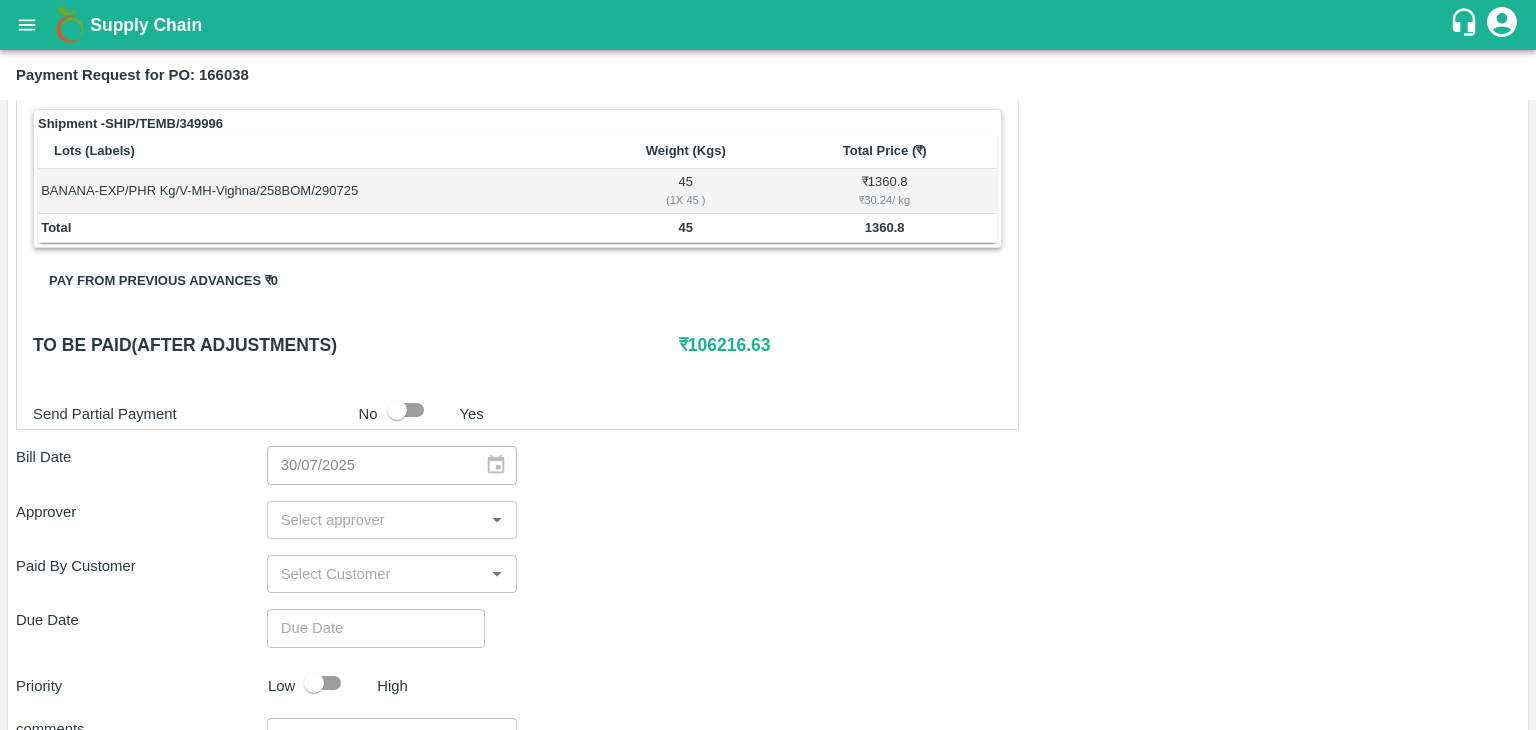 scroll, scrollTop: 892, scrollLeft: 0, axis: vertical 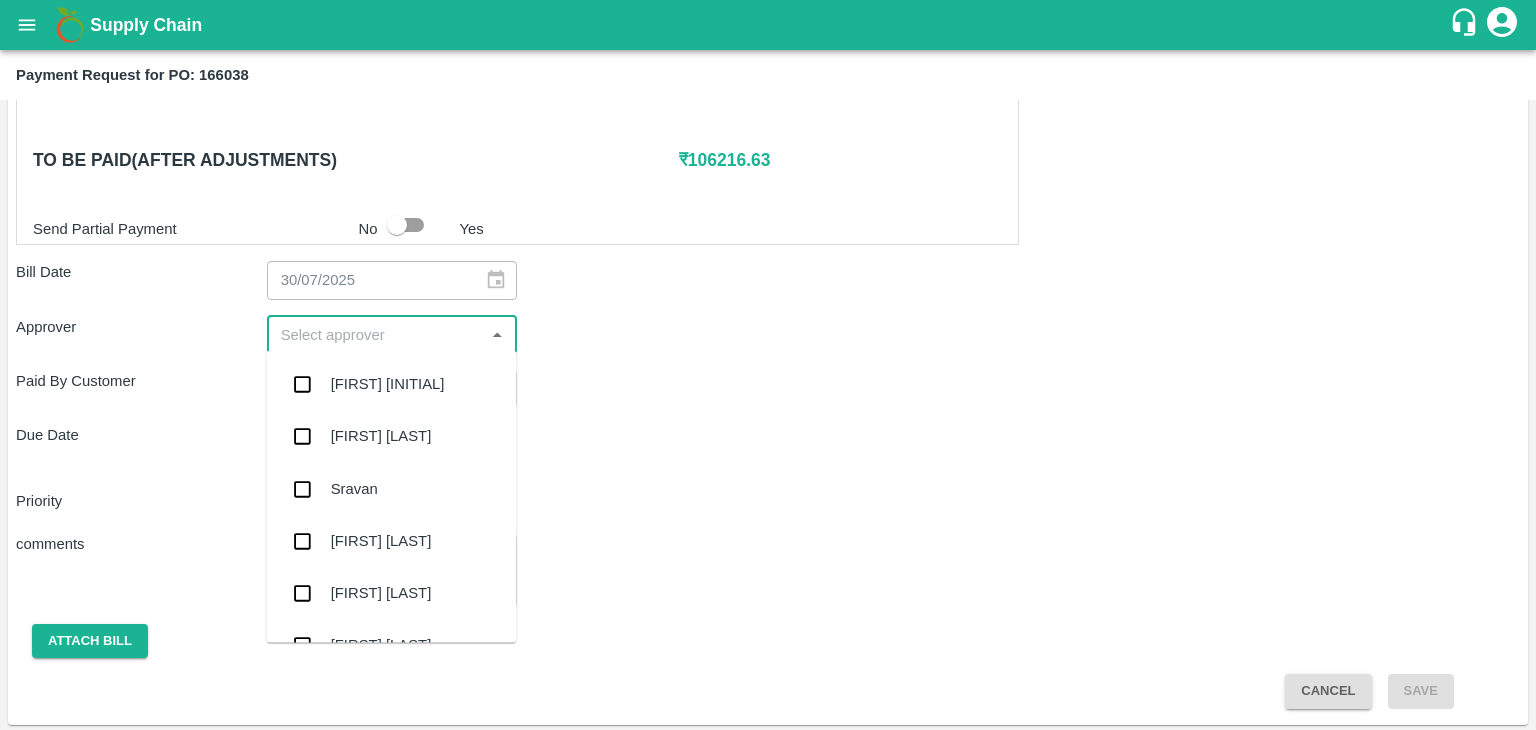 click at bounding box center (376, 335) 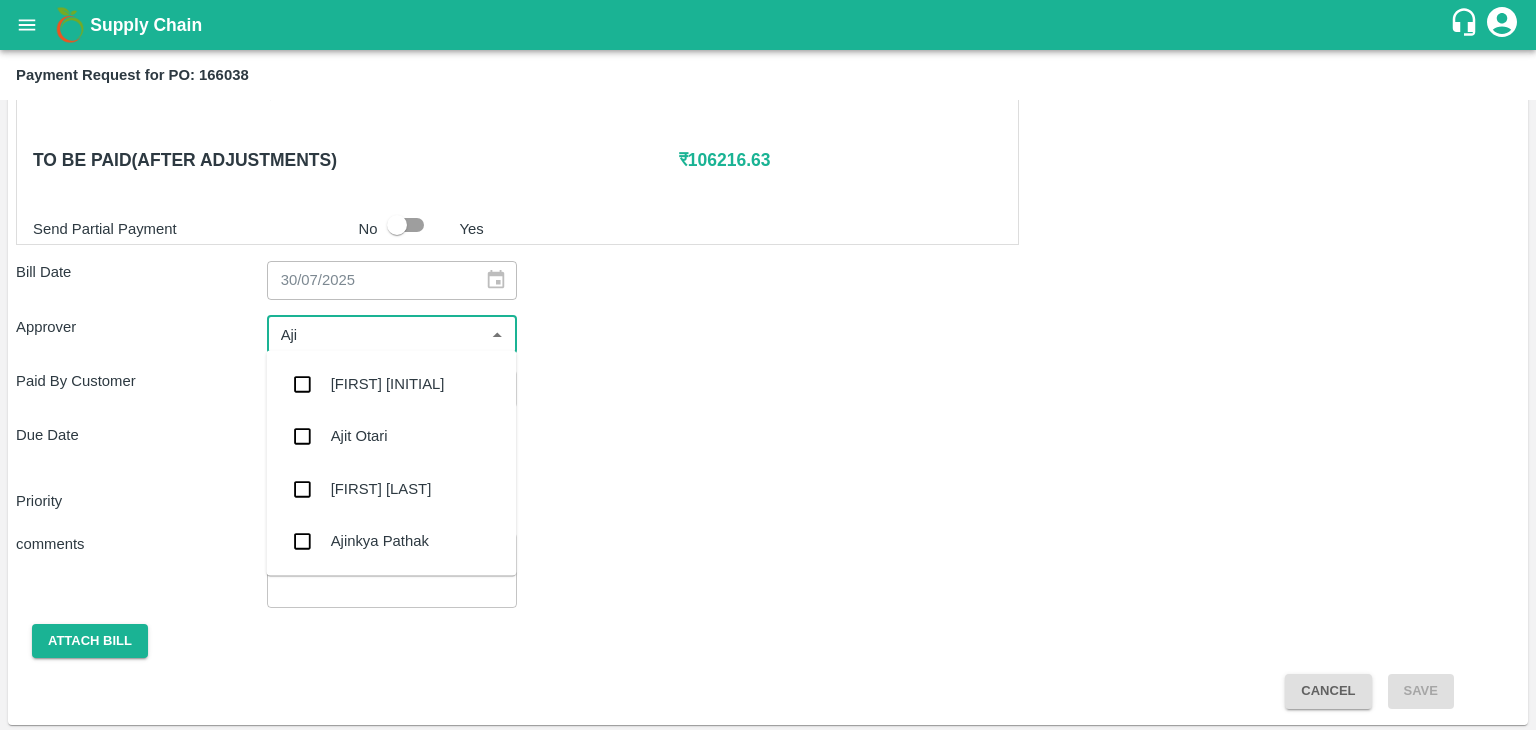 type on "[FIRST]" 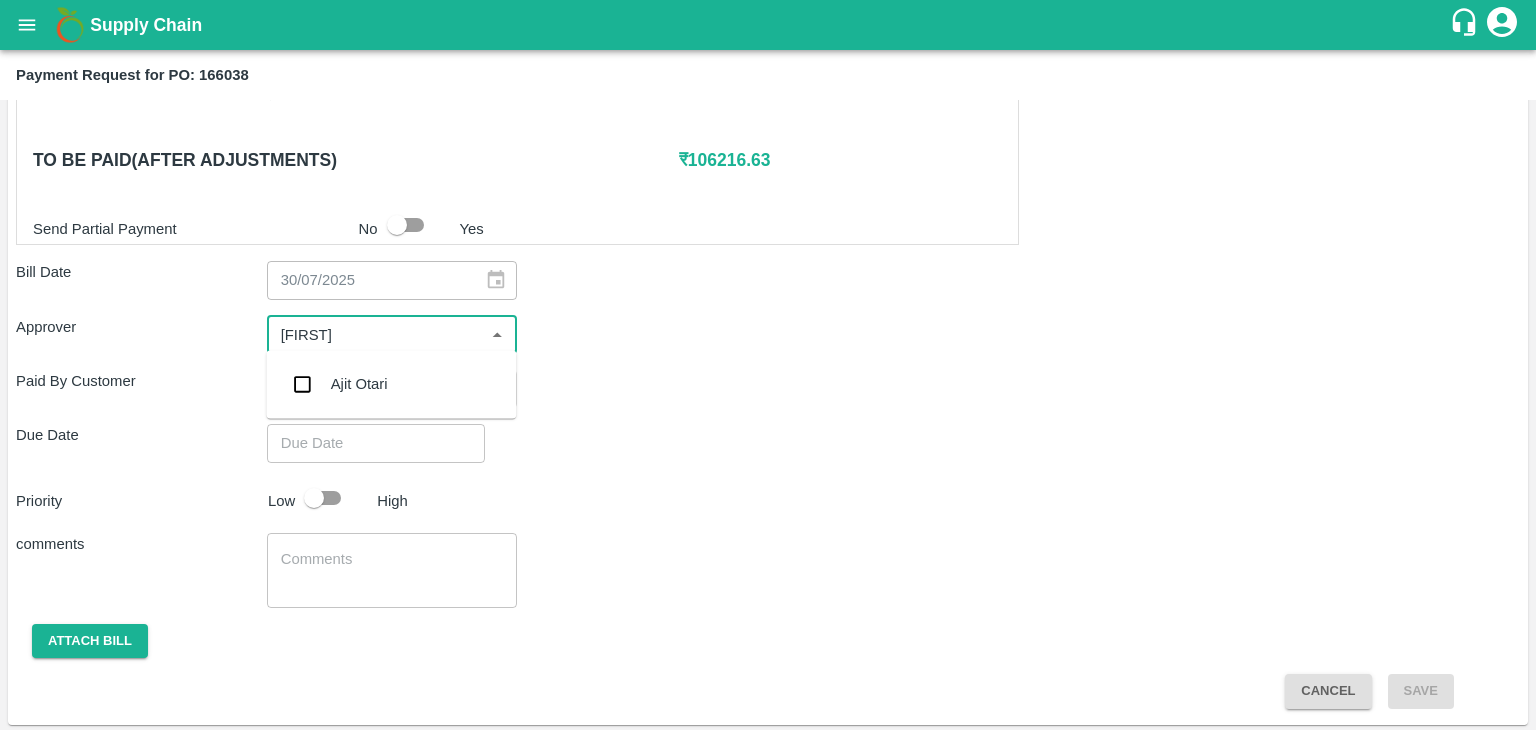 click on "Ajit Otari" at bounding box center (391, 384) 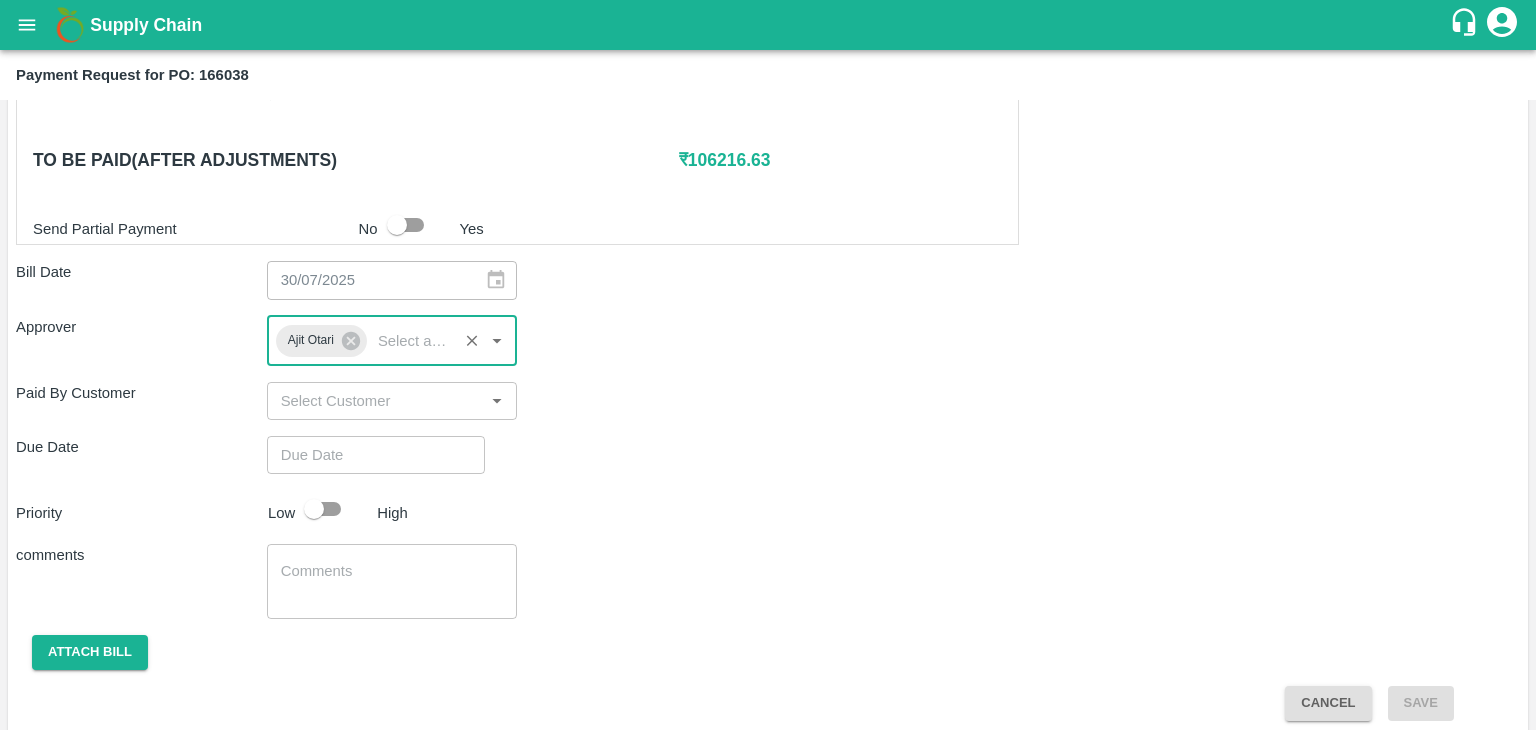 type on "DD/MM/YYYY hh:mm aa" 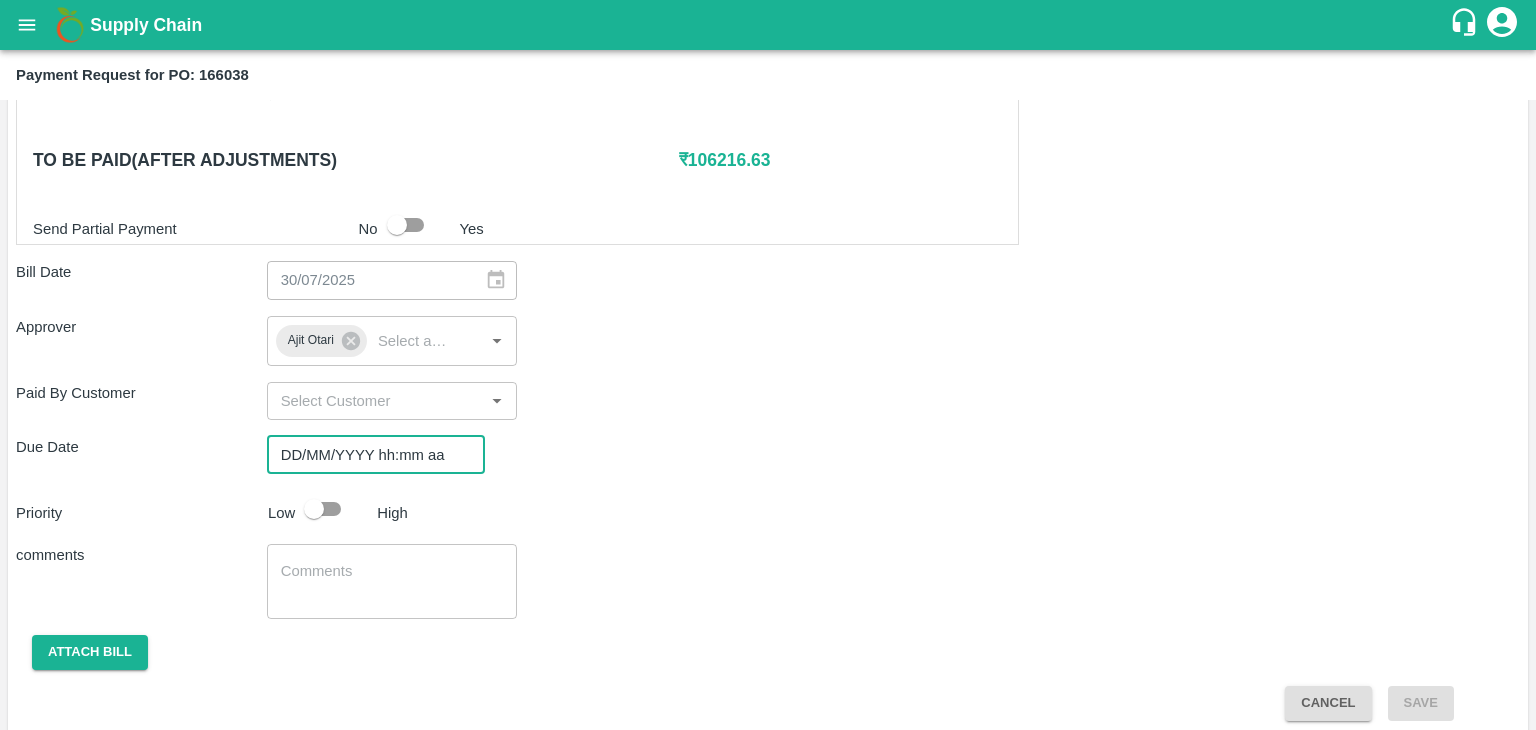 click on "DD/MM/YYYY hh:mm aa" at bounding box center (369, 455) 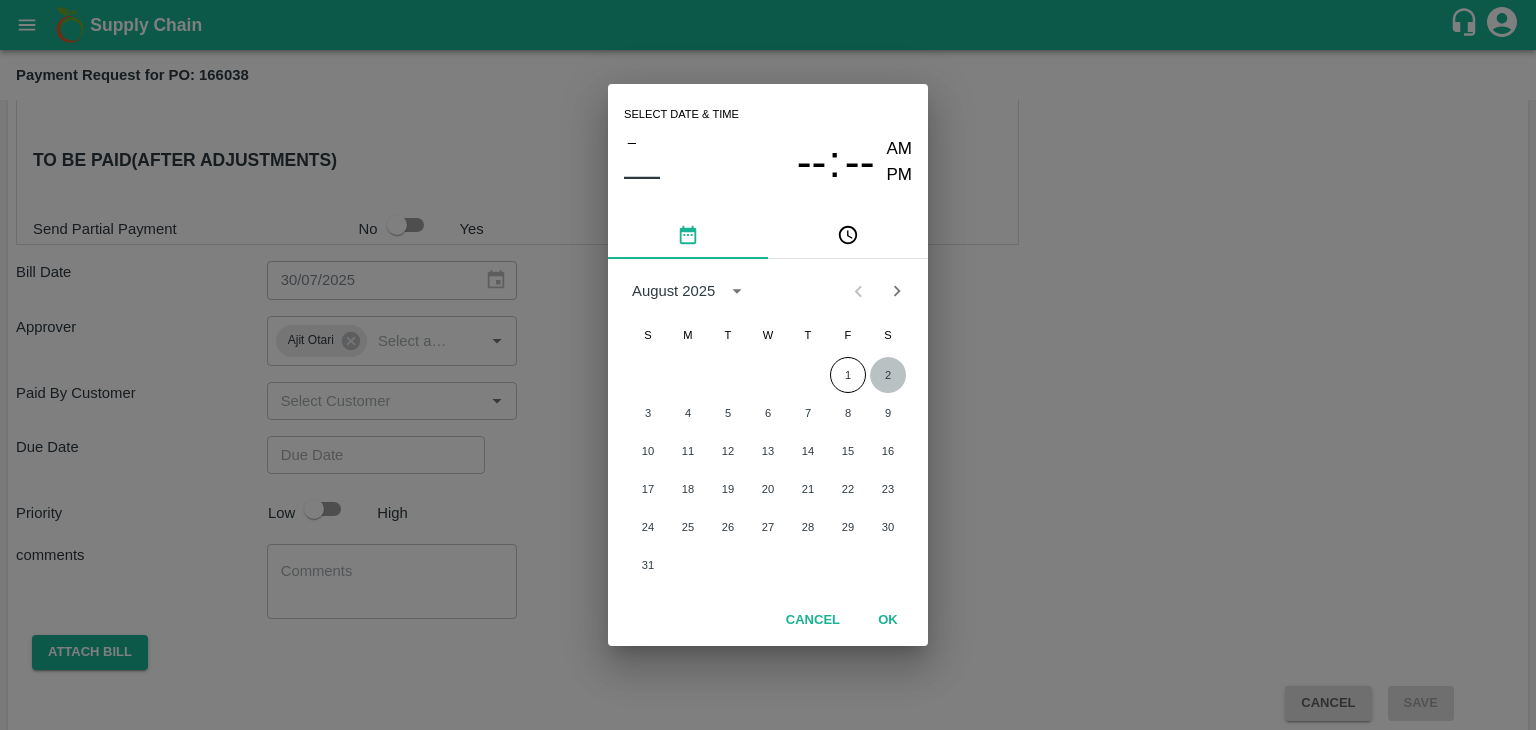click on "2" at bounding box center [888, 375] 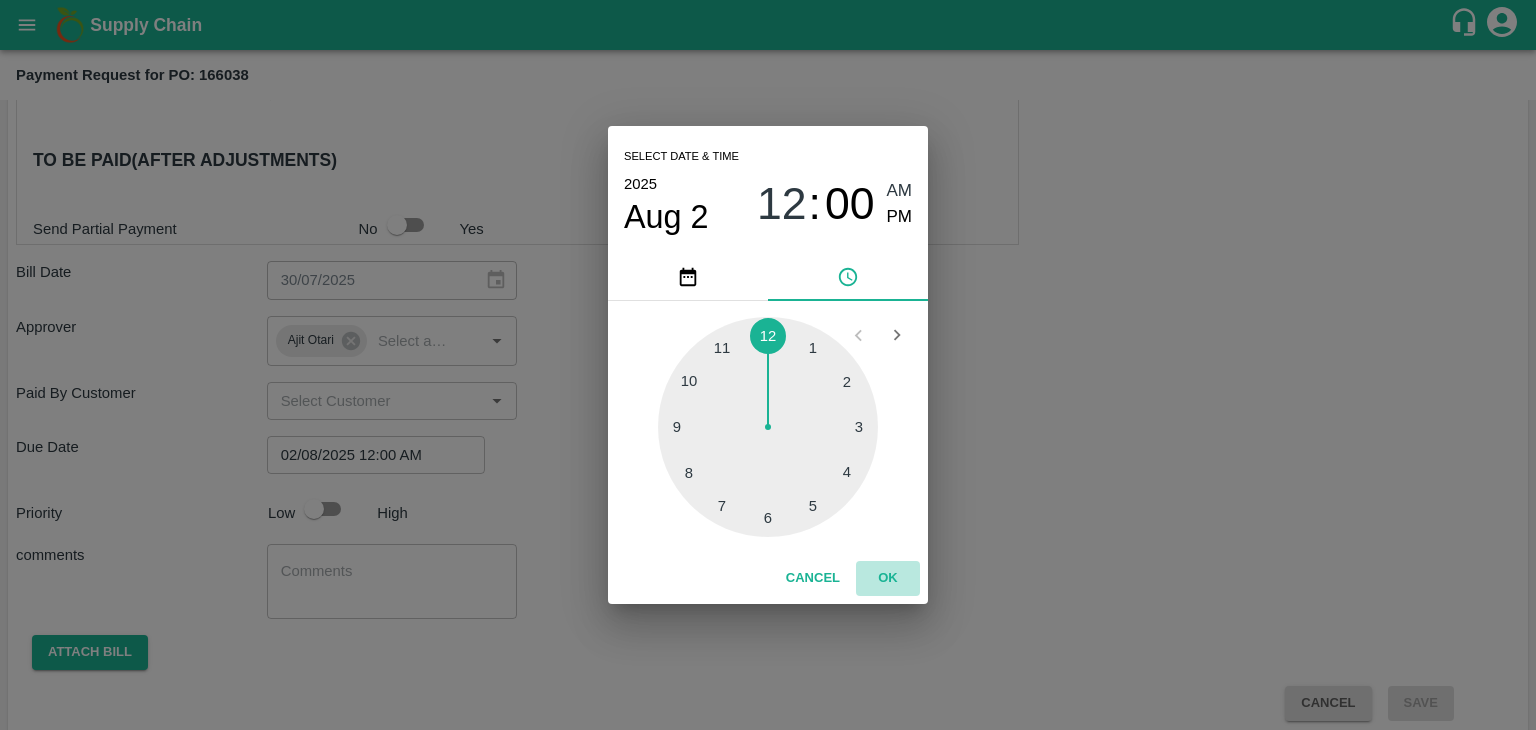 click on "OK" at bounding box center [888, 578] 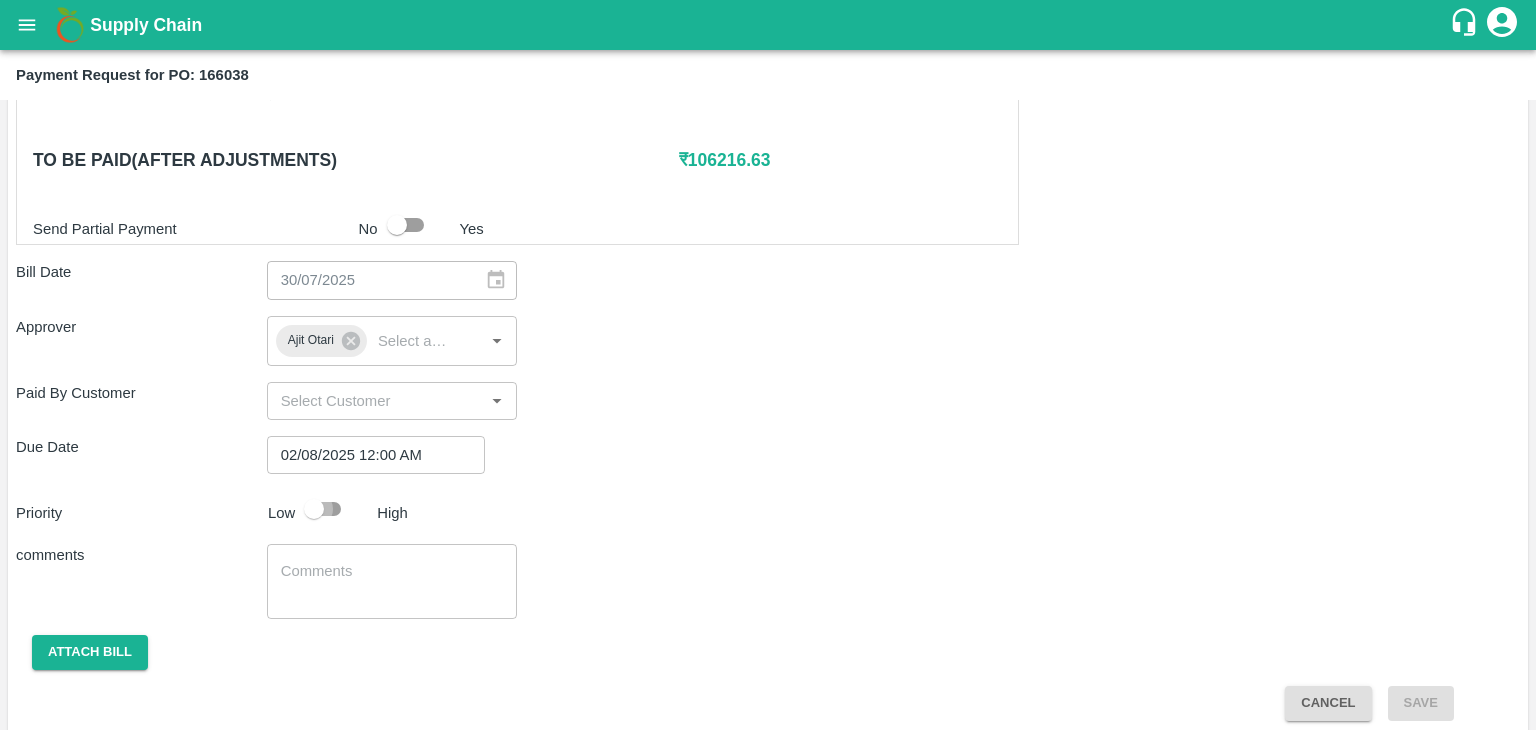 click at bounding box center [314, 509] 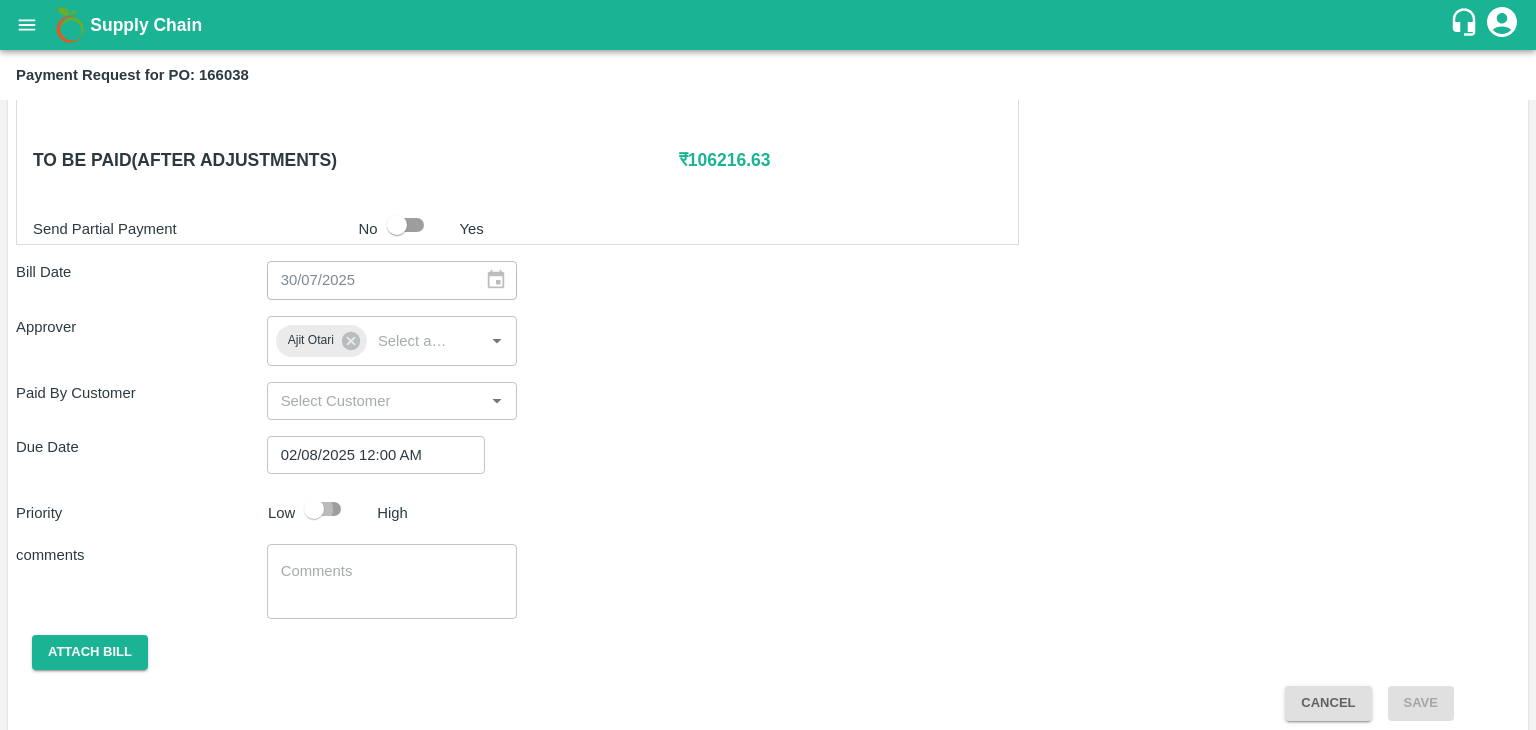 checkbox on "true" 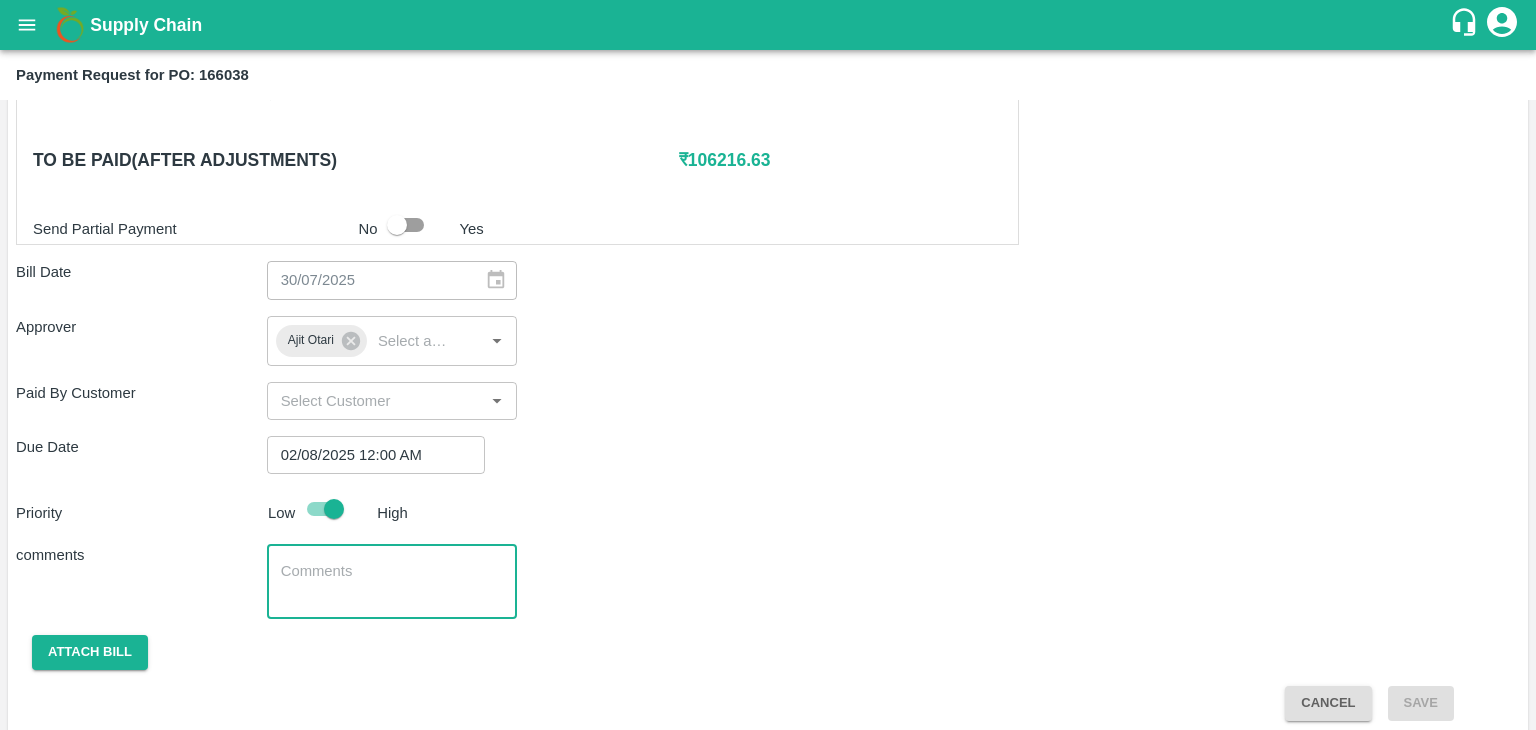click at bounding box center [392, 582] 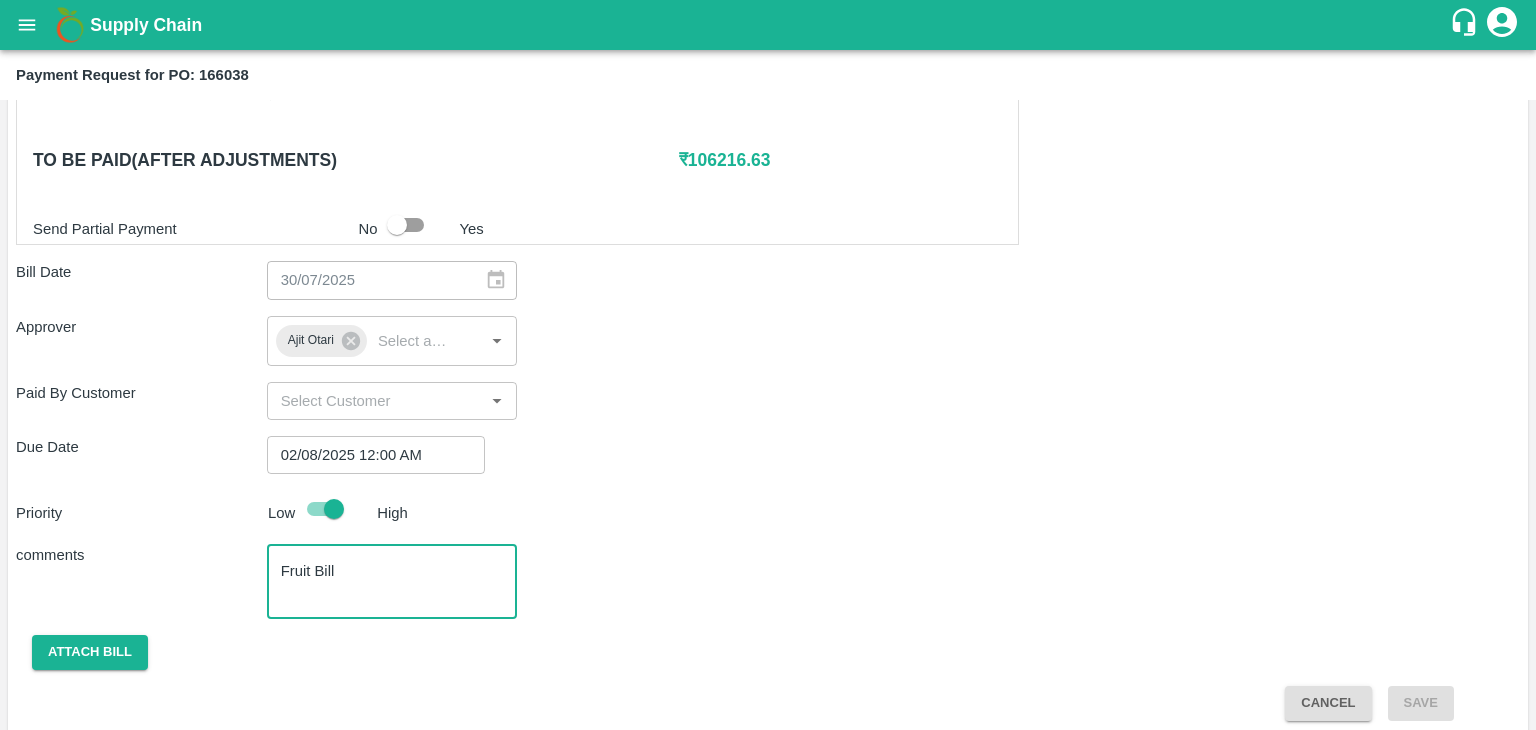 scroll, scrollTop: 904, scrollLeft: 0, axis: vertical 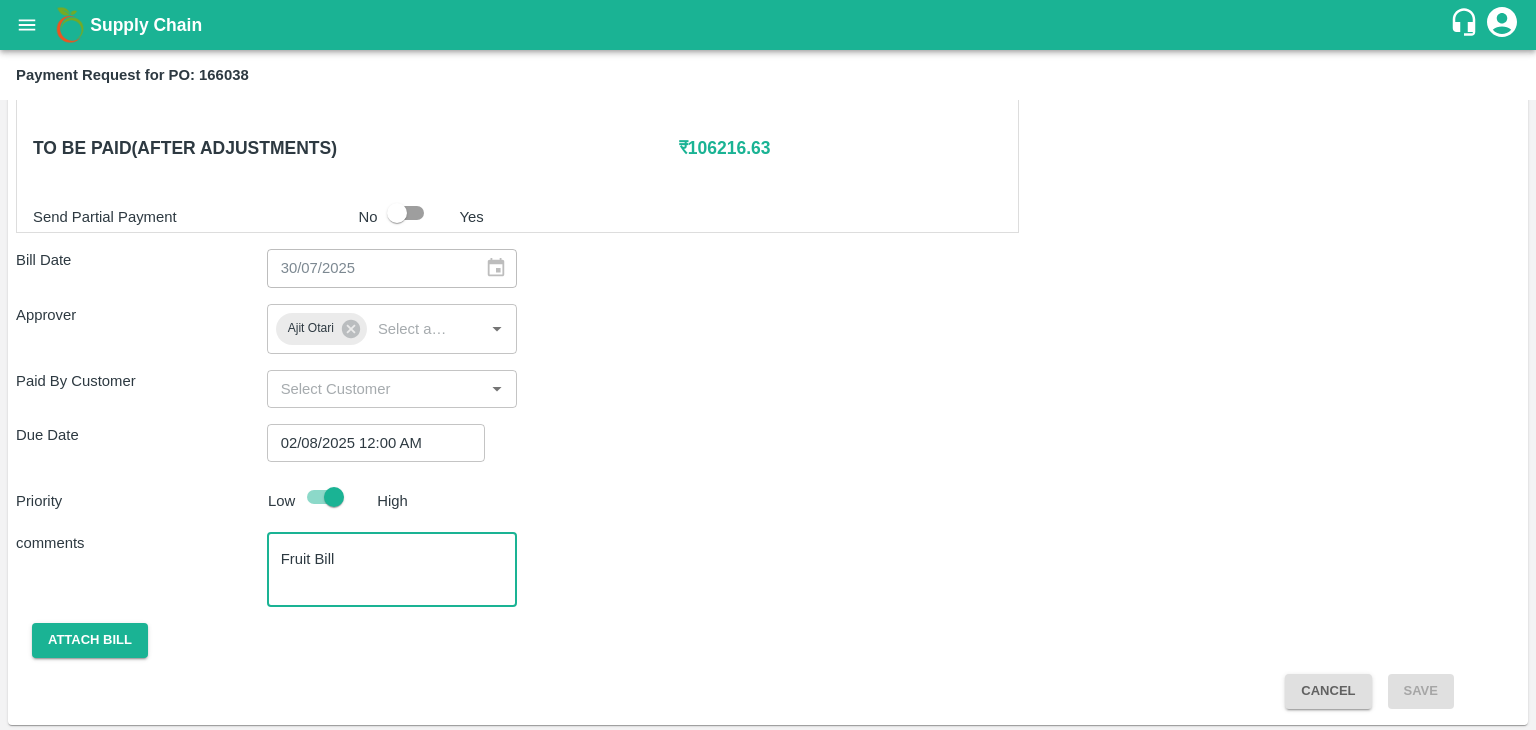 type on "Fruit Bill" 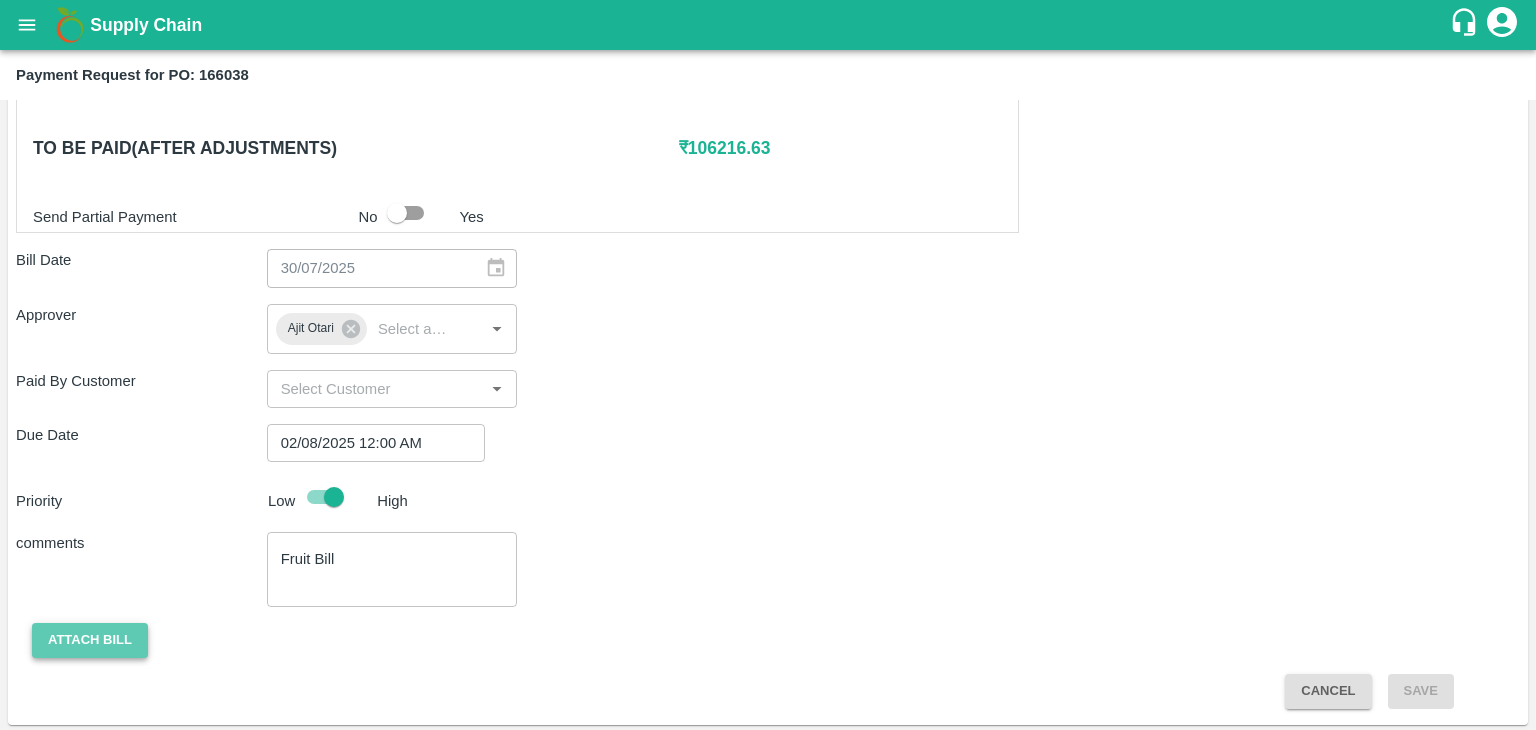 click on "Attach bill" at bounding box center [90, 640] 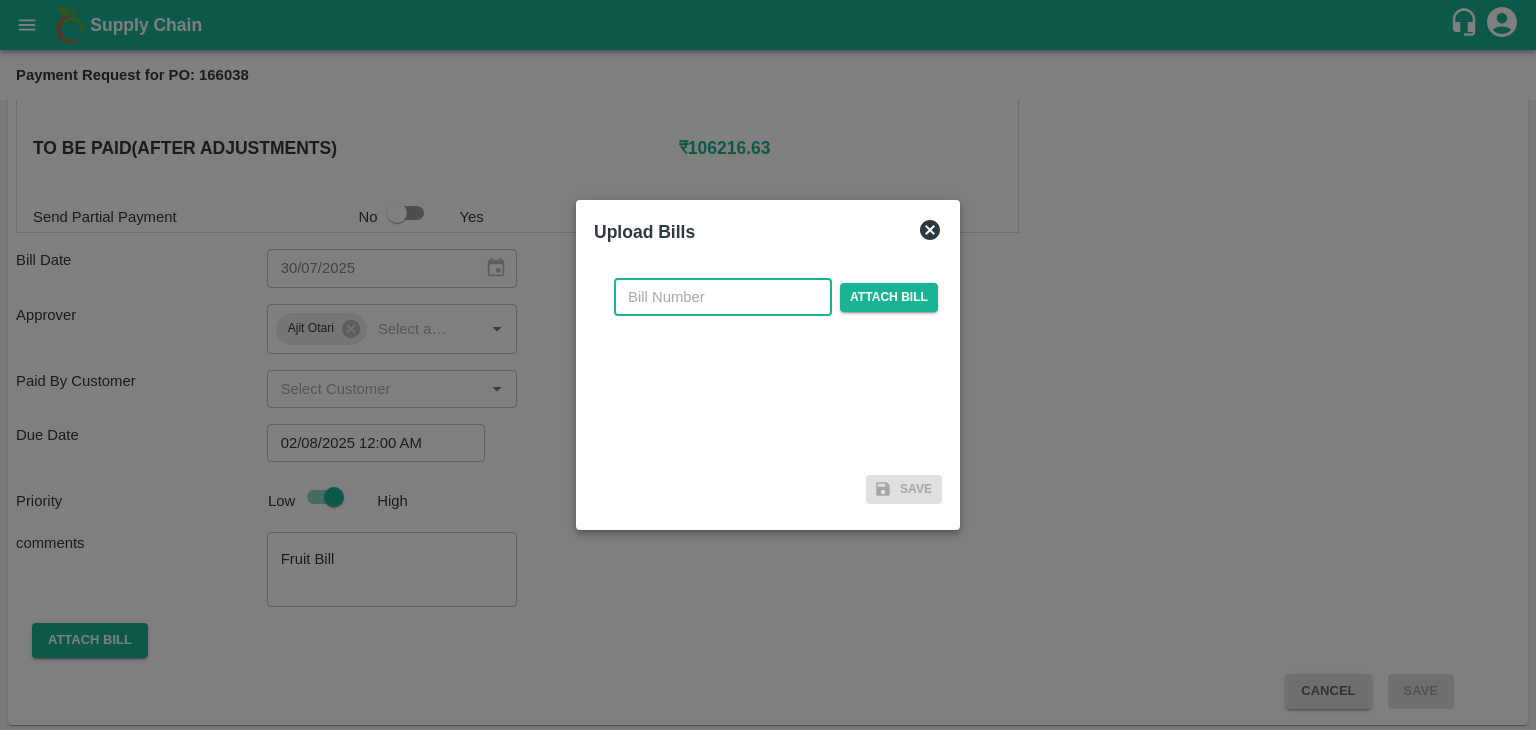 click at bounding box center [723, 297] 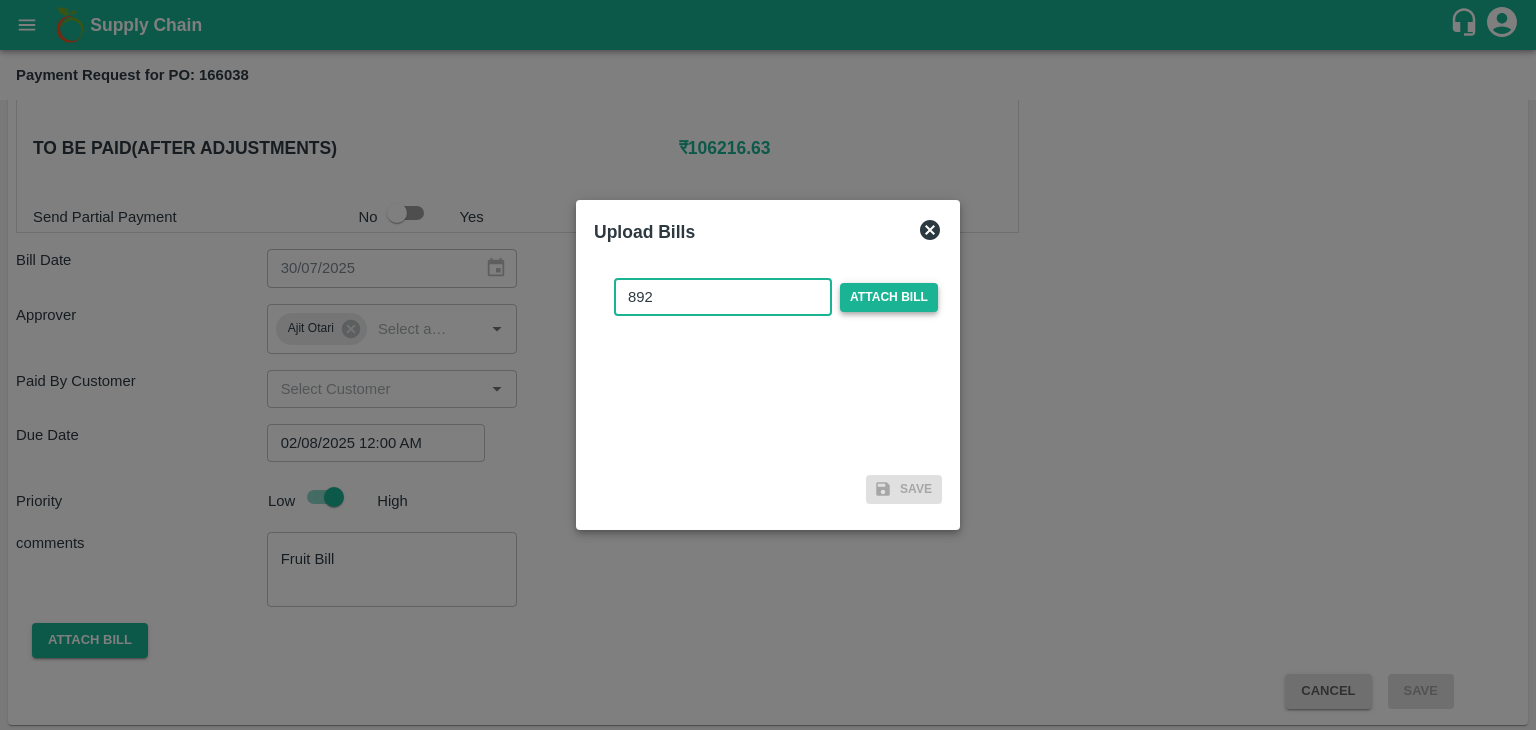 type on "892" 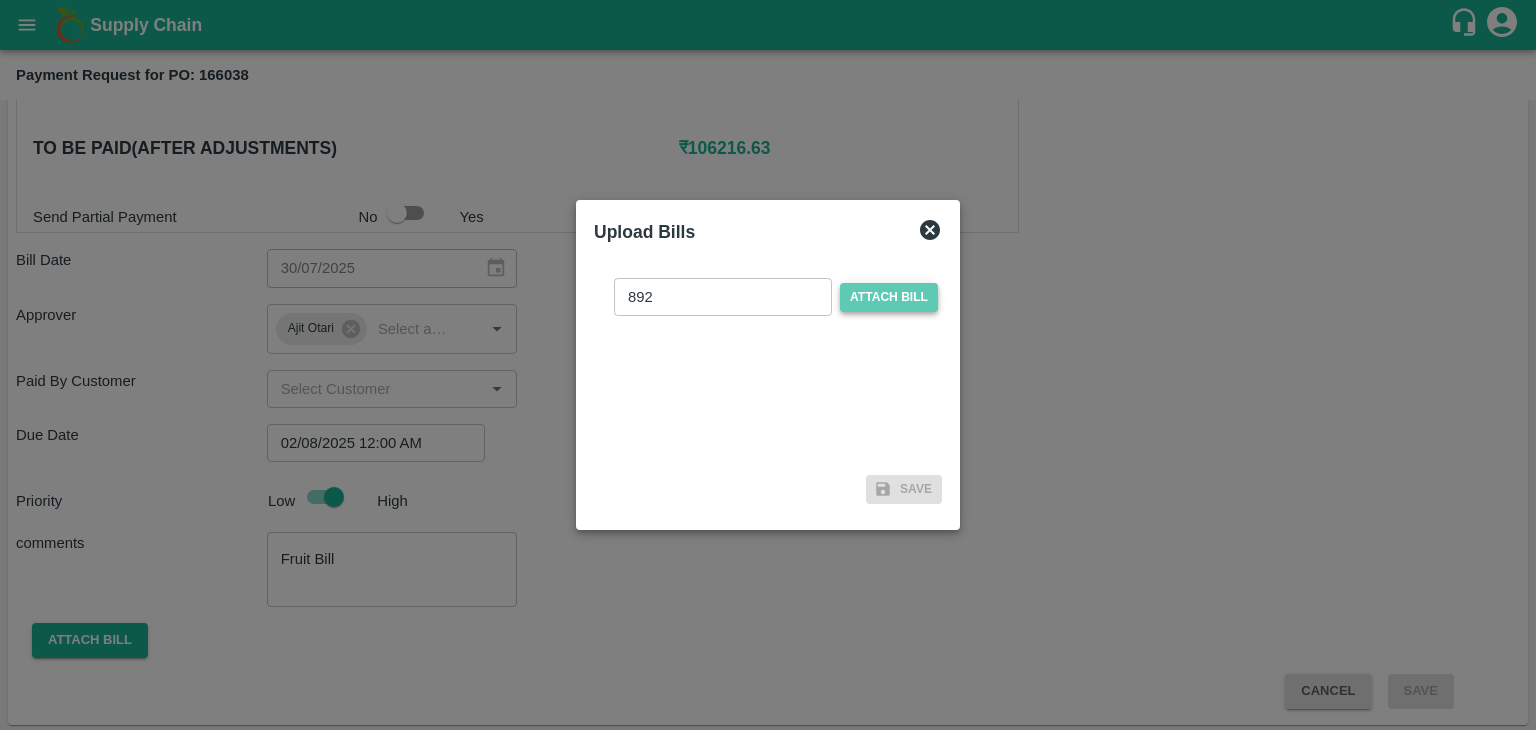 click on "Attach bill" at bounding box center (889, 297) 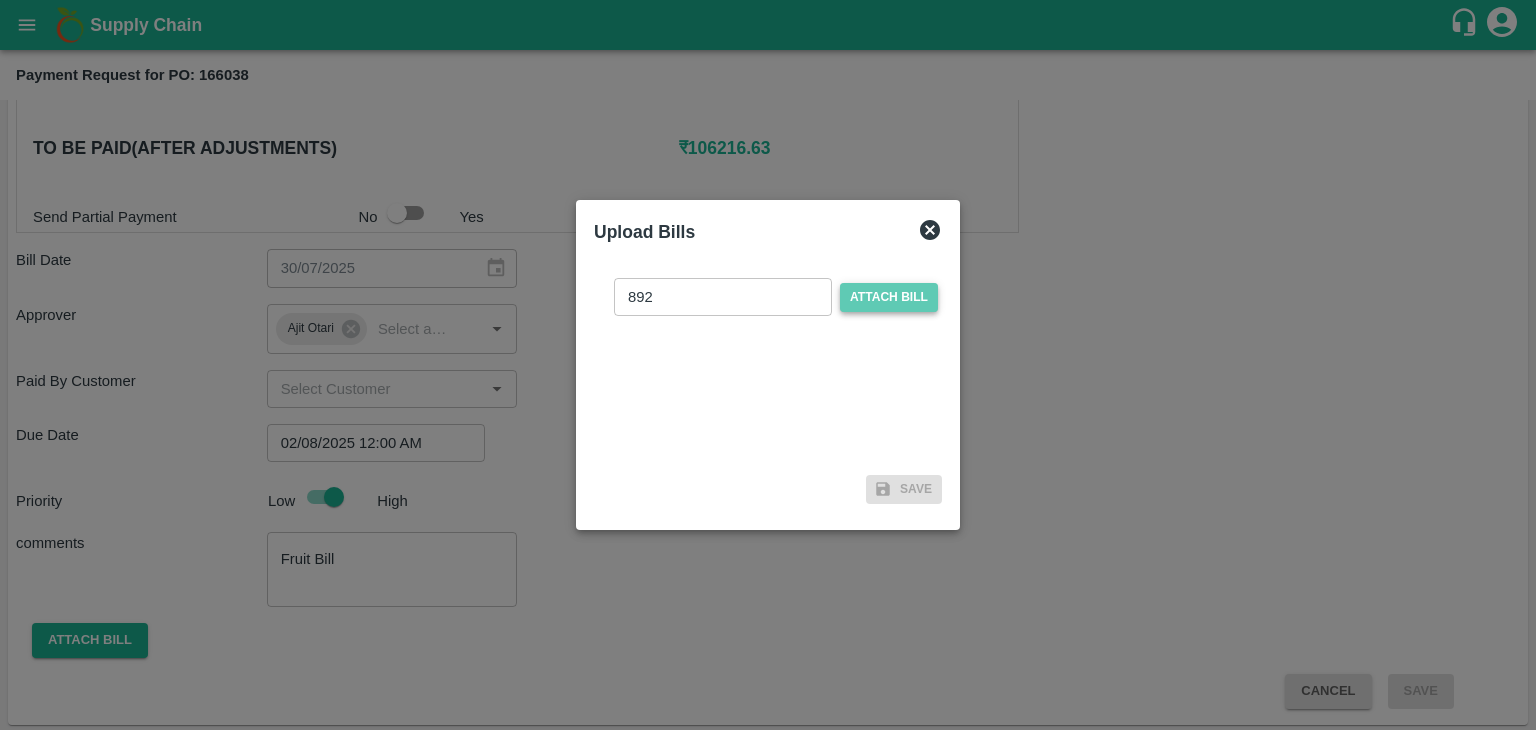 click on "Attach bill" at bounding box center [0, 0] 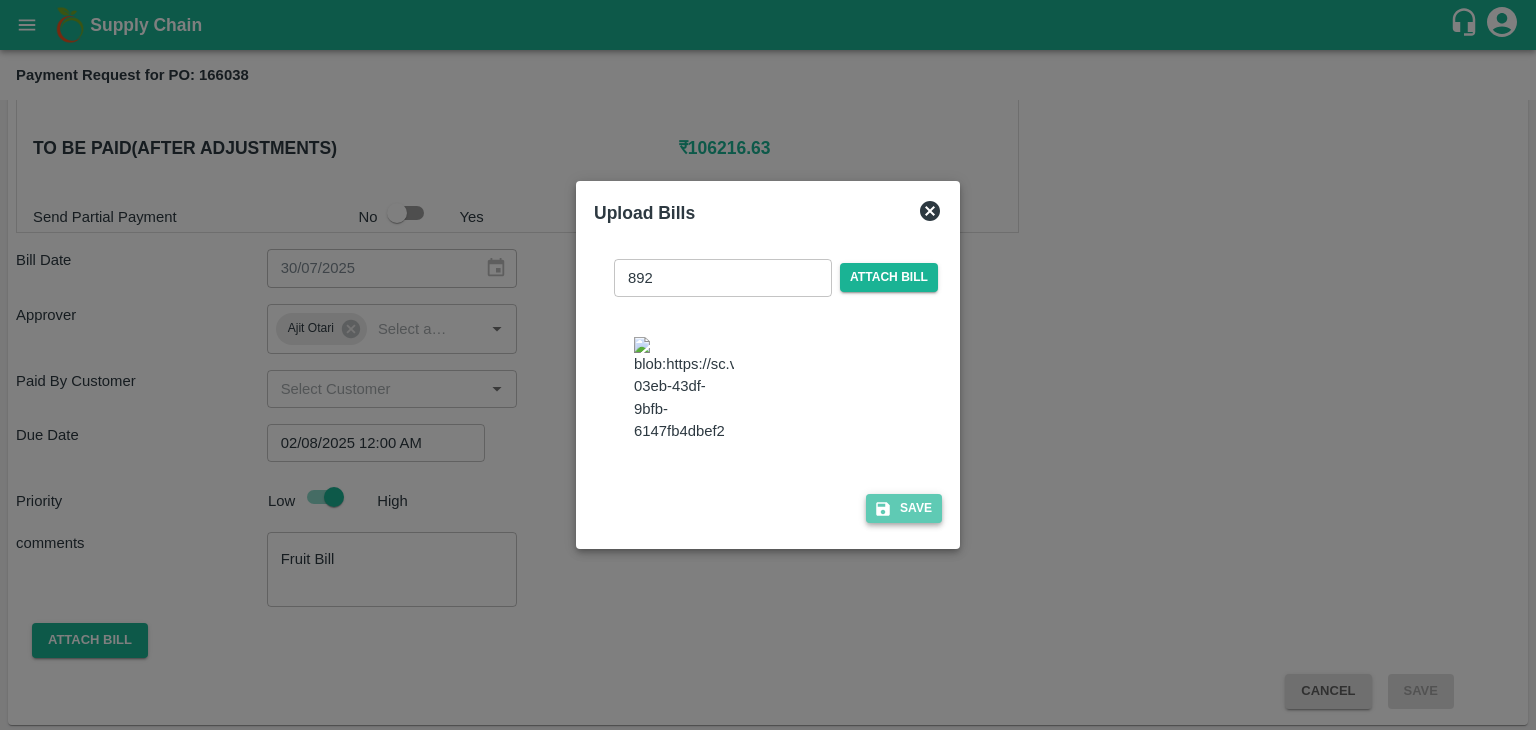 click on "Save" at bounding box center [904, 508] 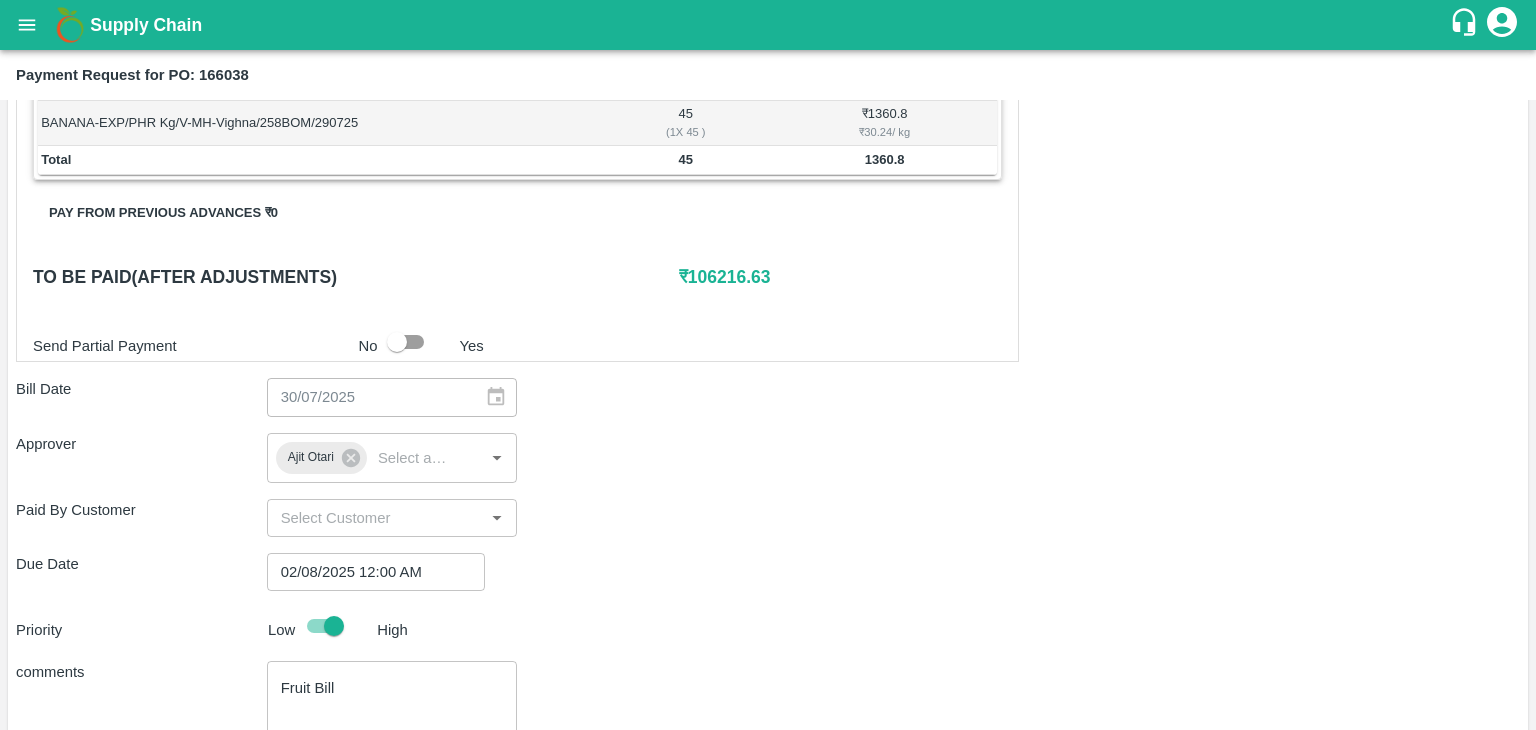 scroll, scrollTop: 1018, scrollLeft: 0, axis: vertical 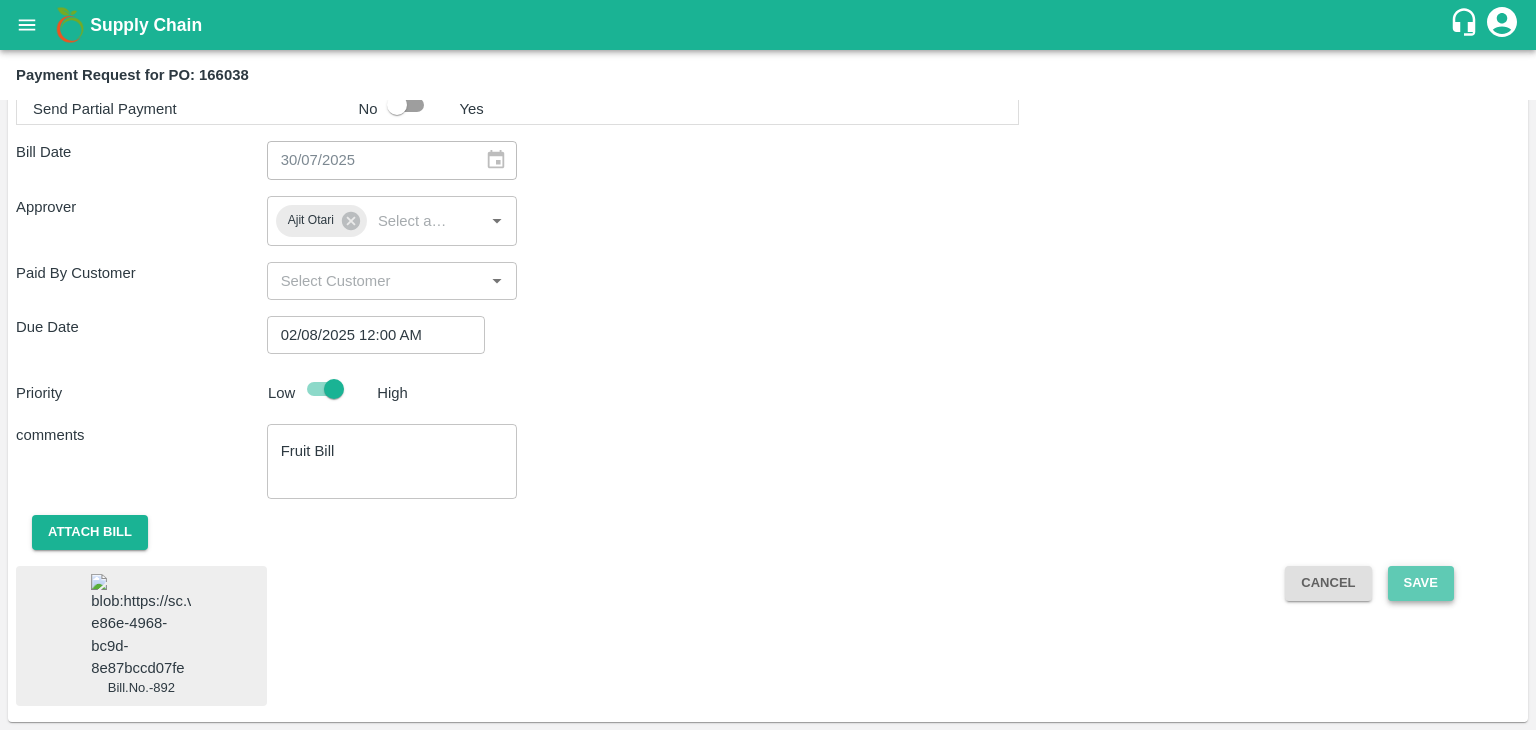 click on "Save" at bounding box center (1421, 583) 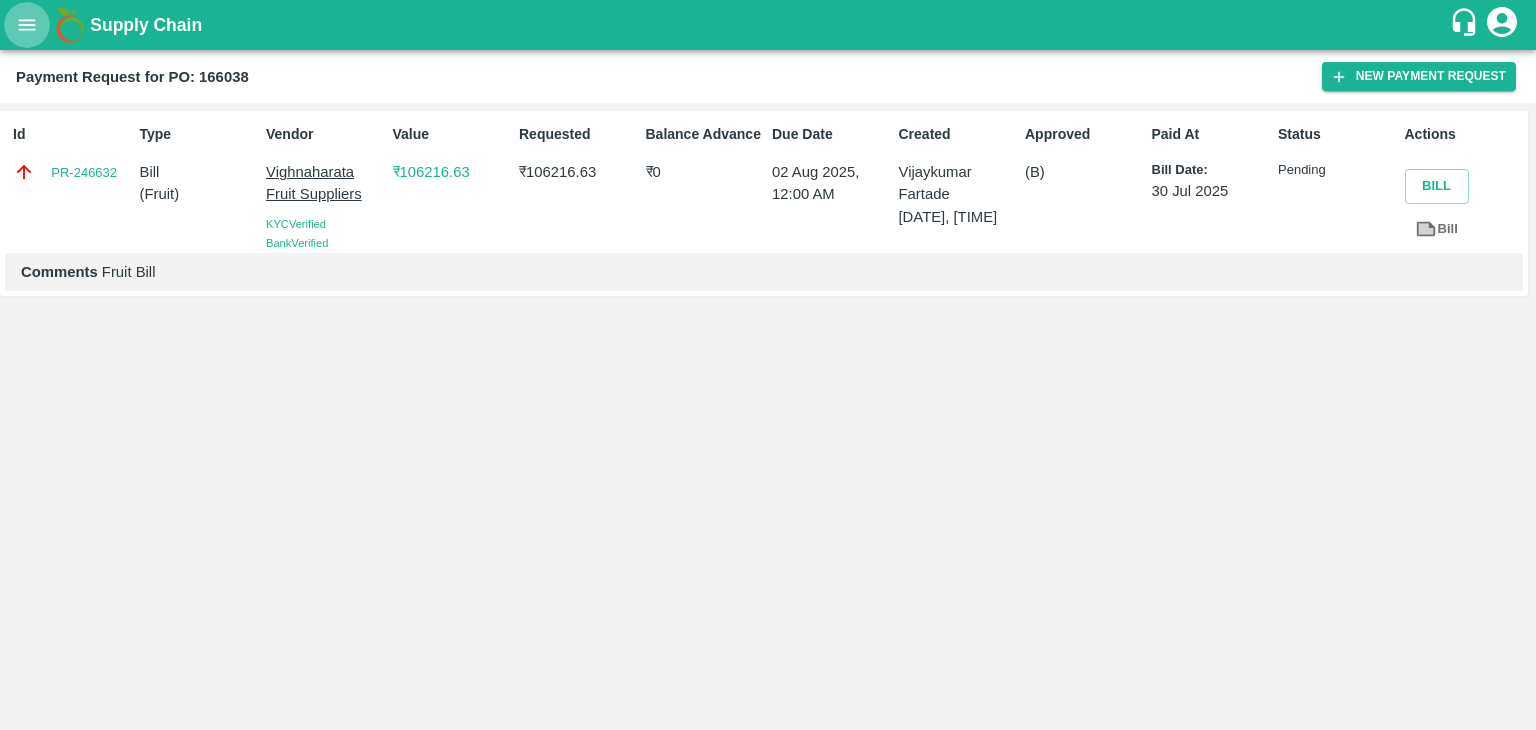 click 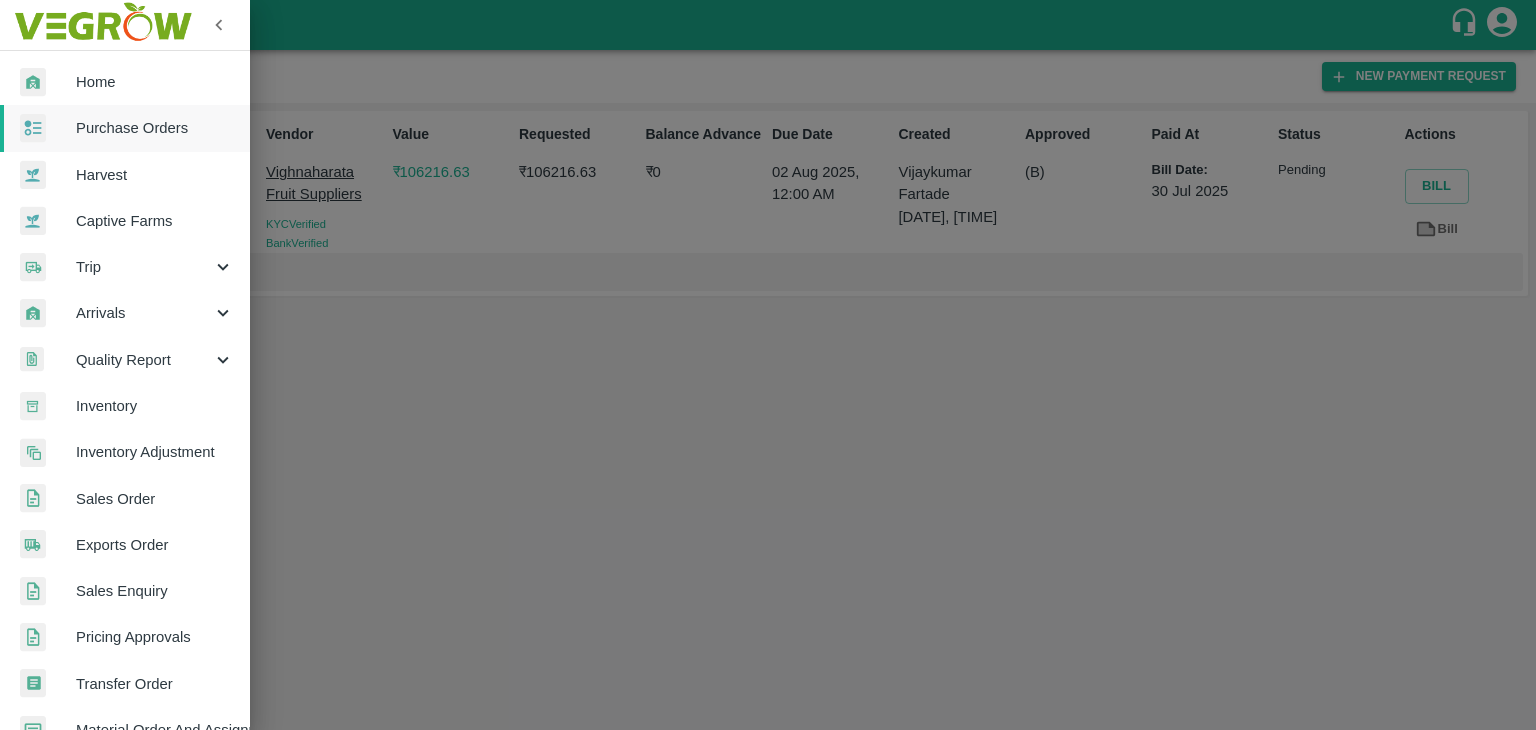 click on "Purchase Orders" at bounding box center [155, 128] 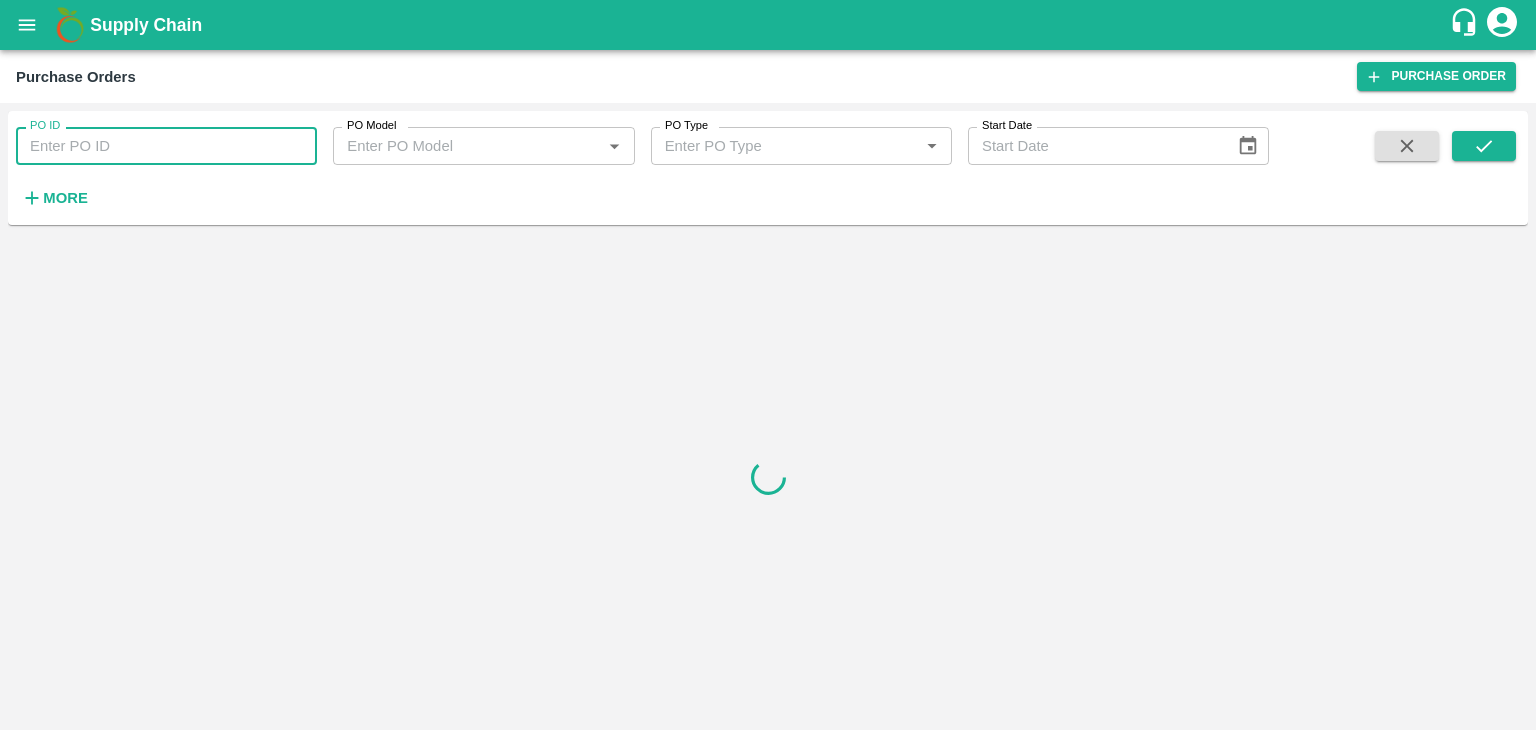click on "PO ID" at bounding box center [166, 146] 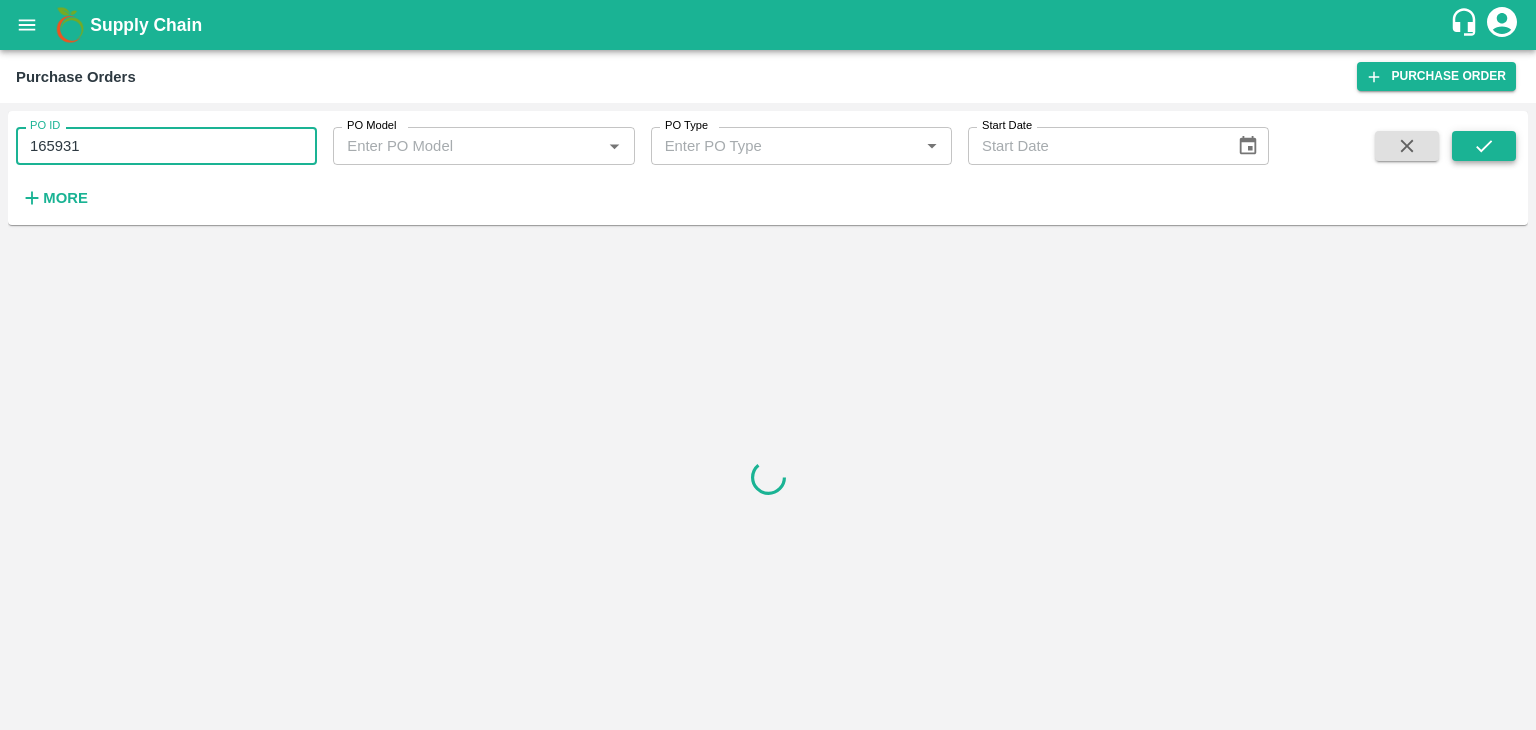 type on "165931" 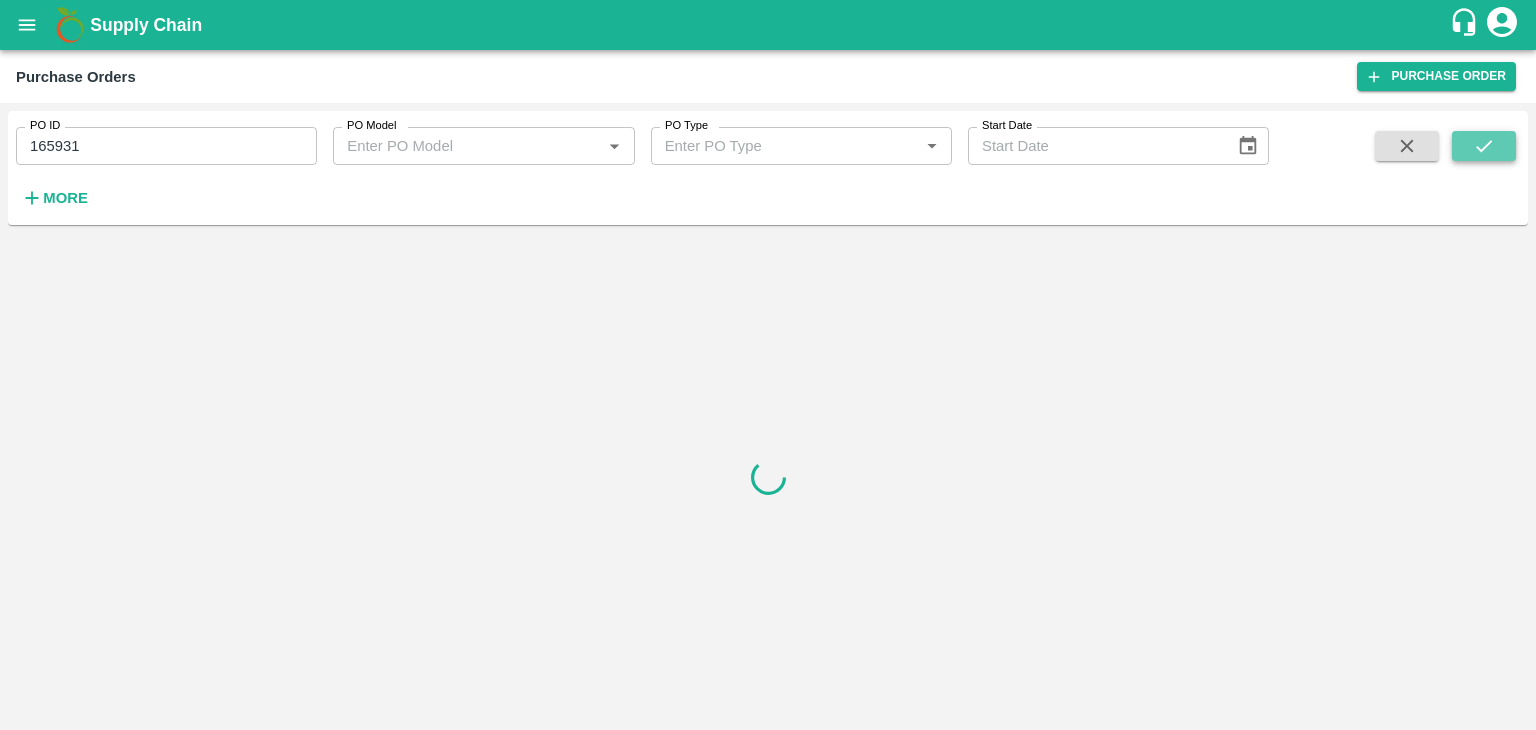 click at bounding box center (1484, 146) 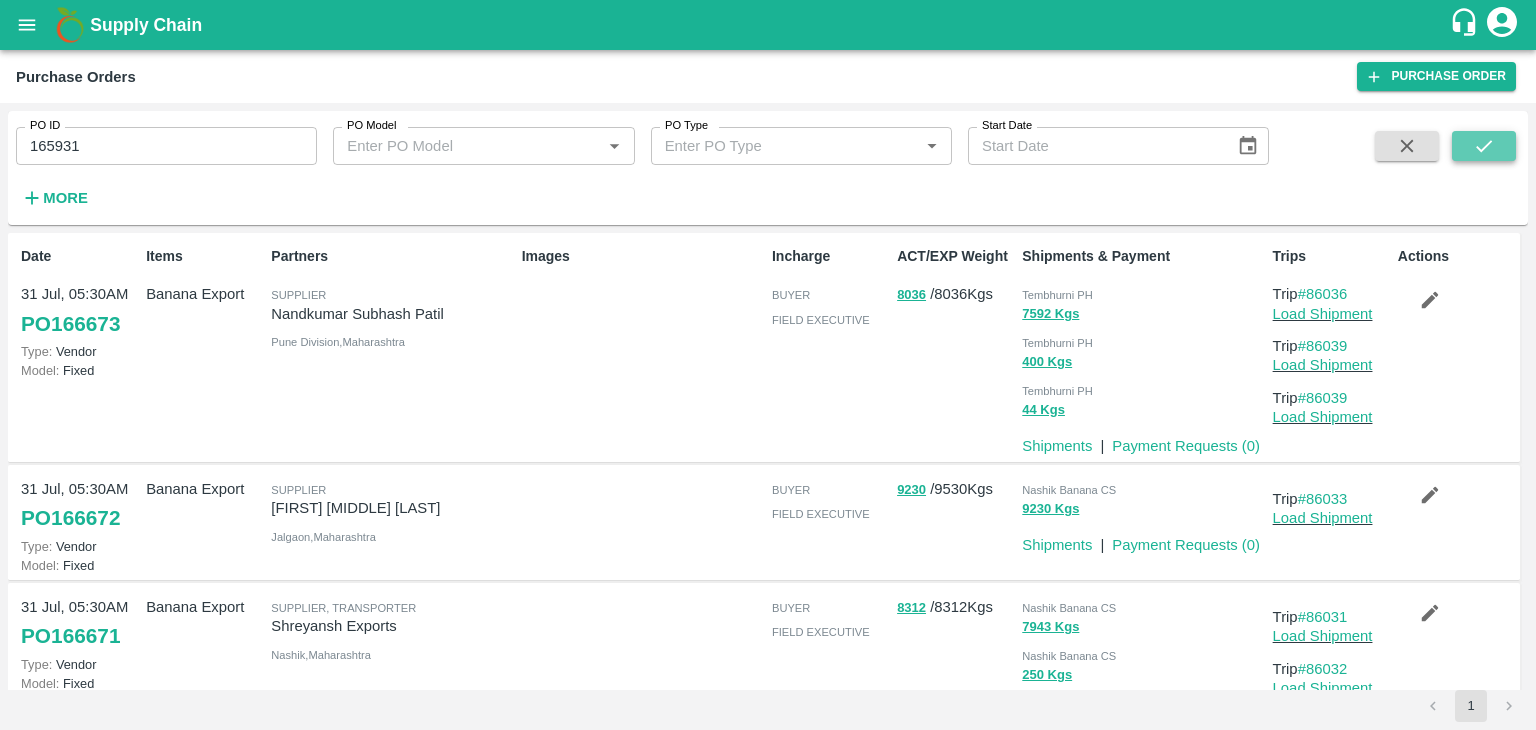 click at bounding box center [1484, 146] 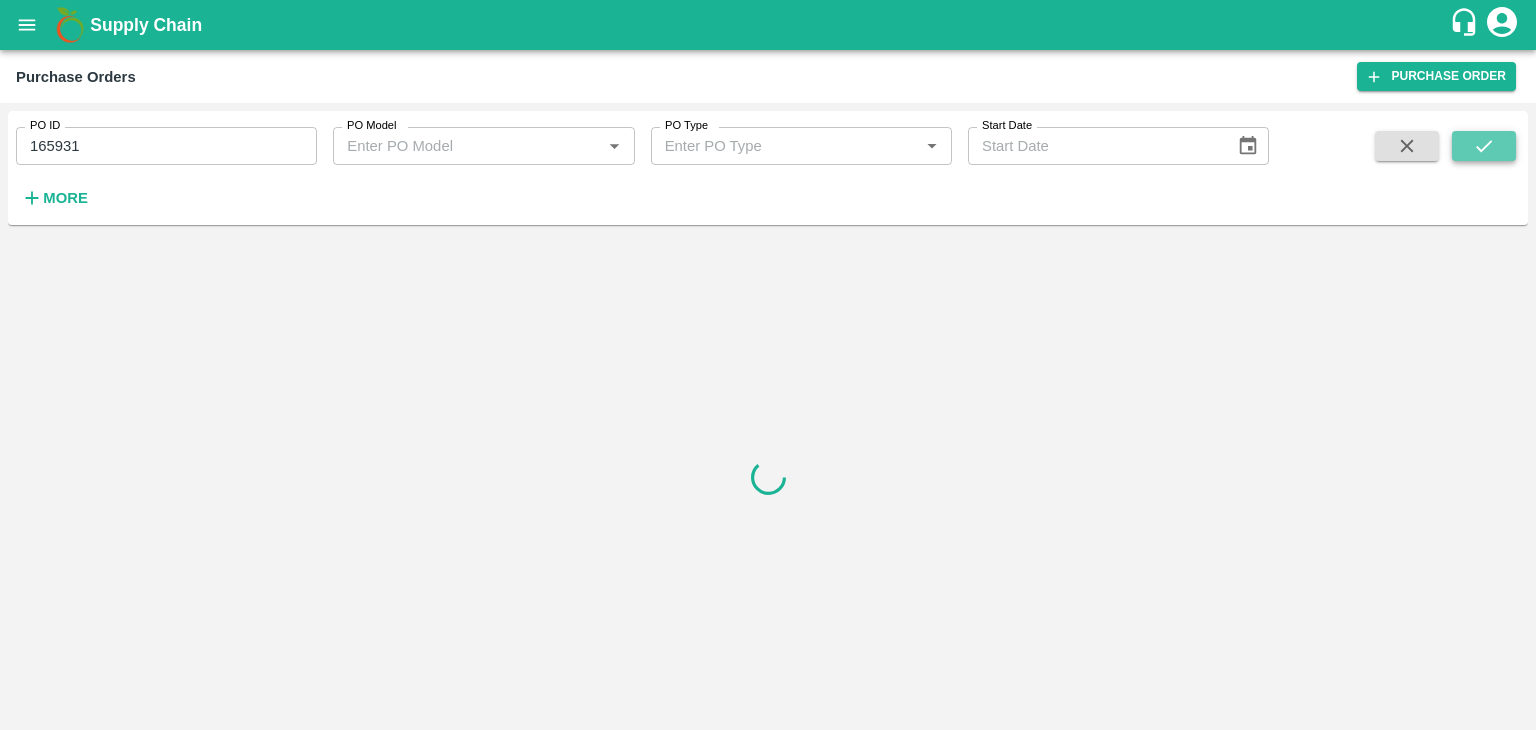 click at bounding box center (1484, 146) 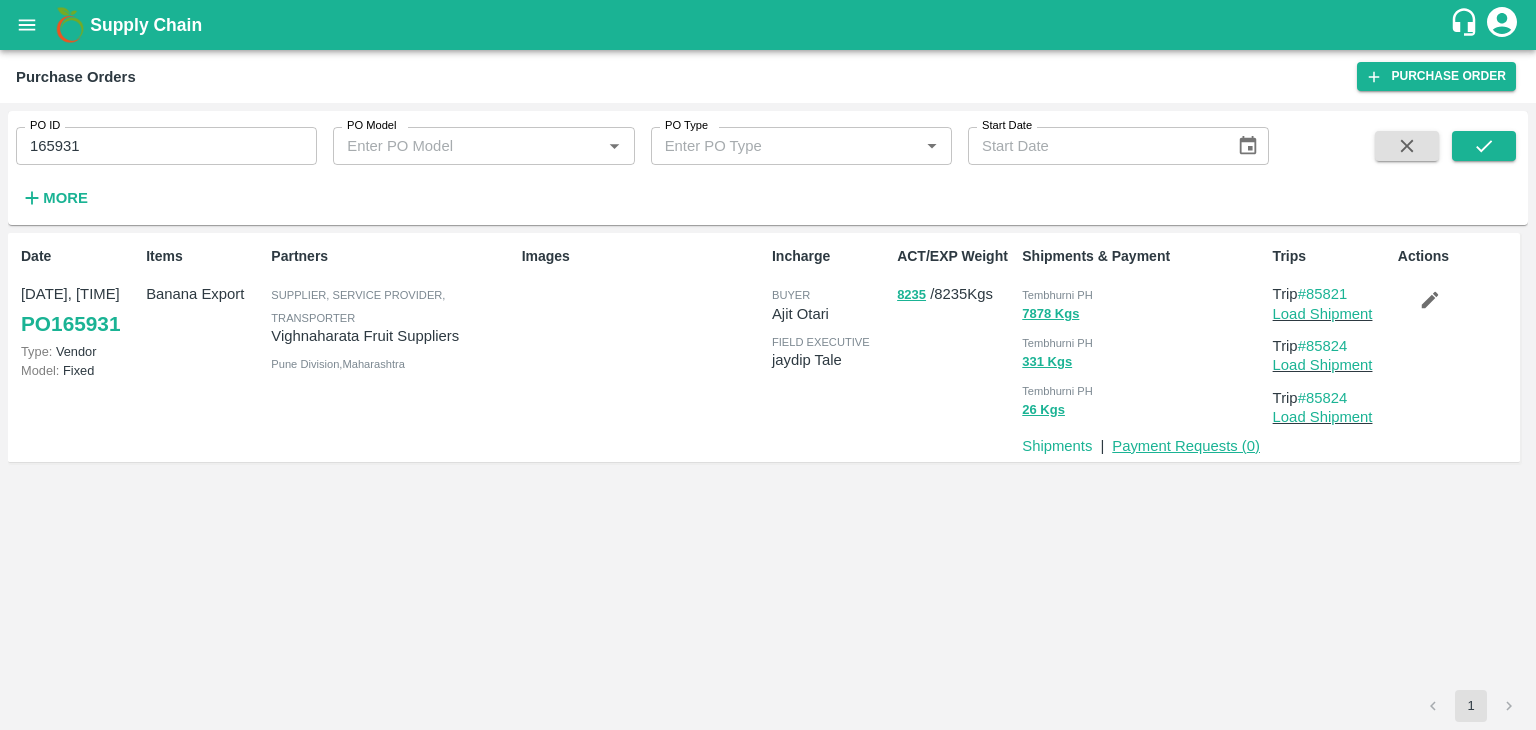 click on "Payment Requests ( 0 )" at bounding box center (1186, 446) 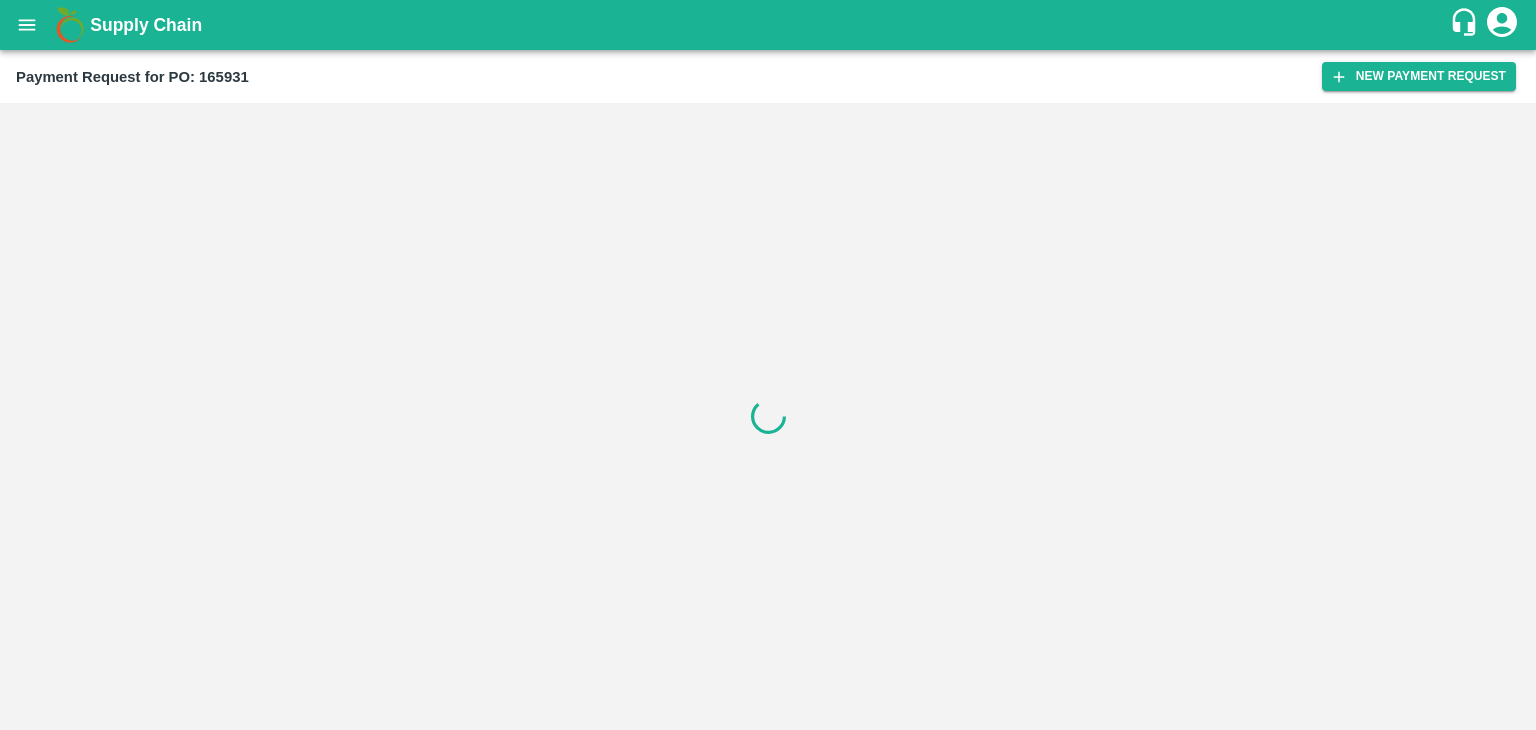 scroll, scrollTop: 0, scrollLeft: 0, axis: both 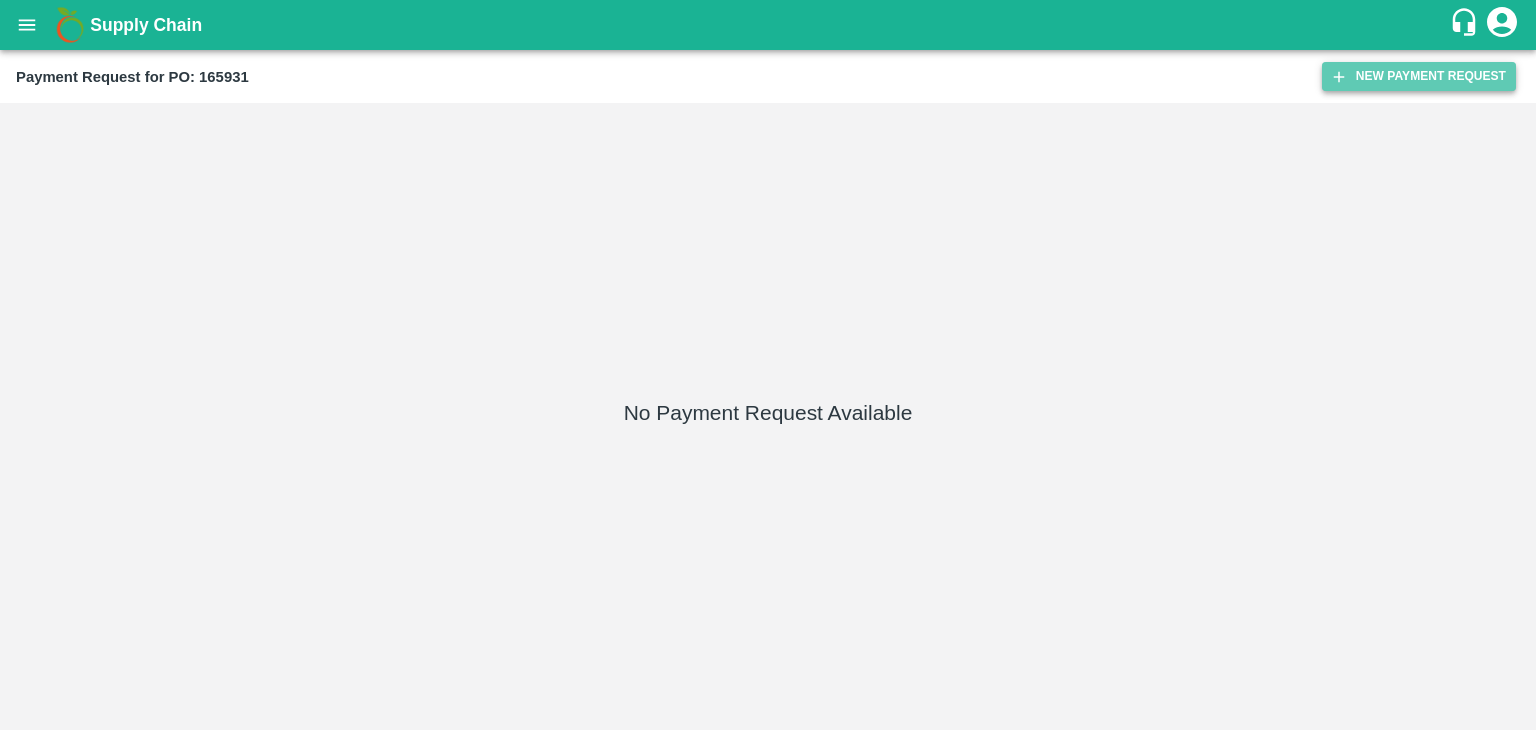 click on "New Payment Request" at bounding box center (1419, 76) 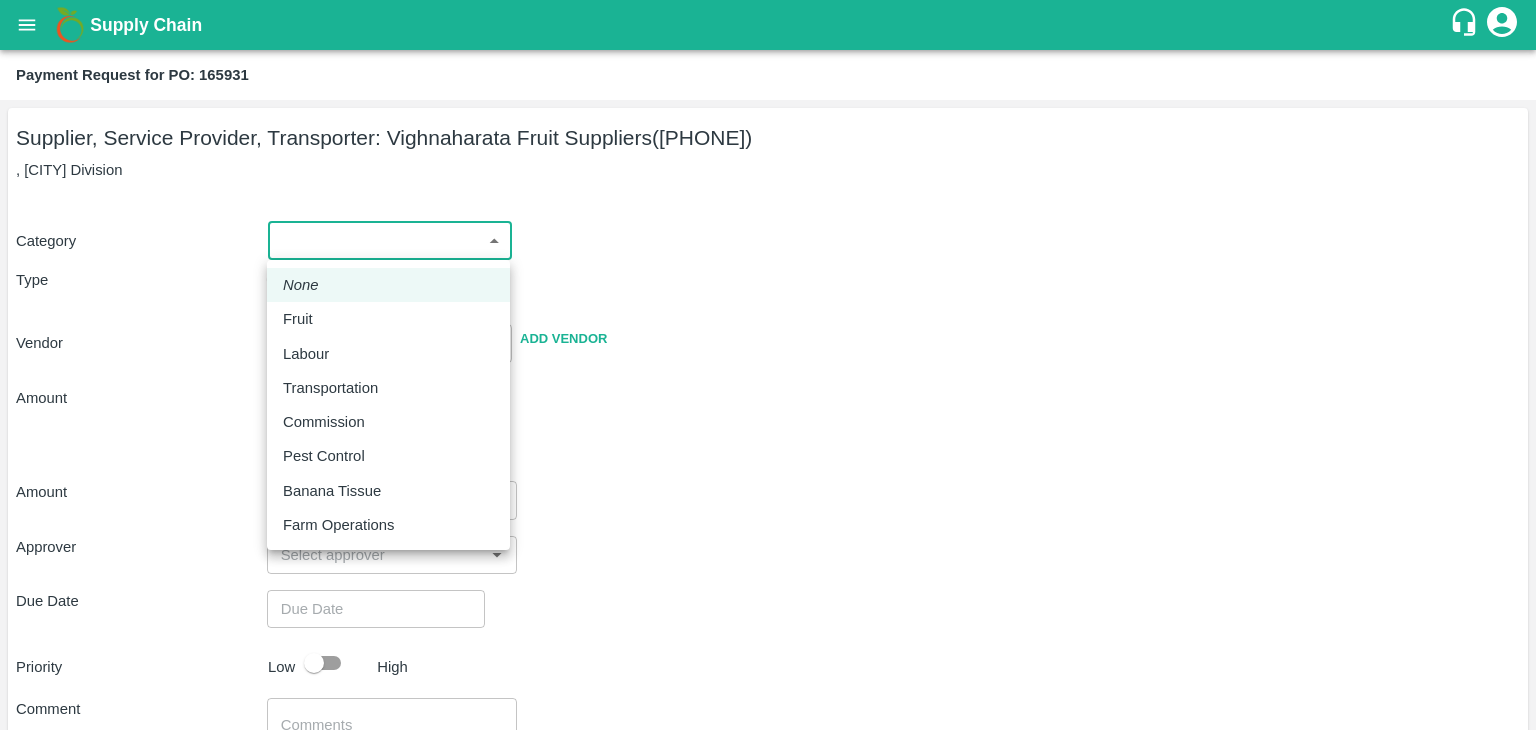 drag, startPoint x: 284, startPoint y: 250, endPoint x: 328, endPoint y: 309, distance: 73.60027 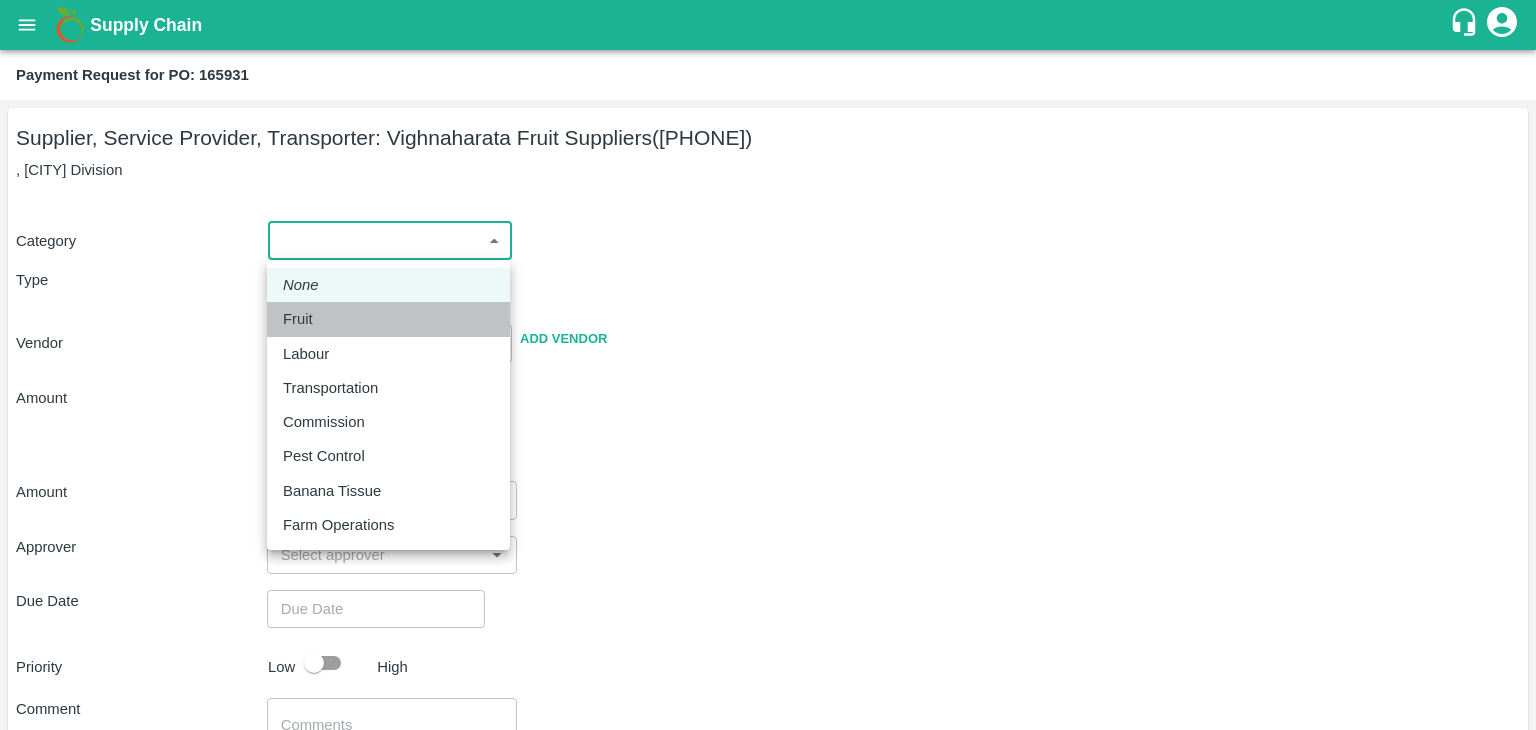 click on "Fruit" at bounding box center [388, 319] 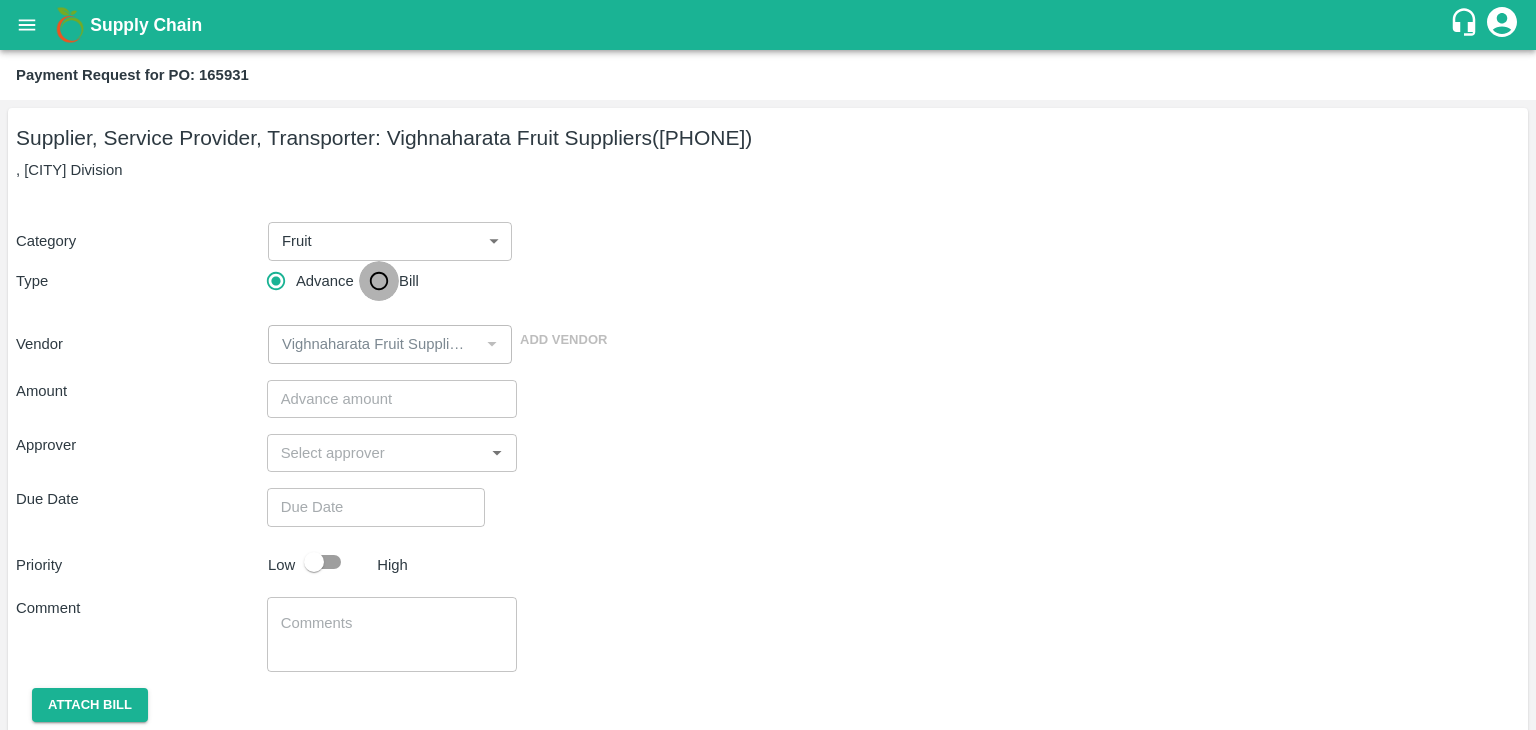 click on "Bill" at bounding box center [379, 281] 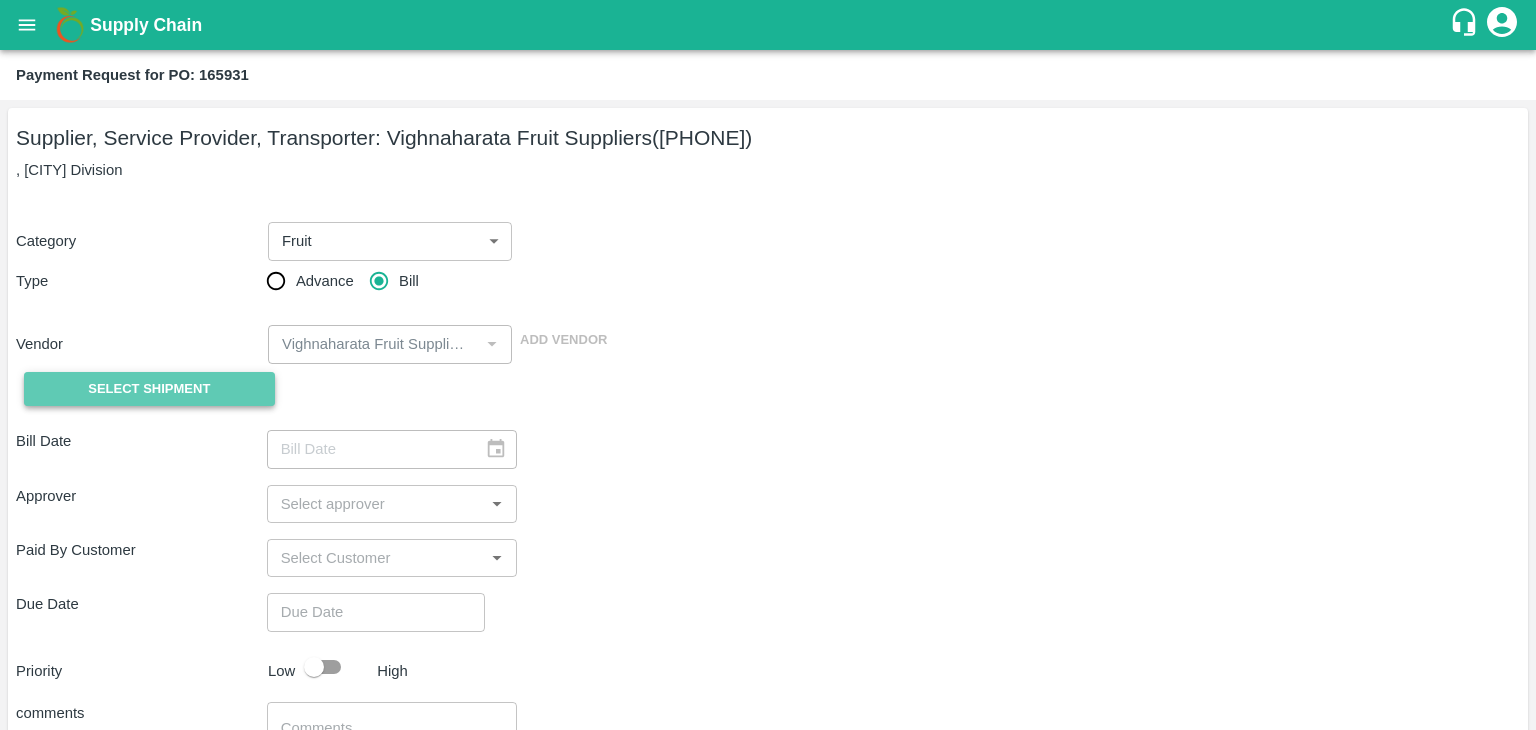 click on "Select Shipment" at bounding box center (149, 389) 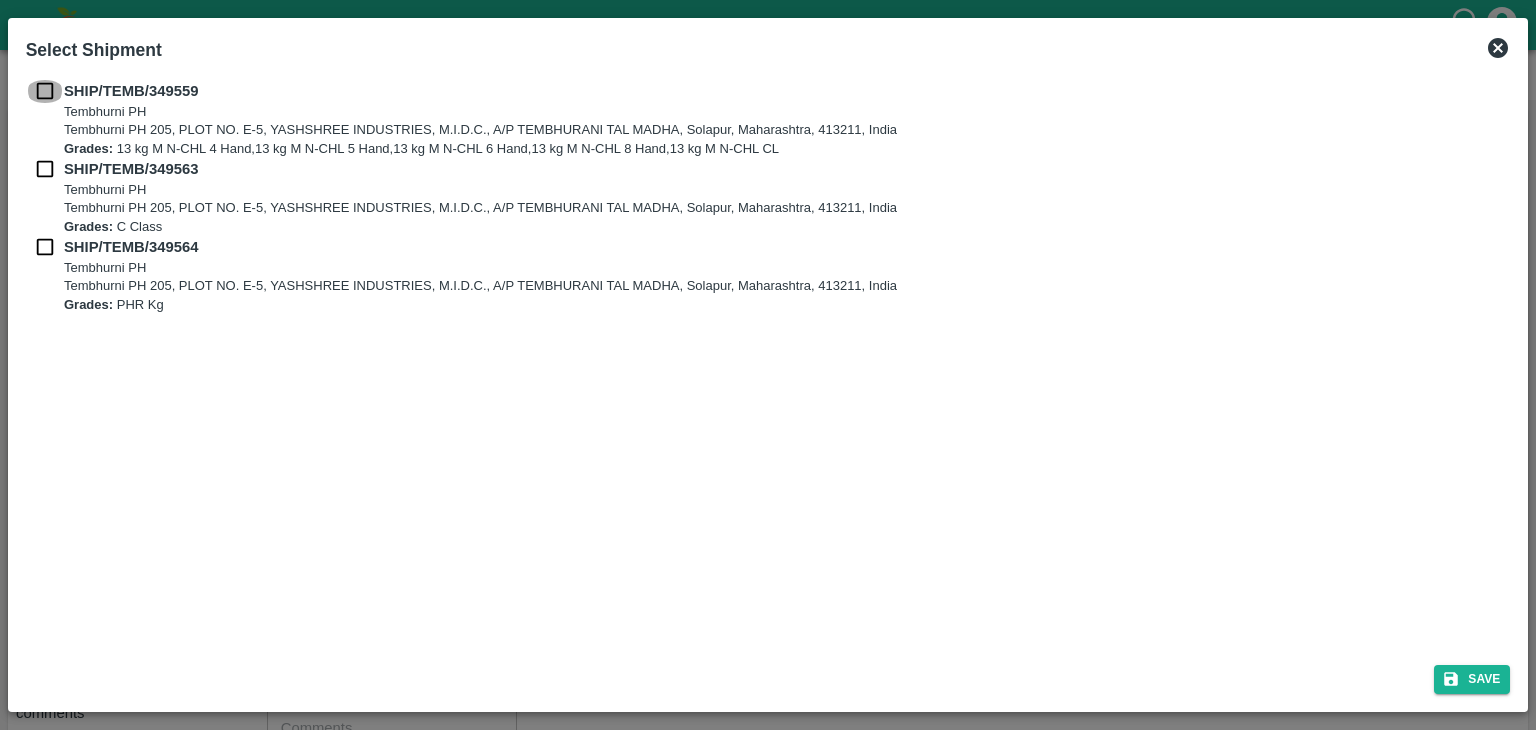 click at bounding box center [45, 91] 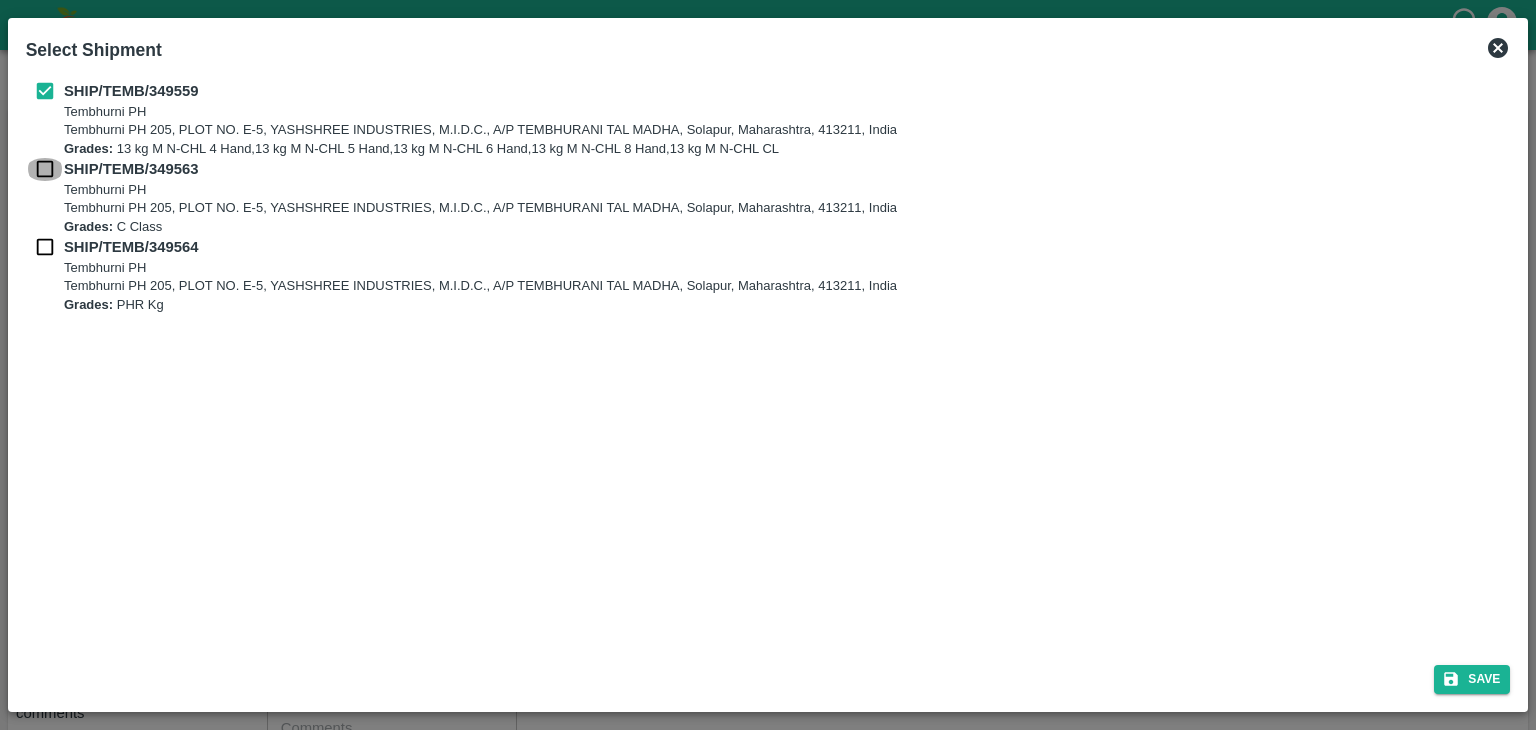 click at bounding box center [45, 169] 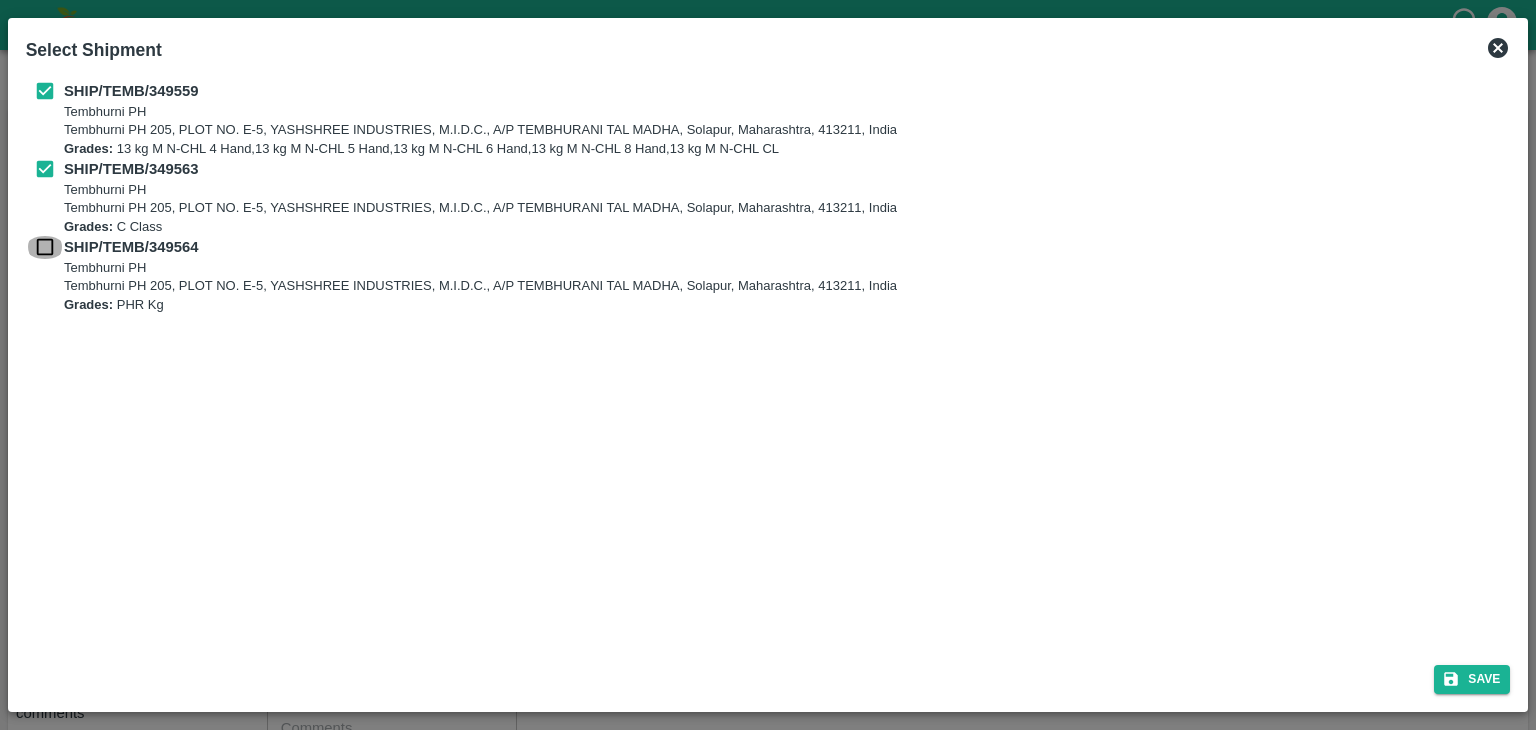 click at bounding box center (45, 247) 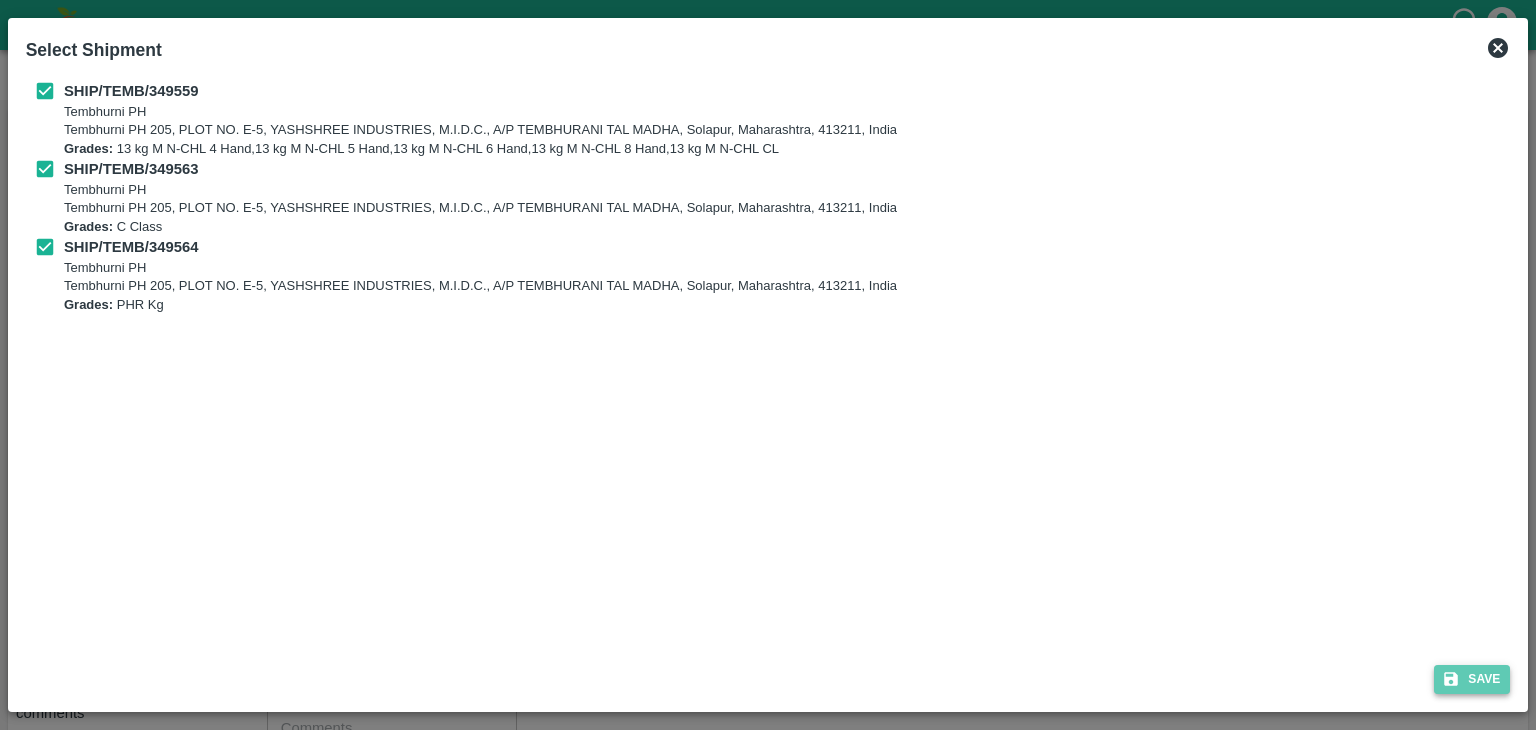 click on "Save" at bounding box center [1472, 679] 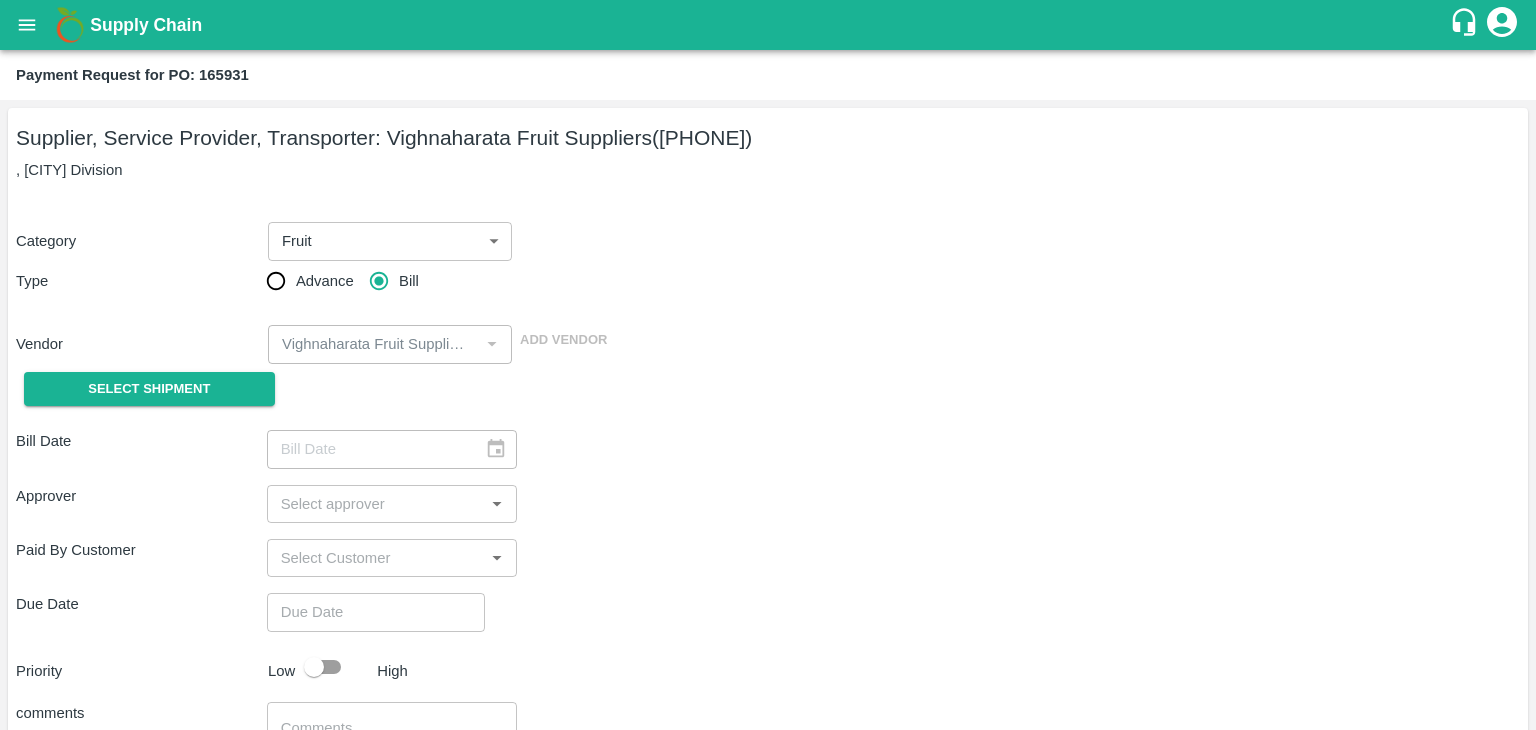 type on "29/07/2025" 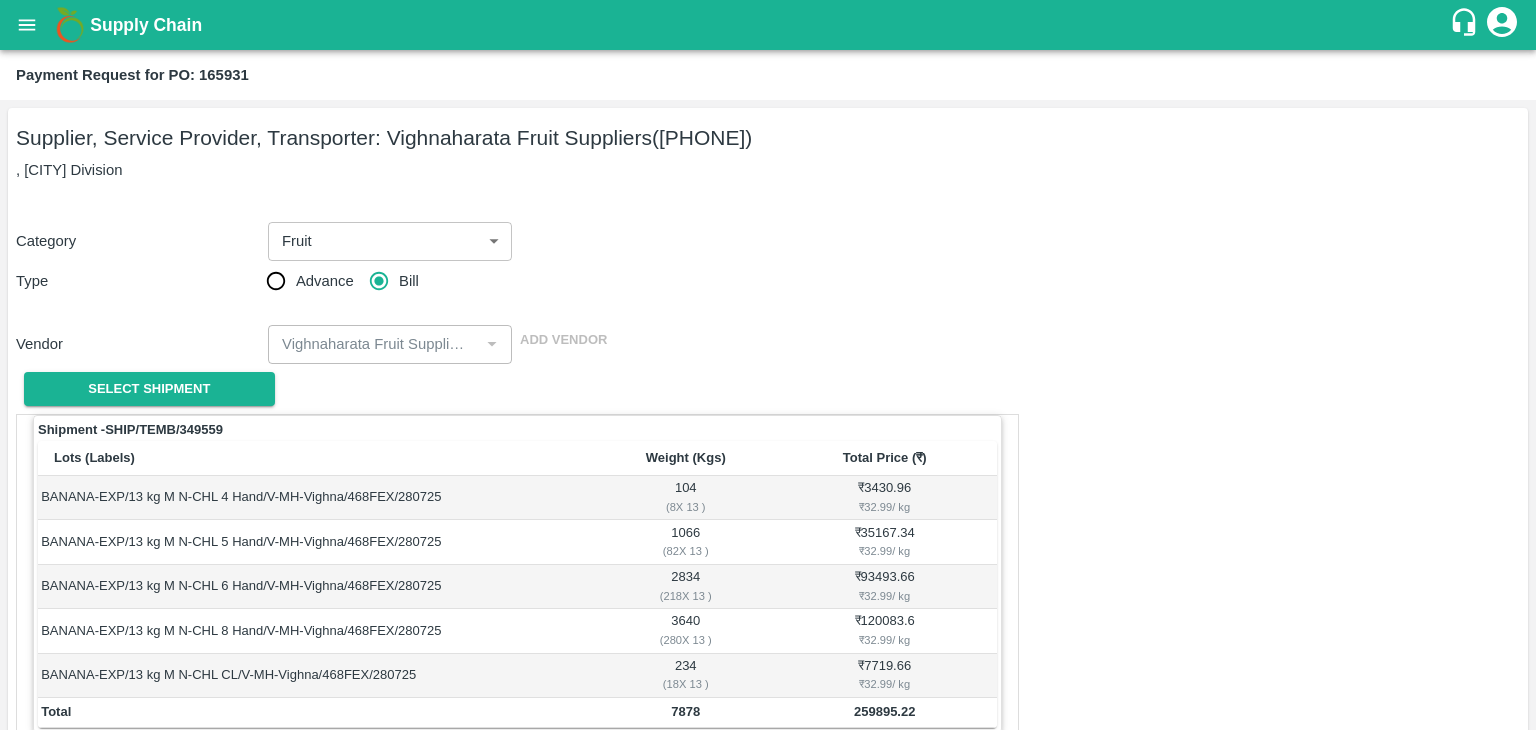 scroll, scrollTop: 980, scrollLeft: 0, axis: vertical 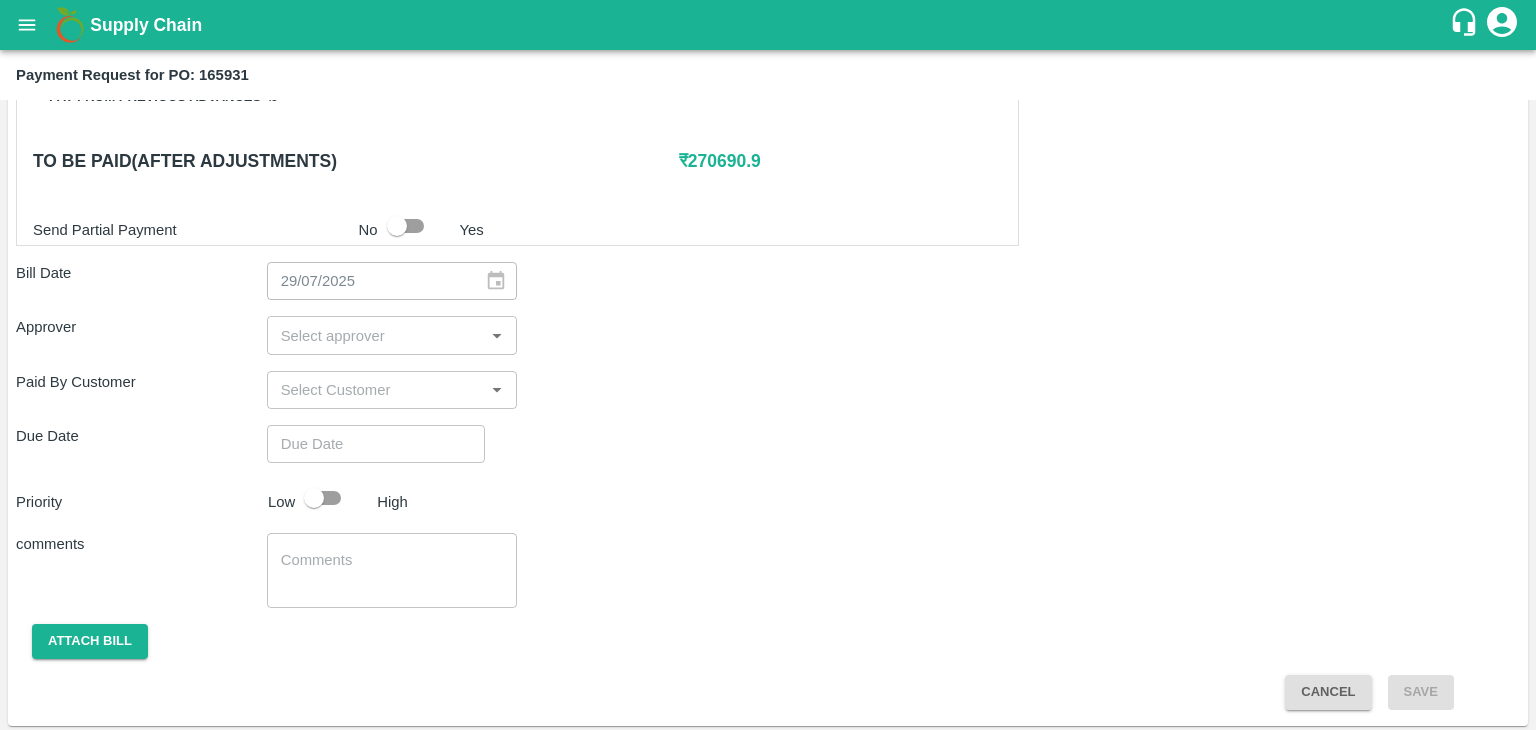 click on "​" at bounding box center (392, 335) 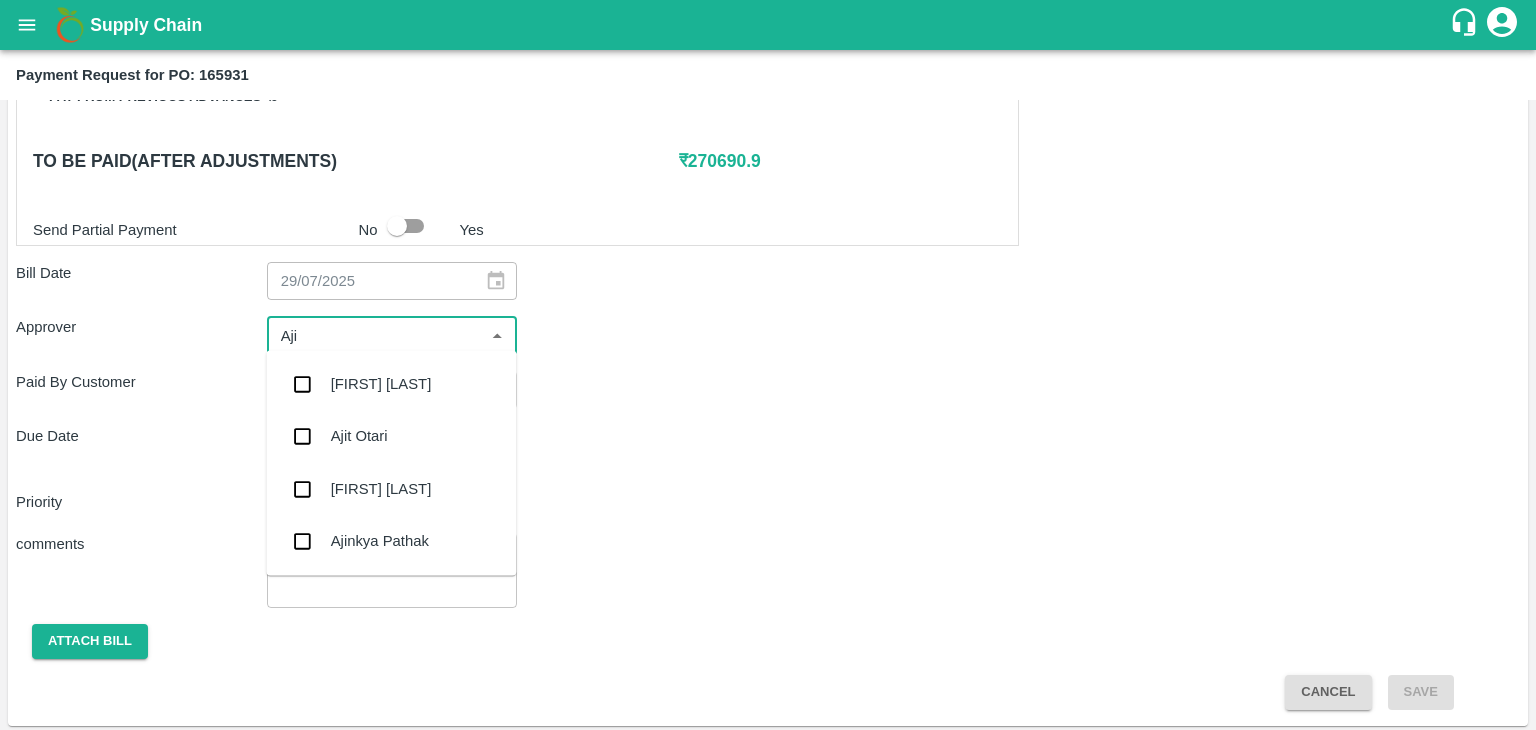 type on "[FIRST]" 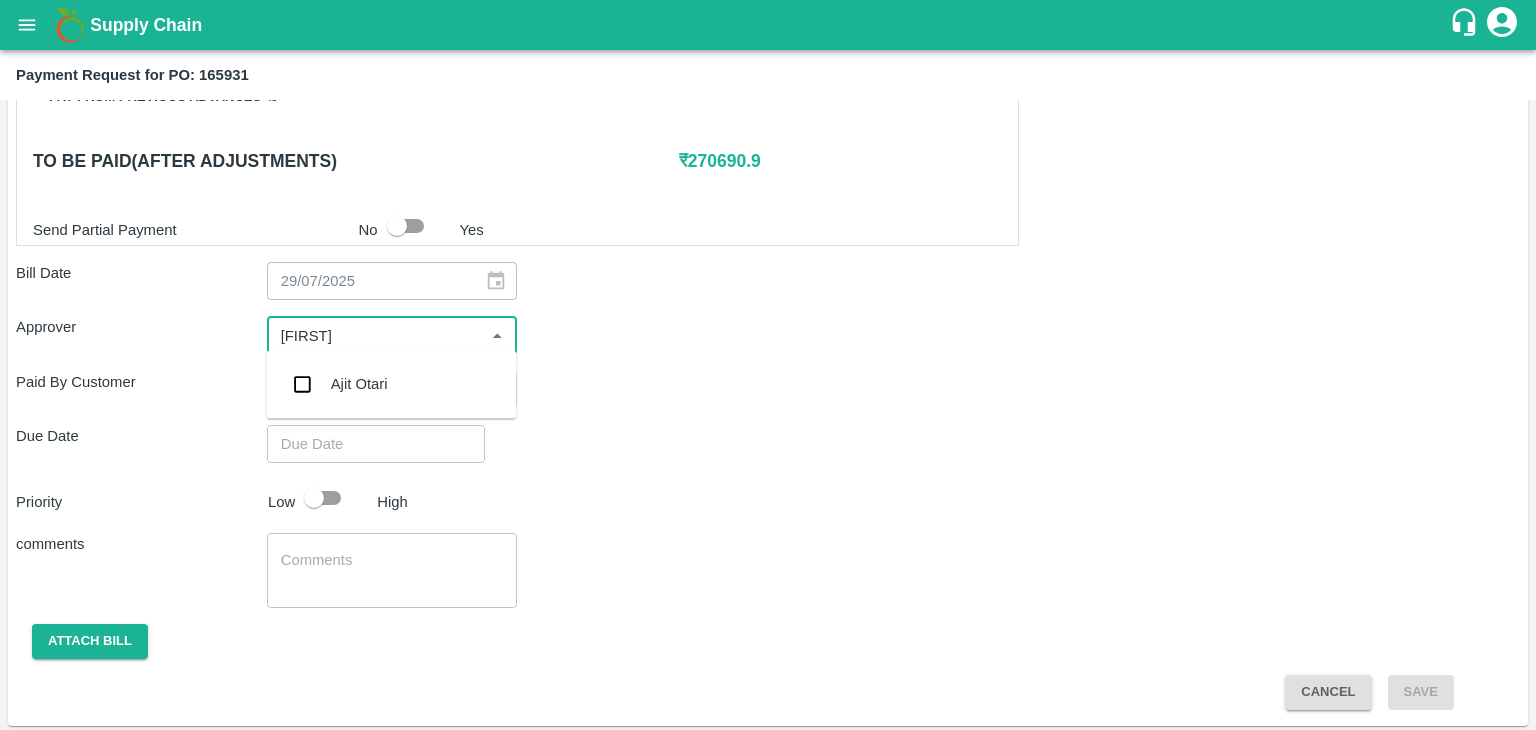 click on "Ajit Otari" at bounding box center (391, 384) 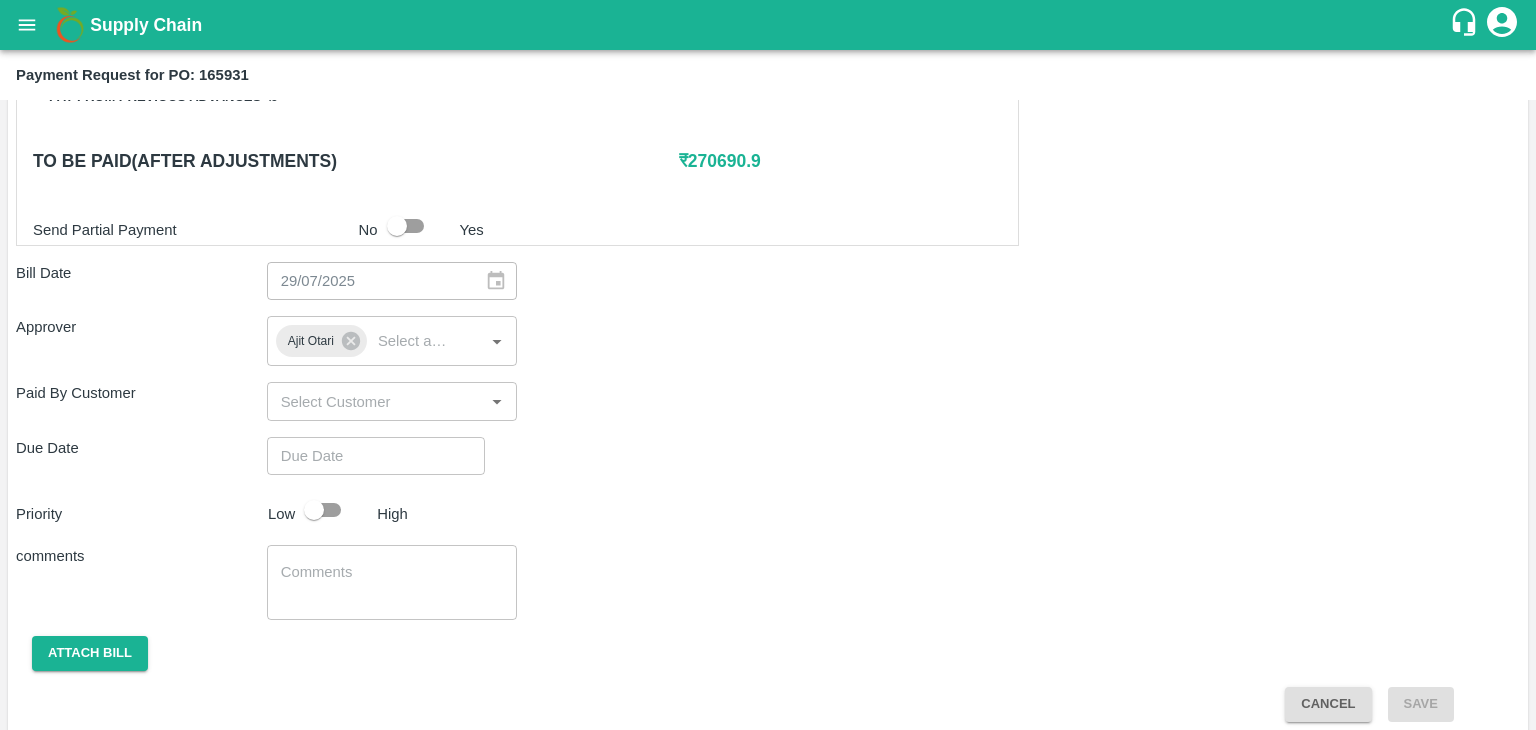 click on "Shipment -  SHIP/TEMB/349559 Lots (Labels) Weight (Kgs) Total Price (₹) BANANA-EXP/13 kg M N-CHL 4 Hand/V-MH-Vighna/468FEX/280725   104 ( 8  X   13   ) ₹ 3430.96 ₹ 32.99  / kg BANANA-EXP/13 kg M N-CHL 5 Hand/V-MH-Vighna/468FEX/280725   1066 ( 82  X   13   ) ₹ 35167.34 ₹ 32.99  / kg BANANA-EXP/13 kg M N-CHL 6 Hand/V-MH-Vighna/468FEX/280725   2834 ( 218  X   13   ) ₹ 93493.66 ₹ 32.99  / kg BANANA-EXP/13 kg M N-CHL 8 Hand/V-MH-Vighna/468FEX/280725   3640 ( 280  X   13   ) ₹ 120083.6 ₹ 32.99  / kg BANANA-EXP/13 kg M N-CHL CL/V-MH-Vighna/468FEX/280725   234 ( 18  X   13   ) ₹ 7719.66 ₹ 32.99  / kg Total 7878 259895.22 Shipment -  SHIP/TEMB/349563 Lots (Labels) Weight (Kgs) Total Price (₹) BANANA-EXP/C Class/V-MH-Vighna/258BOM/280725   331 ( 1  X   331   ) ₹ 10009.44 ₹ 30.24  / kg Total 331 10009.44 Shipment -  SHIP/TEMB/349564 Lots (Labels) Weight (Kgs) Total Price (₹) BANANA-EXP/PHR Kg/V-MH-Vighna/258BOM/280725   26 ( 1  X   26   ) ₹ 786.24 ₹ 30.24  / kg Total 26 786.24 0 ₹  No" at bounding box center [768, 77] 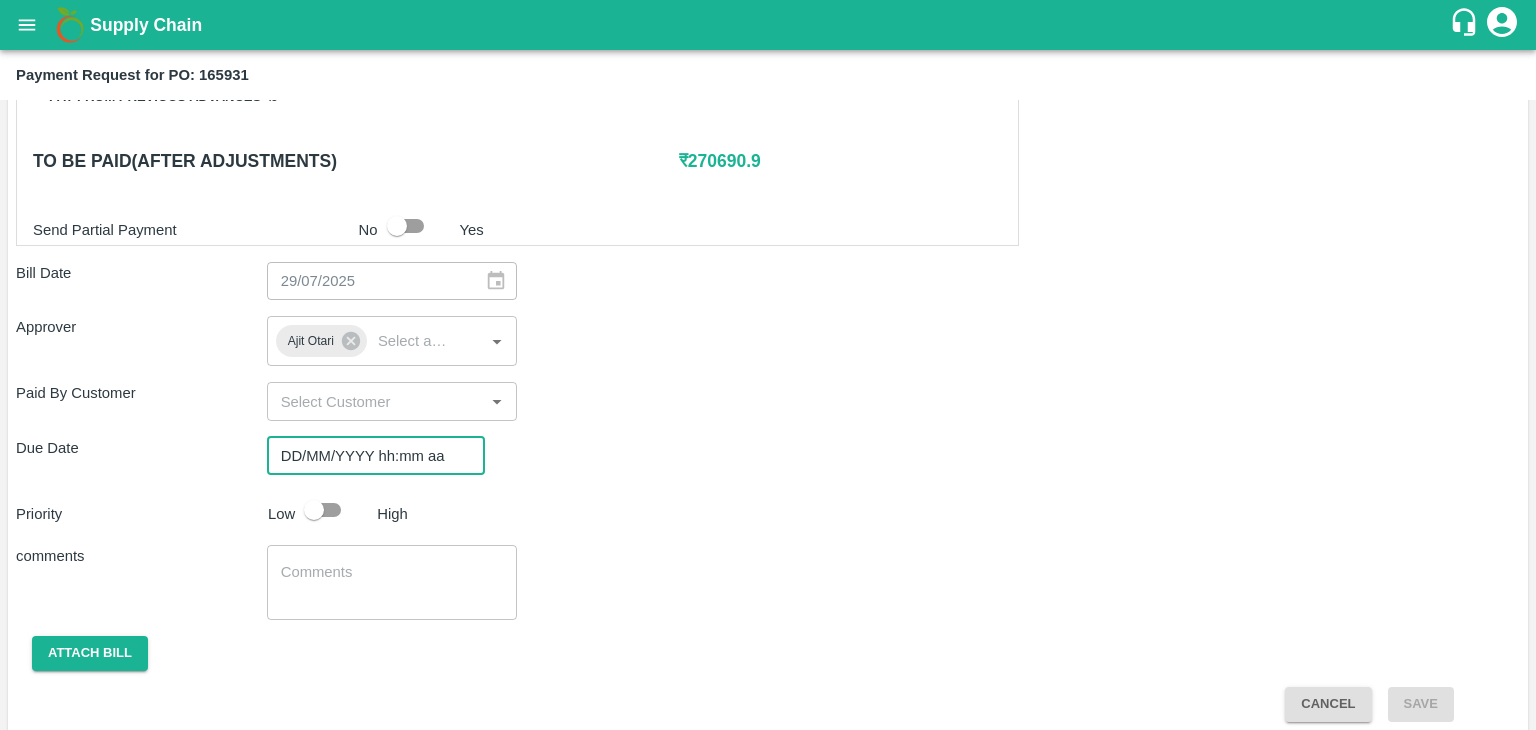 click on "DD/MM/YYYY hh:mm aa" at bounding box center (369, 456) 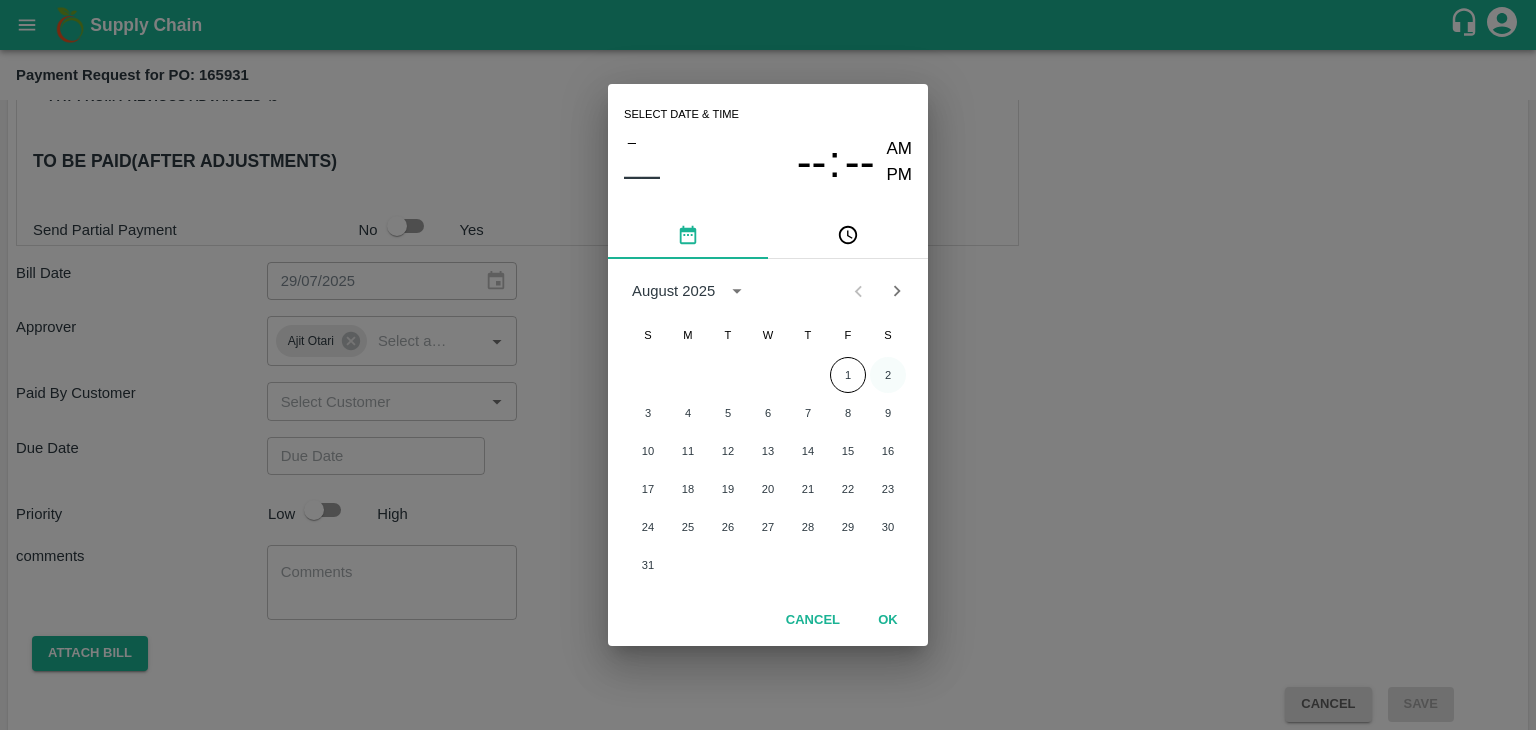 click on "2" at bounding box center [888, 375] 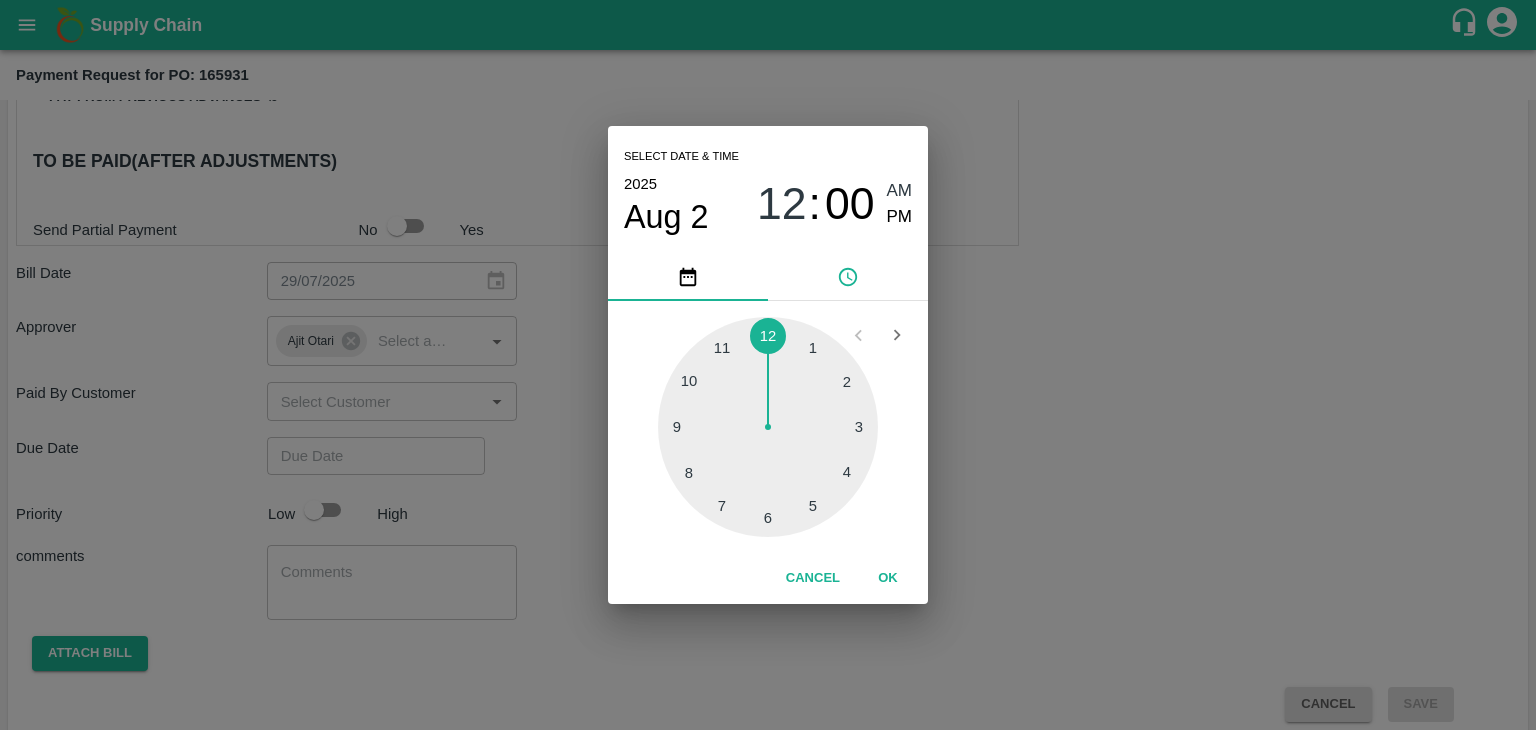 type on "02/08/2025 12:00 AM" 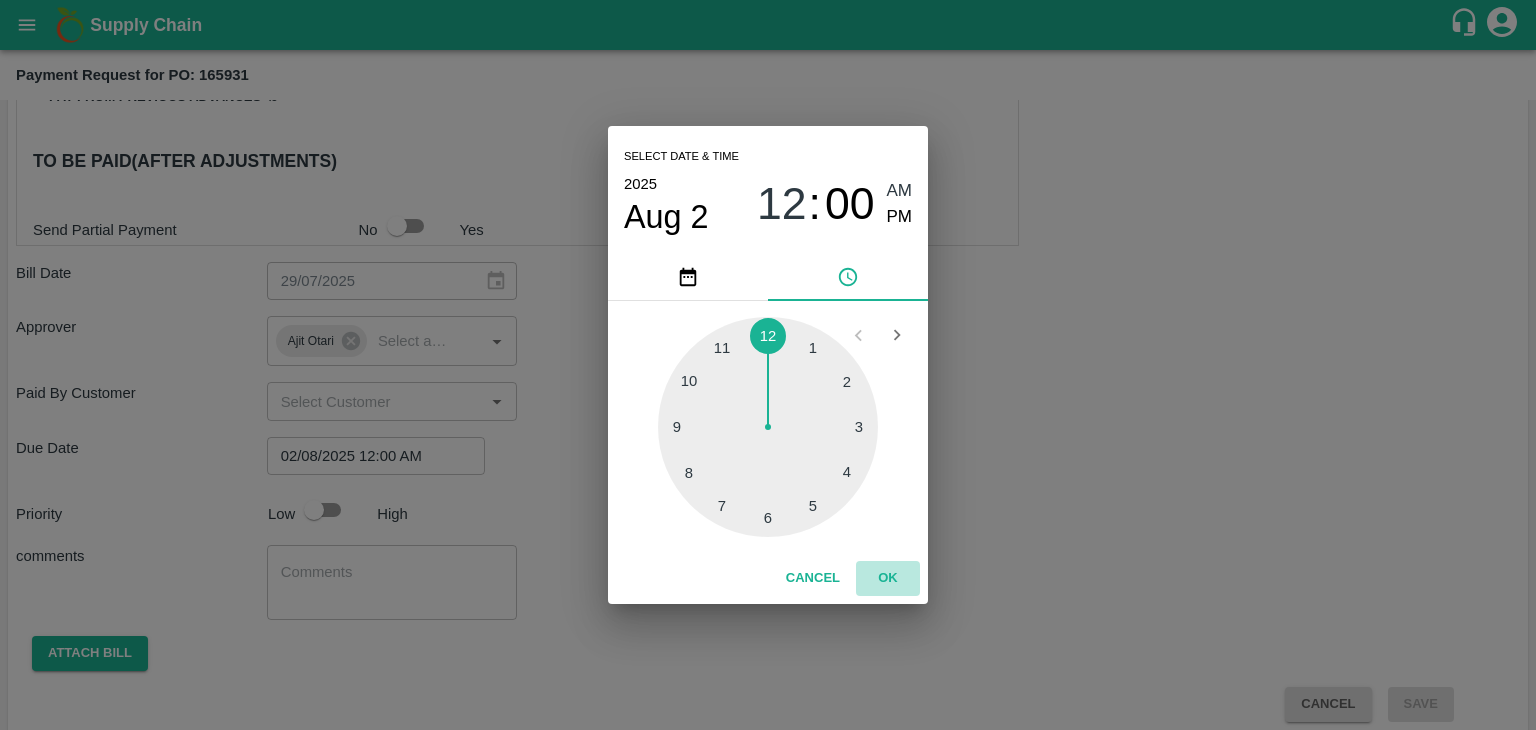 click on "OK" at bounding box center (888, 578) 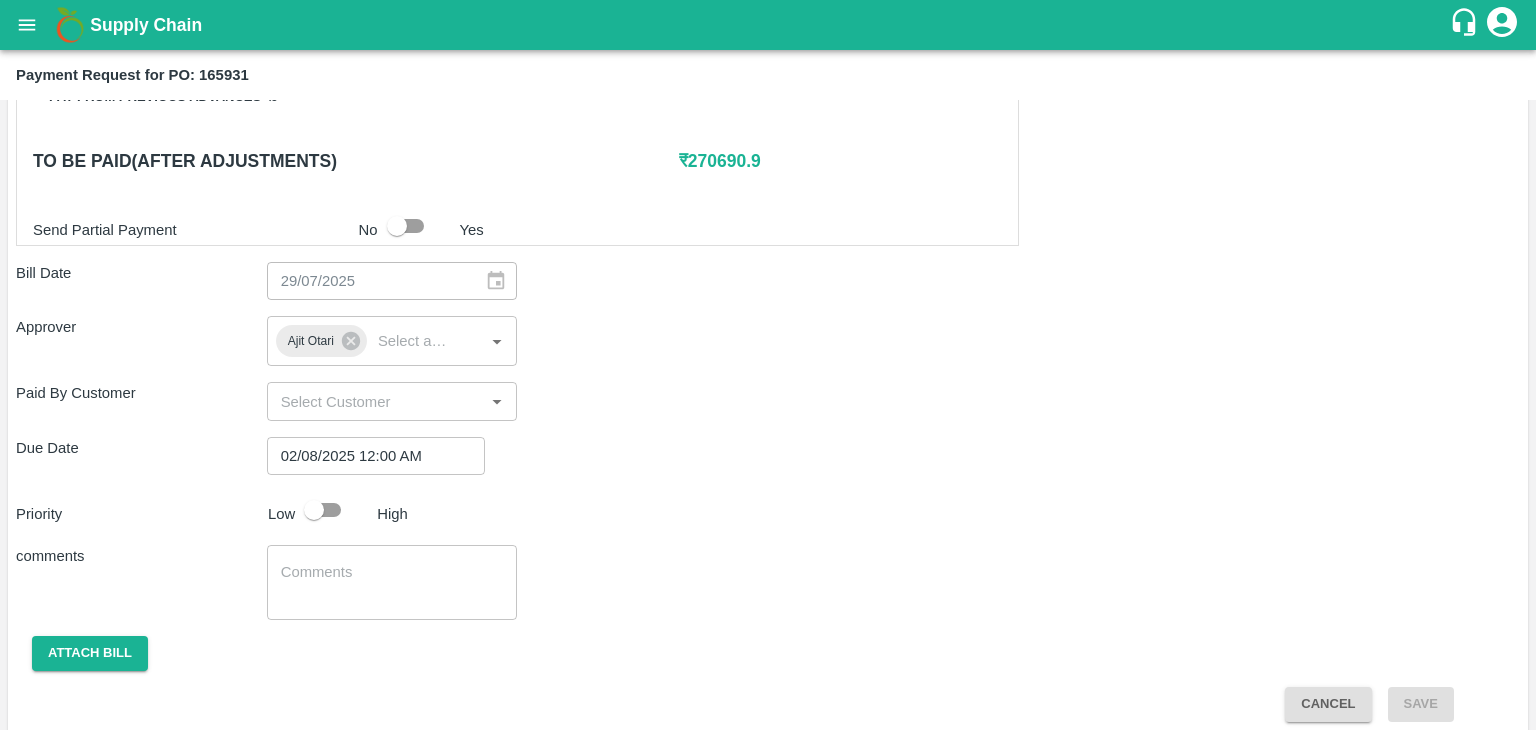 drag, startPoint x: 316, startPoint y: 483, endPoint x: 320, endPoint y: 498, distance: 15.524175 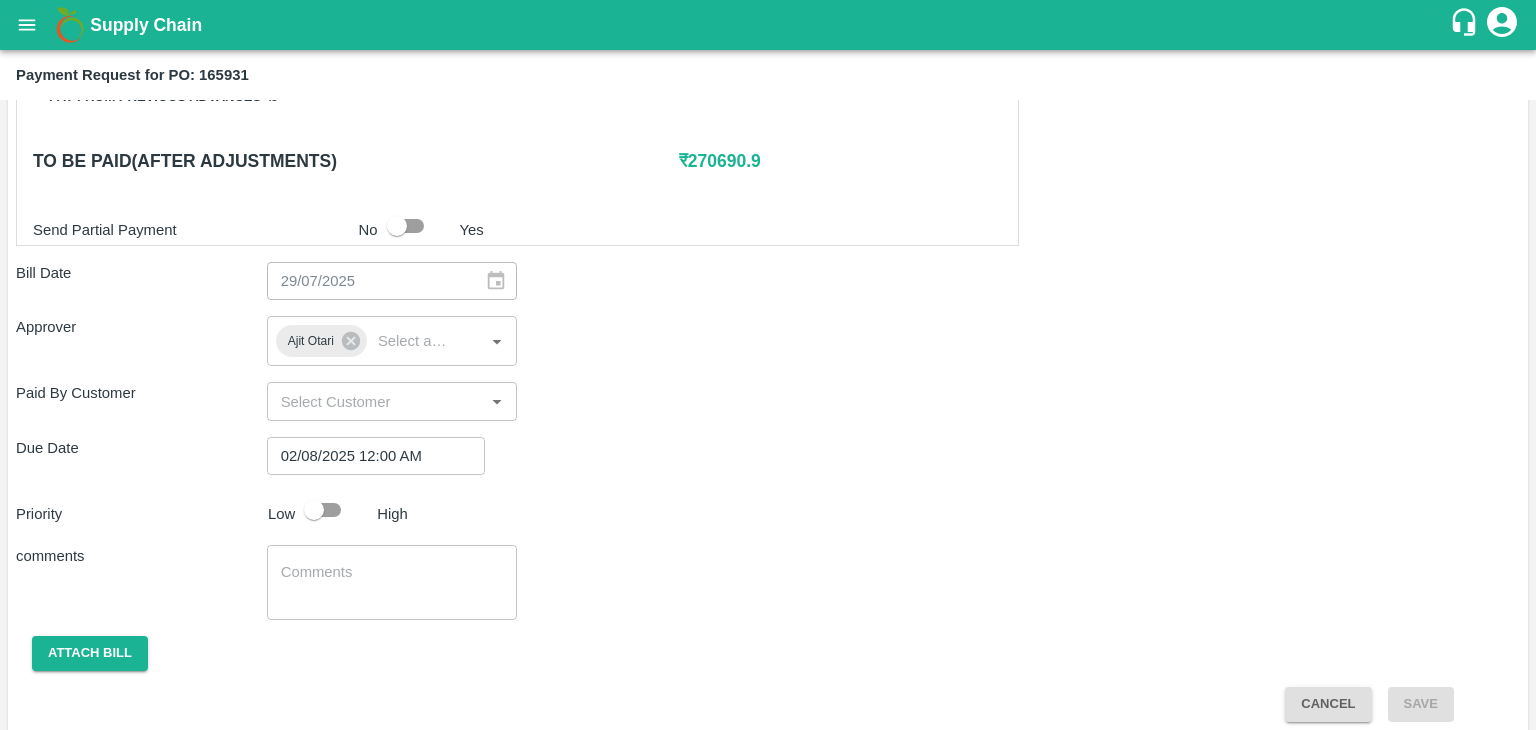 click on "Shipment -  SHIP/TEMB/349559 Lots (Labels) Weight (Kgs) Total Price (₹) BANANA-EXP/13 kg M N-CHL 4 Hand/V-MH-Vighna/468FEX/280725   104 ( 8  X   13   ) ₹ 3430.96 ₹ 32.99  / kg BANANA-EXP/13 kg M N-CHL 5 Hand/V-MH-Vighna/468FEX/280725   1066 ( 82  X   13   ) ₹ 35167.34 ₹ 32.99  / kg BANANA-EXP/13 kg M N-CHL 6 Hand/V-MH-Vighna/468FEX/280725   2834 ( 218  X   13   ) ₹ 93493.66 ₹ 32.99  / kg BANANA-EXP/13 kg M N-CHL 8 Hand/V-MH-Vighna/468FEX/280725   3640 ( 280  X   13   ) ₹ 120083.6 ₹ 32.99  / kg BANANA-EXP/13 kg M N-CHL CL/V-MH-Vighna/468FEX/280725   234 ( 18  X   13   ) ₹ 7719.66 ₹ 32.99  / kg Total 7878 259895.22 Shipment -  SHIP/TEMB/349563 Lots (Labels) Weight (Kgs) Total Price (₹) BANANA-EXP/C Class/V-MH-Vighna/258BOM/280725   331 ( 1  X   331   ) ₹ 10009.44 ₹ 30.24  / kg Total 331 10009.44 Shipment -  SHIP/TEMB/349564 Lots (Labels) Weight (Kgs) Total Price (₹) BANANA-EXP/PHR Kg/V-MH-Vighna/258BOM/280725   26 ( 1  X   26   ) ₹ 786.24 ₹ 30.24  / kg Total 26 786.24 0 ₹  No" at bounding box center (768, 77) 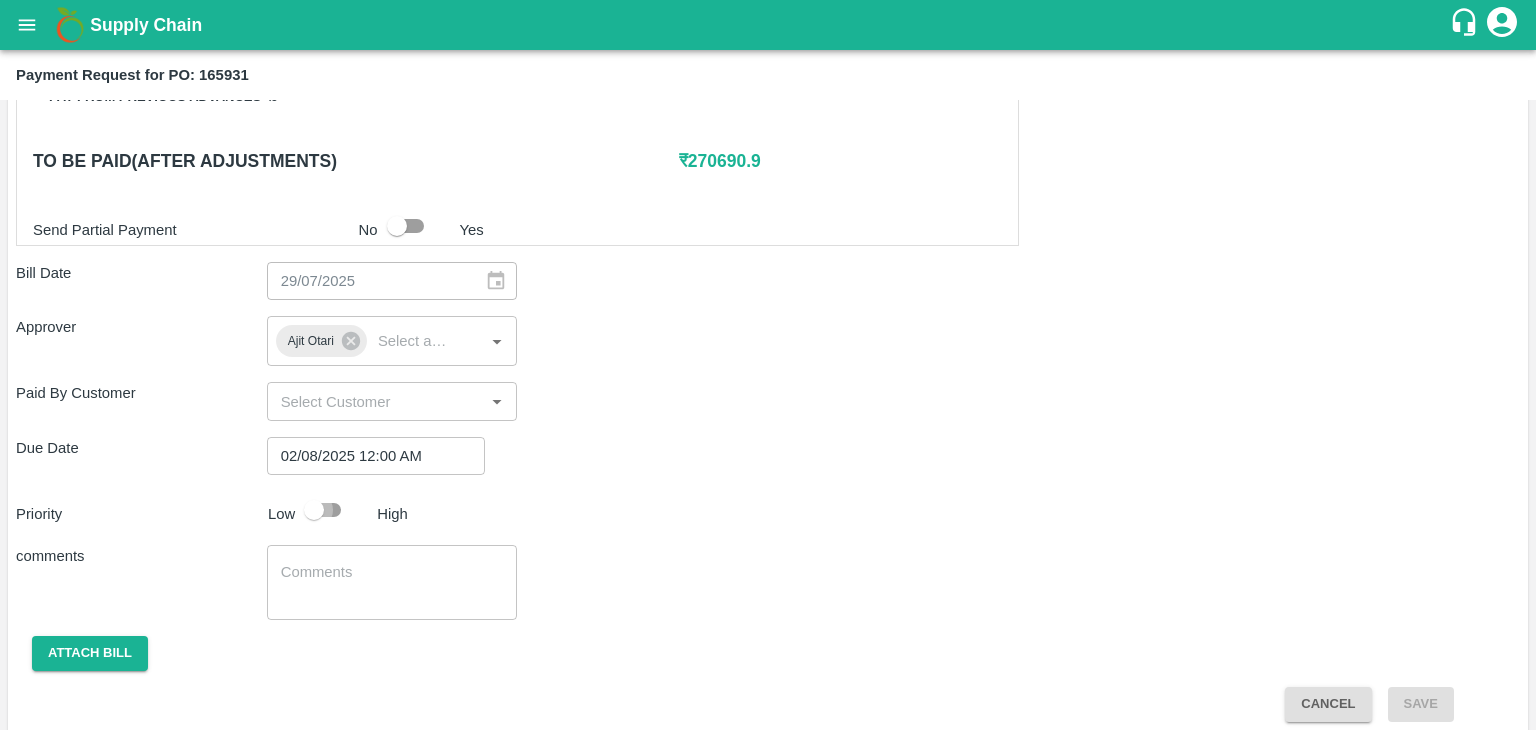 click at bounding box center [314, 510] 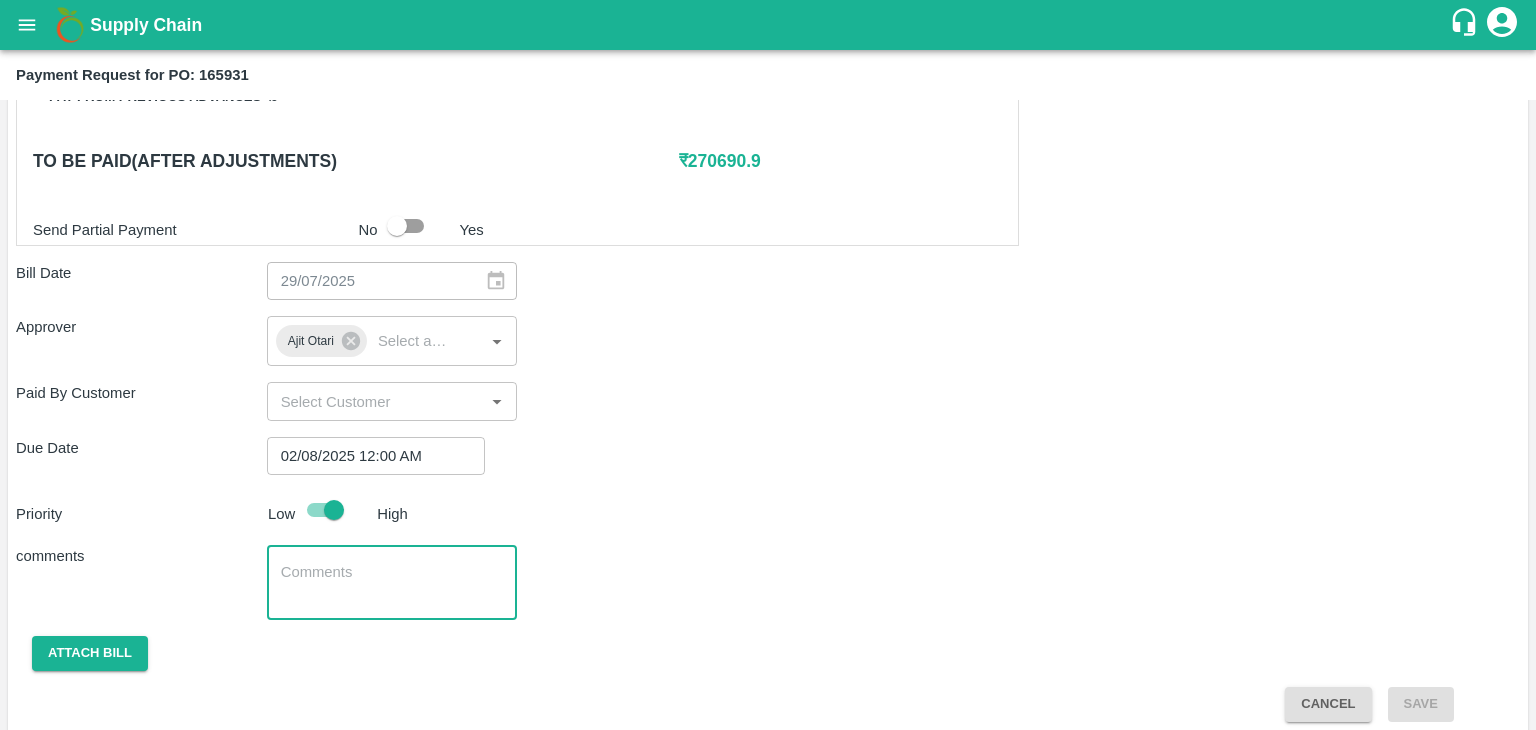 click at bounding box center [392, 583] 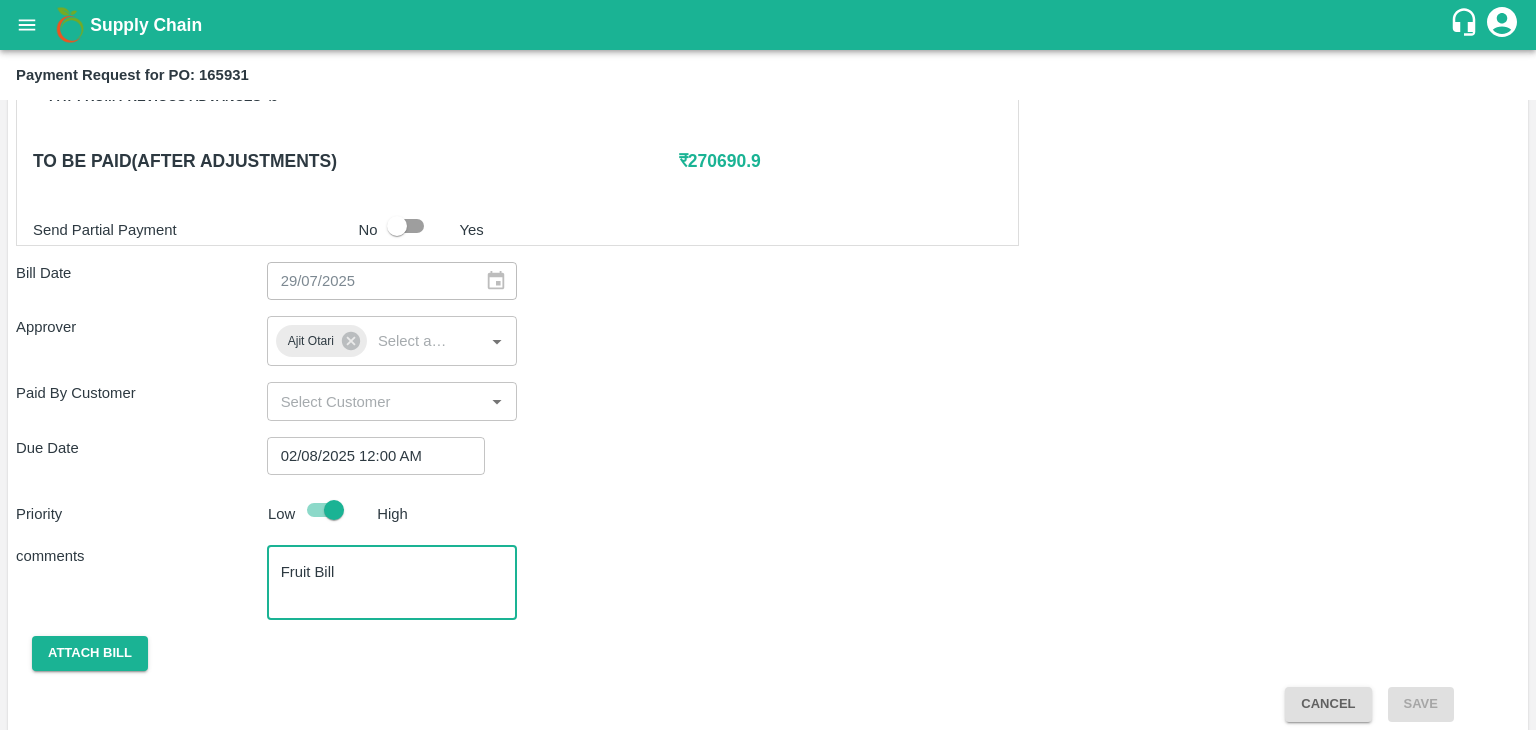 scroll, scrollTop: 992, scrollLeft: 0, axis: vertical 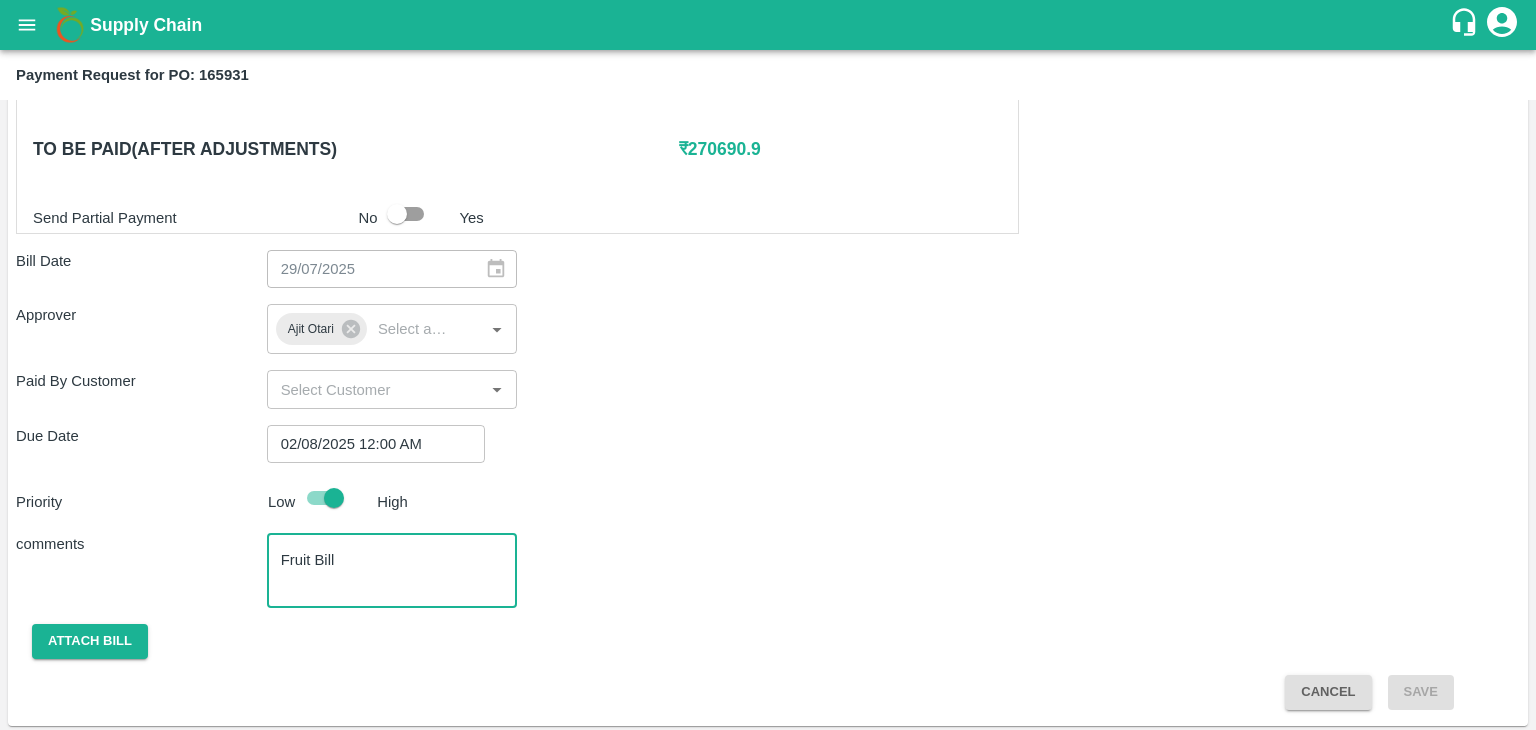 type on "Fruit Bill" 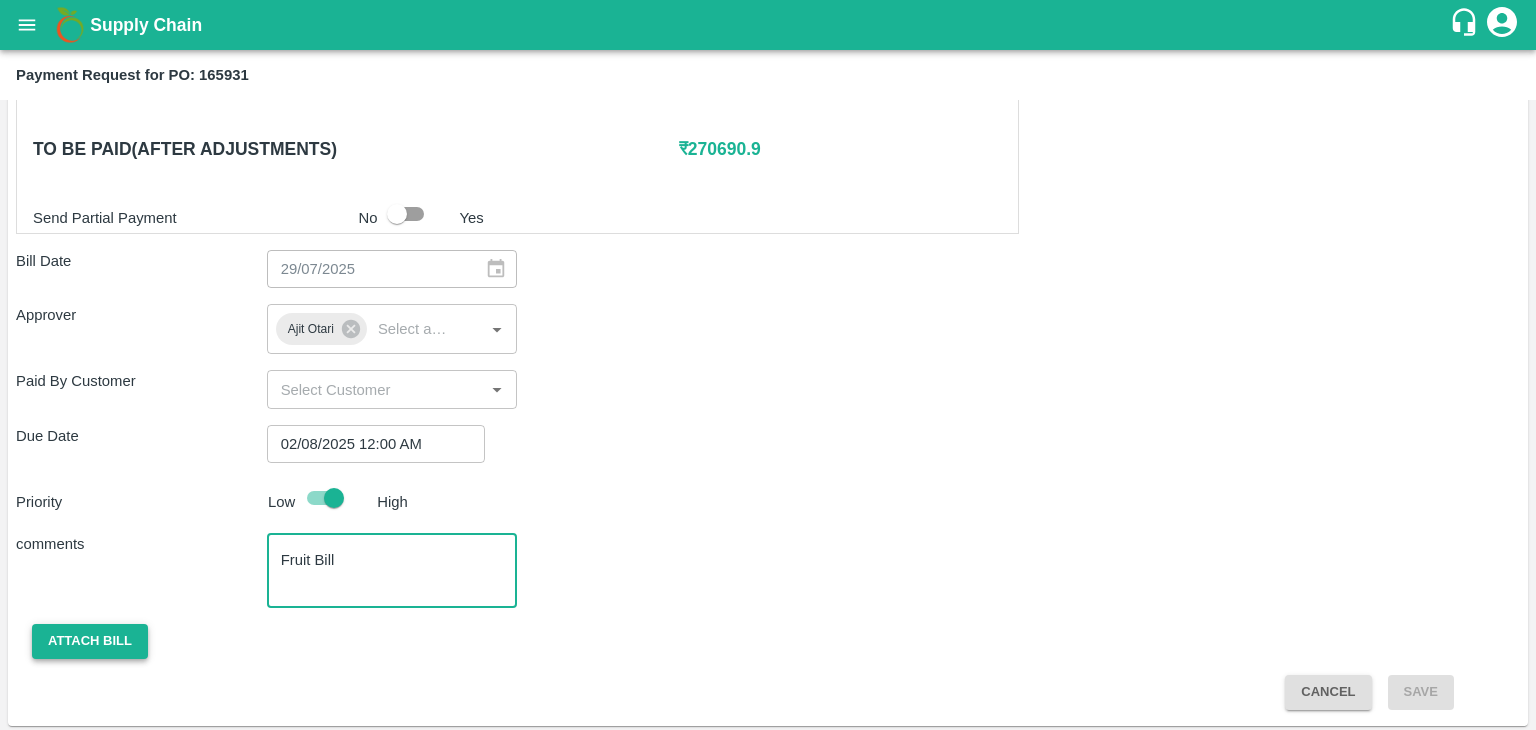 click on "Attach bill" at bounding box center [90, 641] 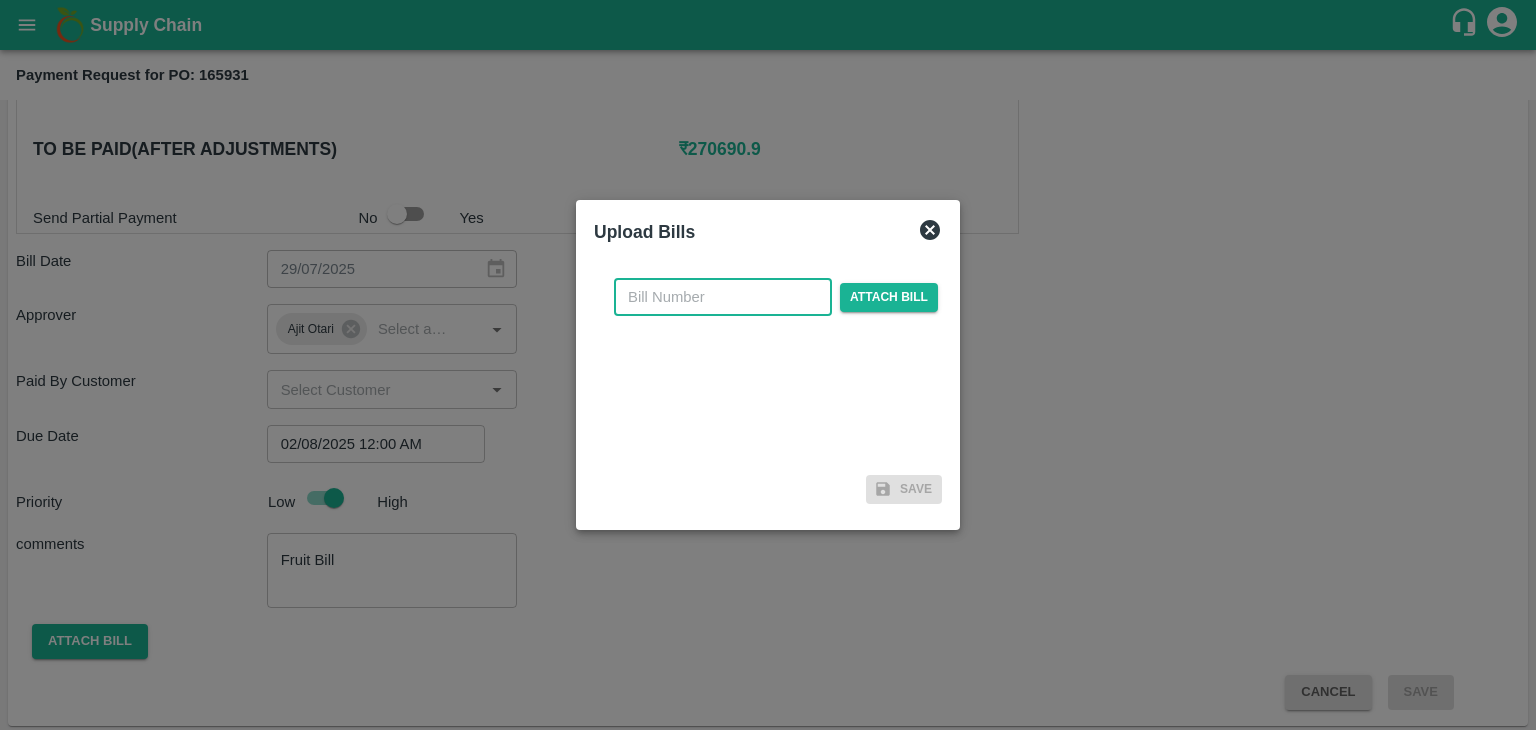 click at bounding box center [723, 297] 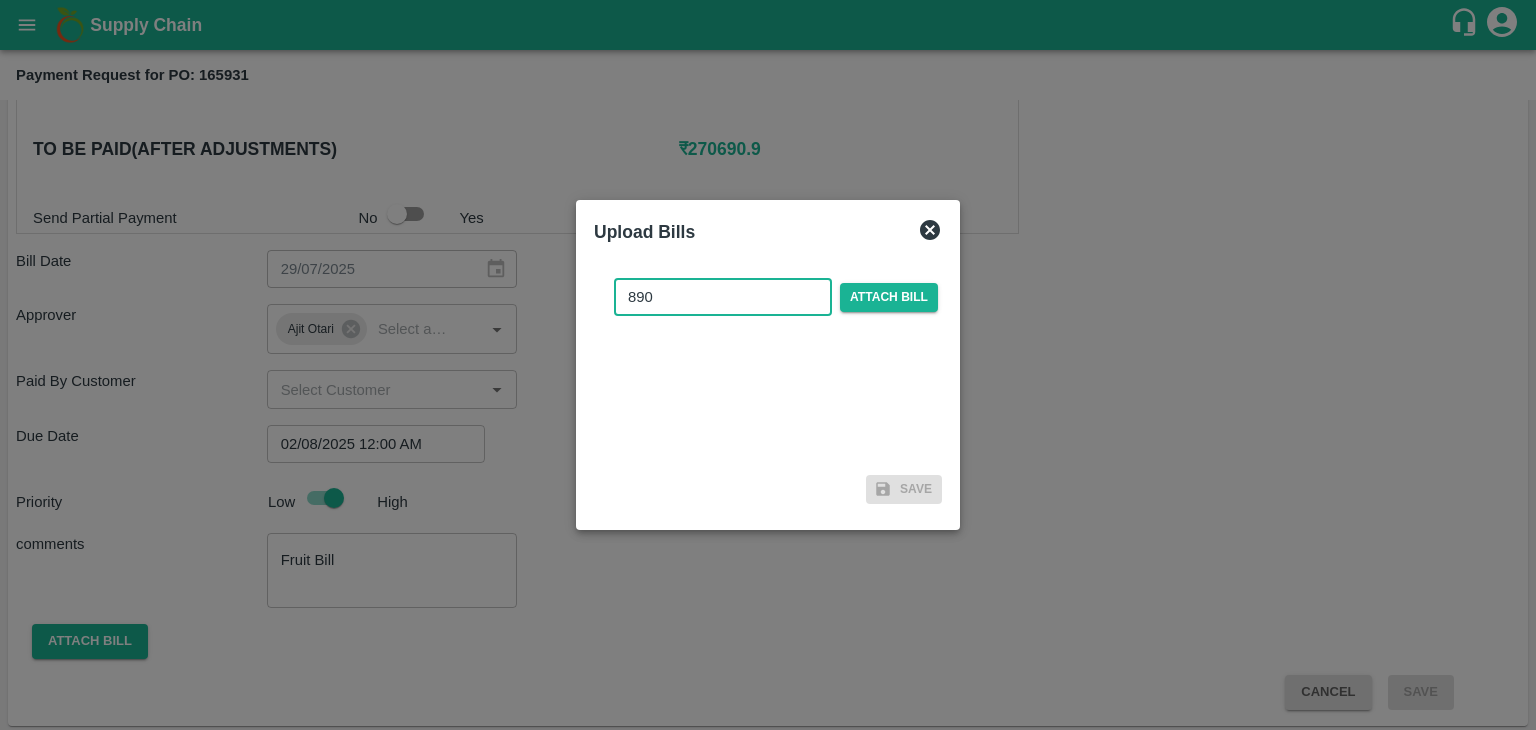 type on "890" 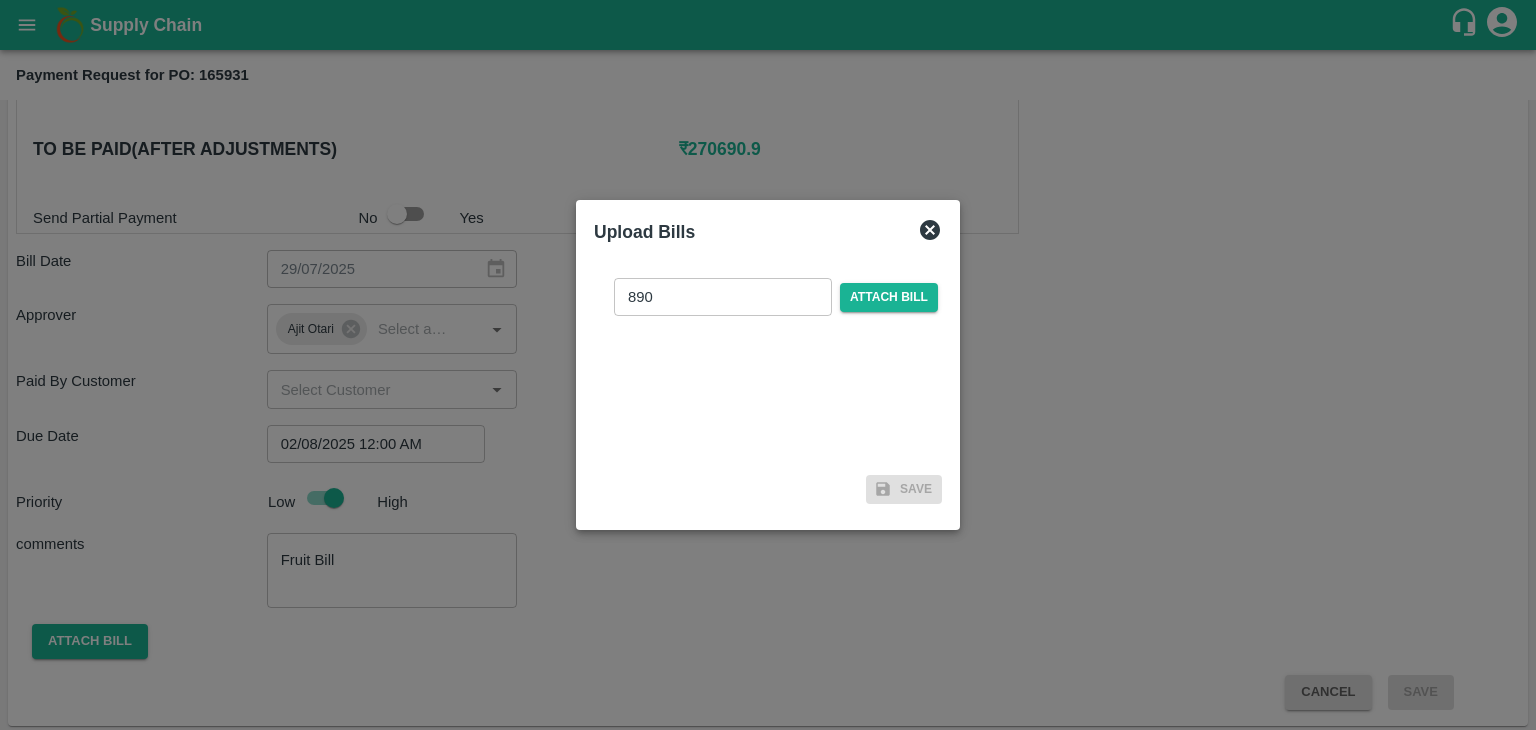 click on "890 ​ Attach bill" at bounding box center (776, 297) 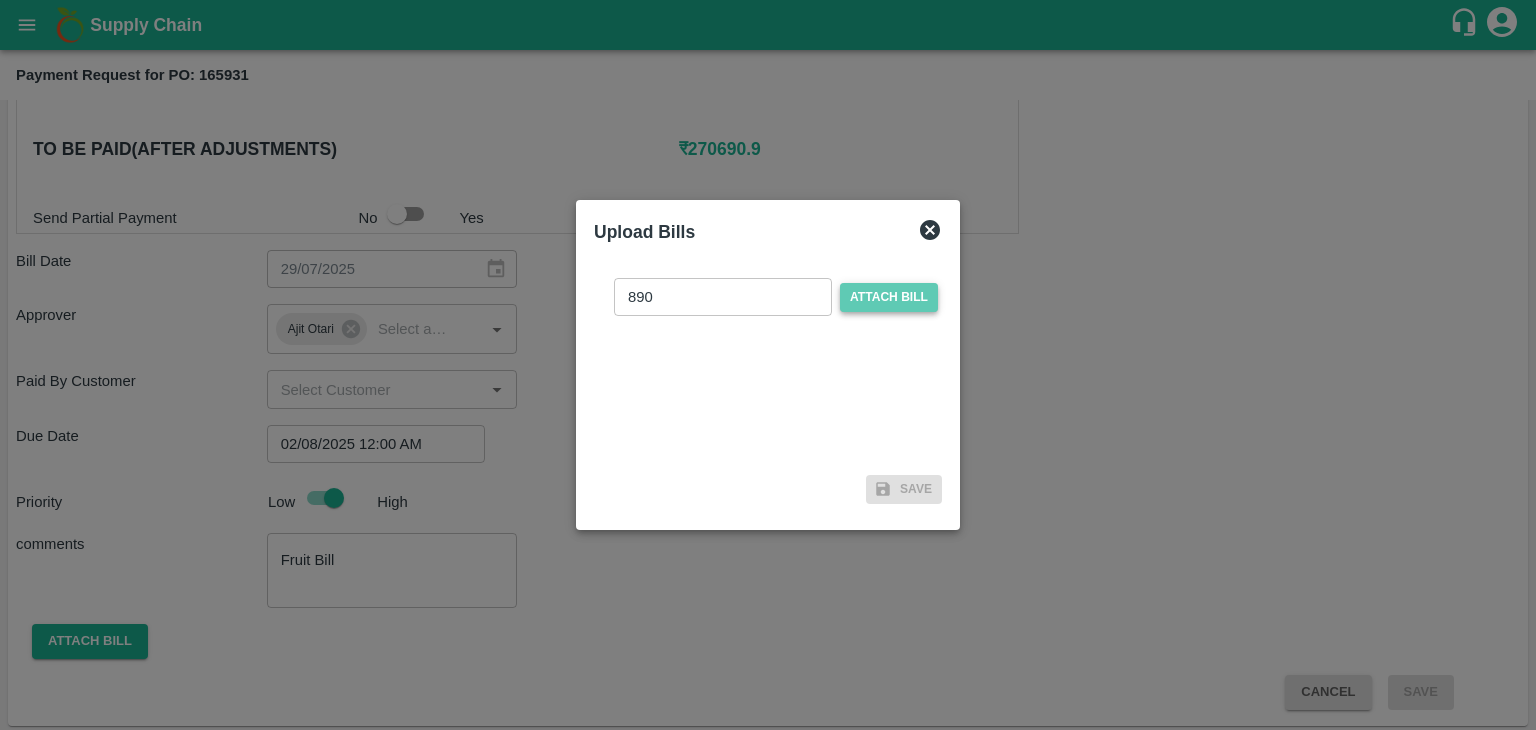 click on "Attach bill" at bounding box center [889, 297] 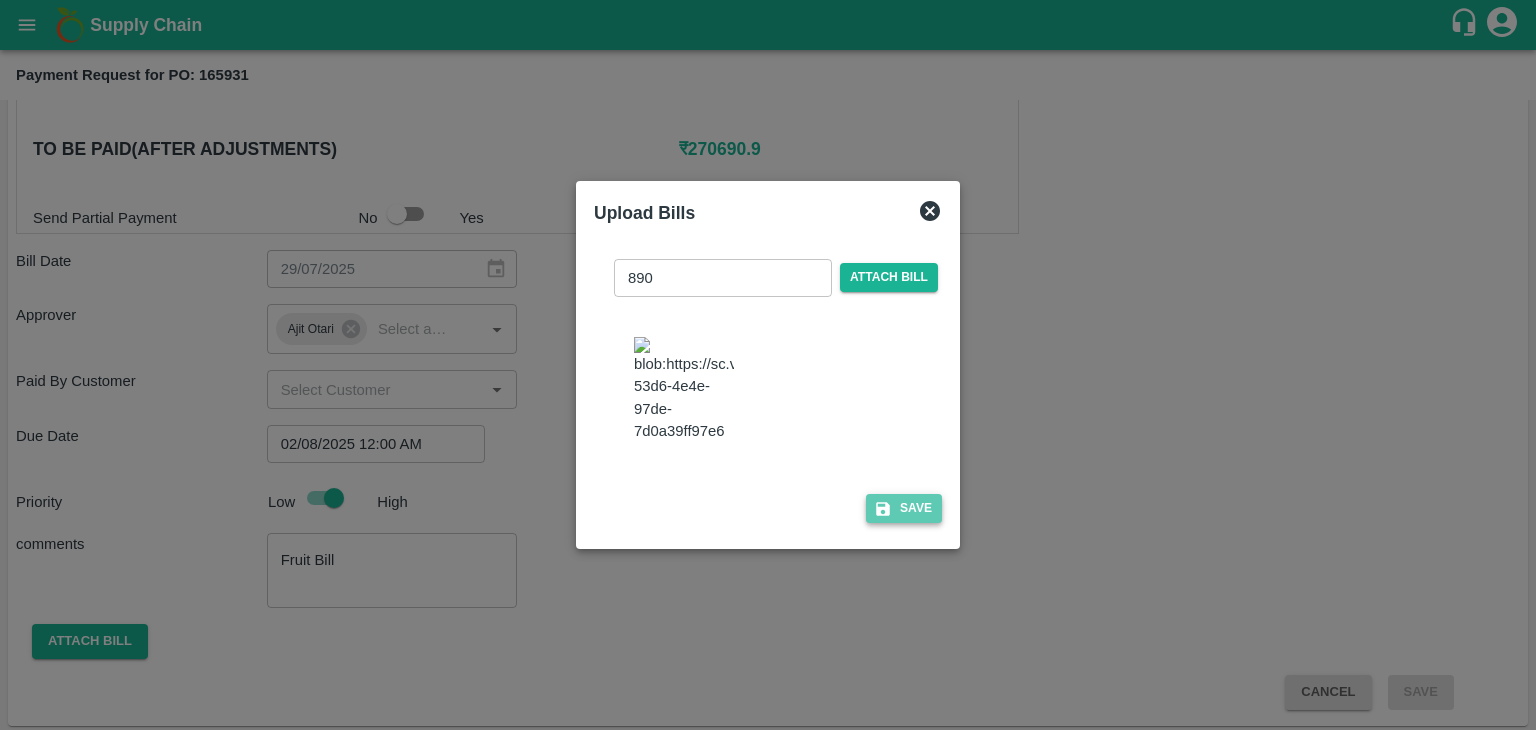 click on "Save" at bounding box center [904, 508] 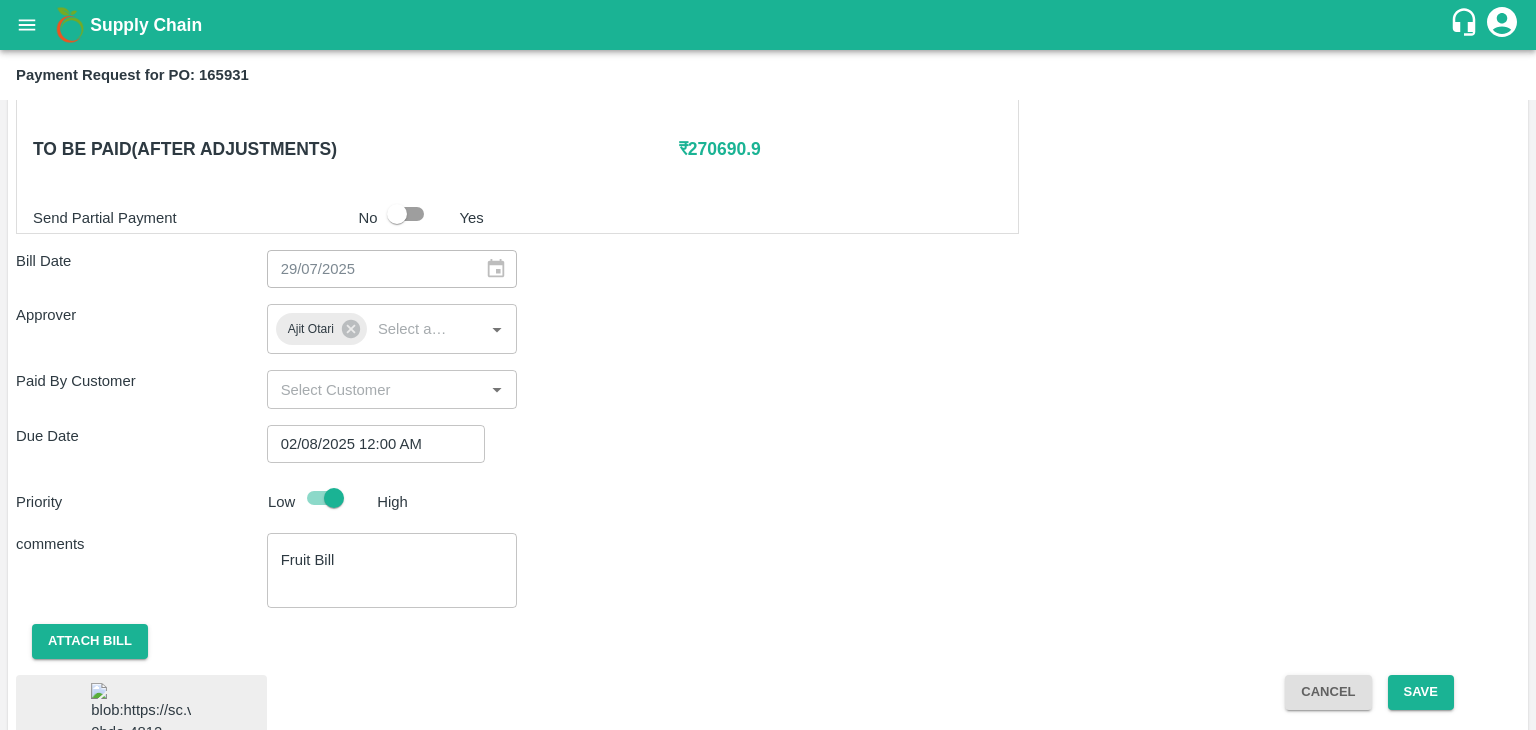 scroll, scrollTop: 1108, scrollLeft: 0, axis: vertical 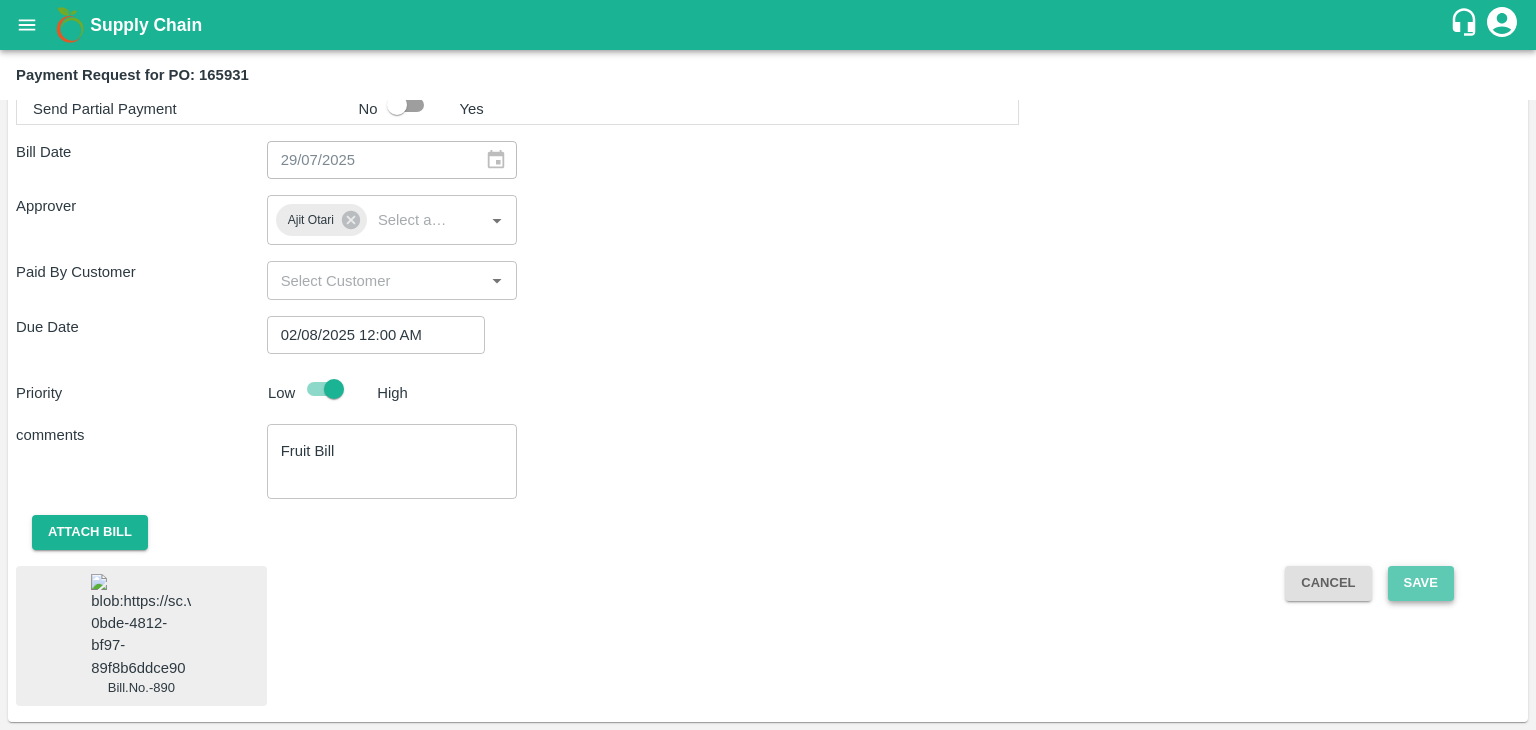 click on "Save" at bounding box center [1421, 583] 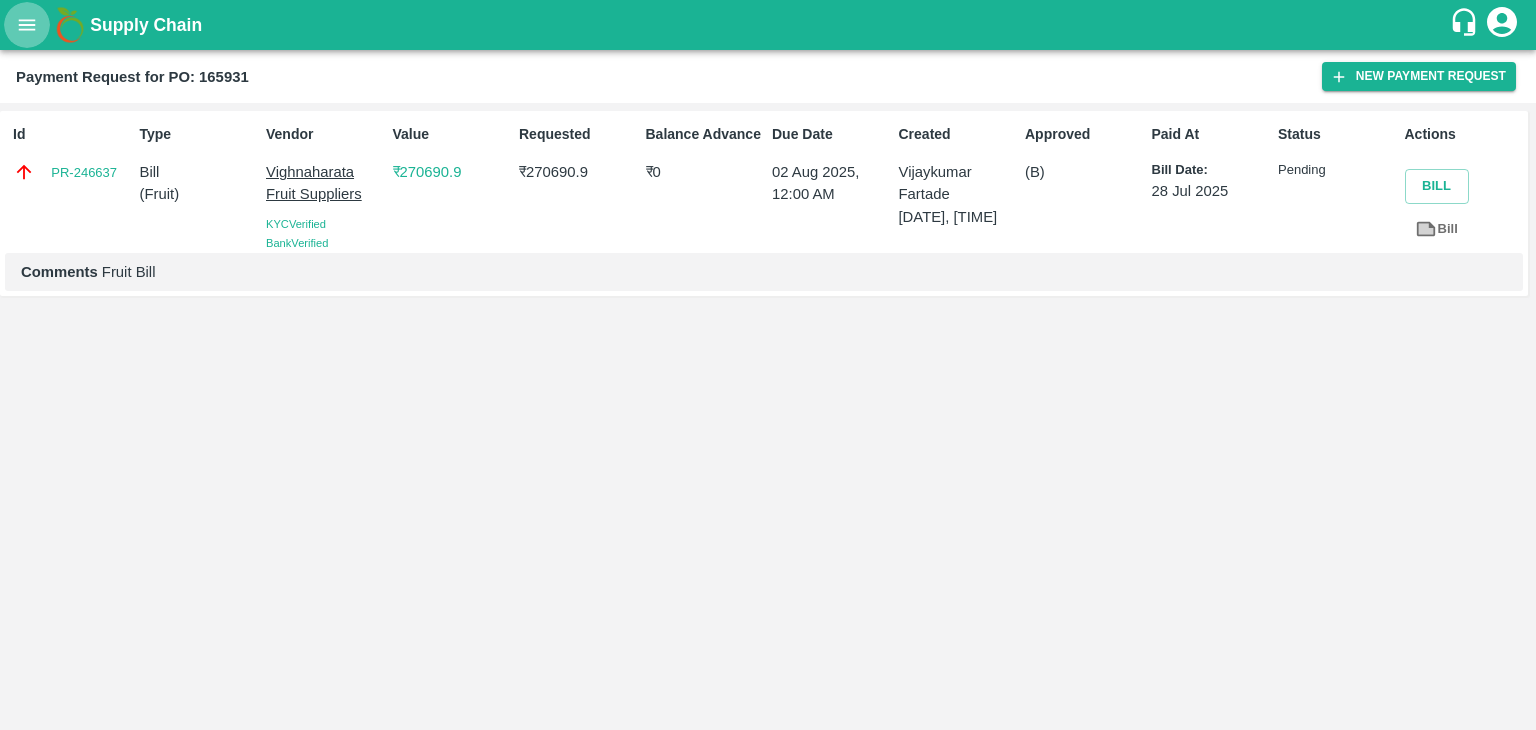 click 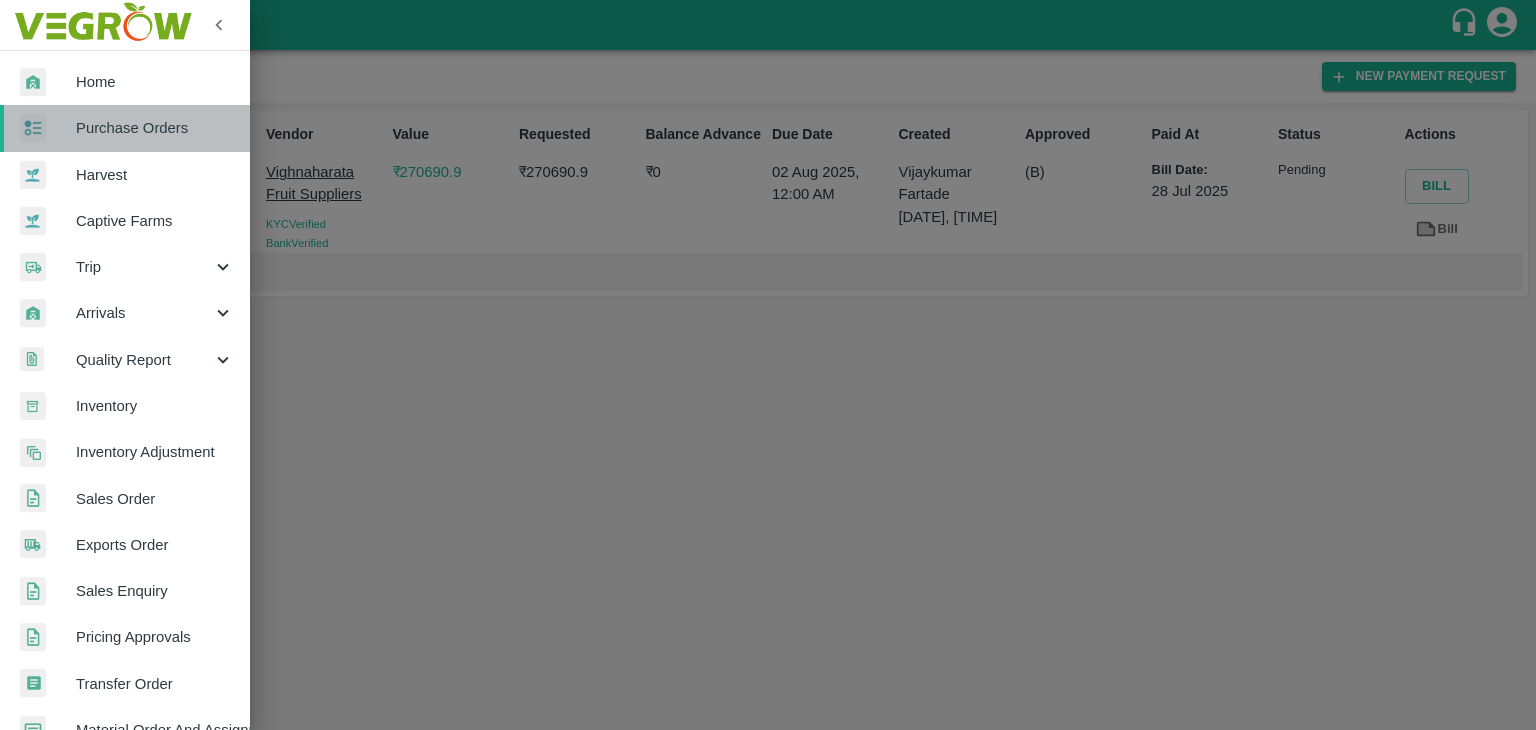 click on "Purchase Orders" at bounding box center (155, 128) 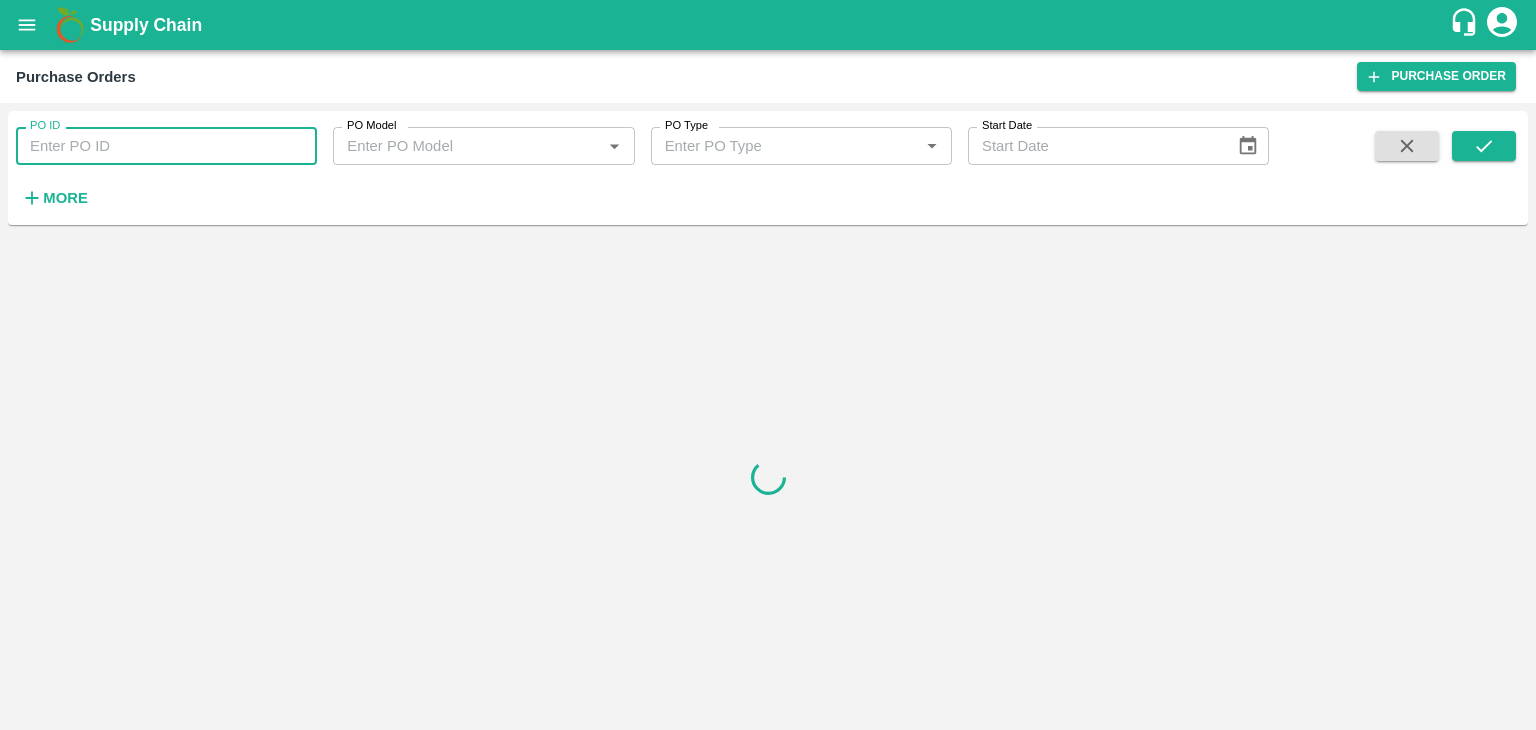 click on "PO ID" at bounding box center (166, 146) 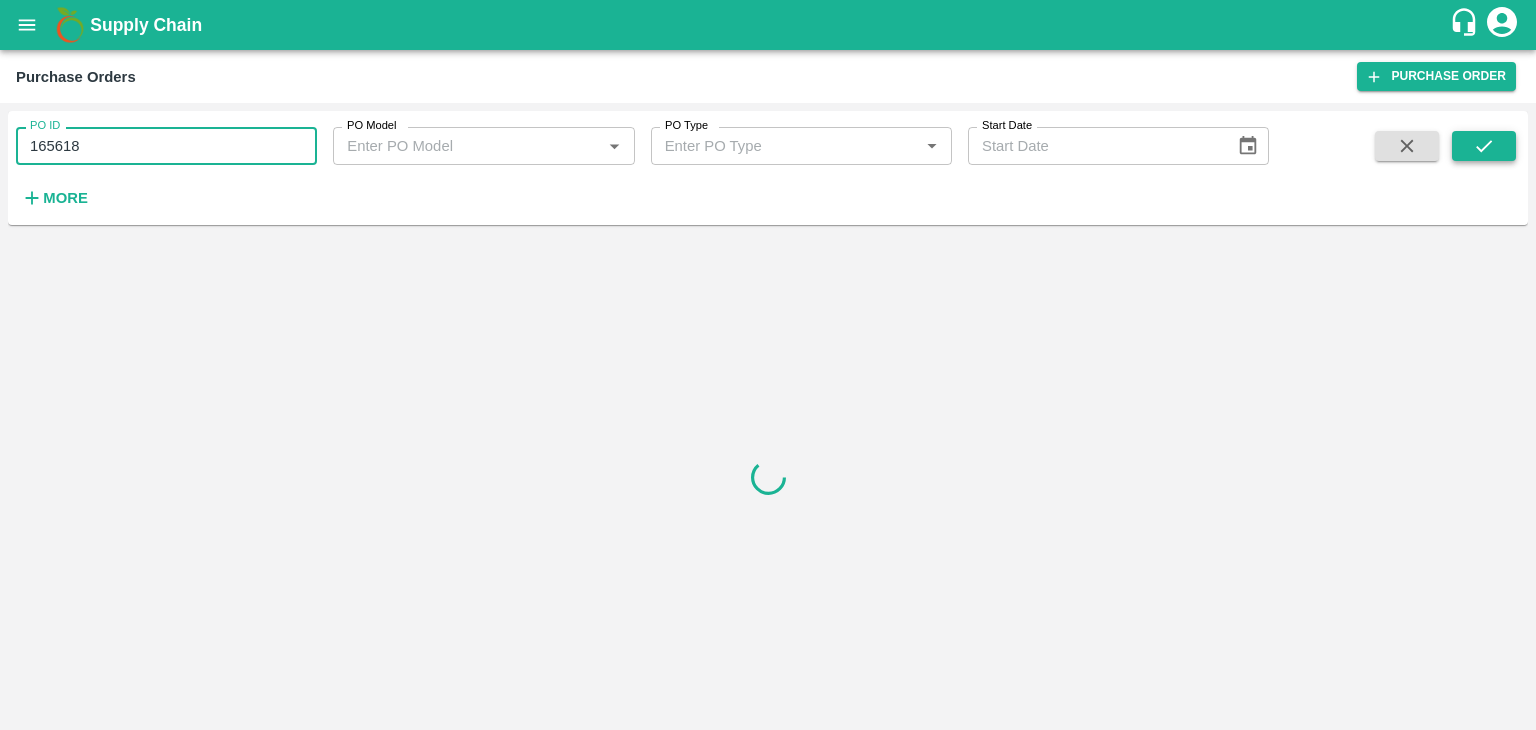type on "165618" 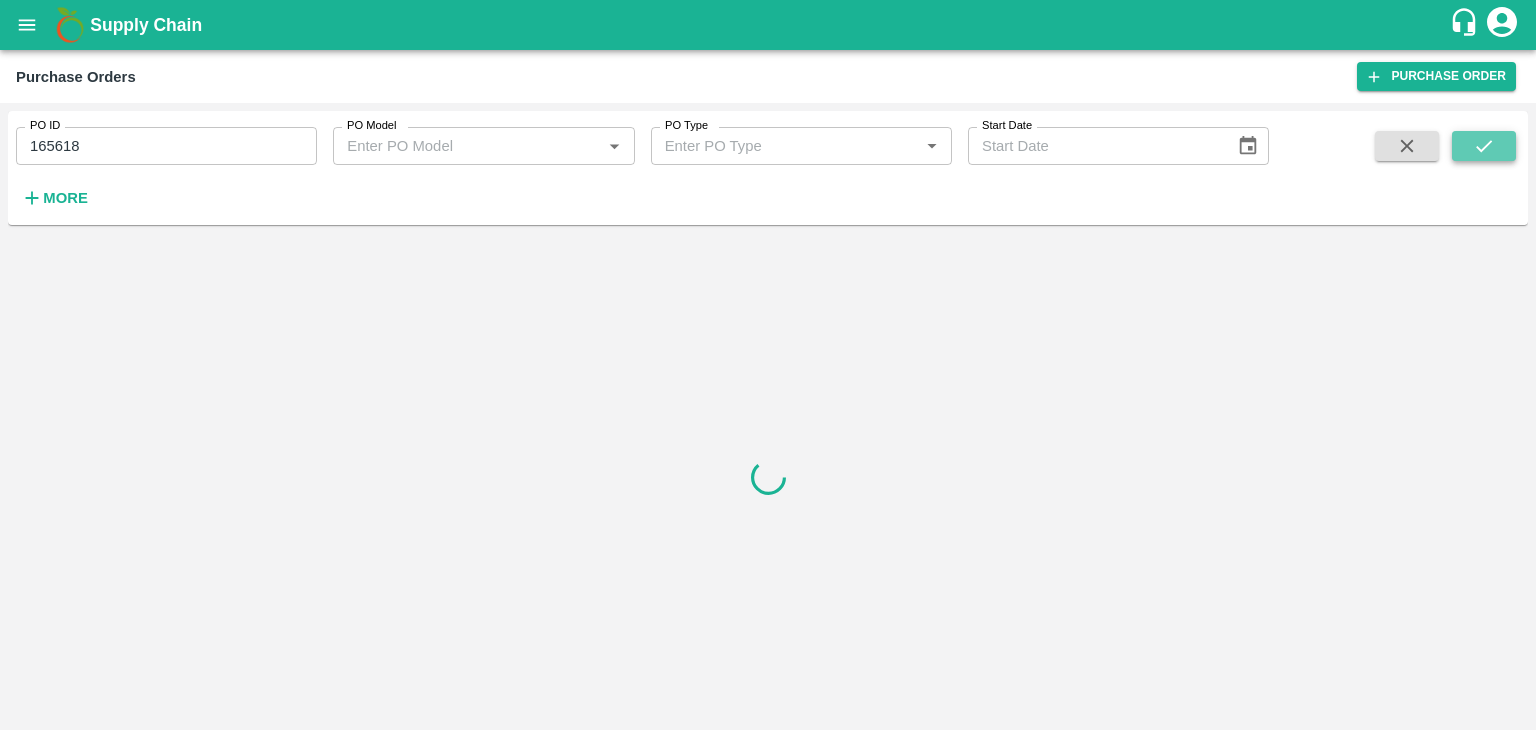 click 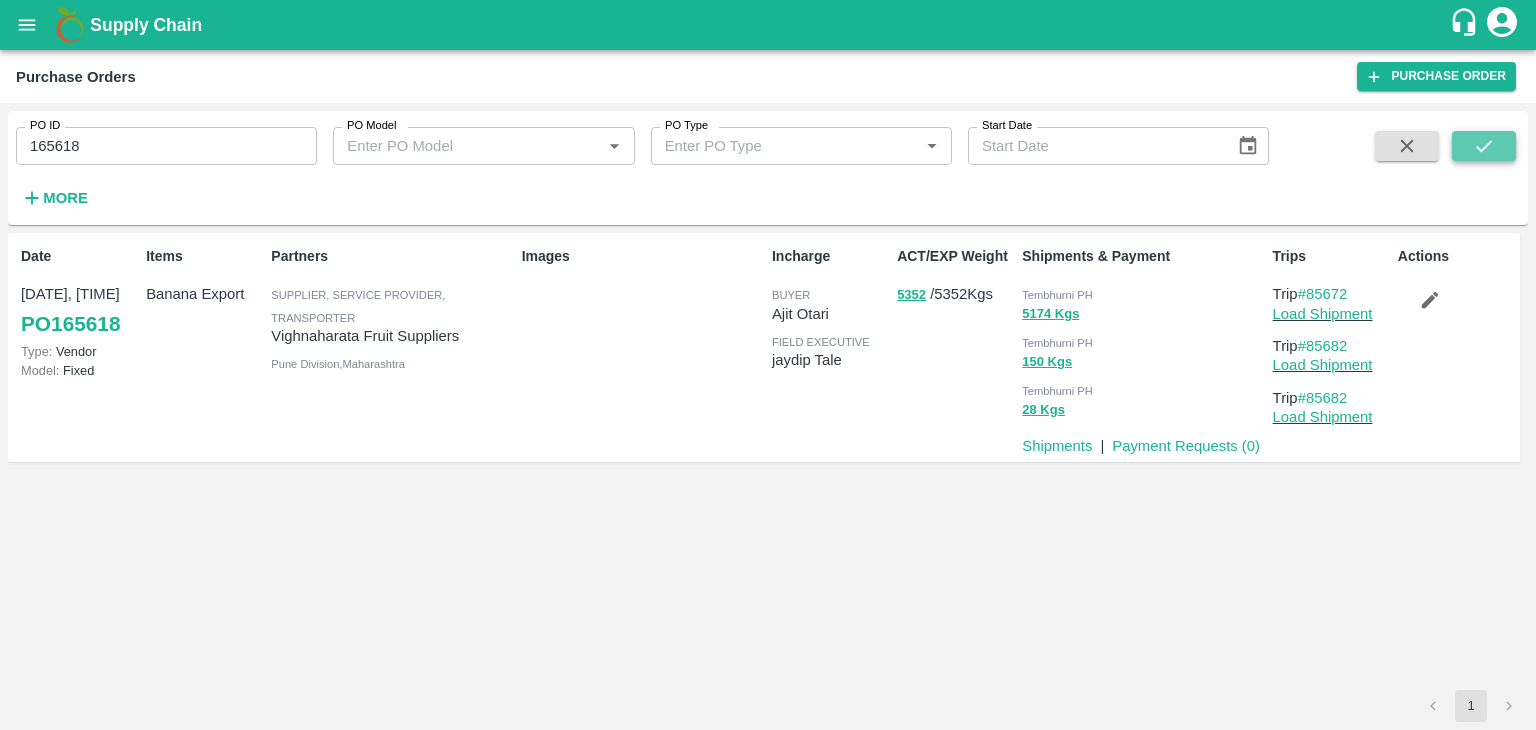 click 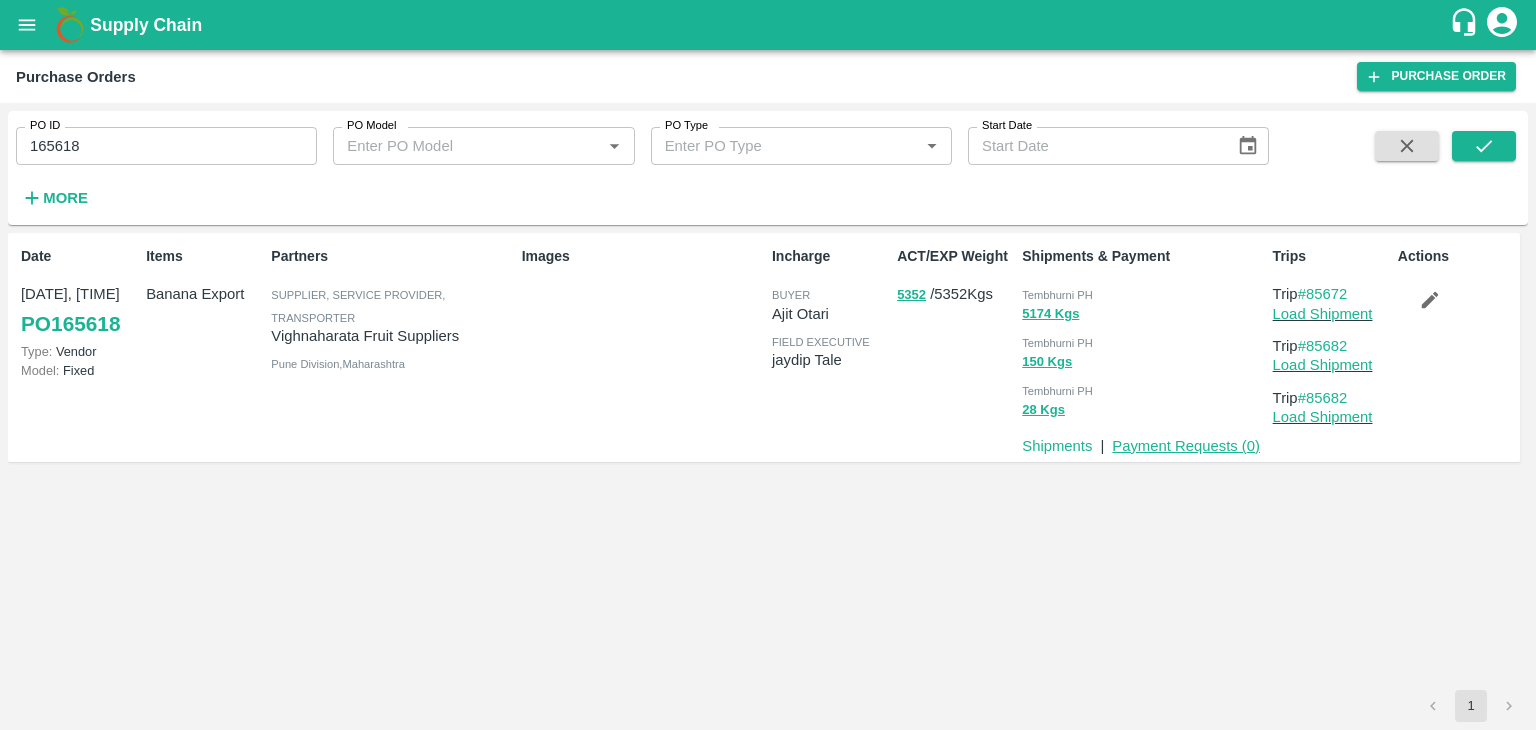 click on "Payment Requests ( 0 )" at bounding box center (1186, 446) 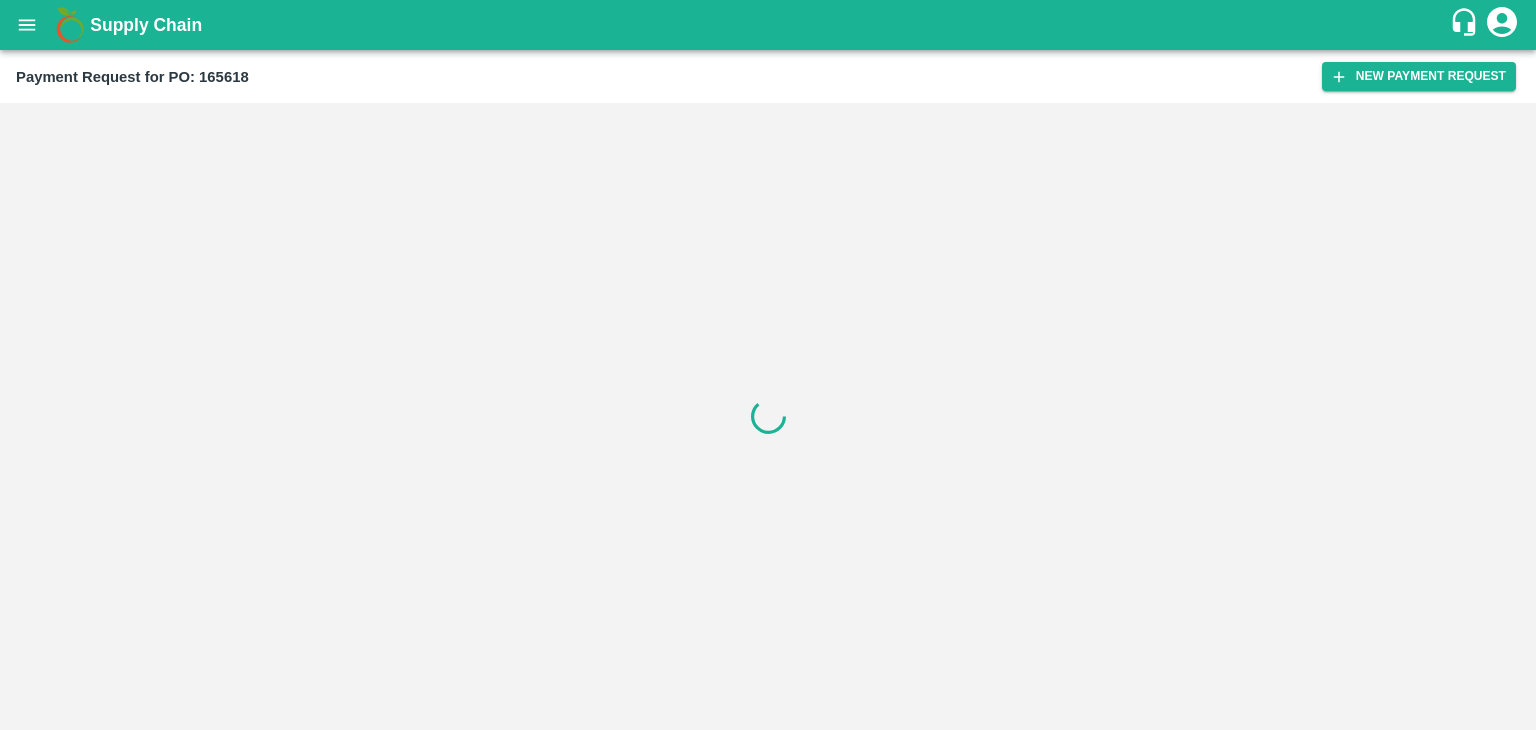 scroll, scrollTop: 0, scrollLeft: 0, axis: both 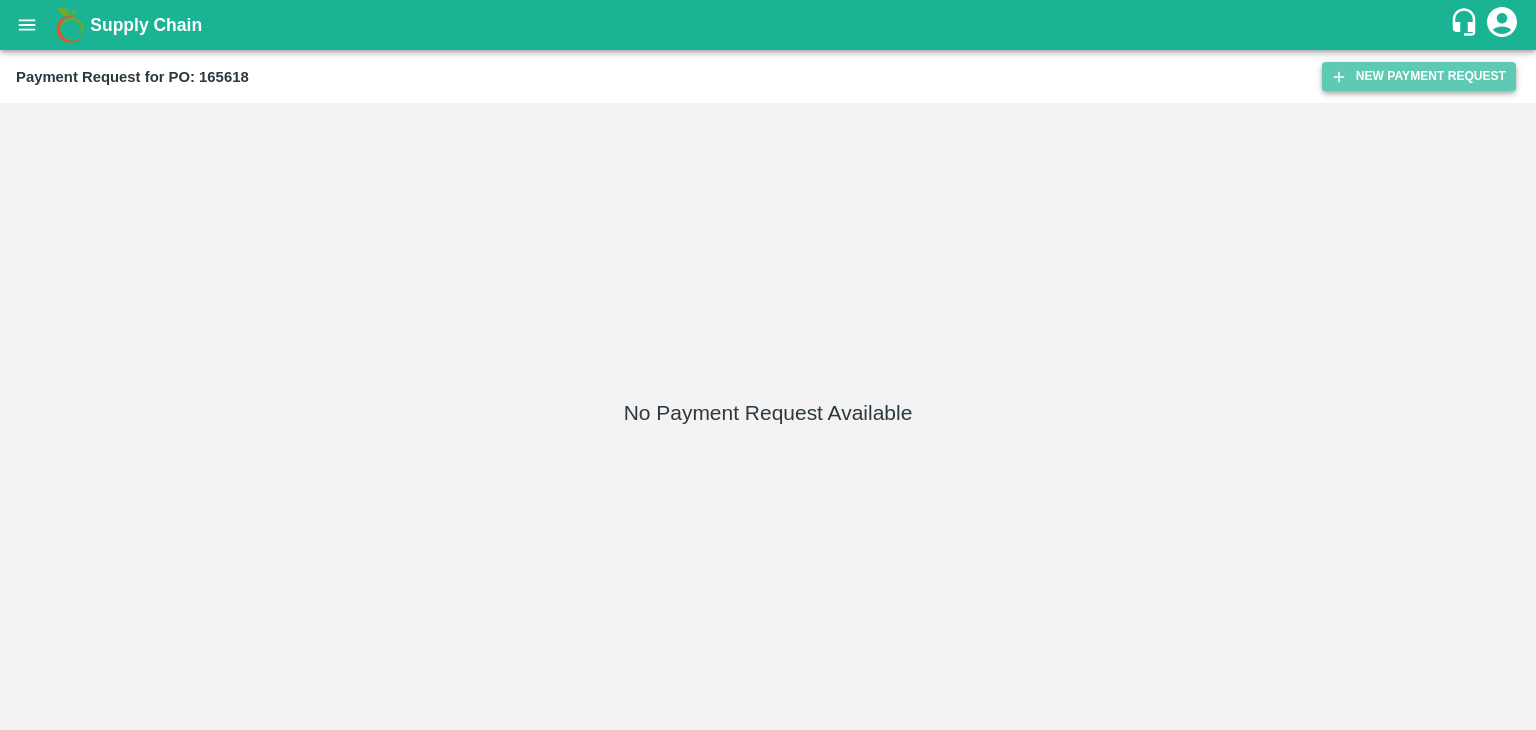 click on "New Payment Request" at bounding box center [1419, 76] 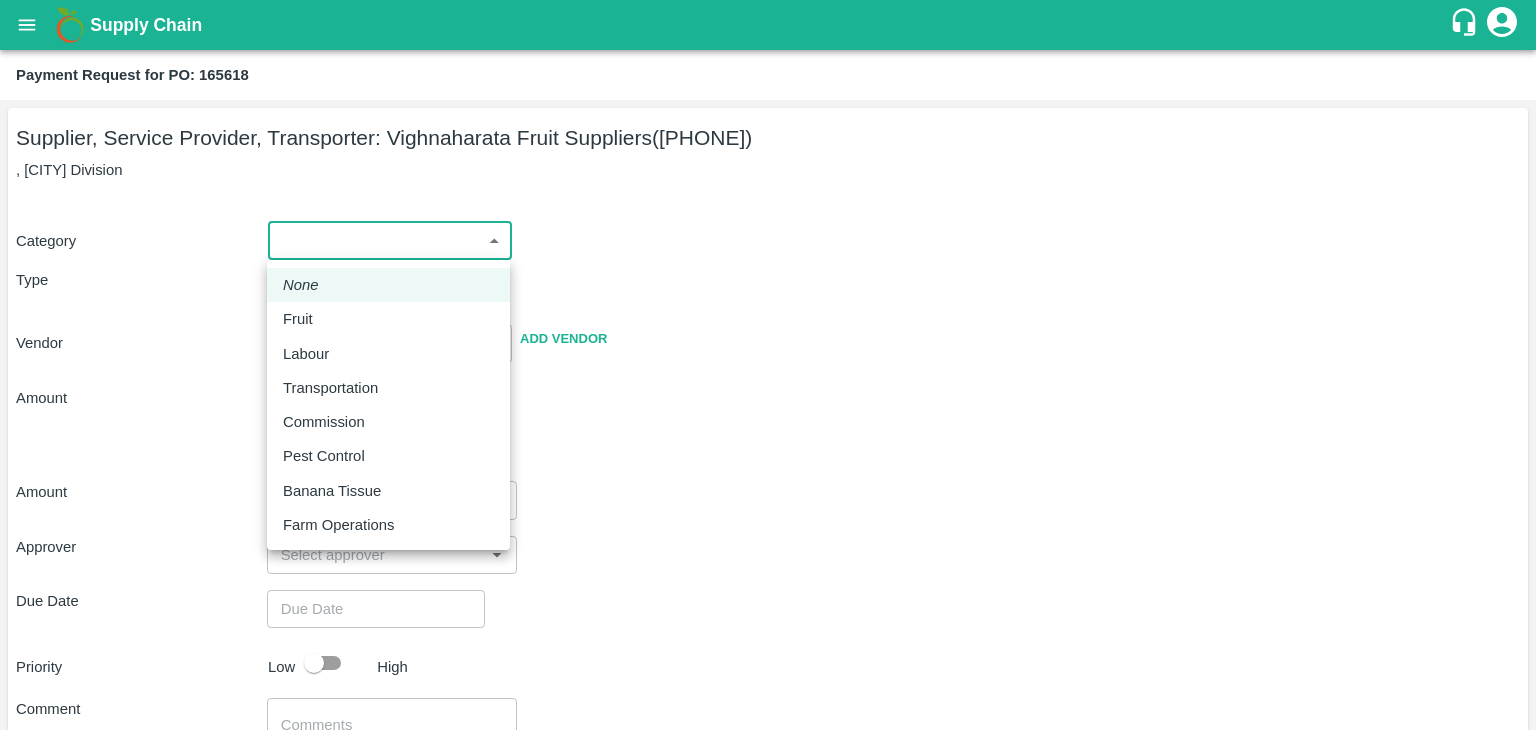 click on "Supply Chain Payment Request for PO: 165618 Supplier, Service Provider, Transporter:    [SUPPLIER_NAME]  ([PHONE]) , [CITY] Division Category ​ ​ Type Advance Bill Vendor ​ Add Vendor Amount Total value Per Kg ​ Amount ​ Approver ​ Due Date ​  Priority  Low  High Comment x ​ Attach bill Cancel Save Tembhurni PH Nashik CC Shahada Banana Export PH Savda Banana Export PH Nashik Banana CS [FIRST] [LAST] Logout None Fruit Labour Transportation Commission Pest Control Banana Tissue Farm Operations" at bounding box center (768, 365) 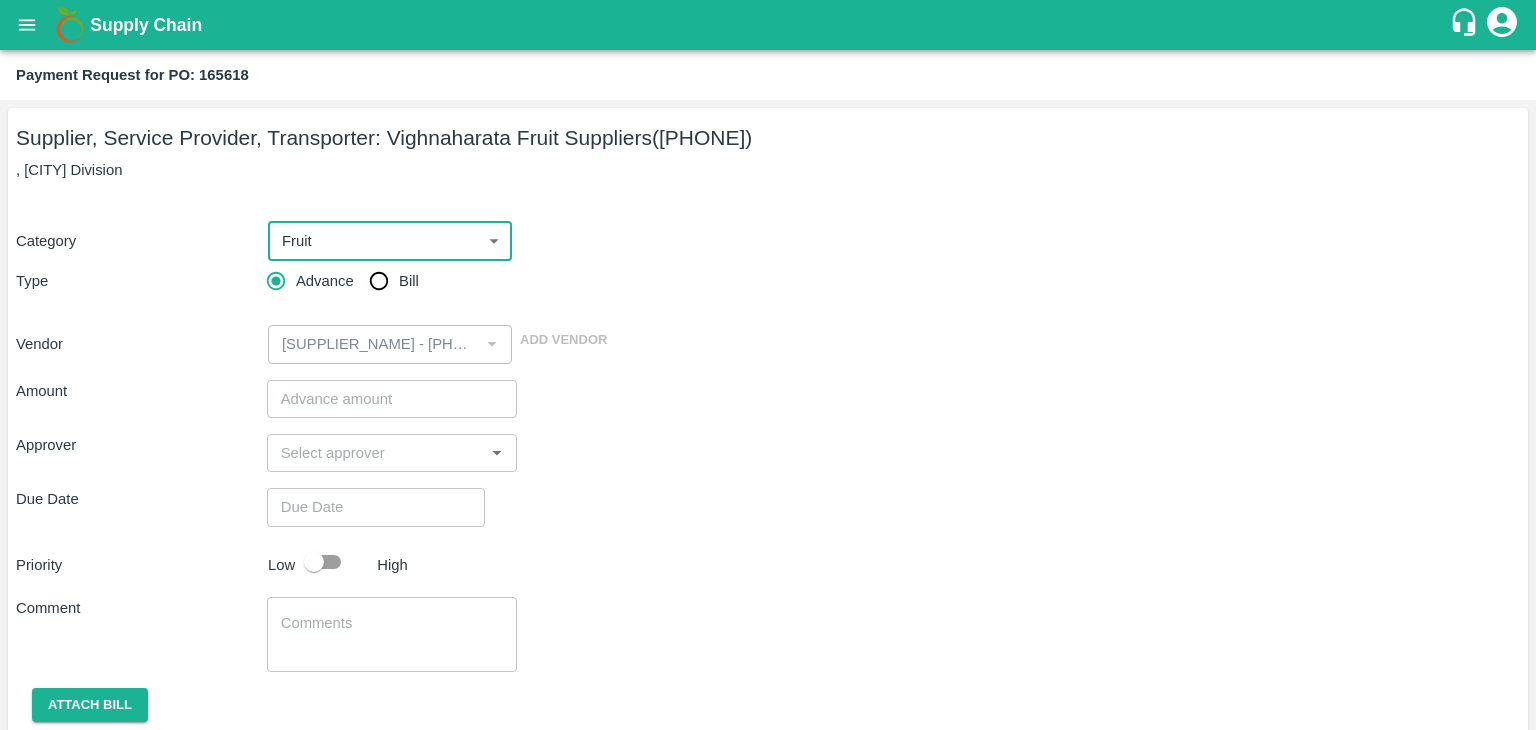 click on "Bill" at bounding box center (379, 281) 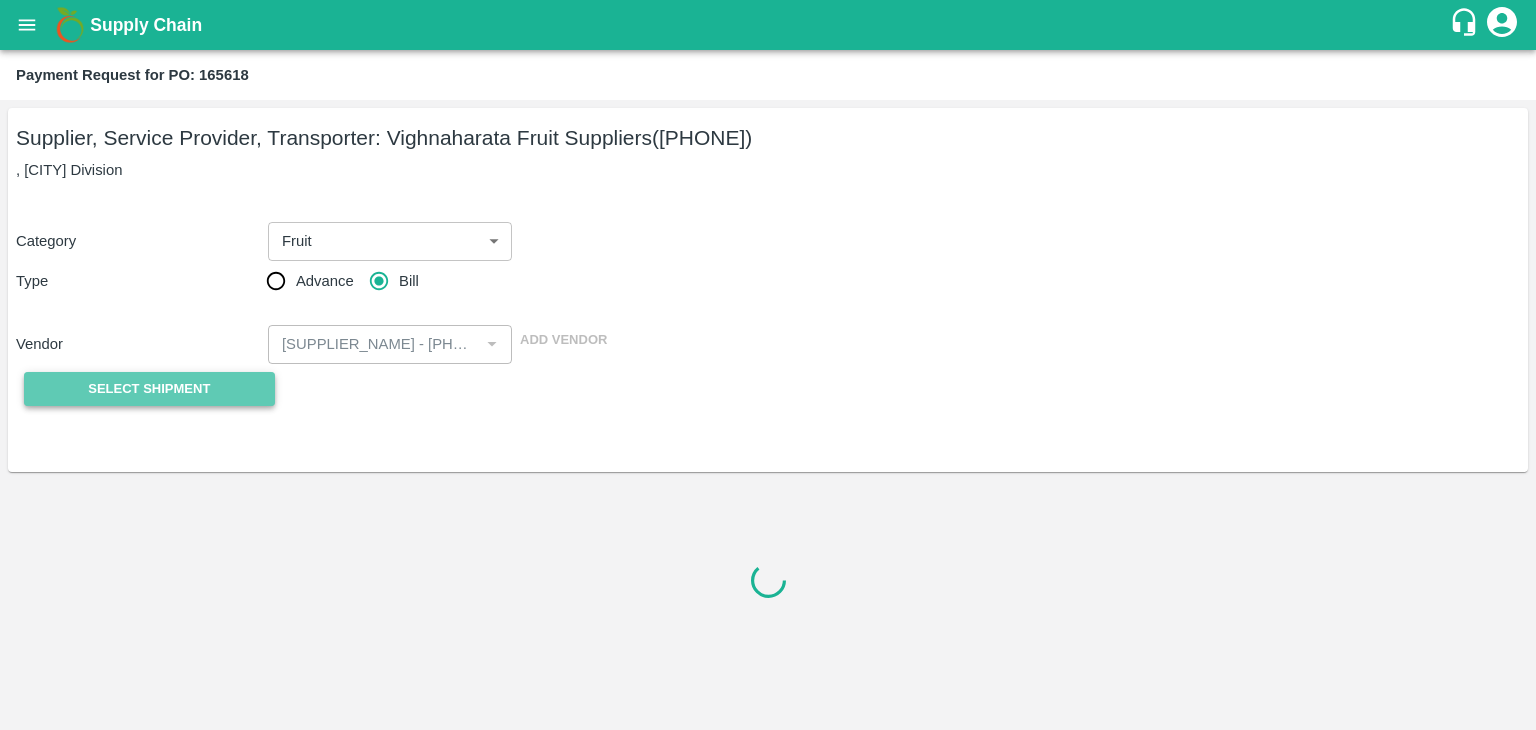 click on "Select Shipment" at bounding box center [149, 389] 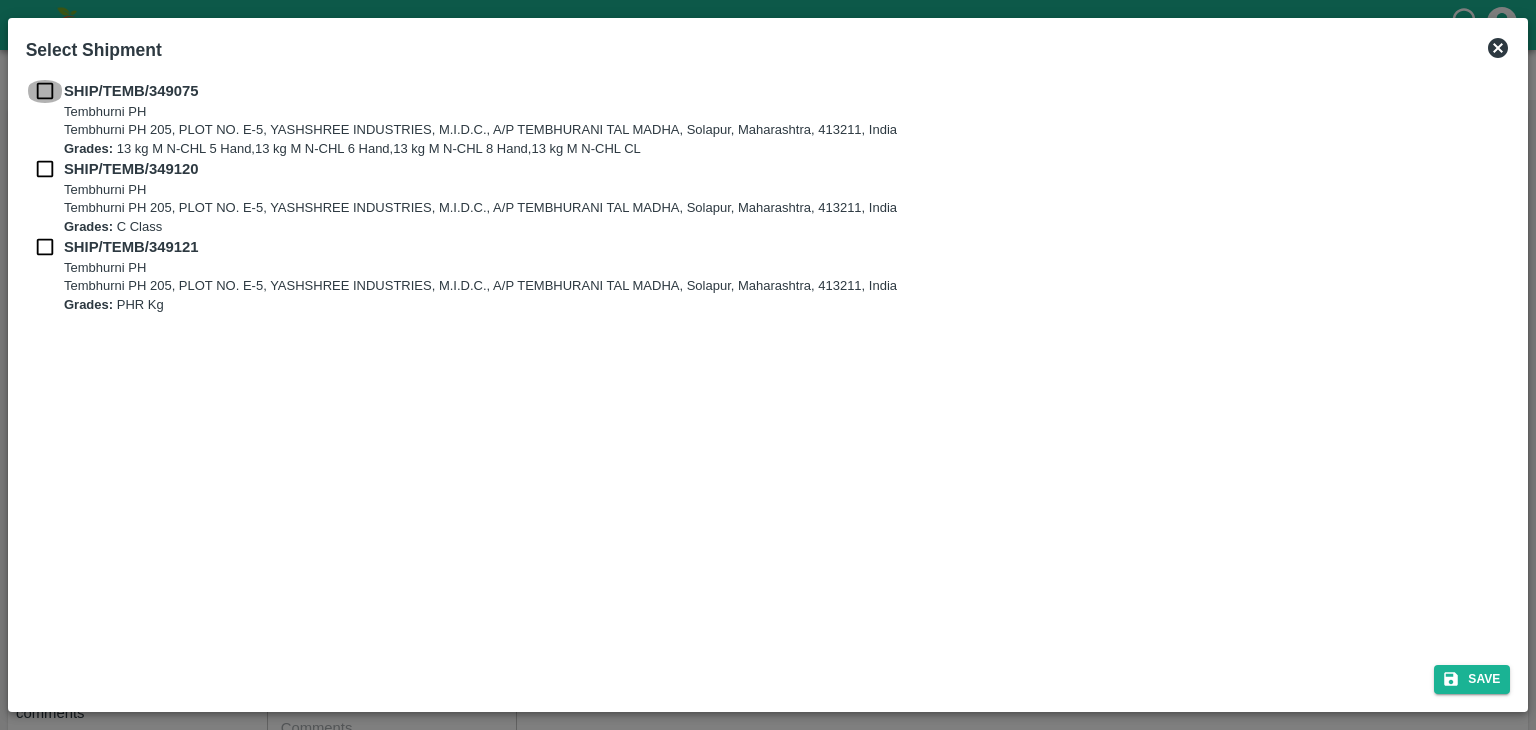 click at bounding box center [45, 91] 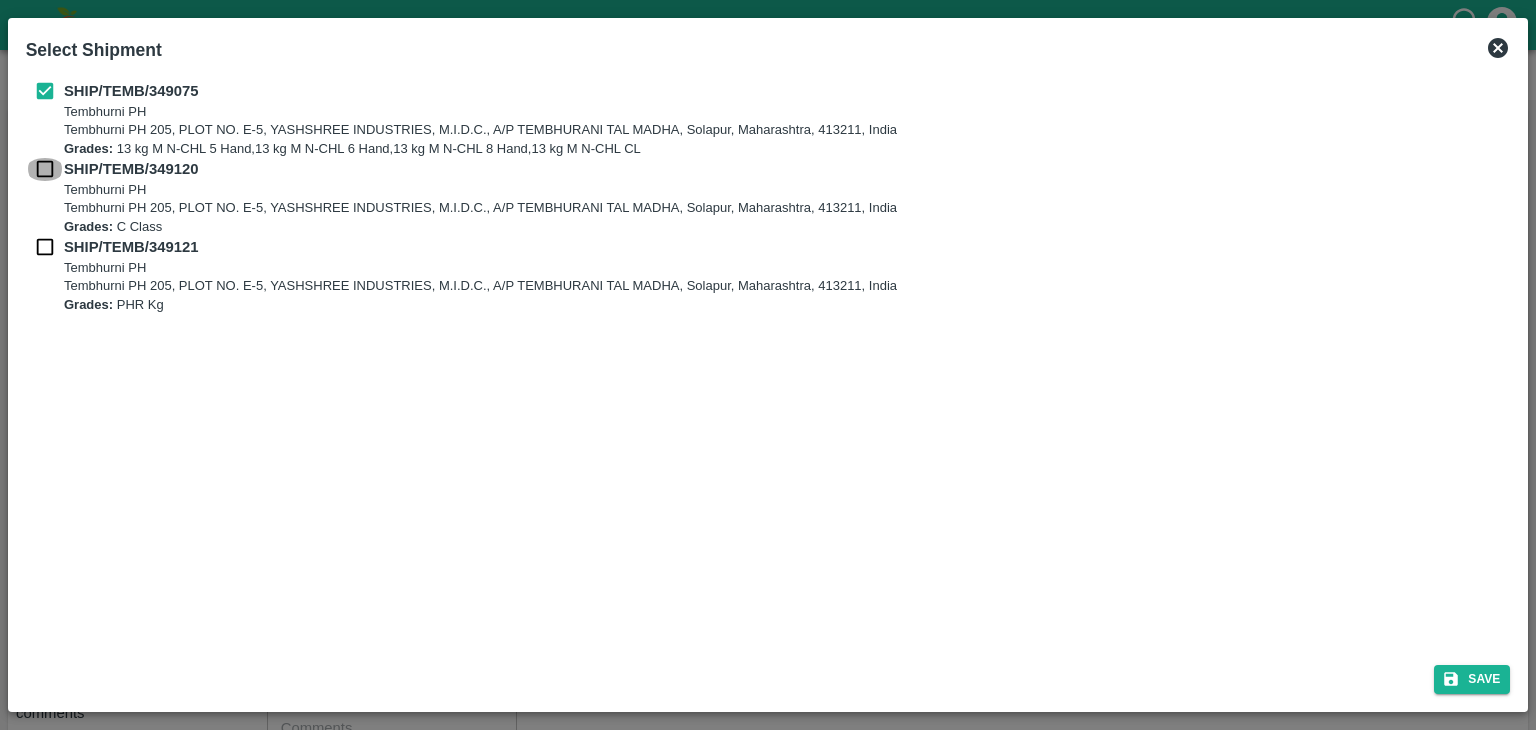 click at bounding box center (45, 169) 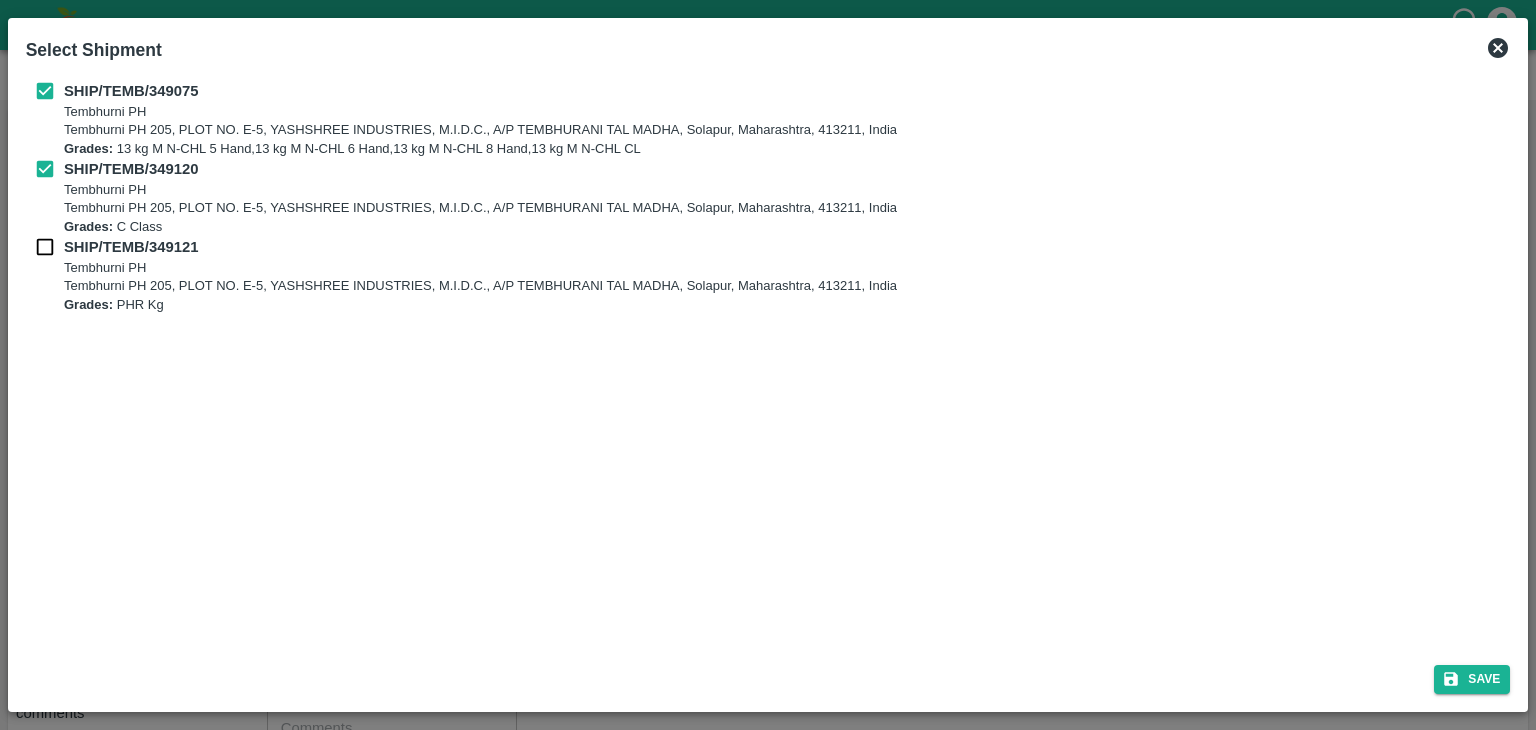 click at bounding box center [45, 247] 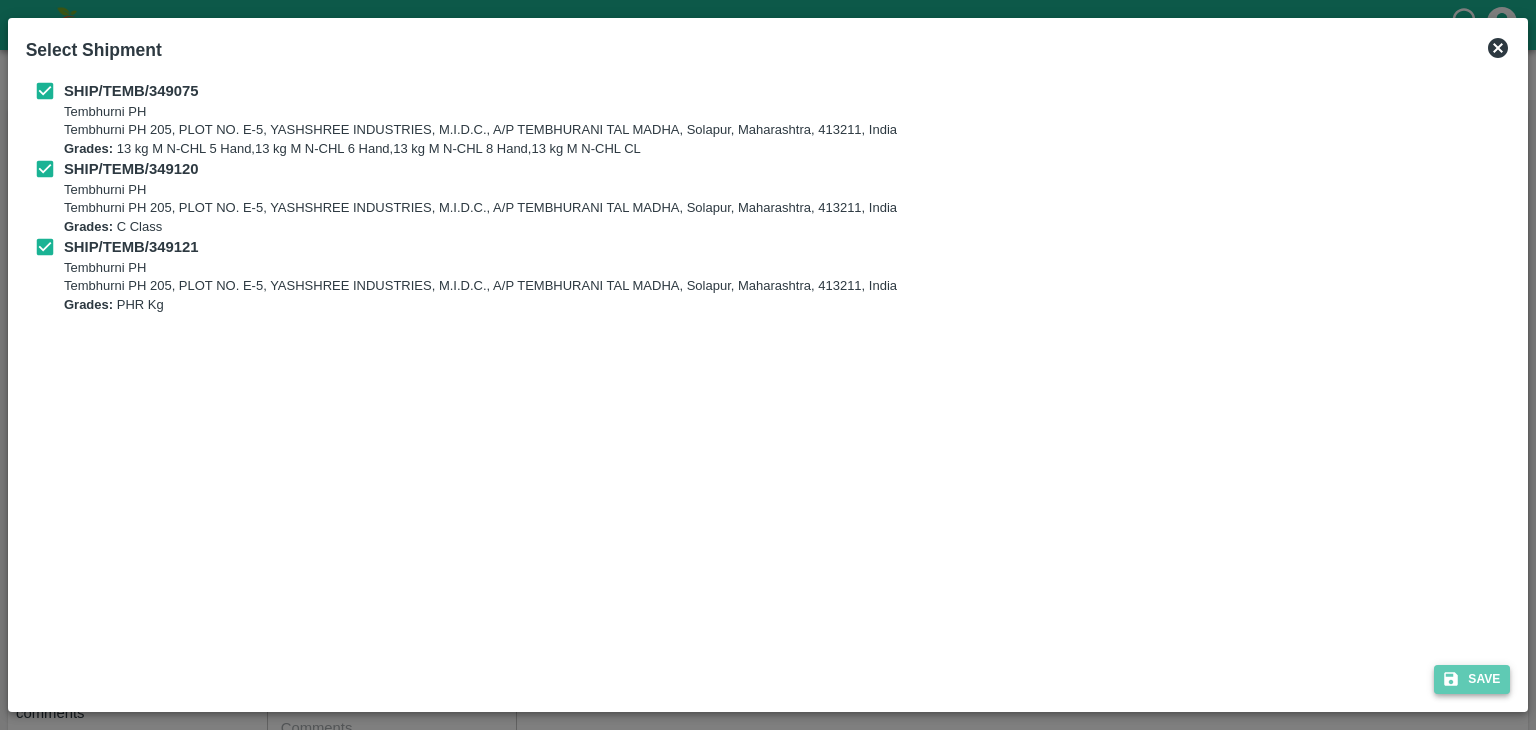 click on "Save" at bounding box center [1472, 679] 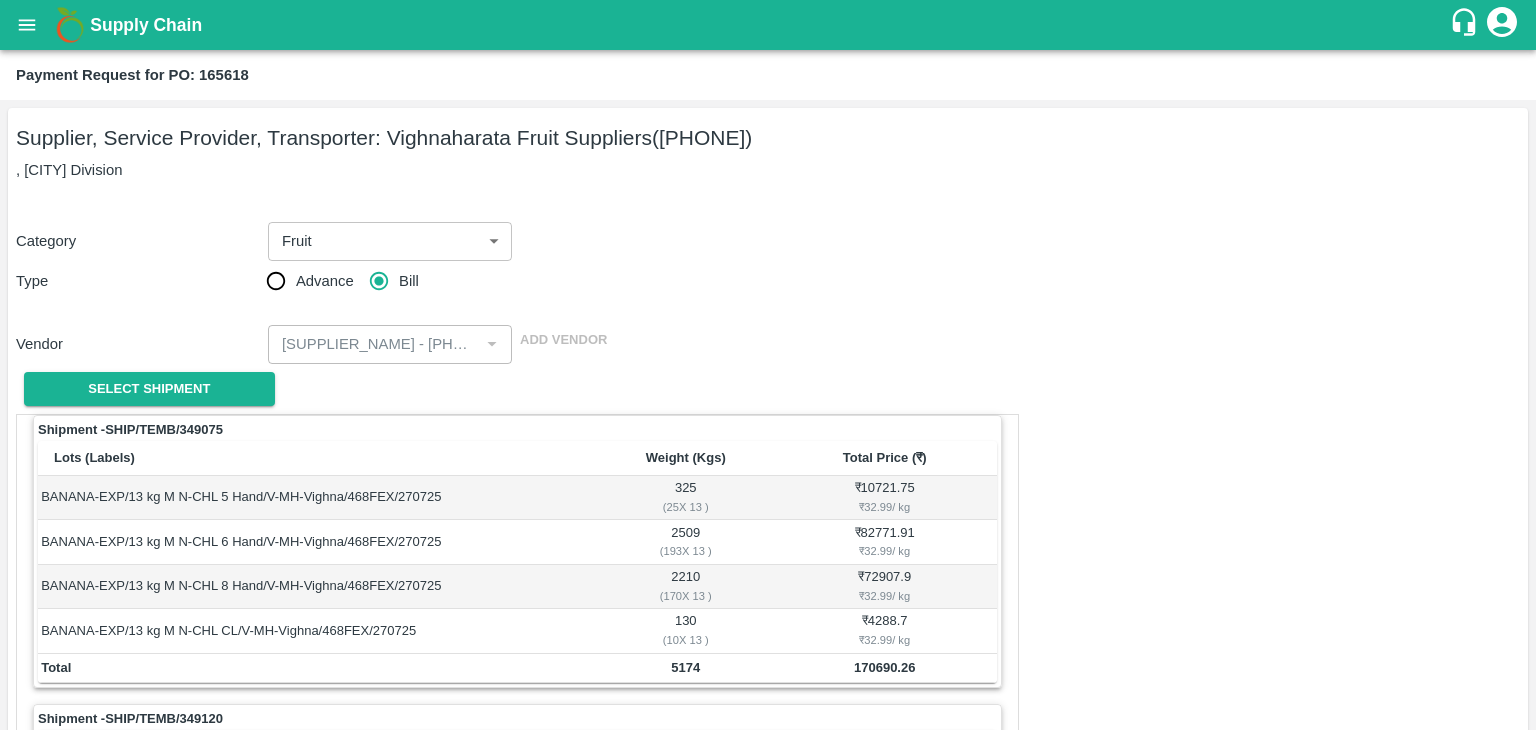 scroll, scrollTop: 936, scrollLeft: 0, axis: vertical 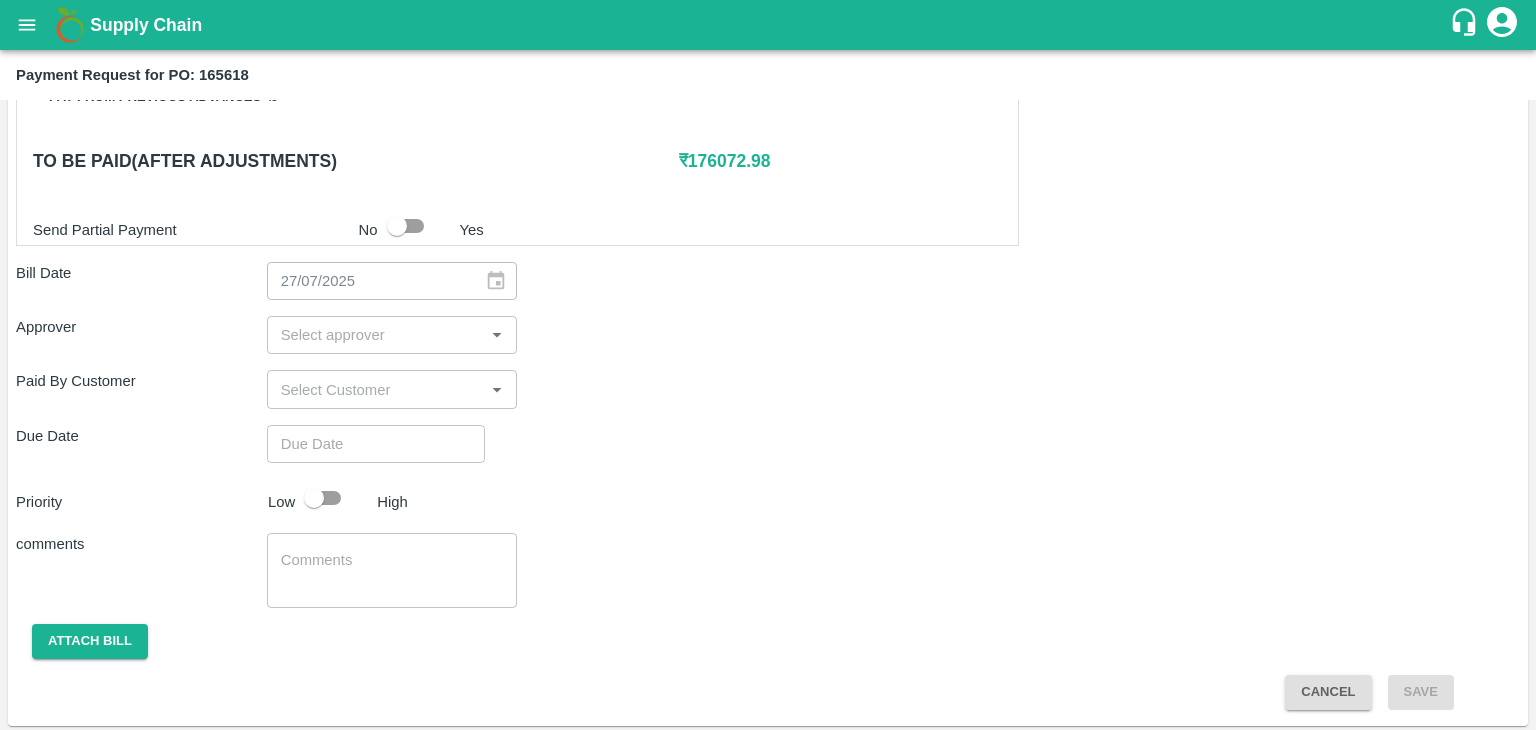 click at bounding box center (376, 335) 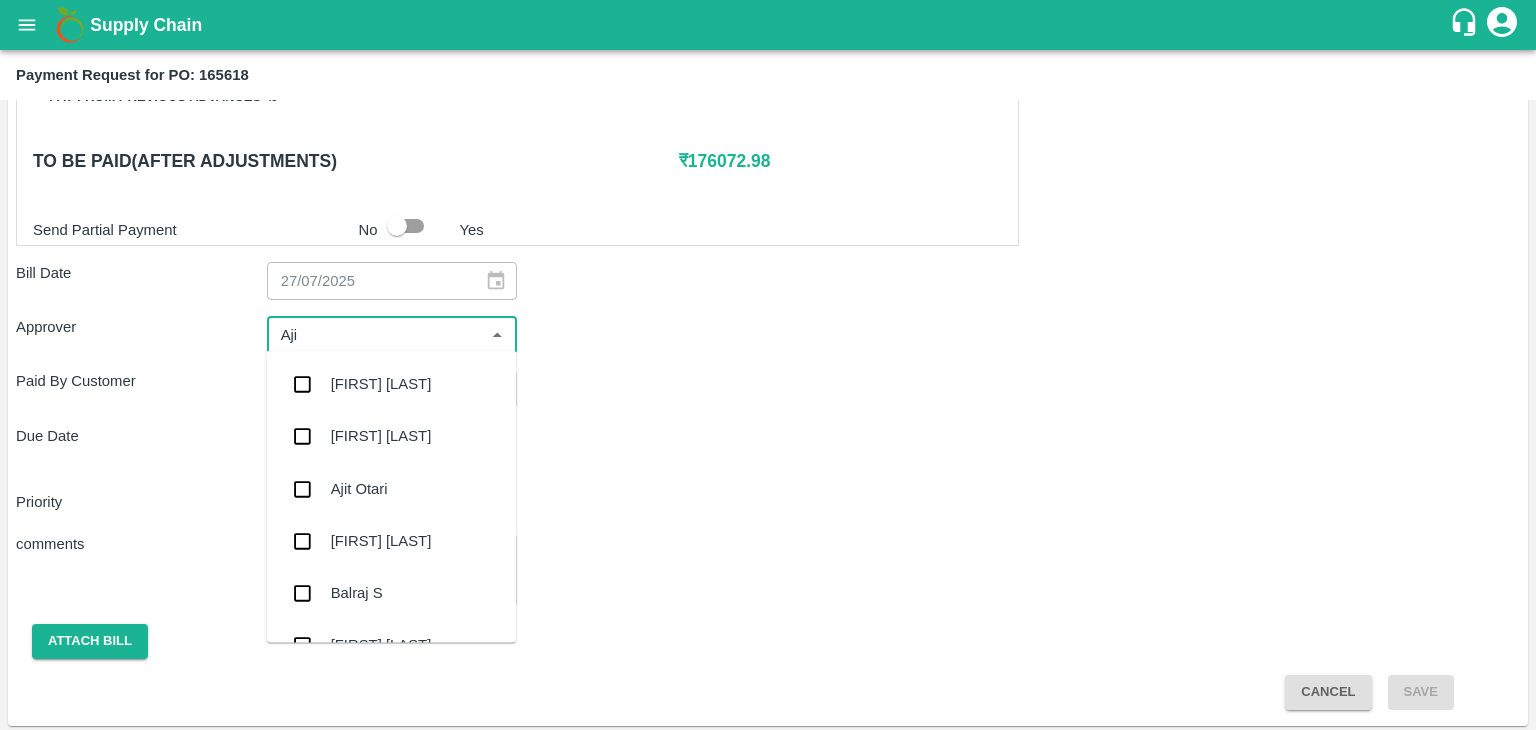 type on "[FIRST]" 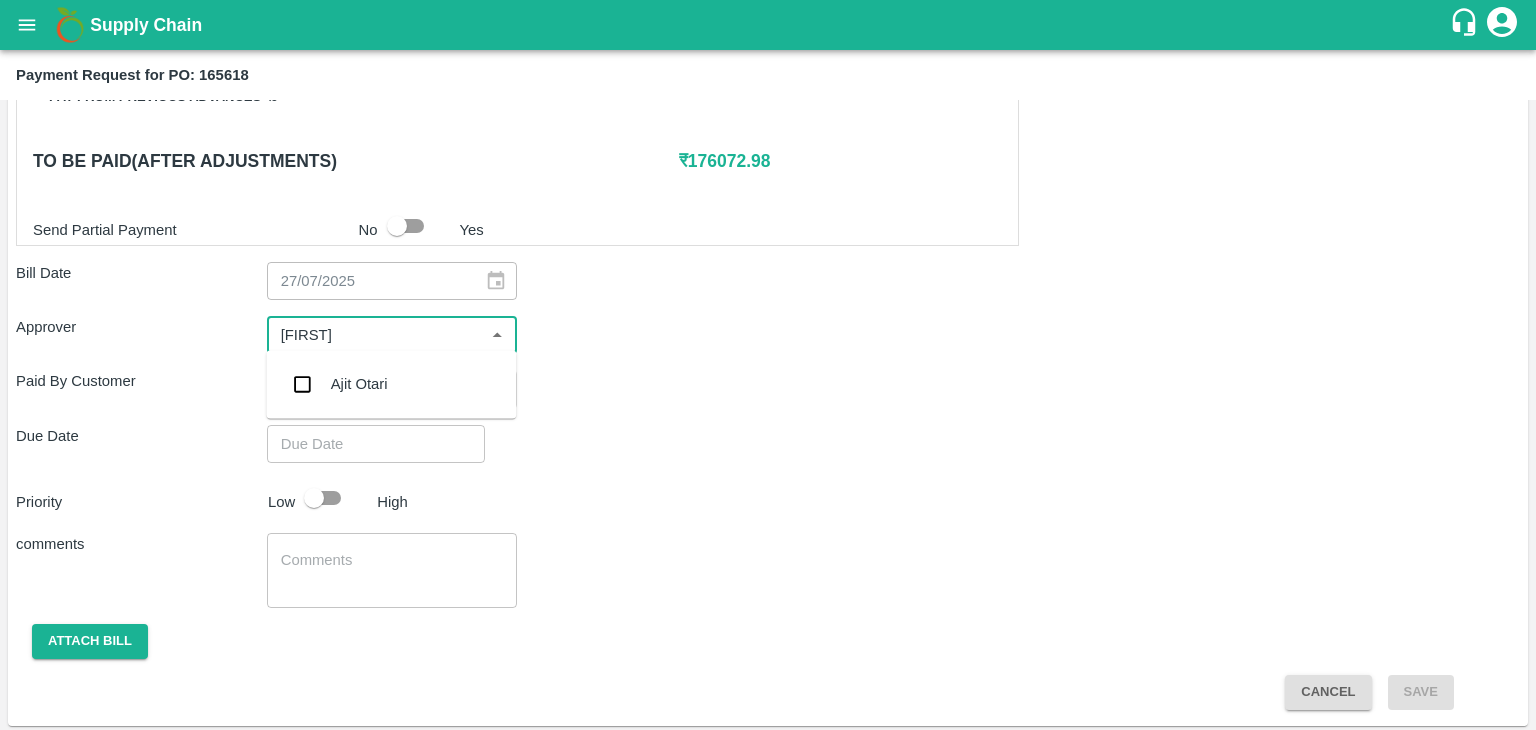 click on "Ajit Otari" at bounding box center (359, 384) 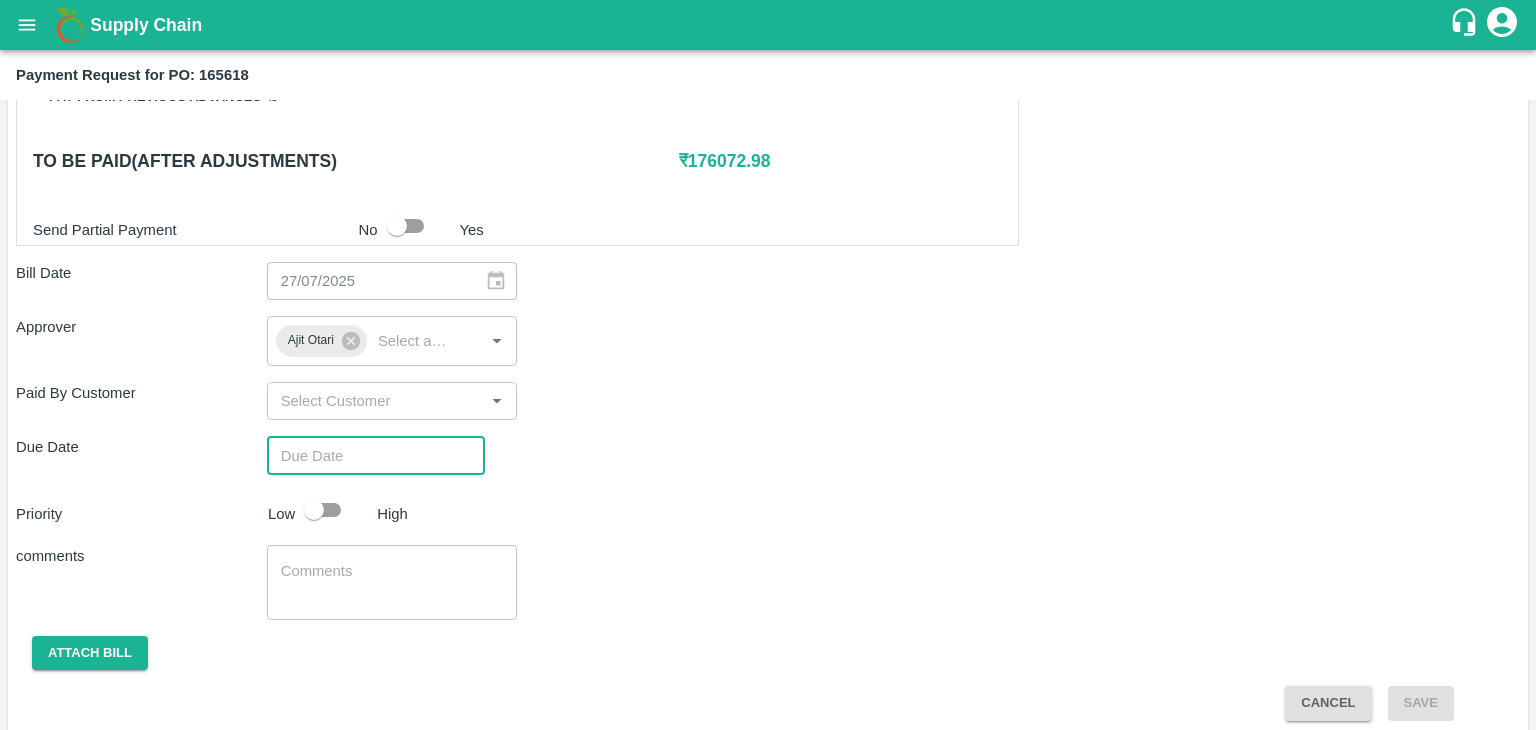 type on "DD/MM/YYYY hh:mm aa" 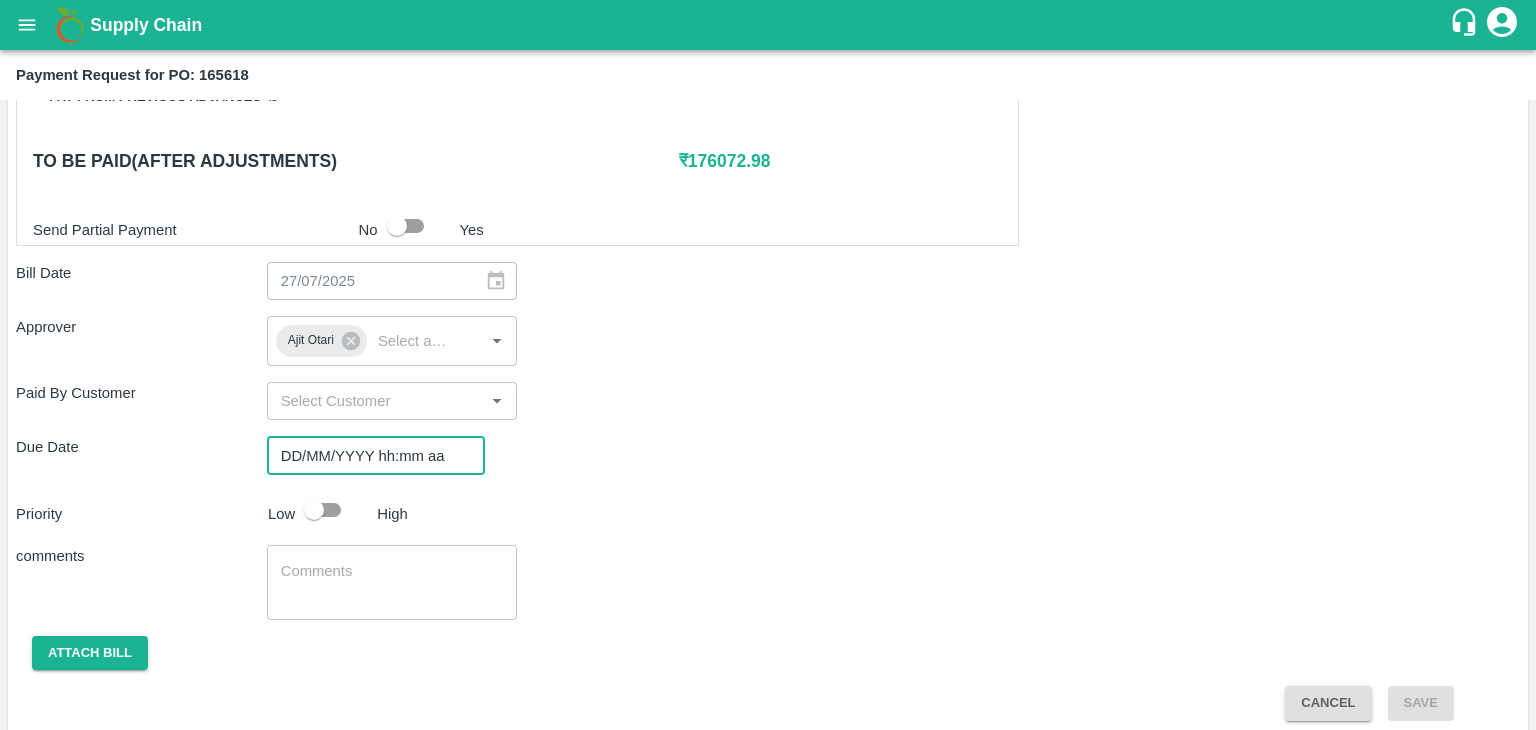 click on "DD/MM/YYYY hh:mm aa" at bounding box center (369, 455) 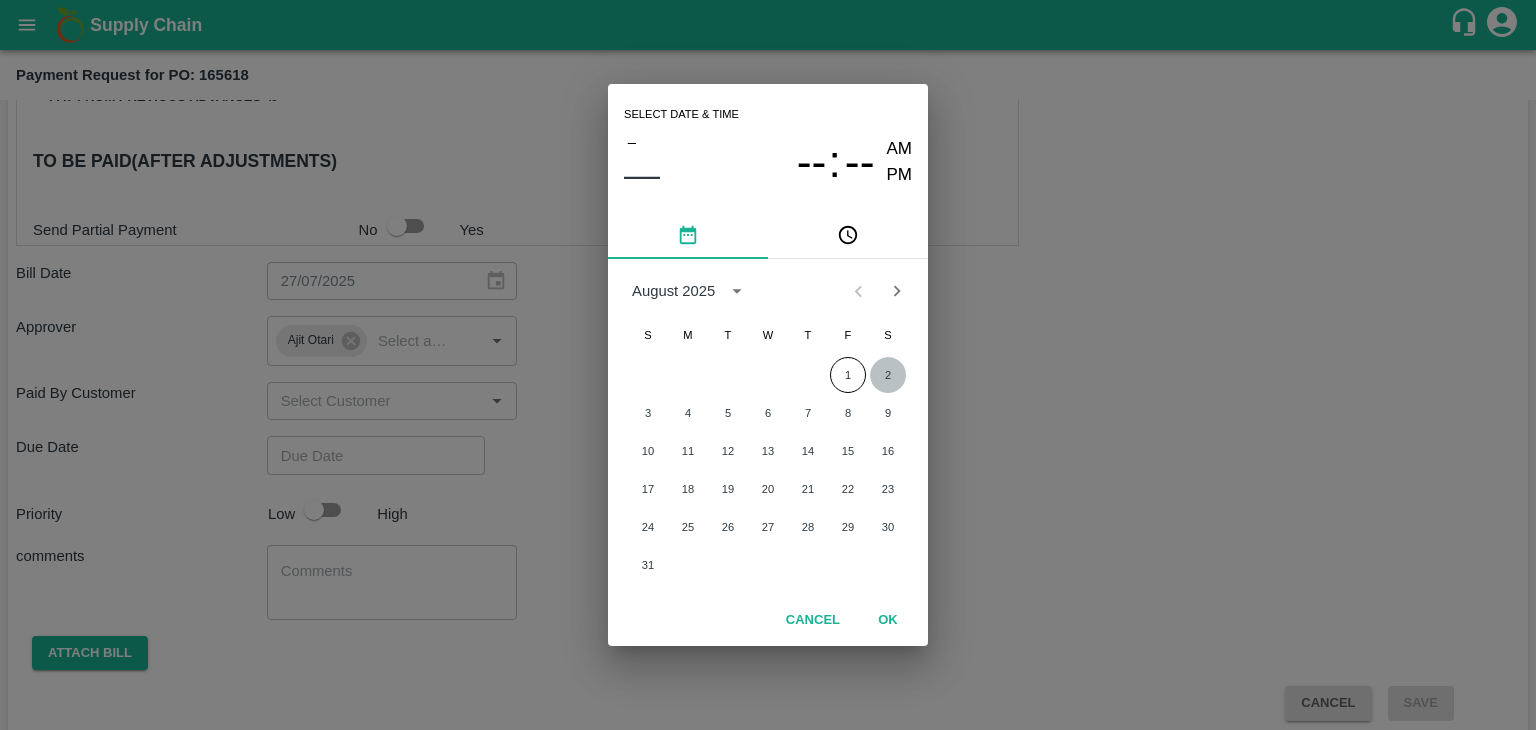 click on "2" at bounding box center [888, 375] 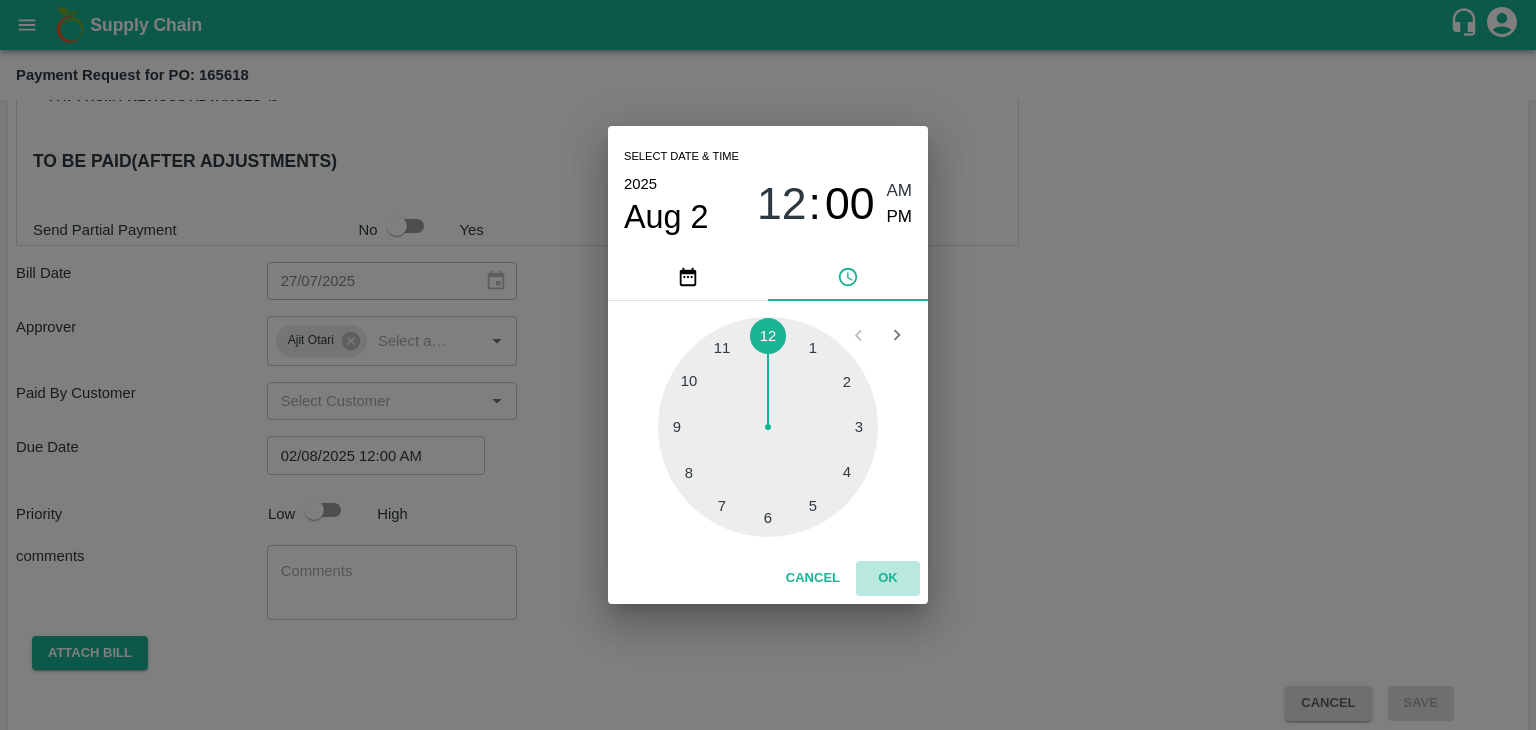 click on "OK" at bounding box center [888, 578] 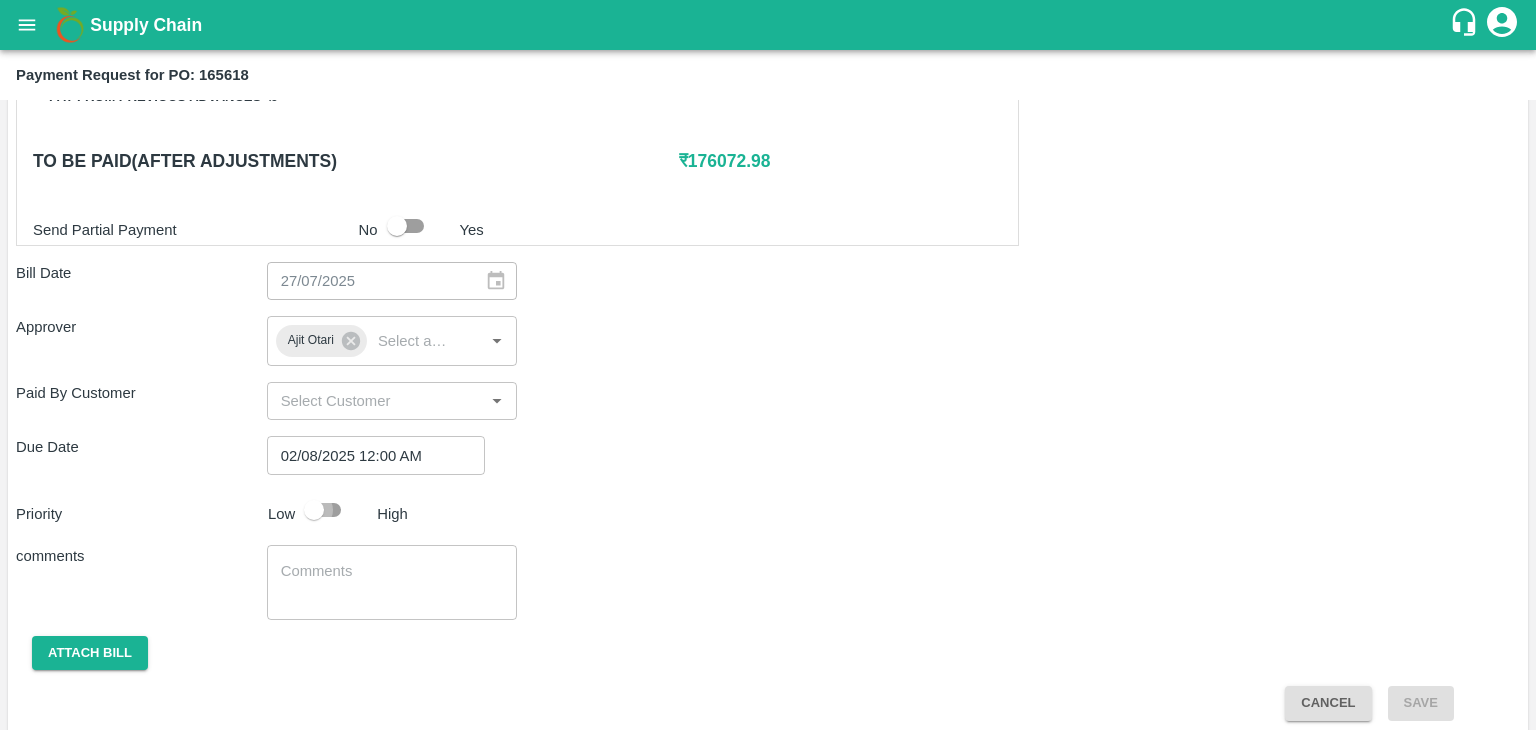 click at bounding box center [314, 510] 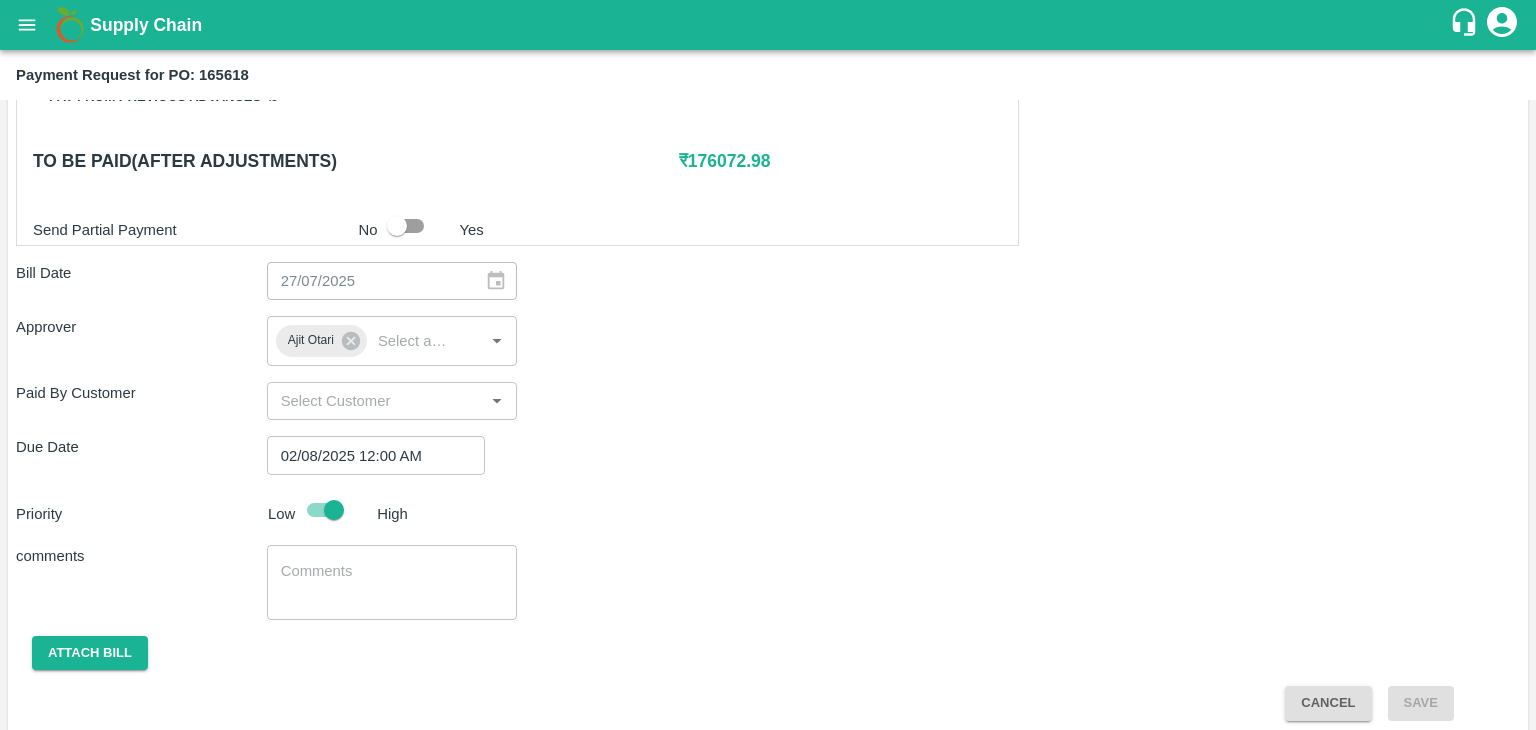 click at bounding box center [392, 582] 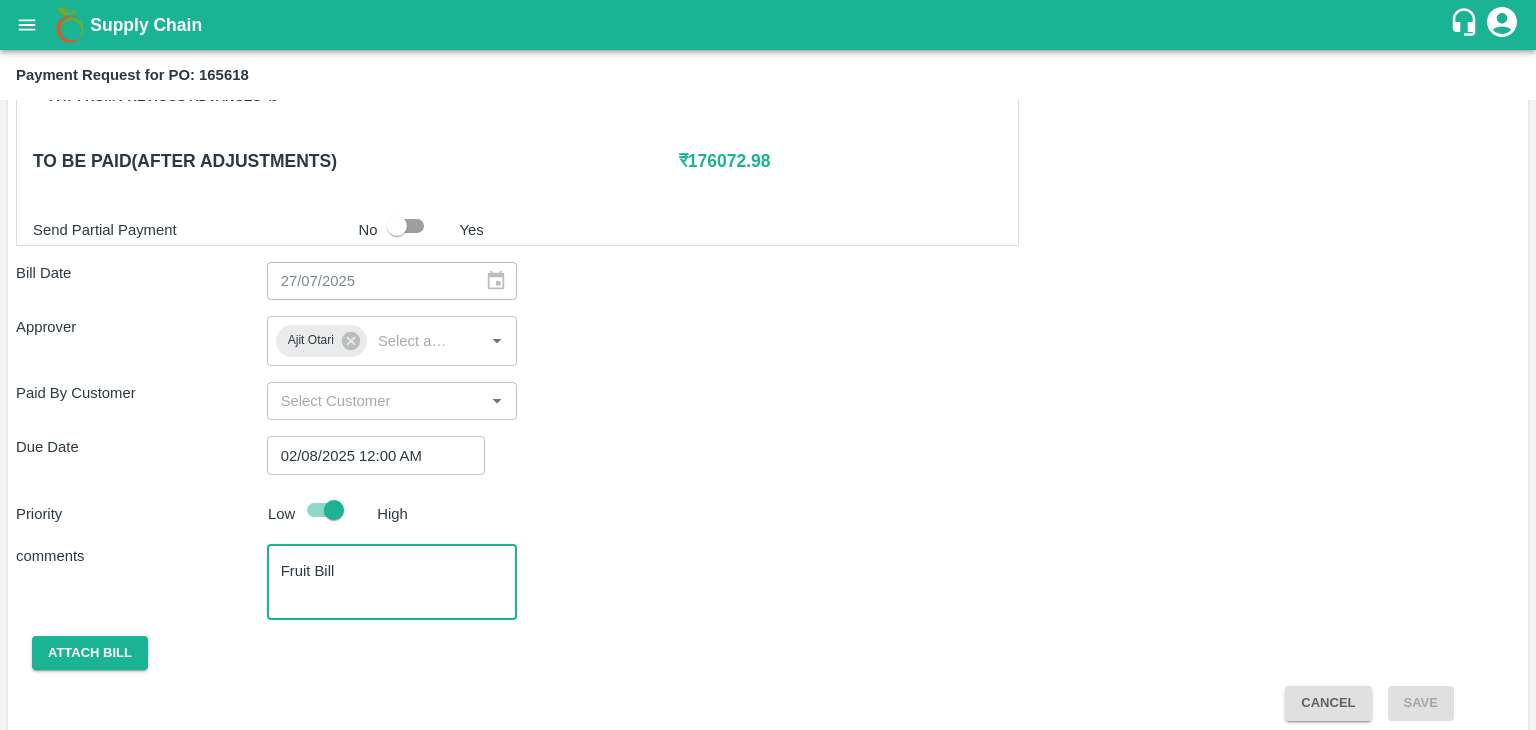 scroll, scrollTop: 948, scrollLeft: 0, axis: vertical 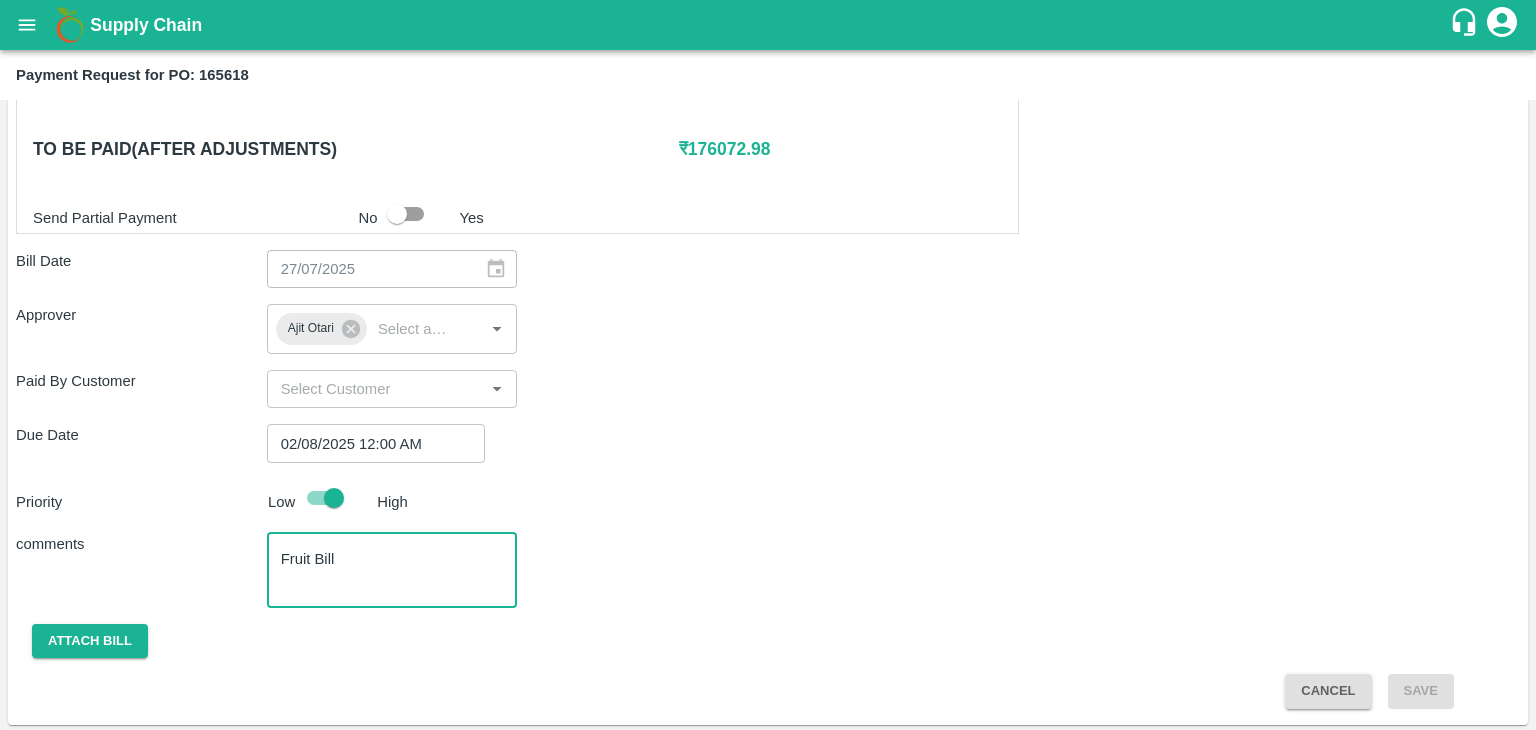 type on "Fruit Bill" 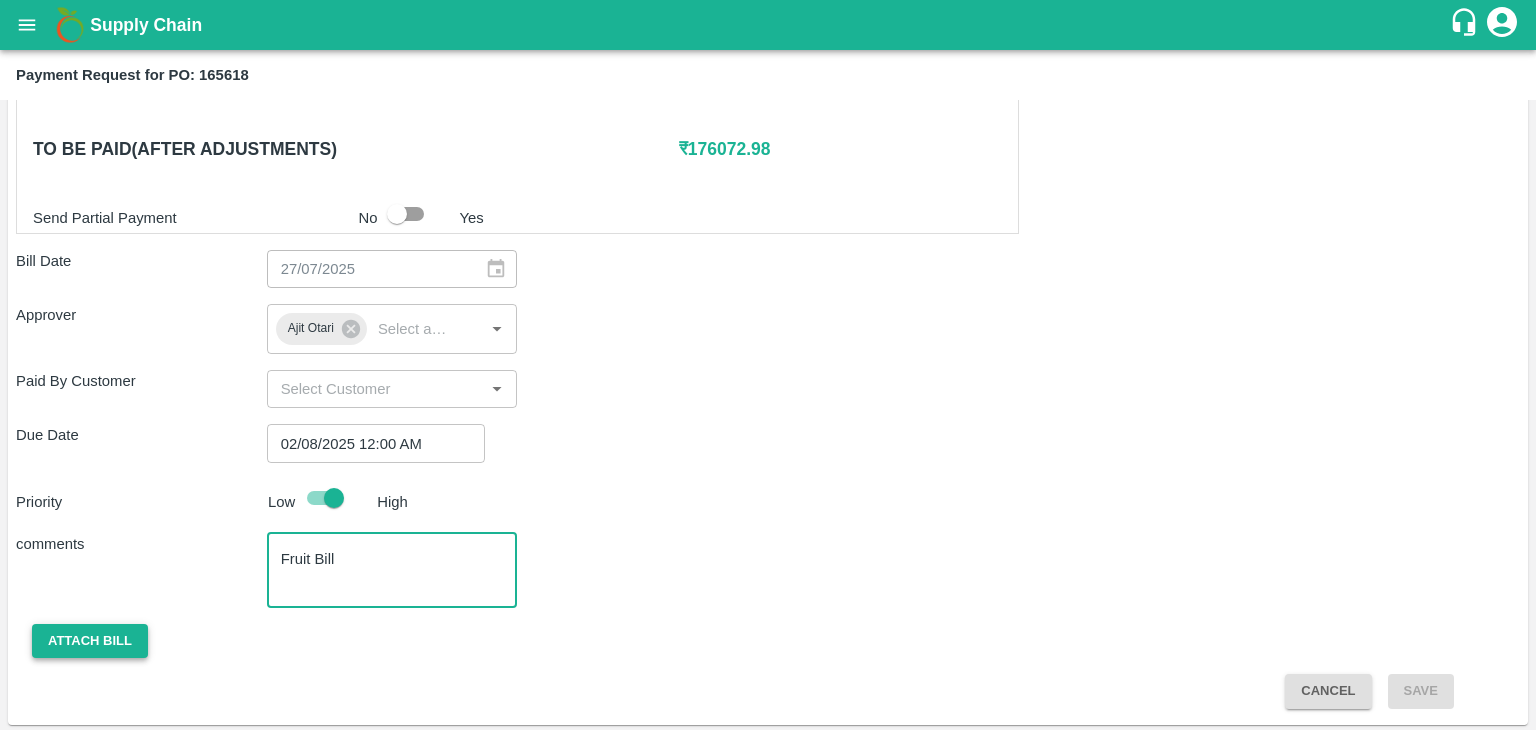 click on "Attach bill" at bounding box center [90, 641] 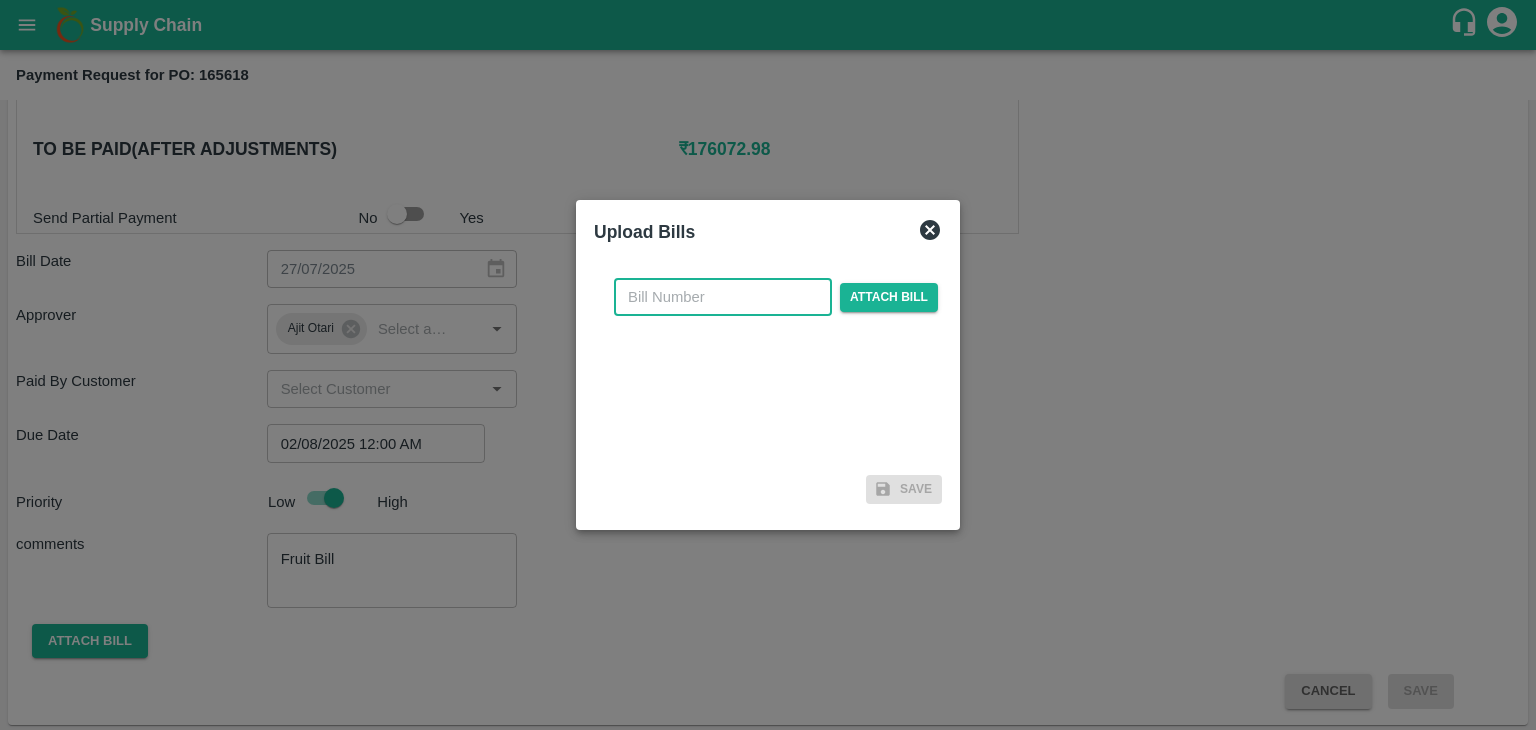 click at bounding box center (723, 297) 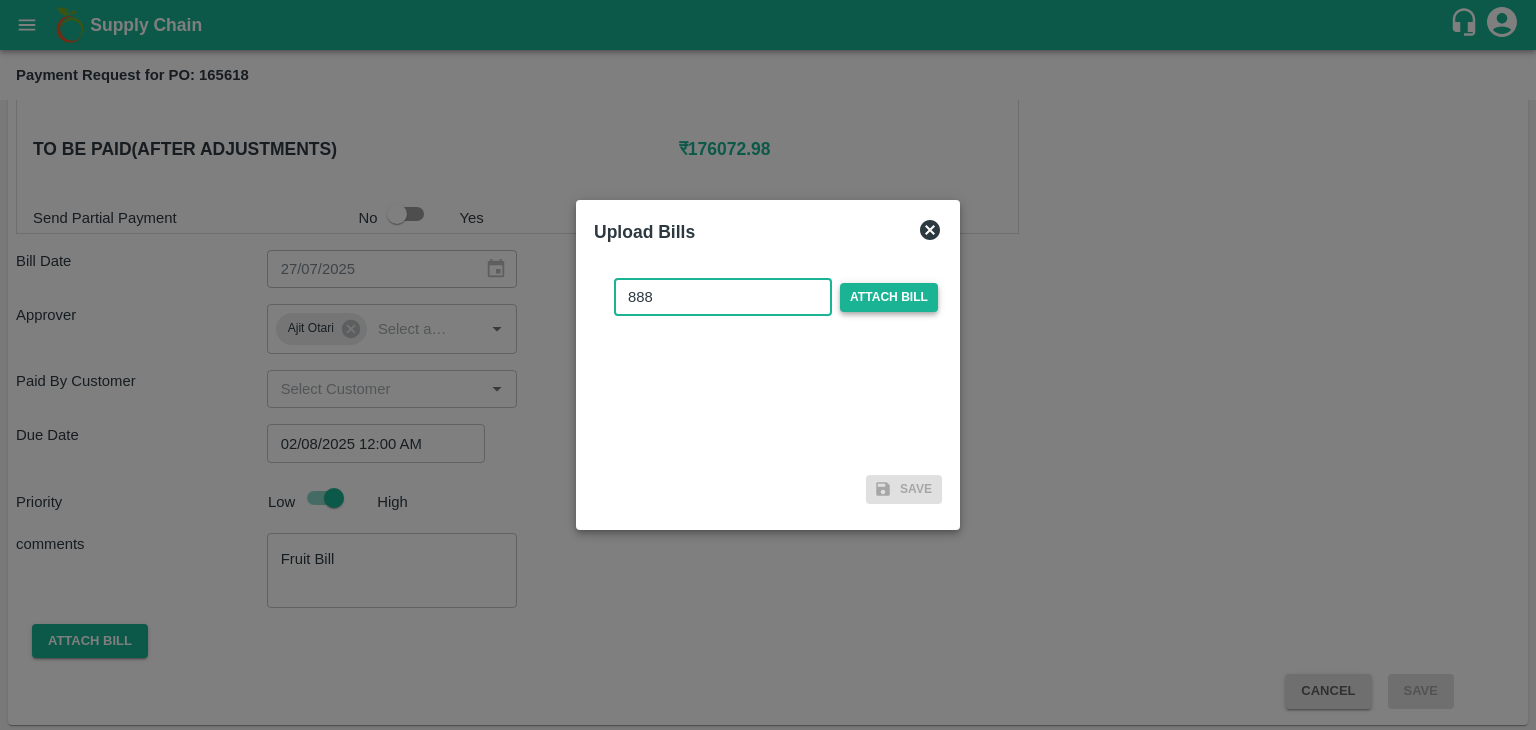 type on "888" 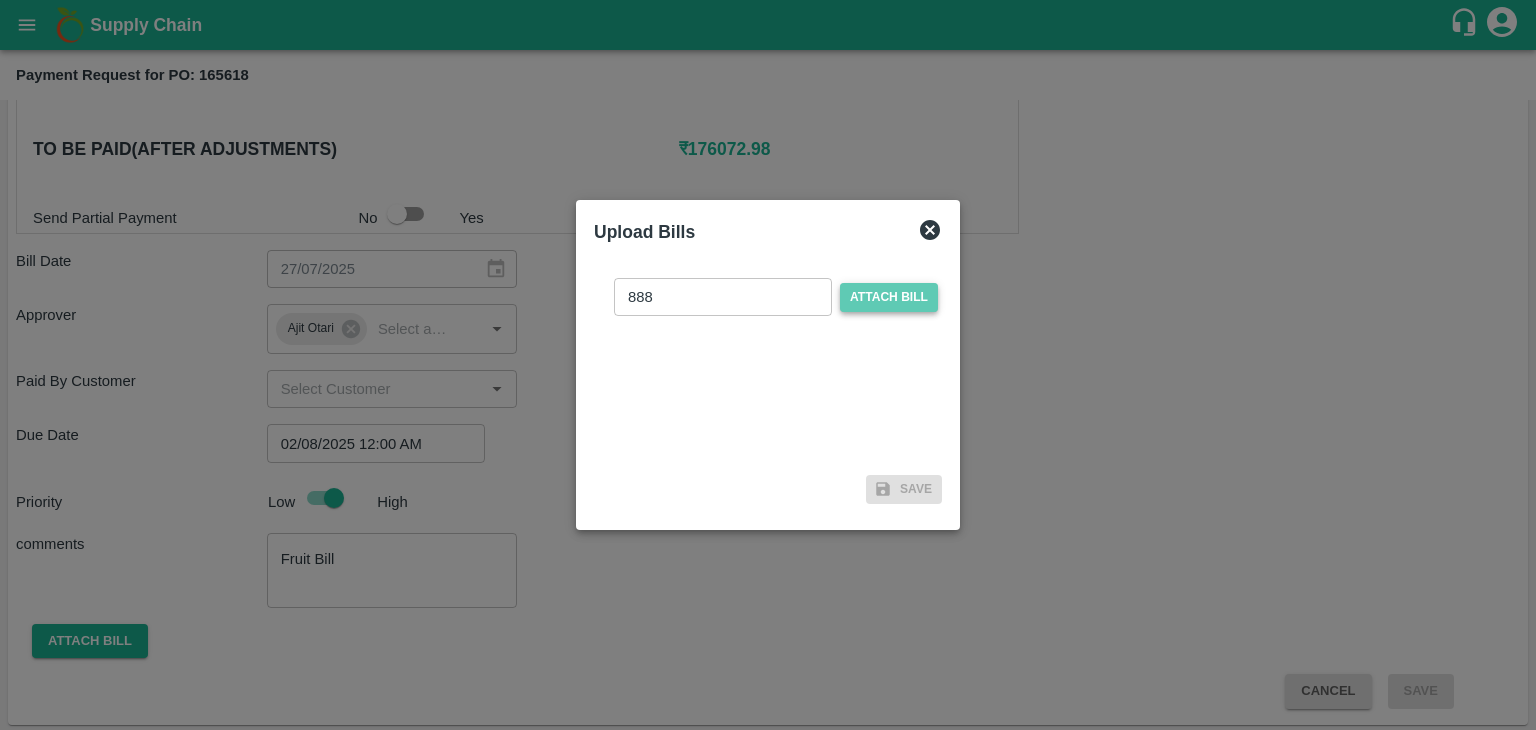 click on "Attach bill" at bounding box center (889, 297) 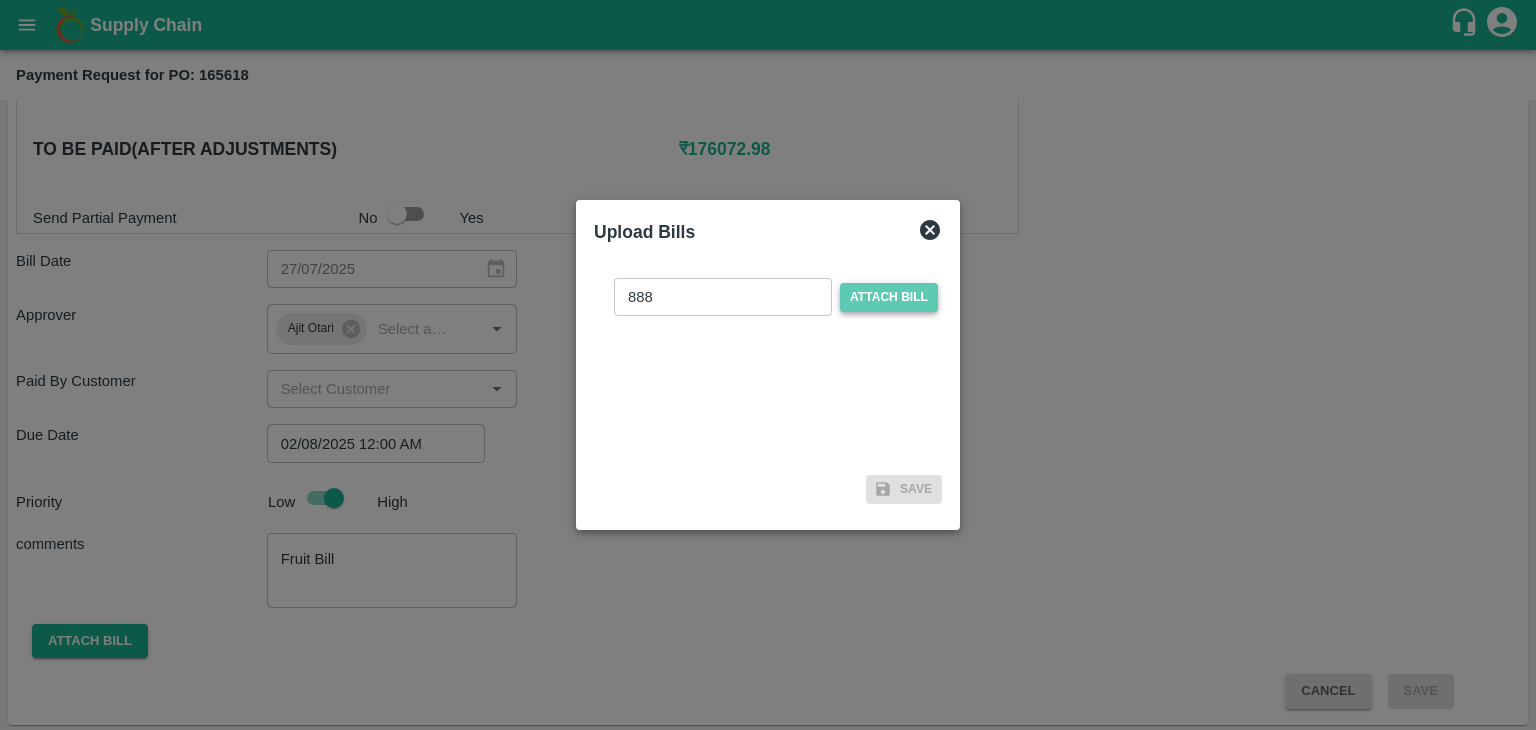 click on "Attach bill" at bounding box center [0, 0] 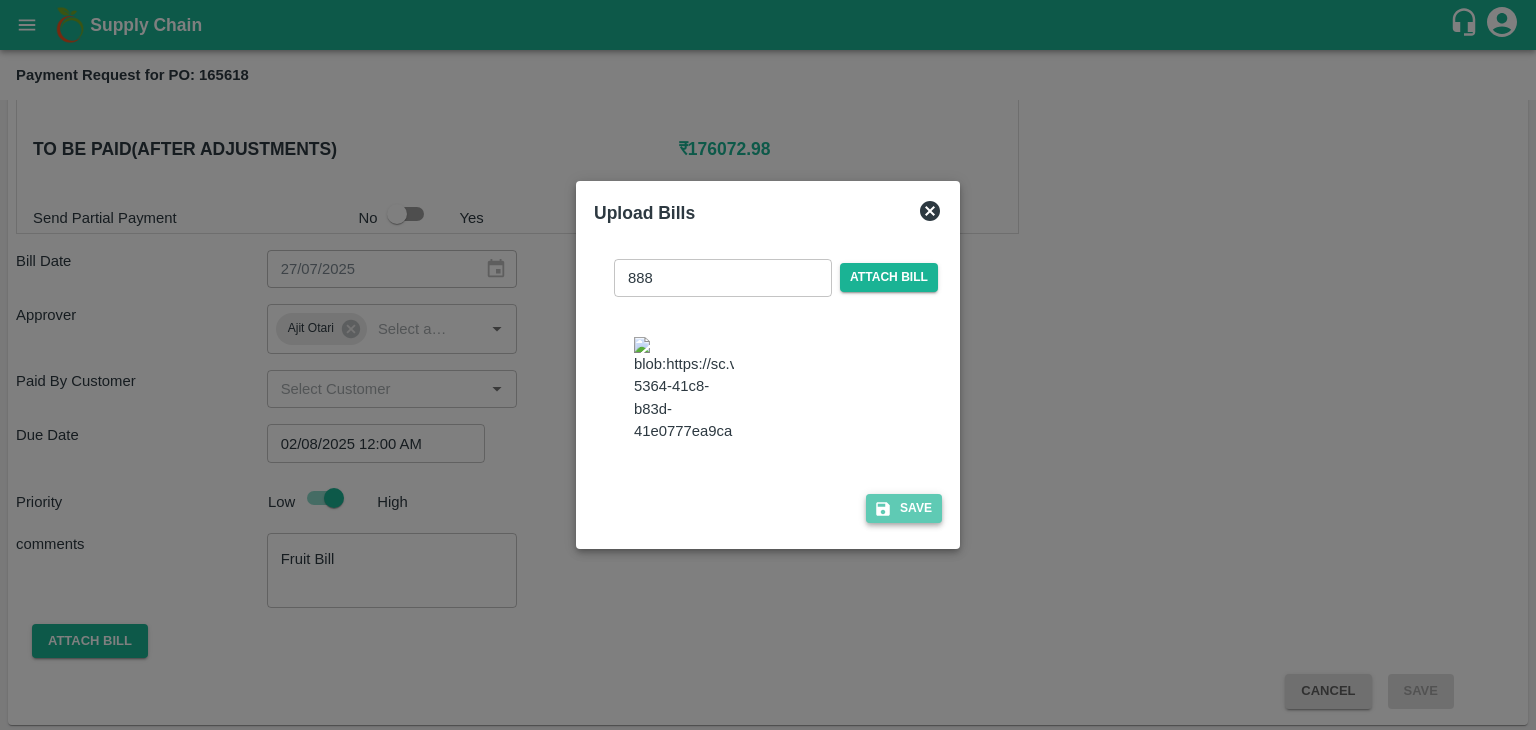 click on "Save" at bounding box center [904, 508] 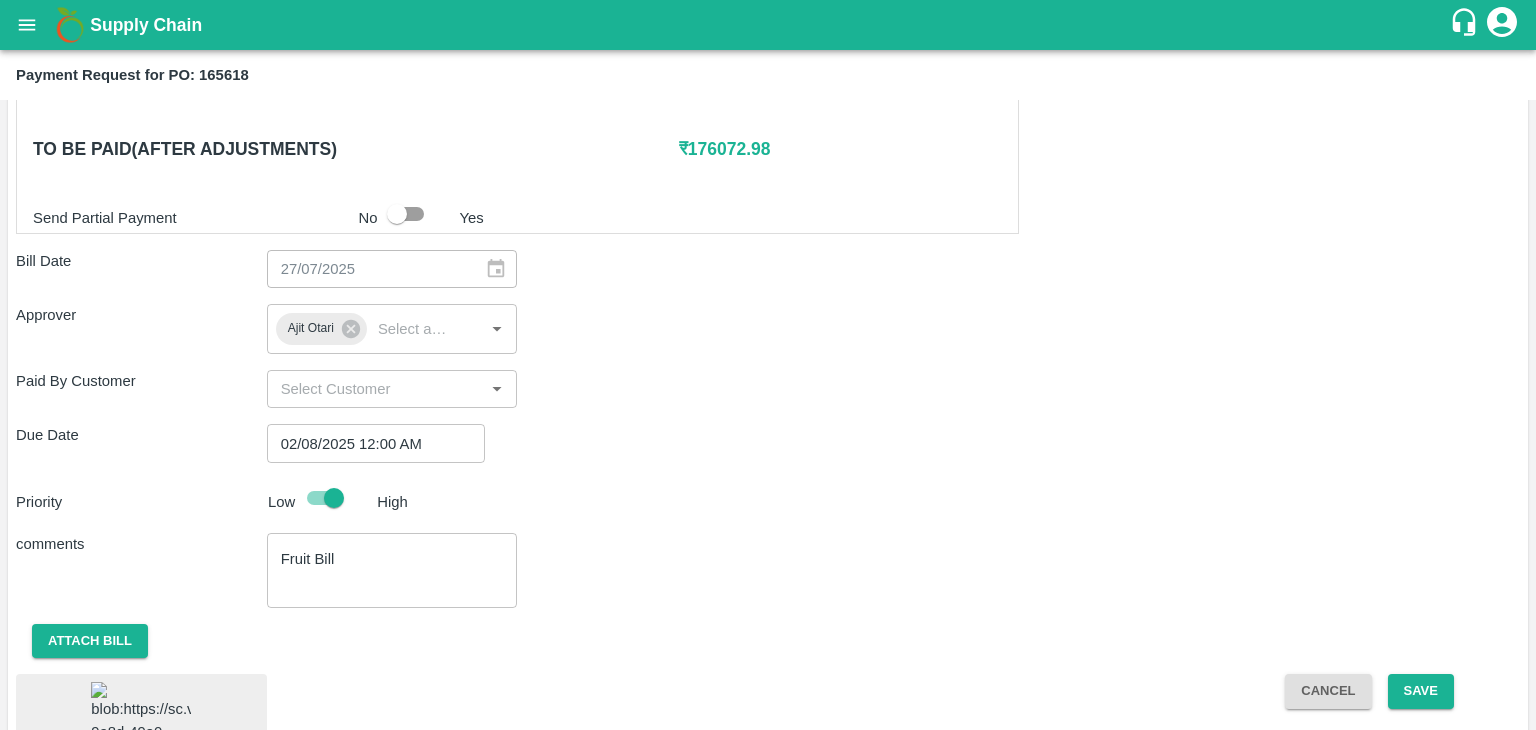 scroll, scrollTop: 1065, scrollLeft: 0, axis: vertical 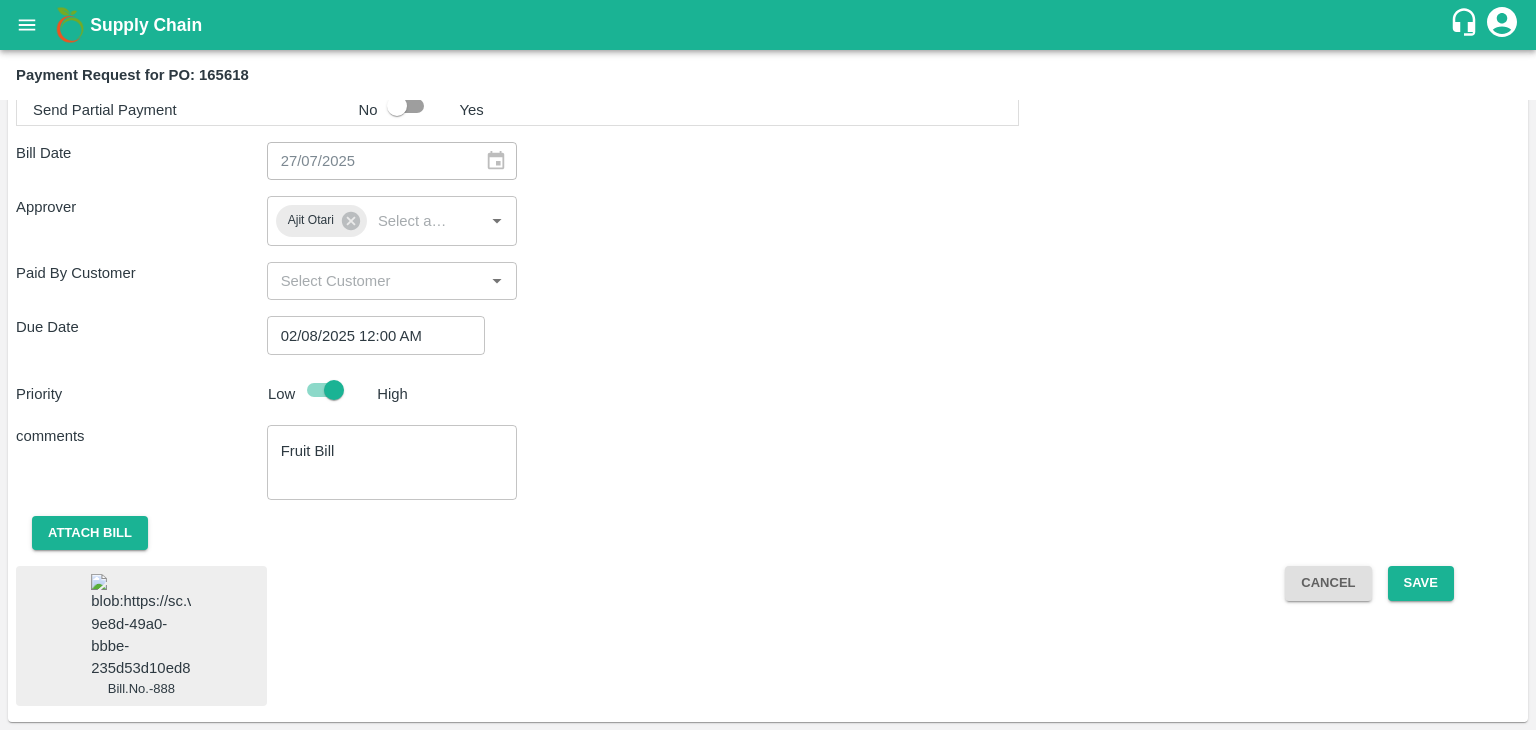 click at bounding box center (141, 626) 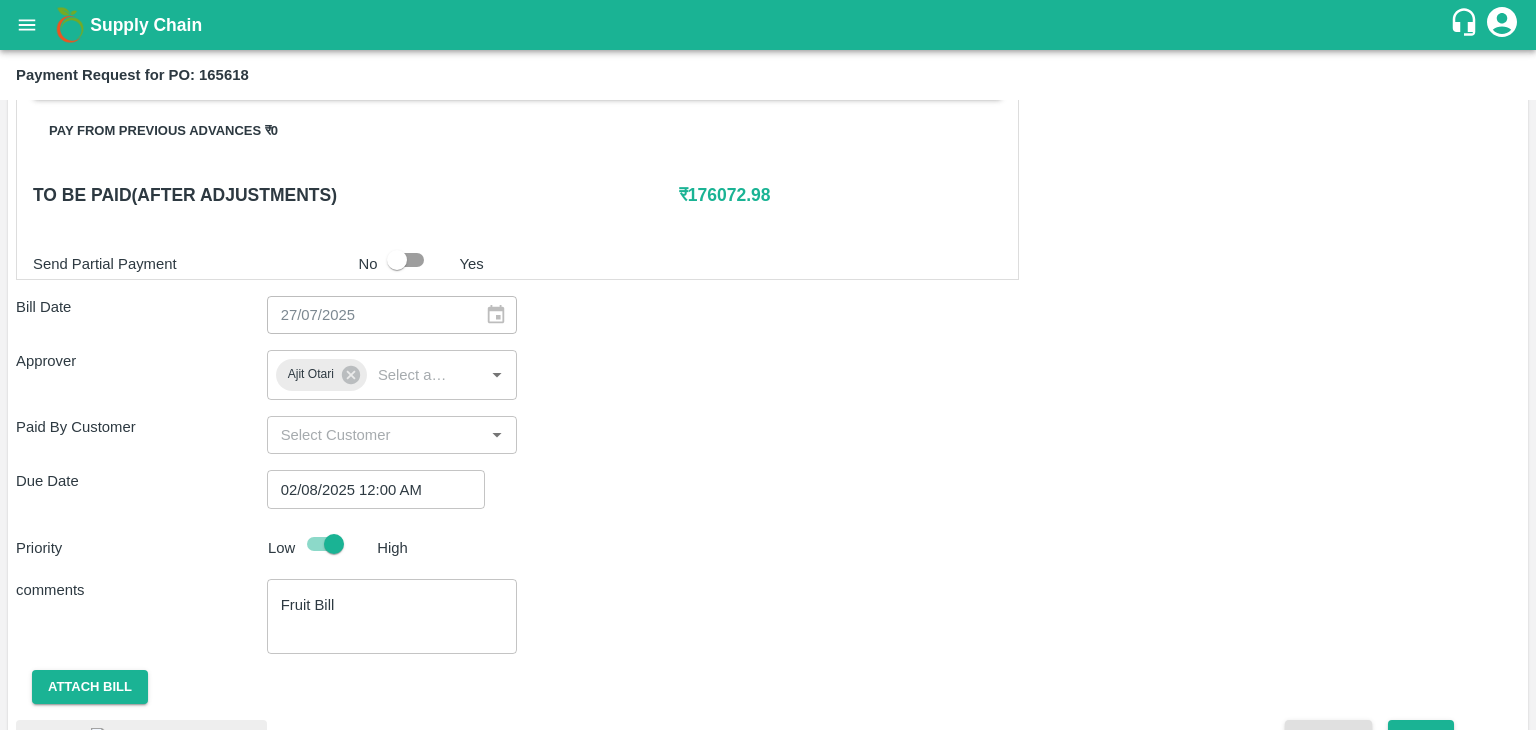 scroll, scrollTop: 1065, scrollLeft: 0, axis: vertical 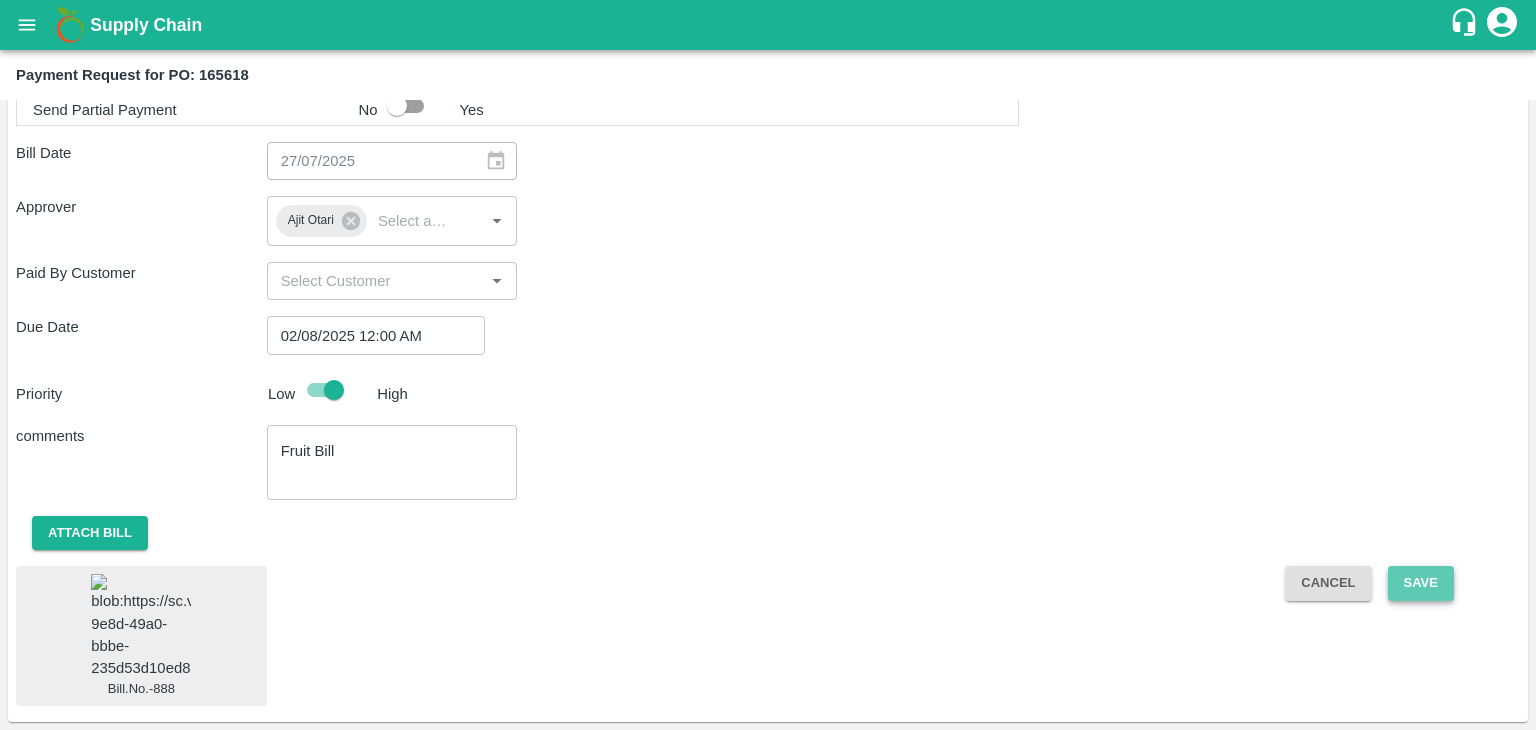 click on "Save" at bounding box center [1421, 583] 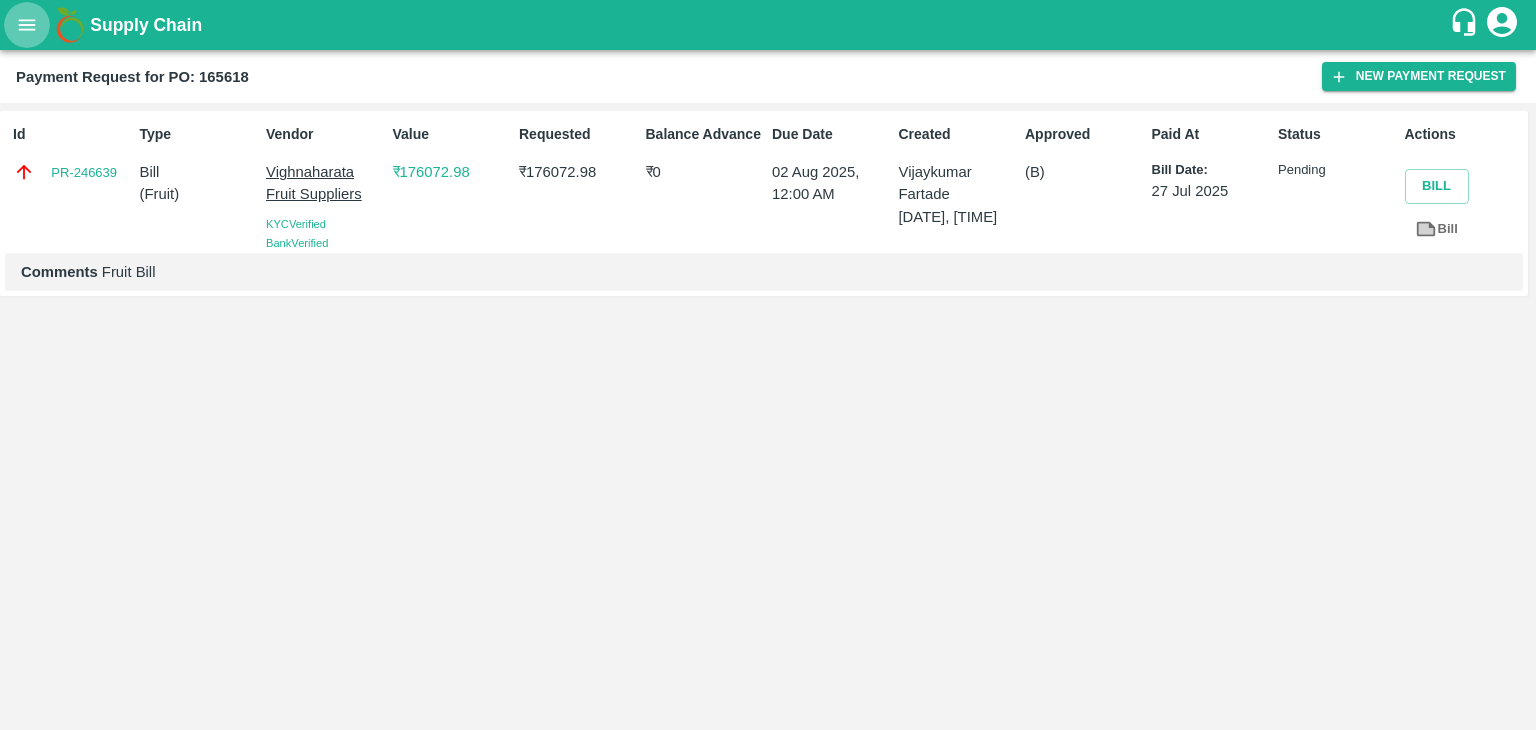 click 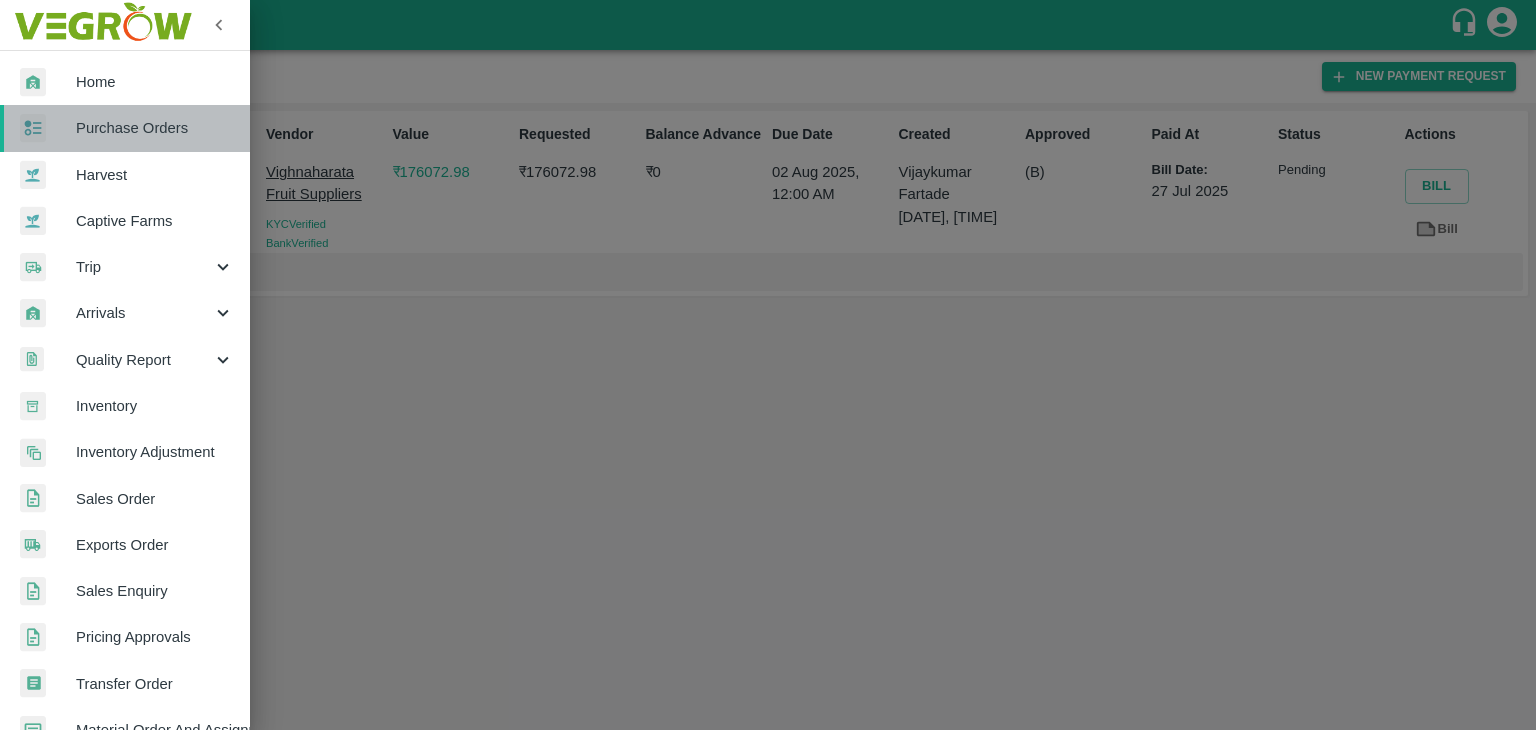 click on "Purchase Orders" at bounding box center (125, 128) 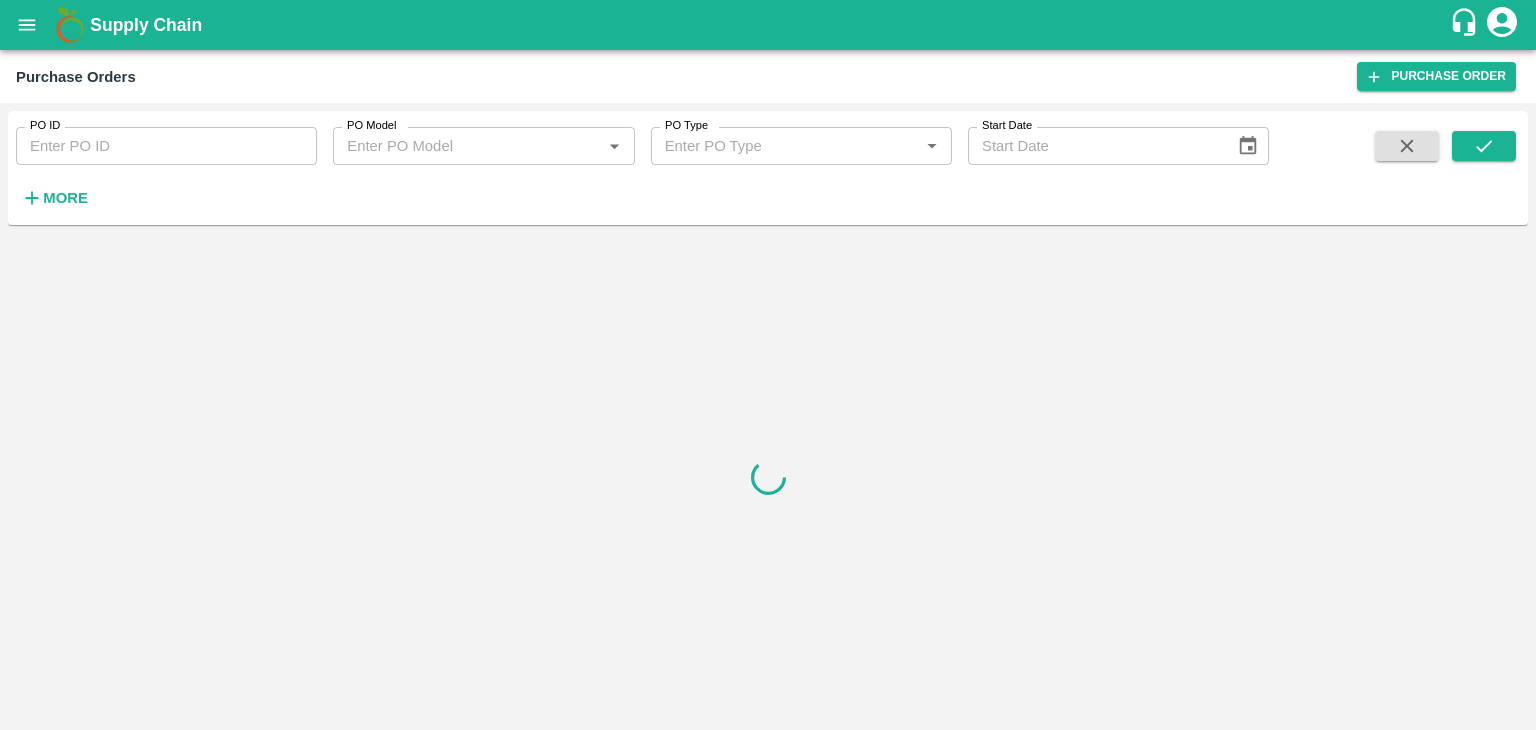 click on "PO ID" at bounding box center [166, 146] 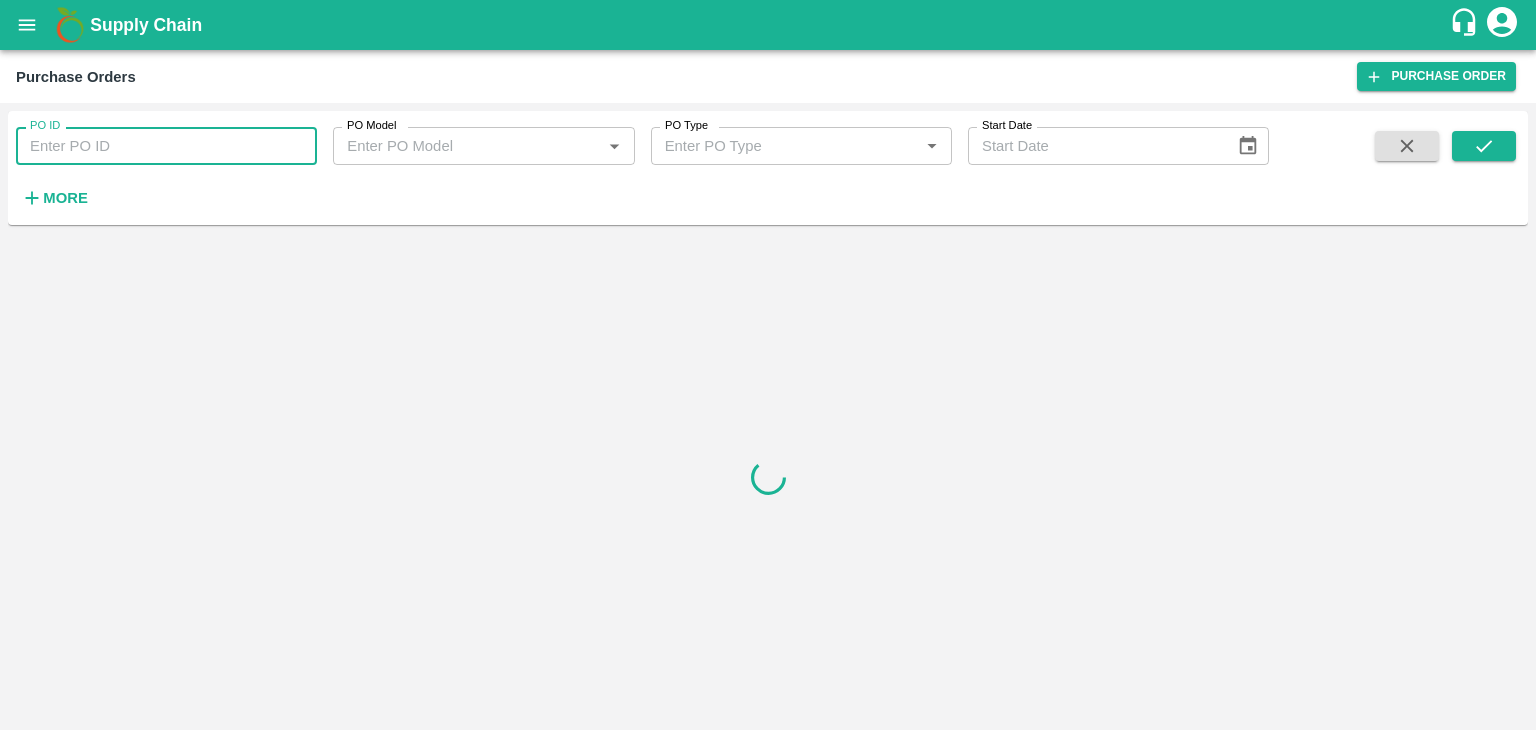 click on "PO ID" at bounding box center (166, 146) 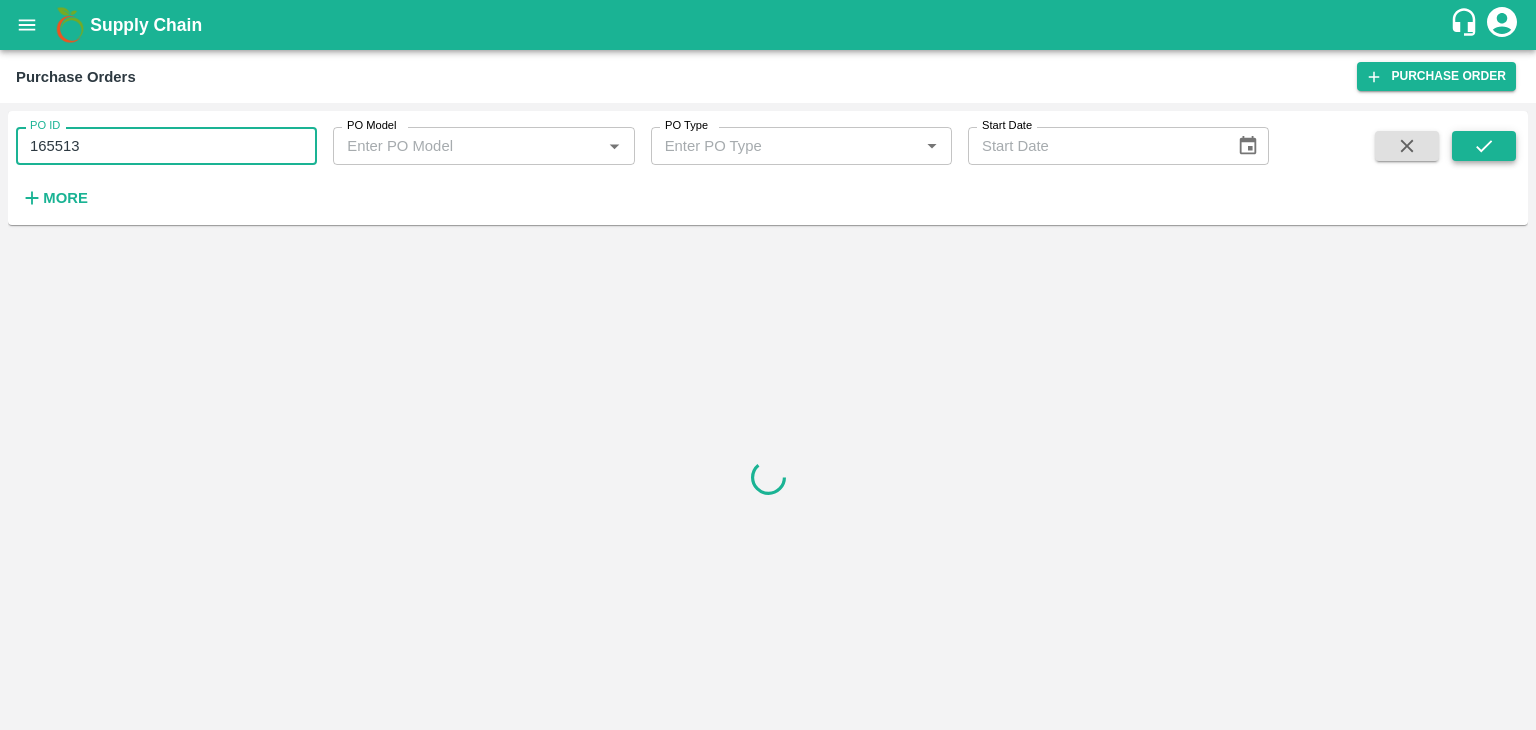 type on "165513" 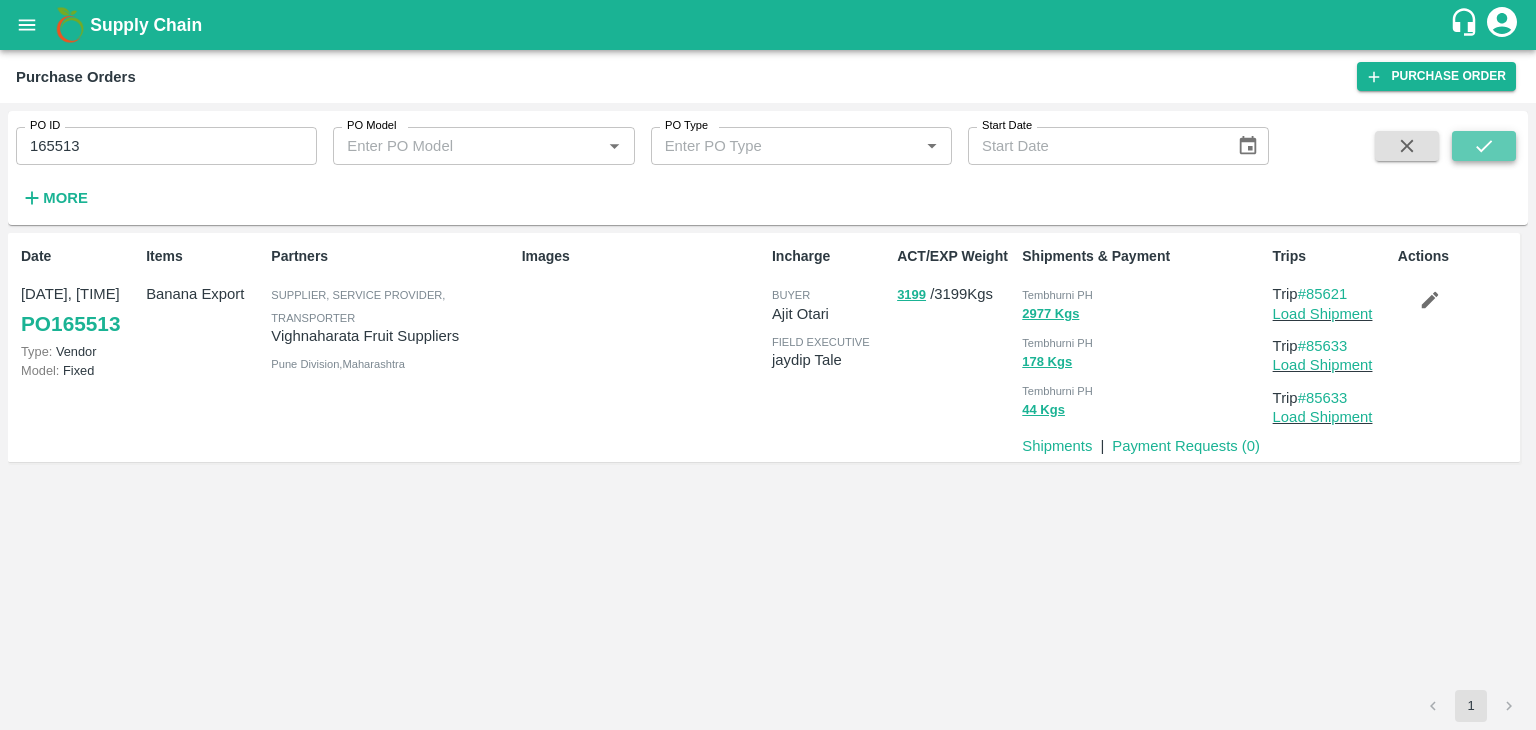 click at bounding box center [1484, 146] 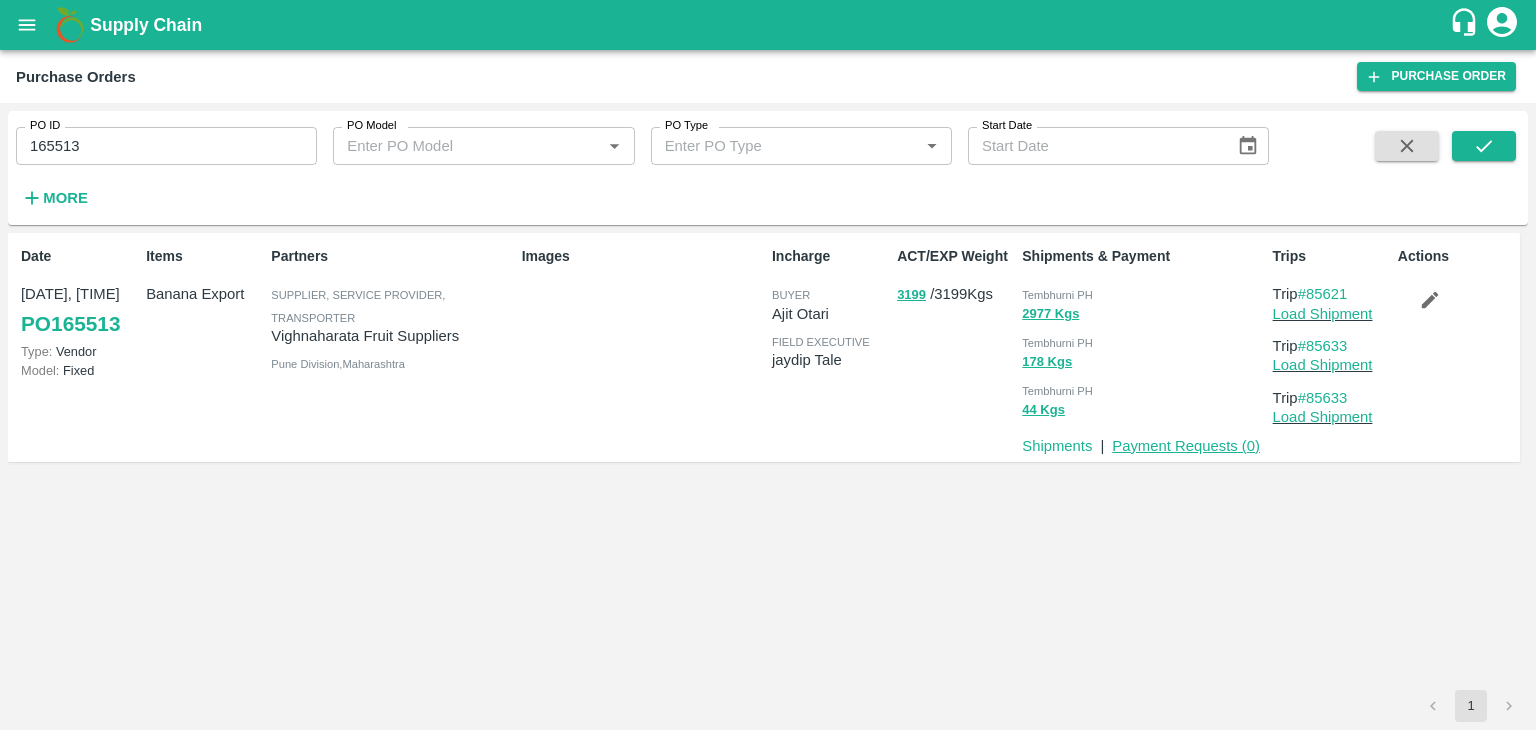 click on "Payment Requests ( 0 )" at bounding box center (1186, 446) 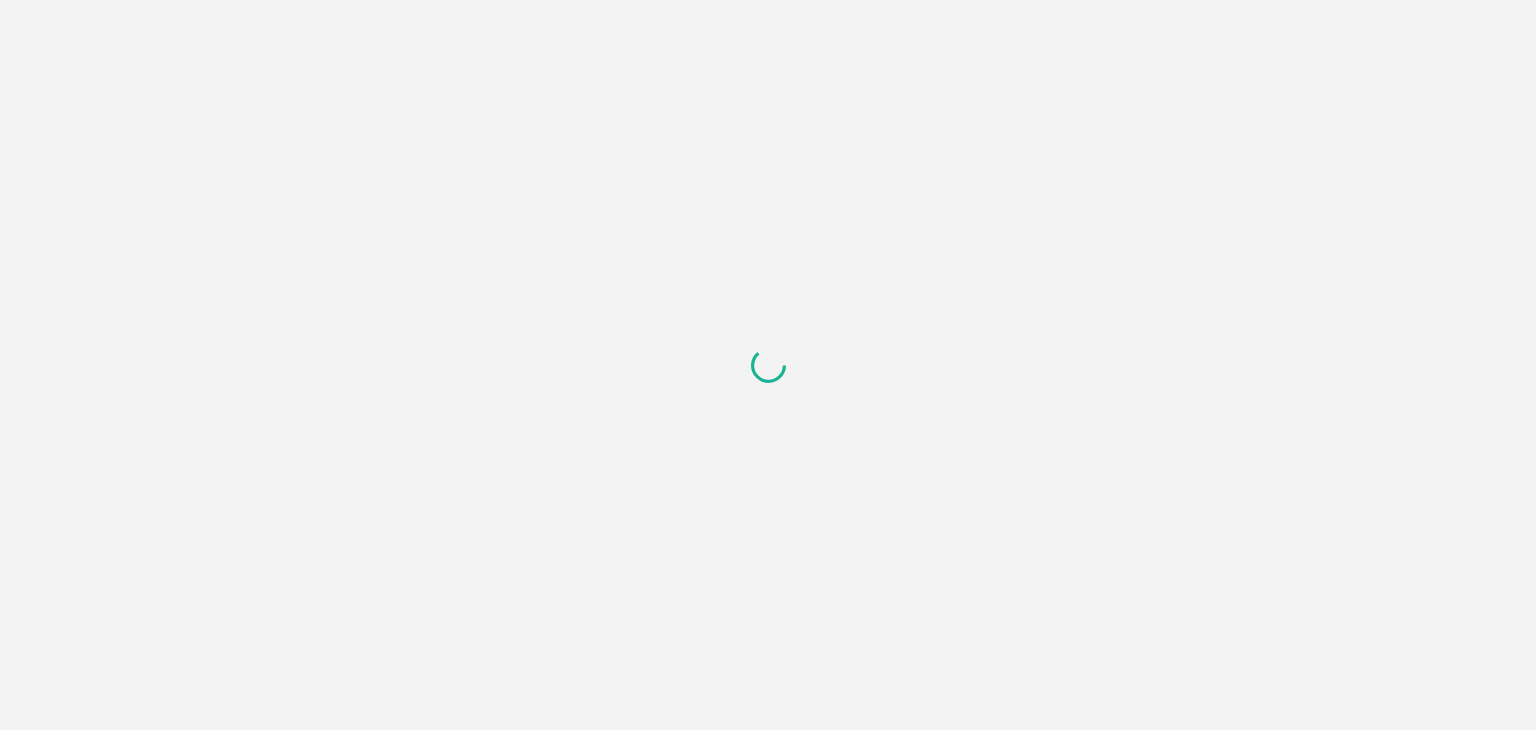 scroll, scrollTop: 0, scrollLeft: 0, axis: both 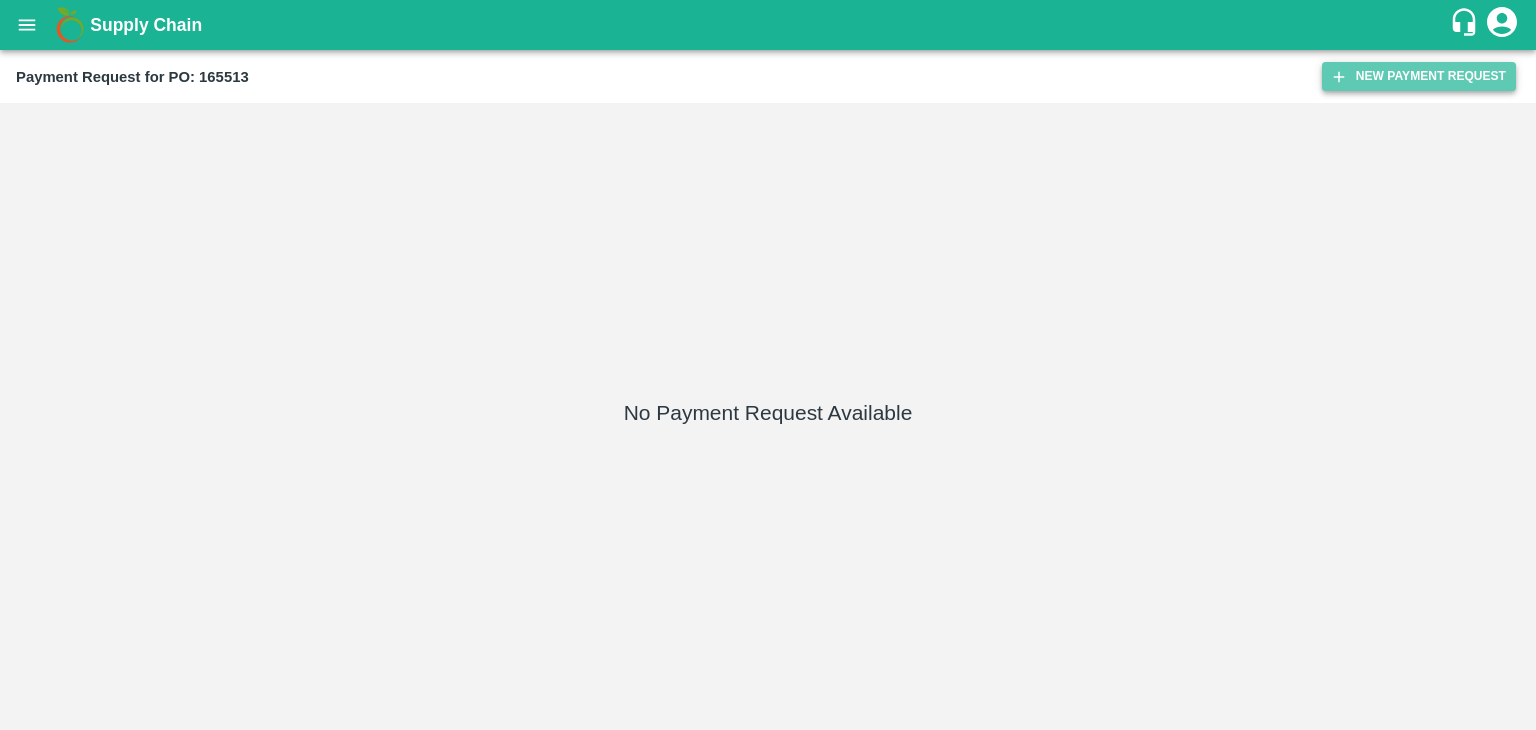 click on "New Payment Request" at bounding box center [1419, 76] 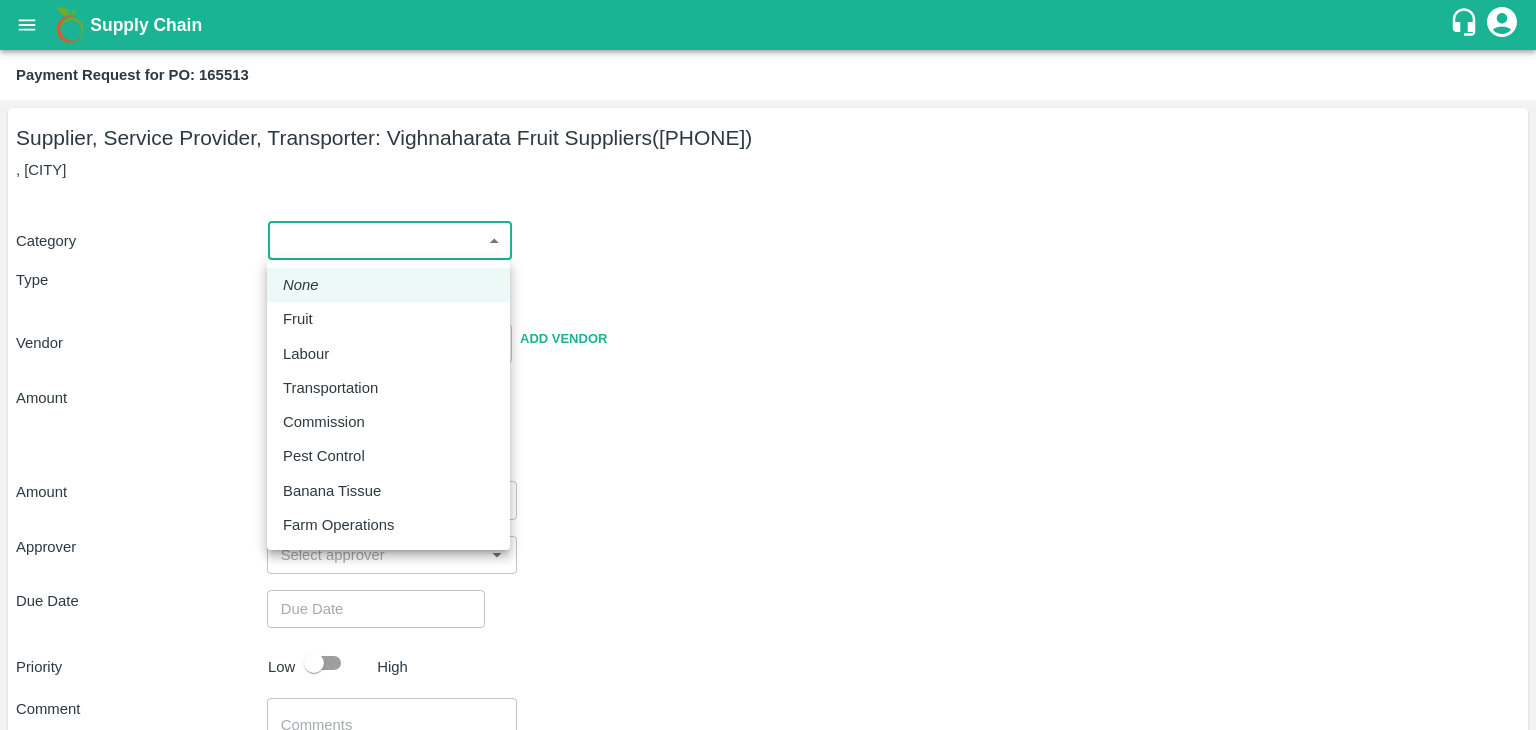 click on "Supply Chain Payment Request for PO: 165513 Supplier, Service Provider, Transporter:    Vighnaharata Fruit Suppliers  ([PHONE]) , [CITY] Category ​ ​ Type Advance Bill Vendor ​ Add Vendor Amount Total value Per Kg ​ Amount ​ Approver ​ Due Date ​  Priority  Low  High Comment x ​ Attach bill Cancel Save Tembhurni PH Nashik CC Shahada Banana Export PH Savda Banana Export PH Nashik Banana CS Vijaykumar Fartade Logout None Fruit Labour Transportation Commission Pest Control Banana Tissue Farm Operations" at bounding box center (768, 365) 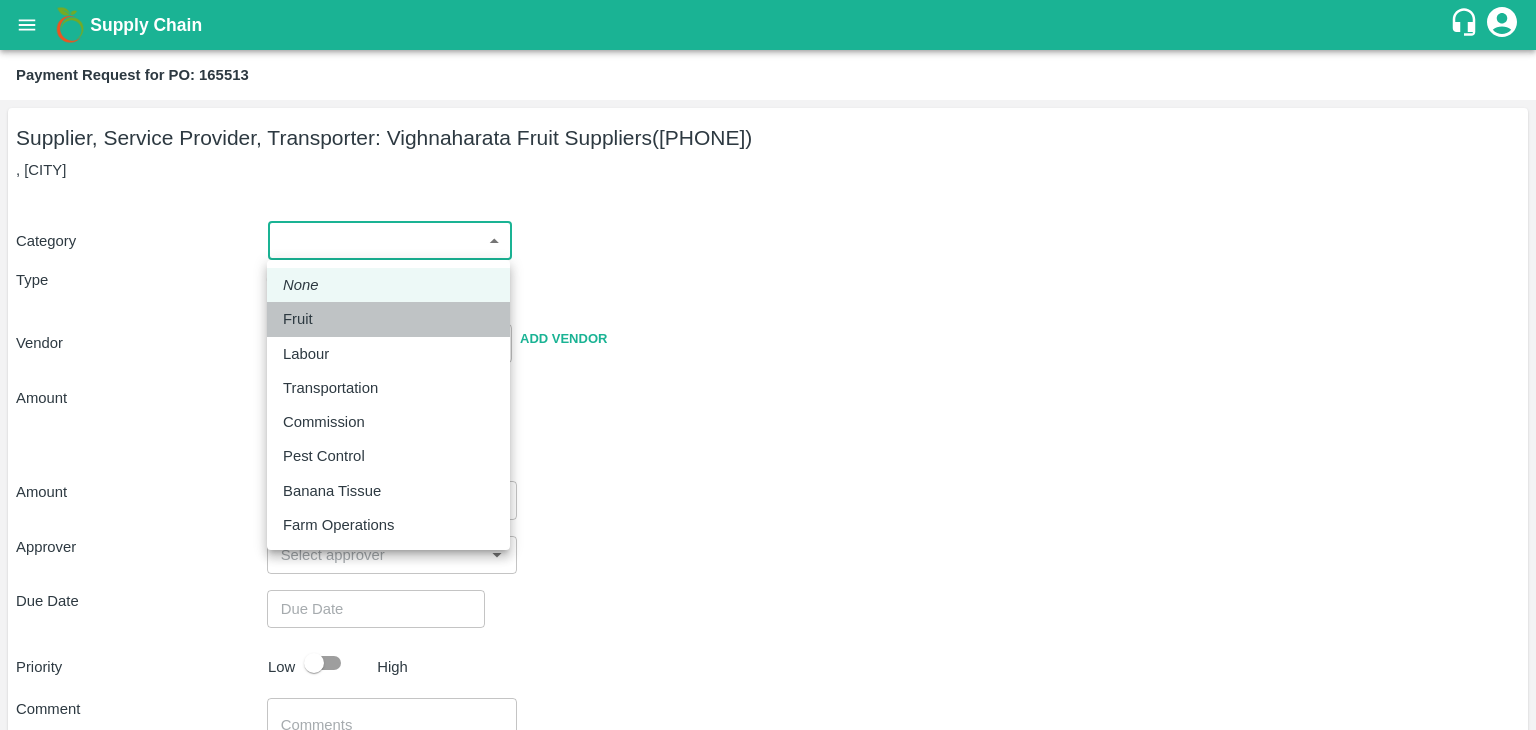 click on "Fruit" at bounding box center [303, 319] 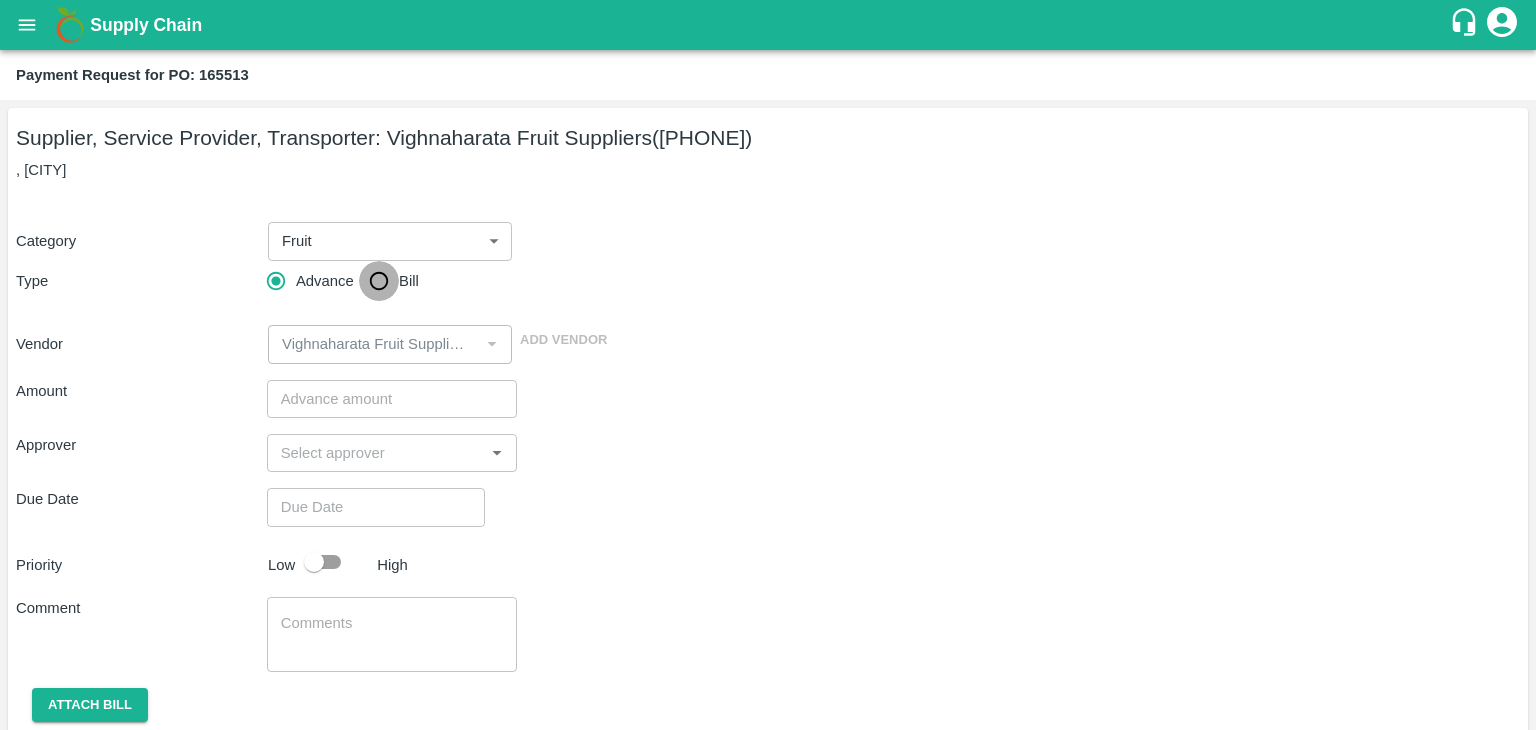click on "Bill" at bounding box center [379, 281] 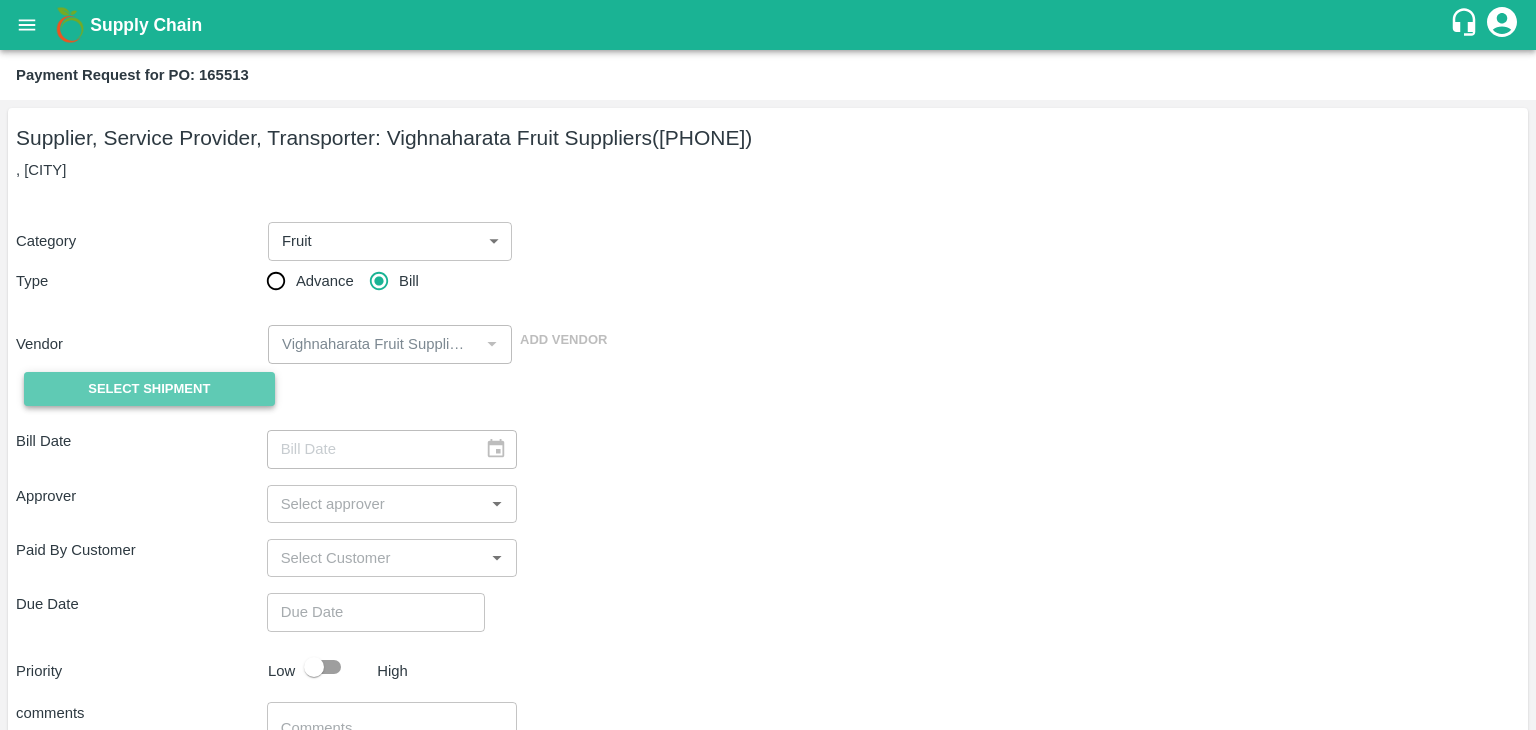 click on "Select Shipment" at bounding box center [149, 389] 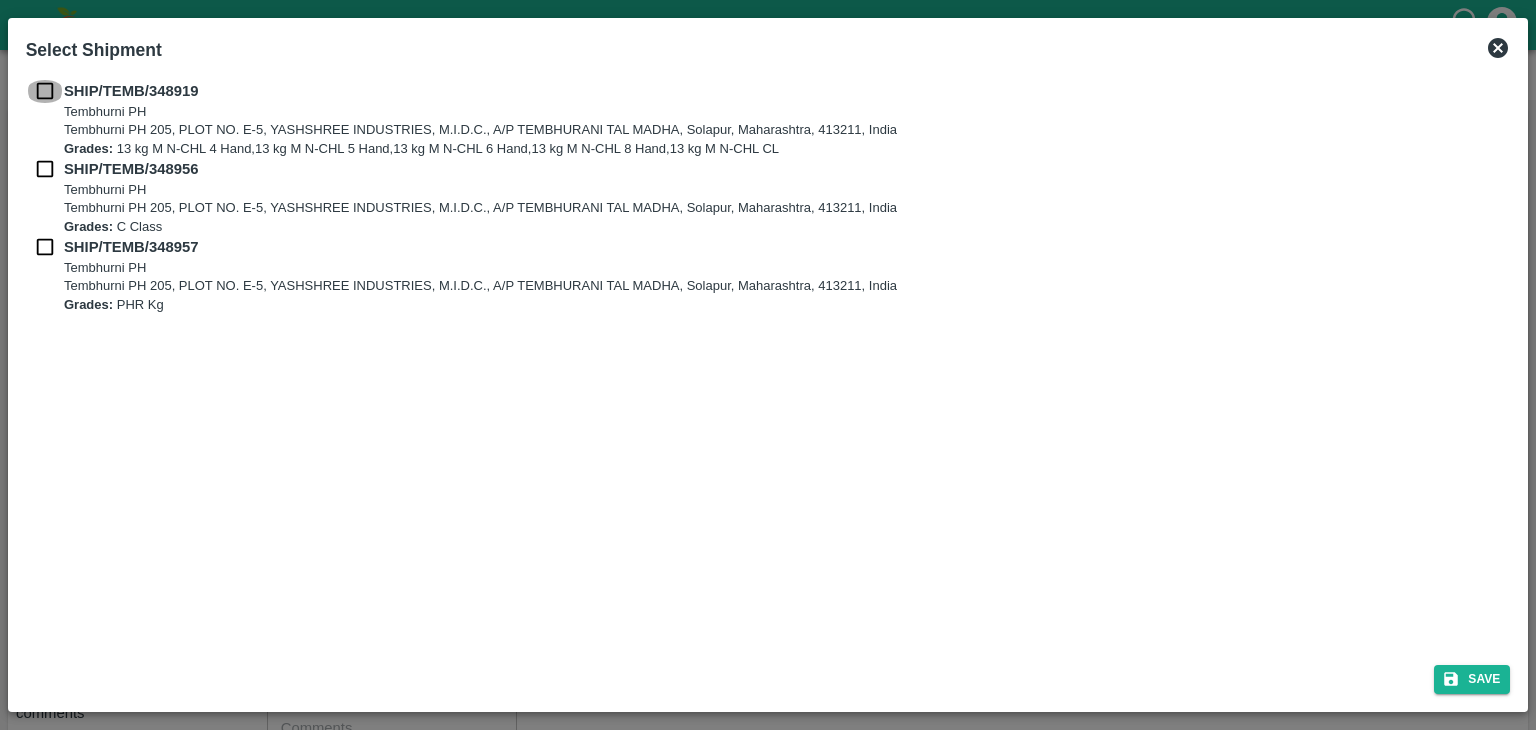 click at bounding box center [45, 91] 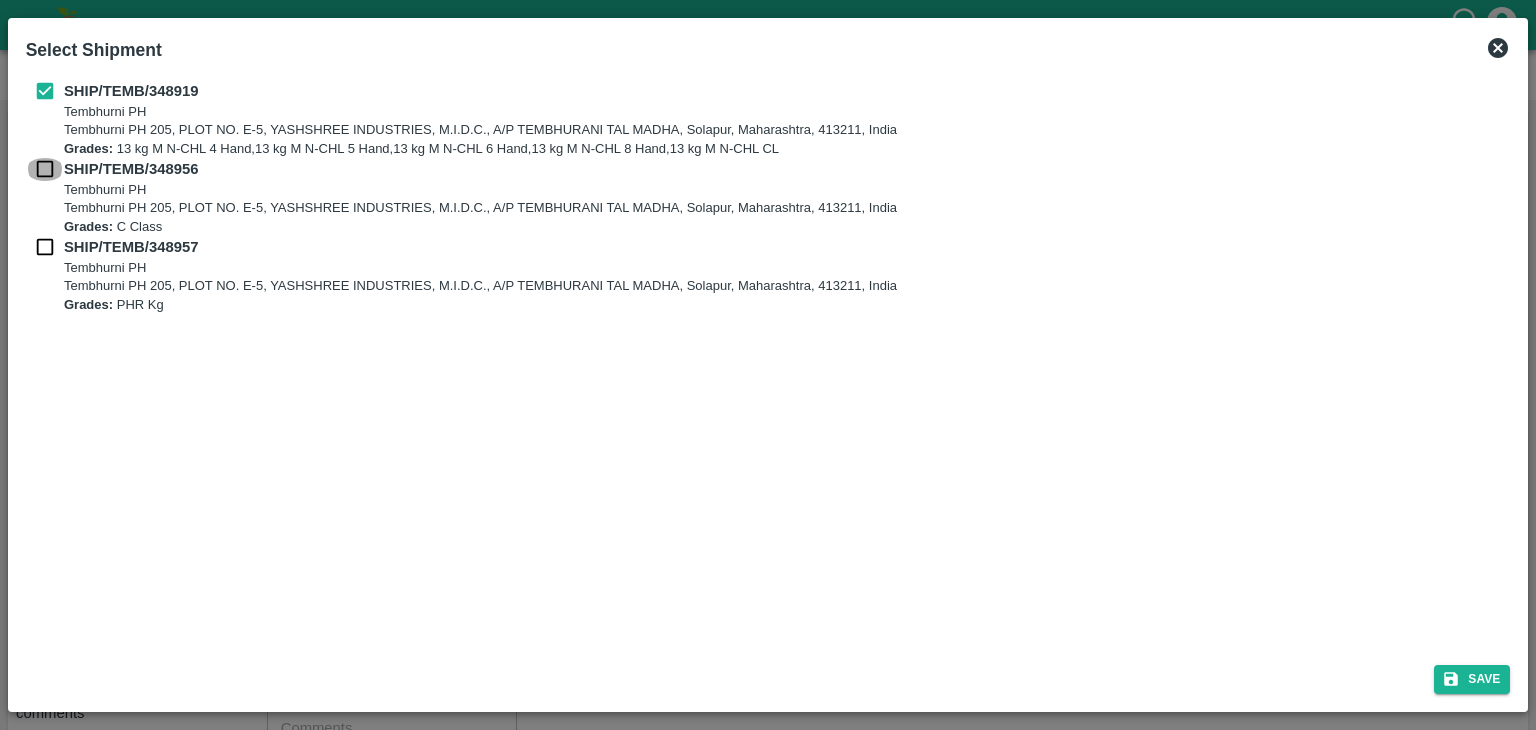 click at bounding box center [45, 169] 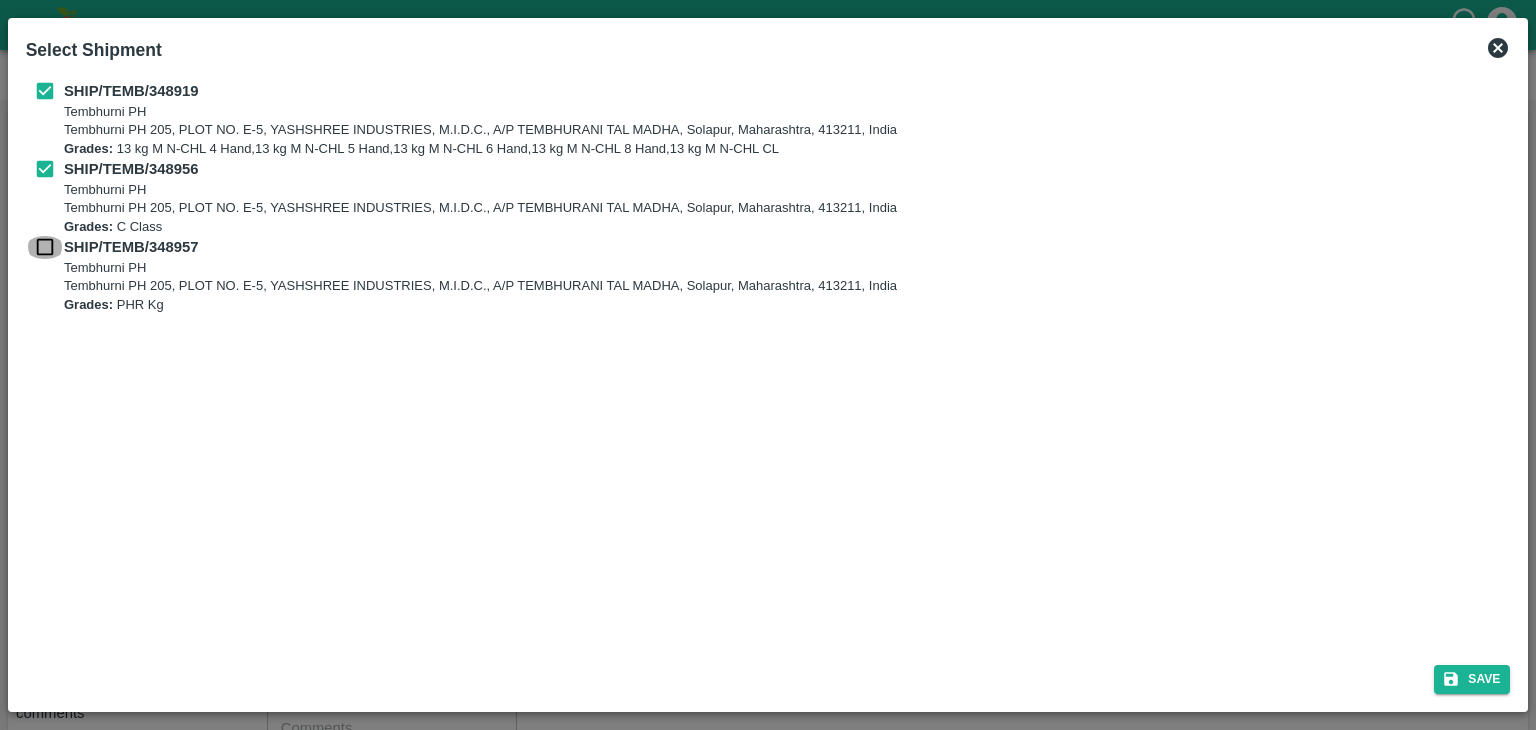 click at bounding box center (45, 247) 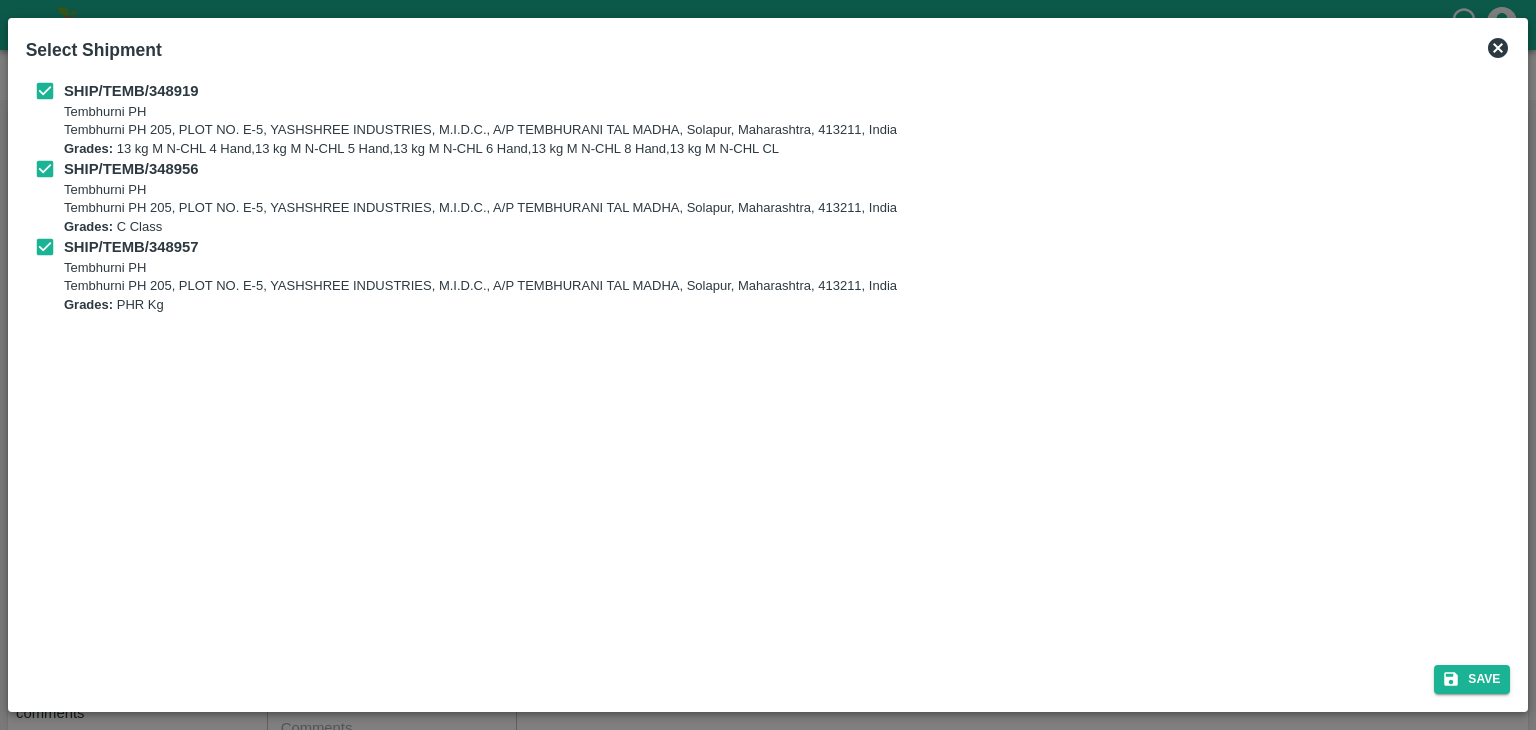 click on "Save" at bounding box center [768, 675] 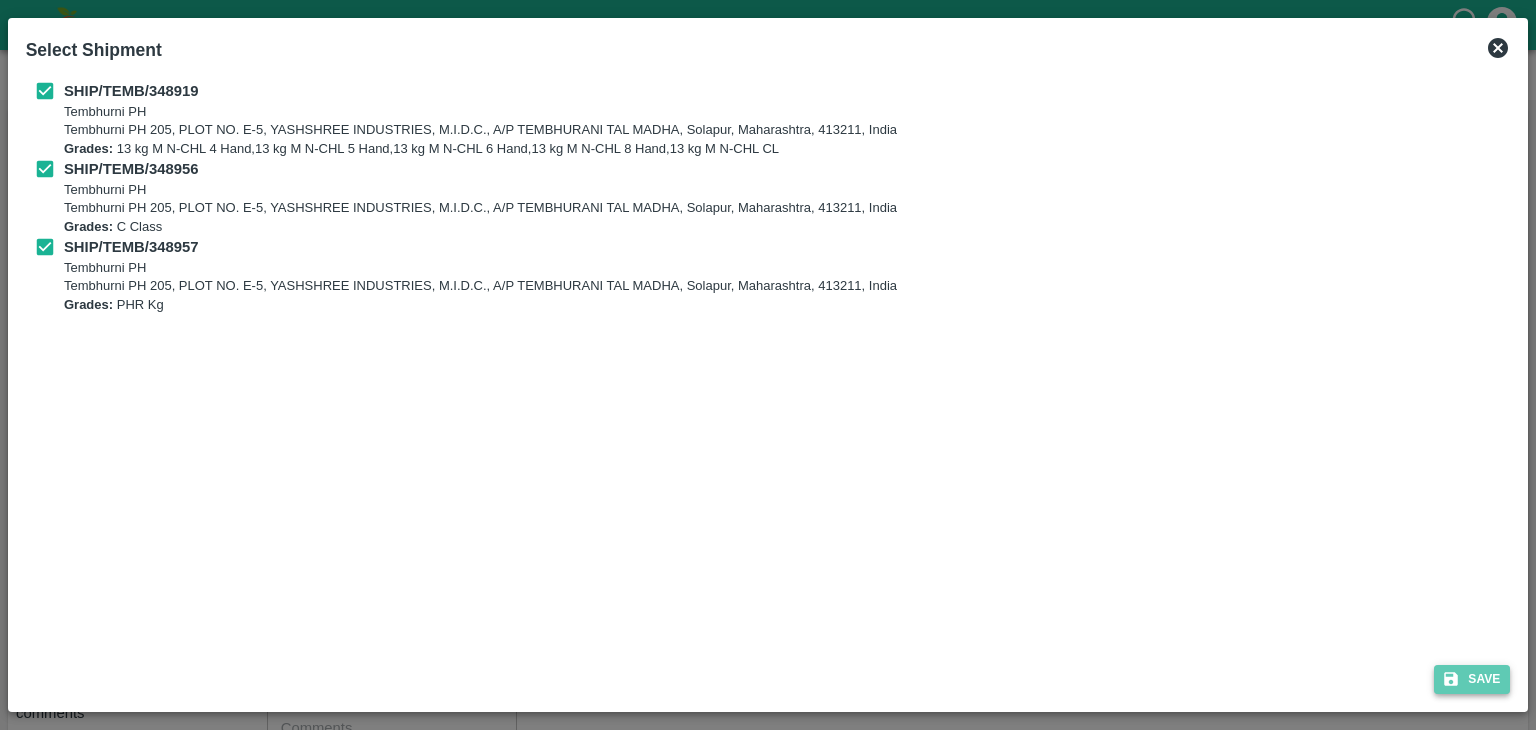 click on "Save" at bounding box center [1472, 679] 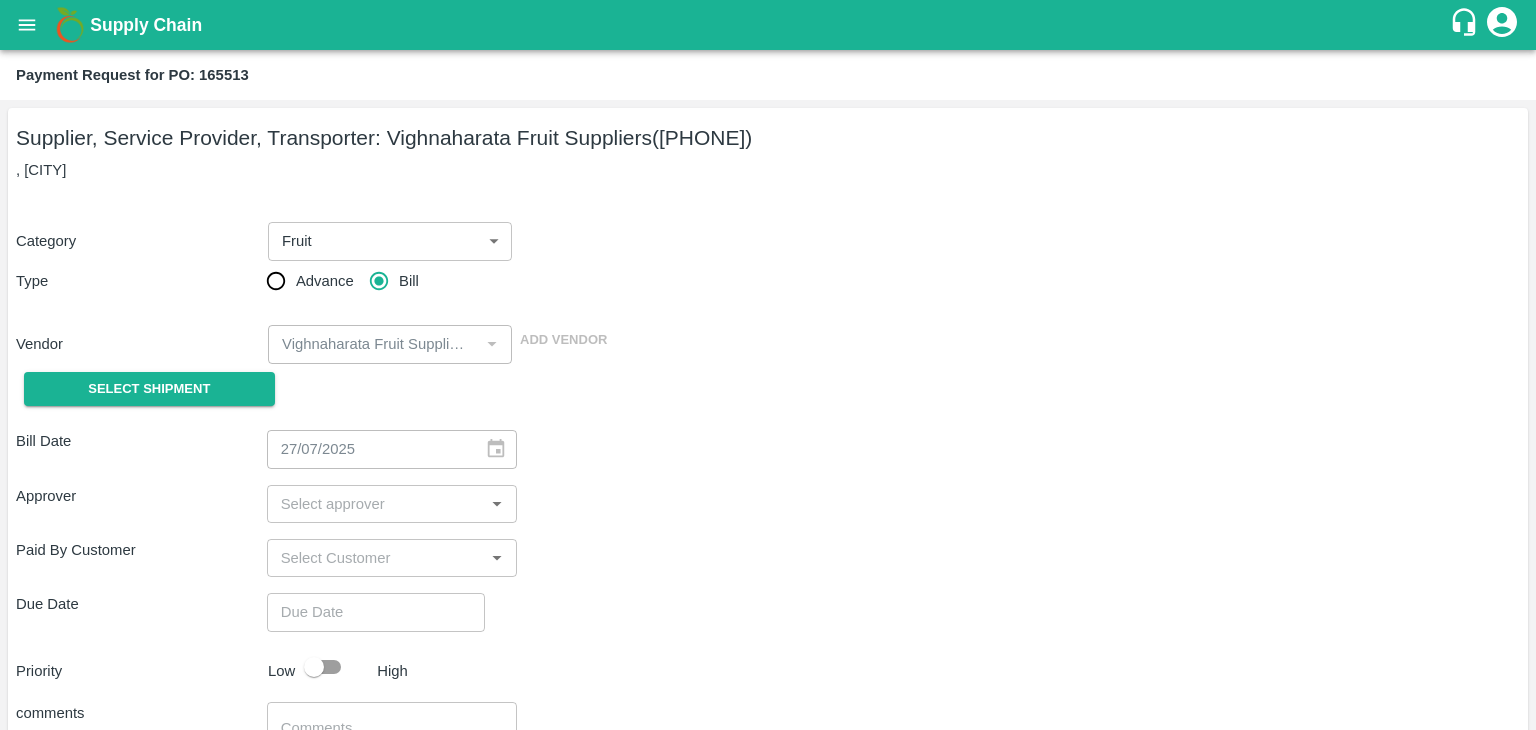 type on "27/07/2025" 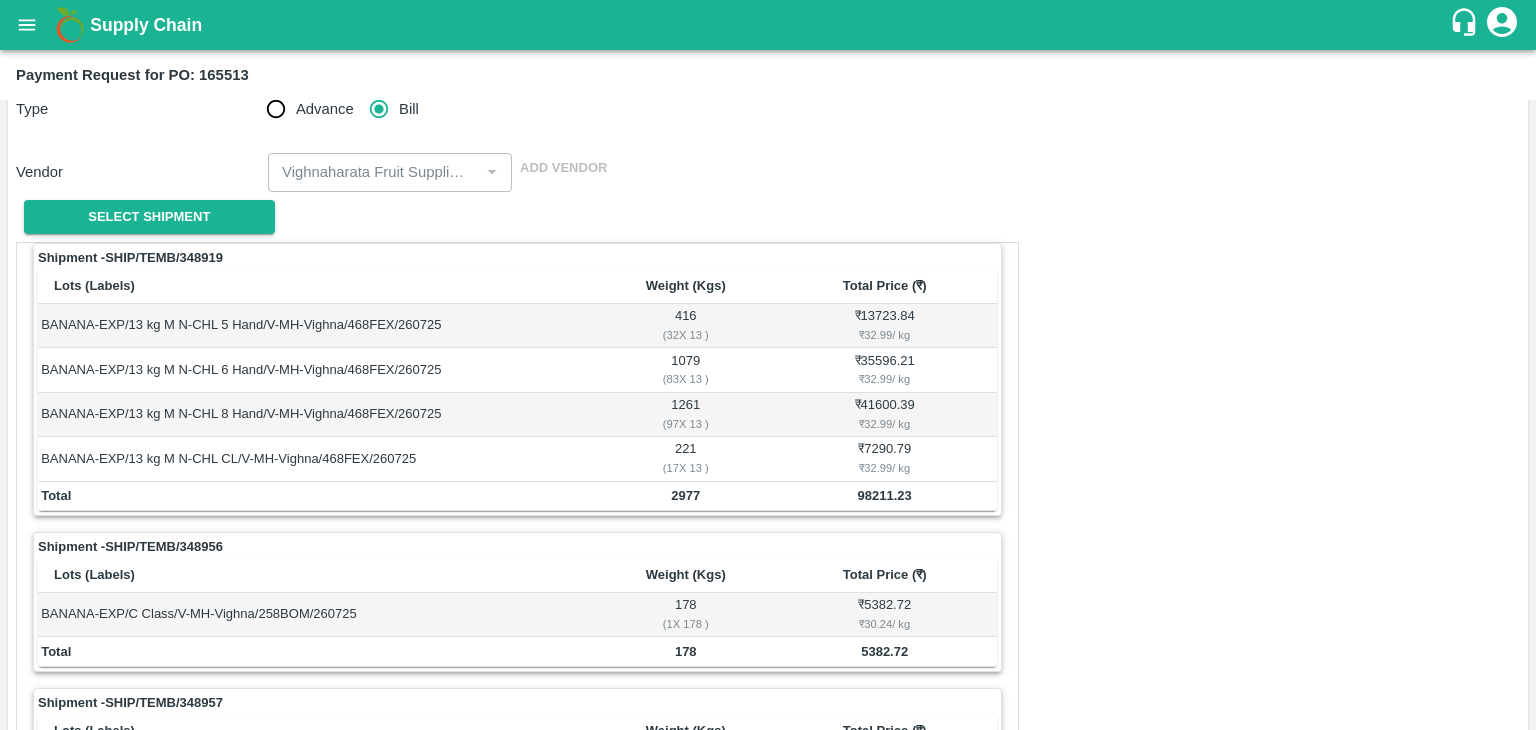 scroll, scrollTop: 936, scrollLeft: 0, axis: vertical 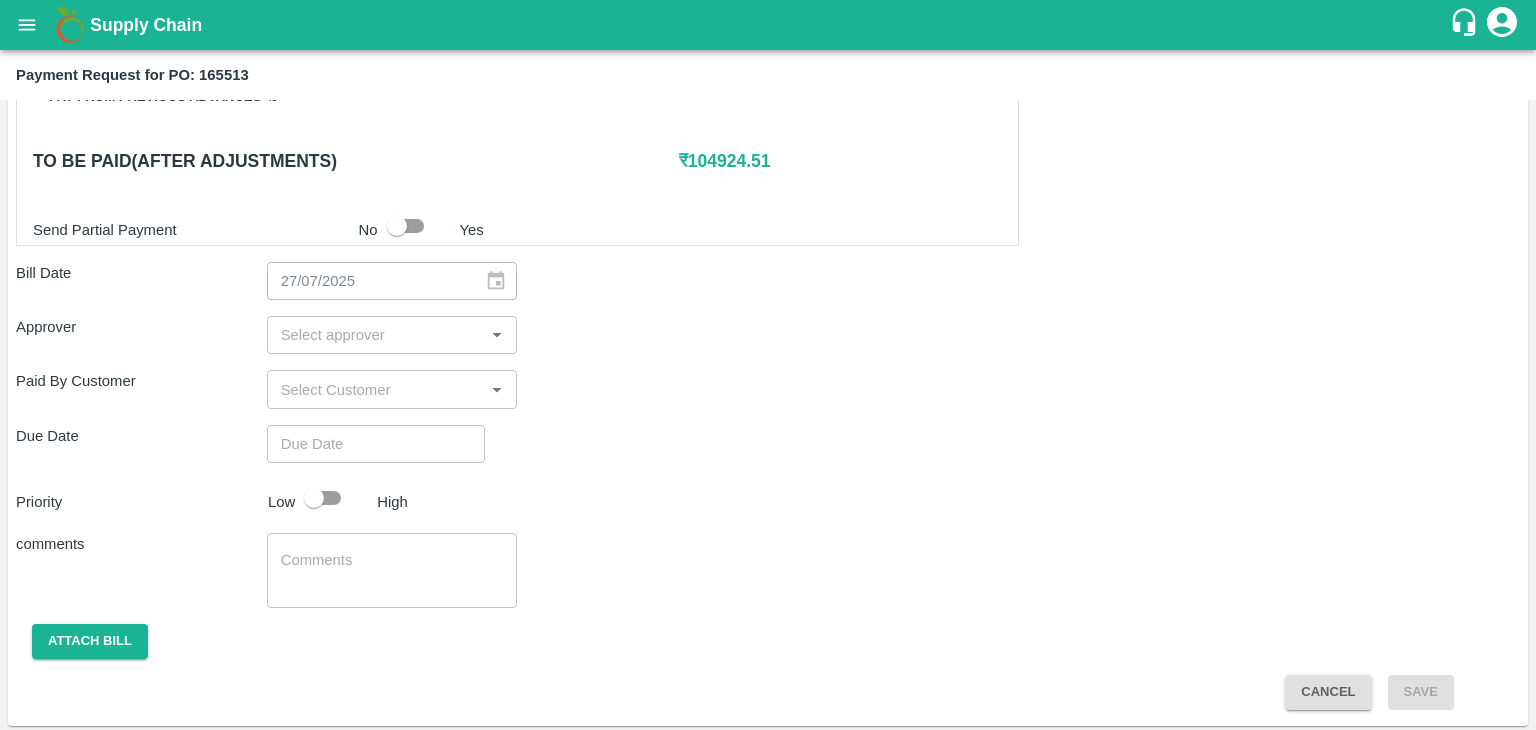 click at bounding box center (376, 335) 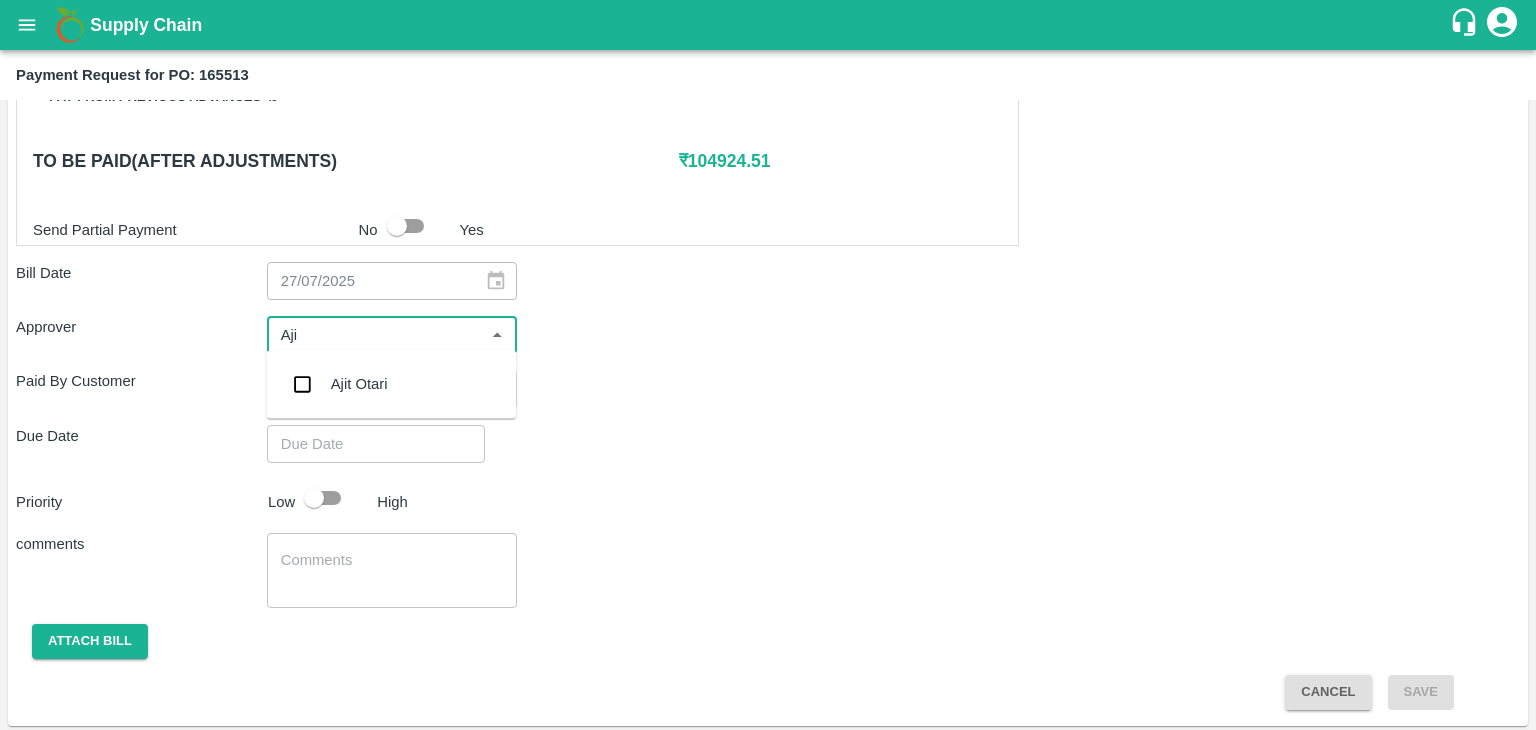 type on "Ajit" 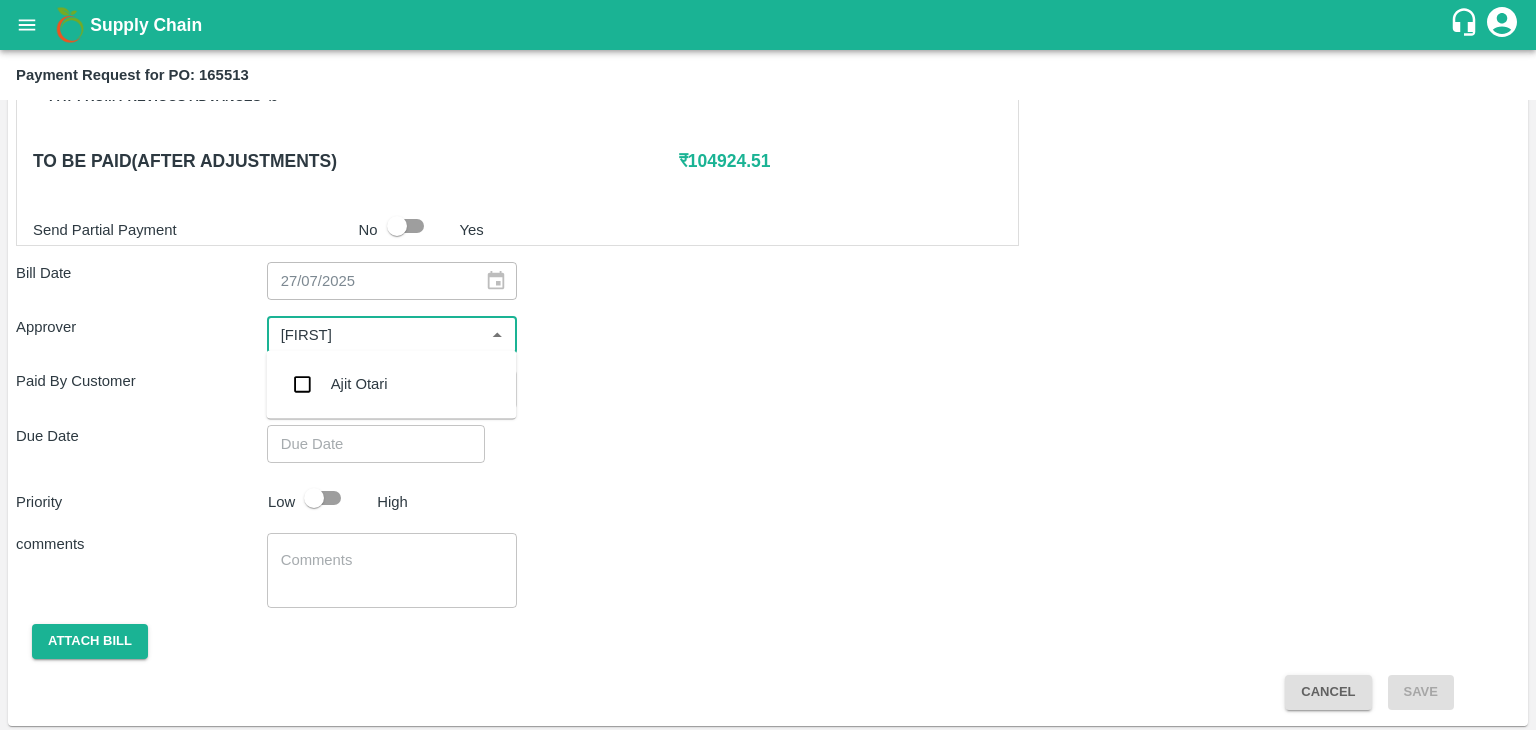 click on "Ajit Otari" at bounding box center (391, 384) 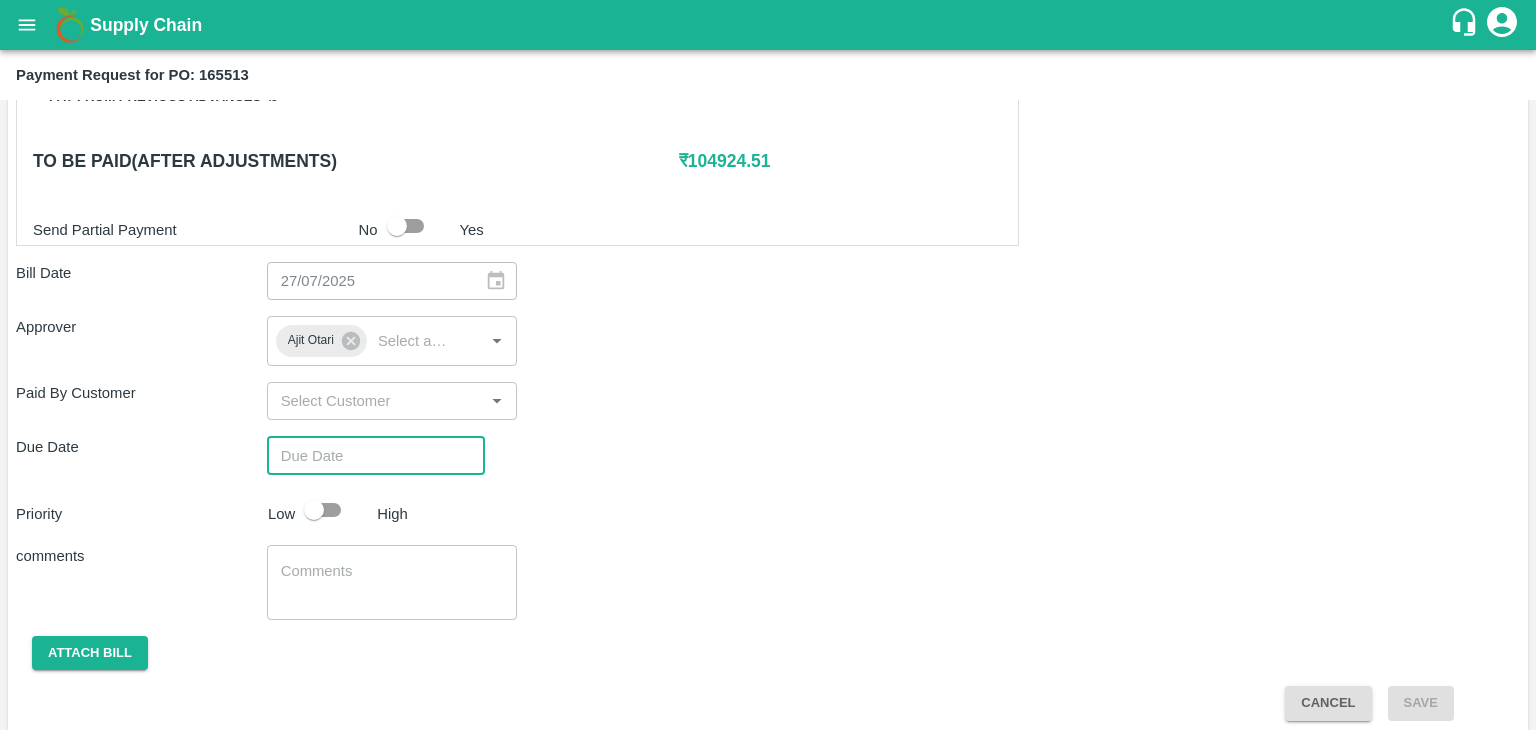 type on "DD/MM/YYYY hh:mm aa" 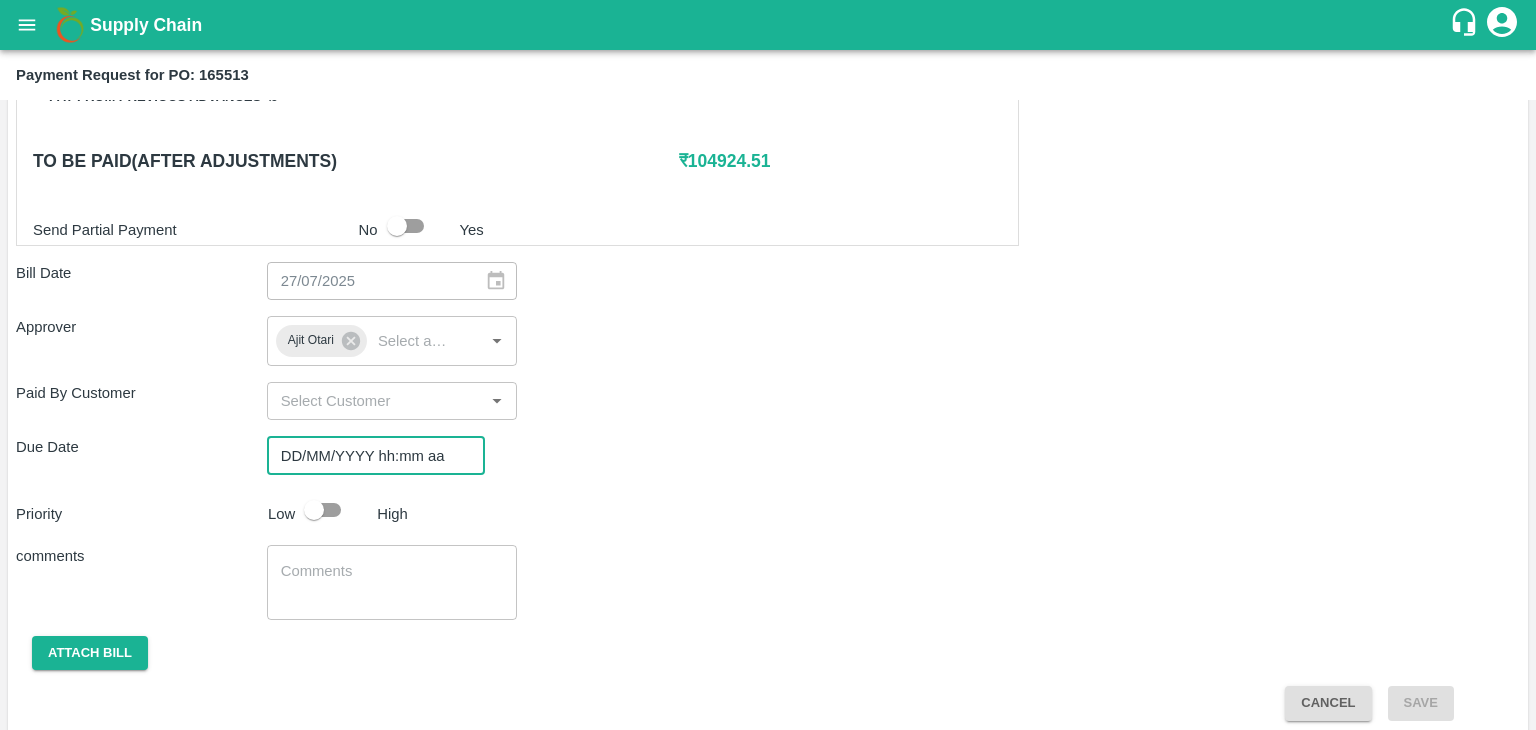 click on "DD/MM/YYYY hh:mm aa" at bounding box center [369, 455] 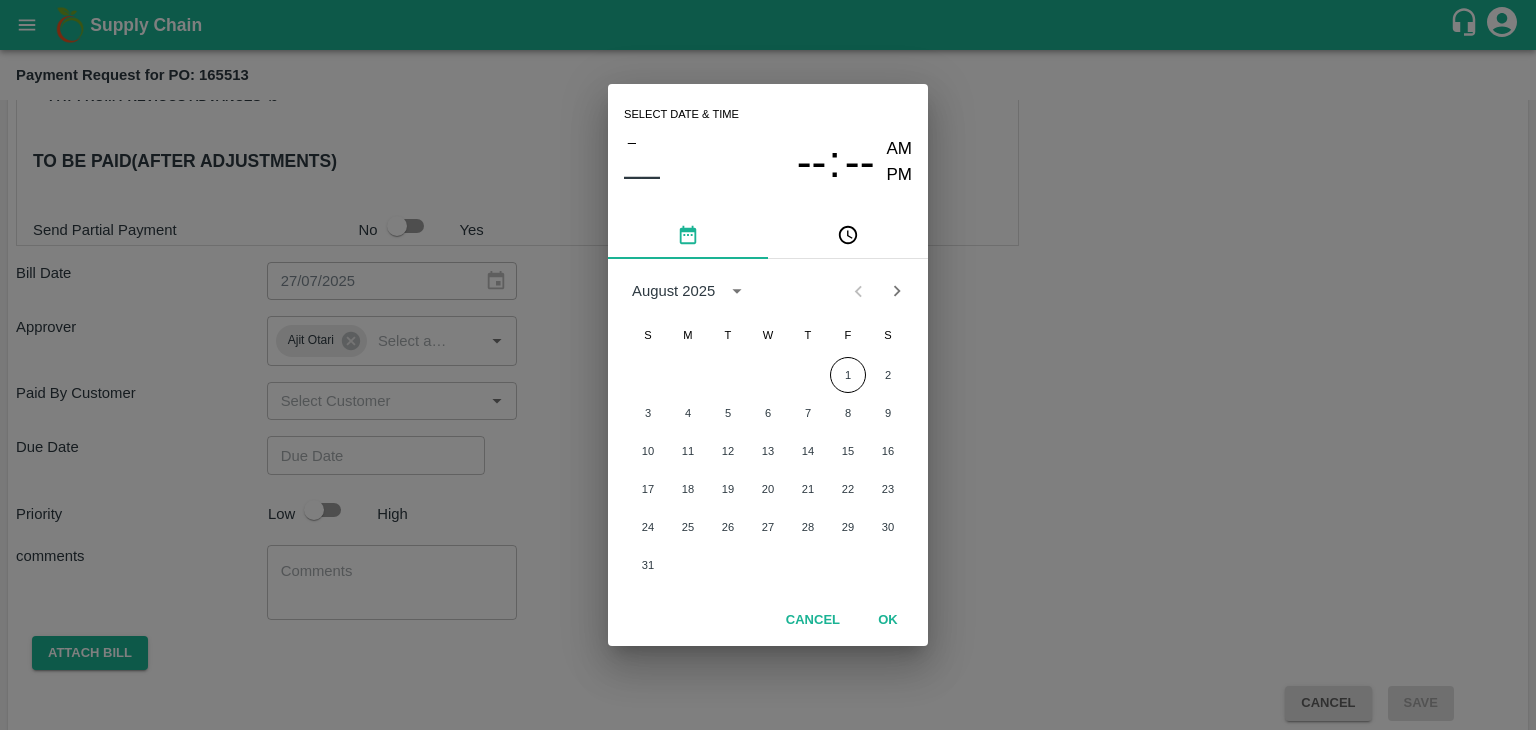 click on "1 2 3 4 5 6 7 8 9 10 11 12 13 14 15 16 17 18 19 20 21 22 23 24 25 26 27 28 29 30 31" at bounding box center (768, 470) 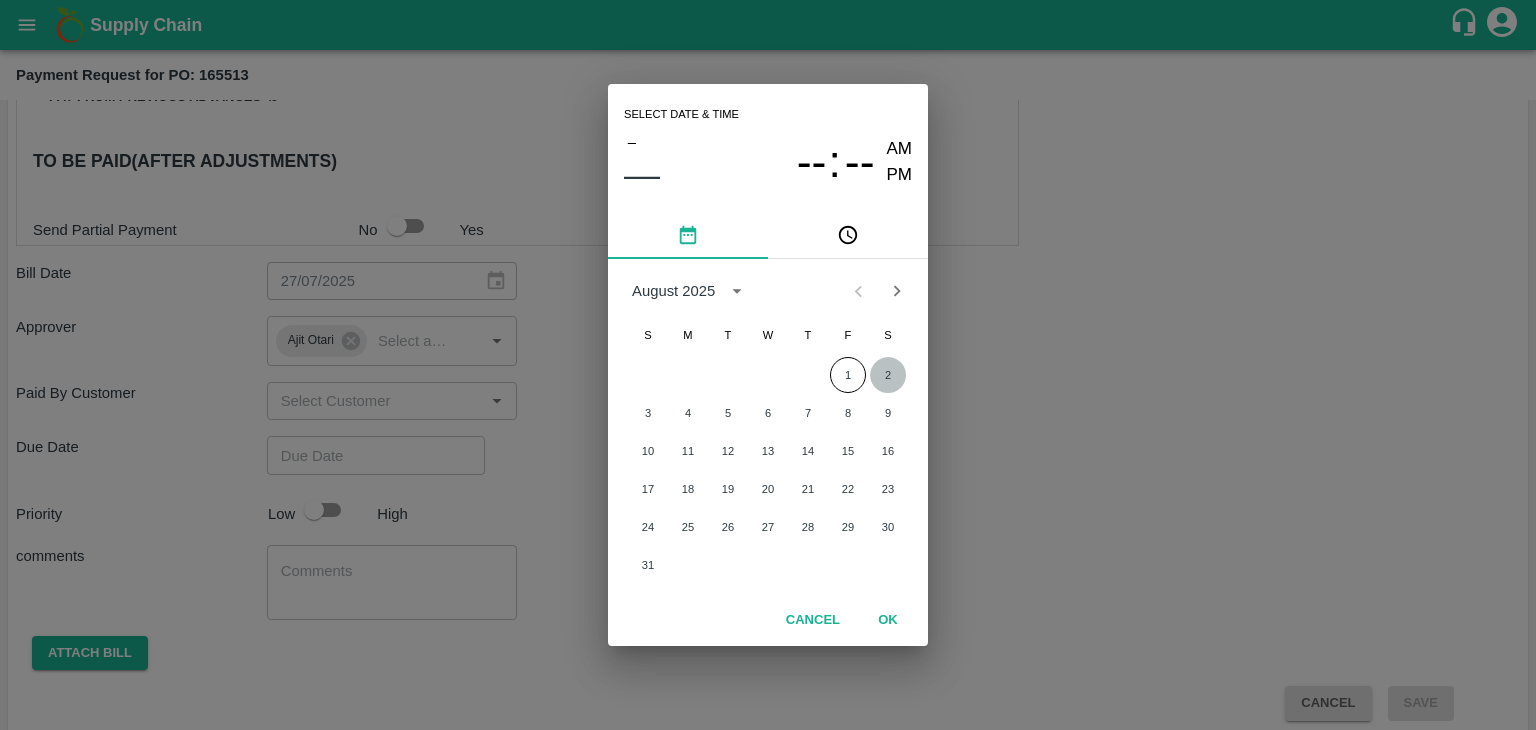 click on "2" at bounding box center (888, 375) 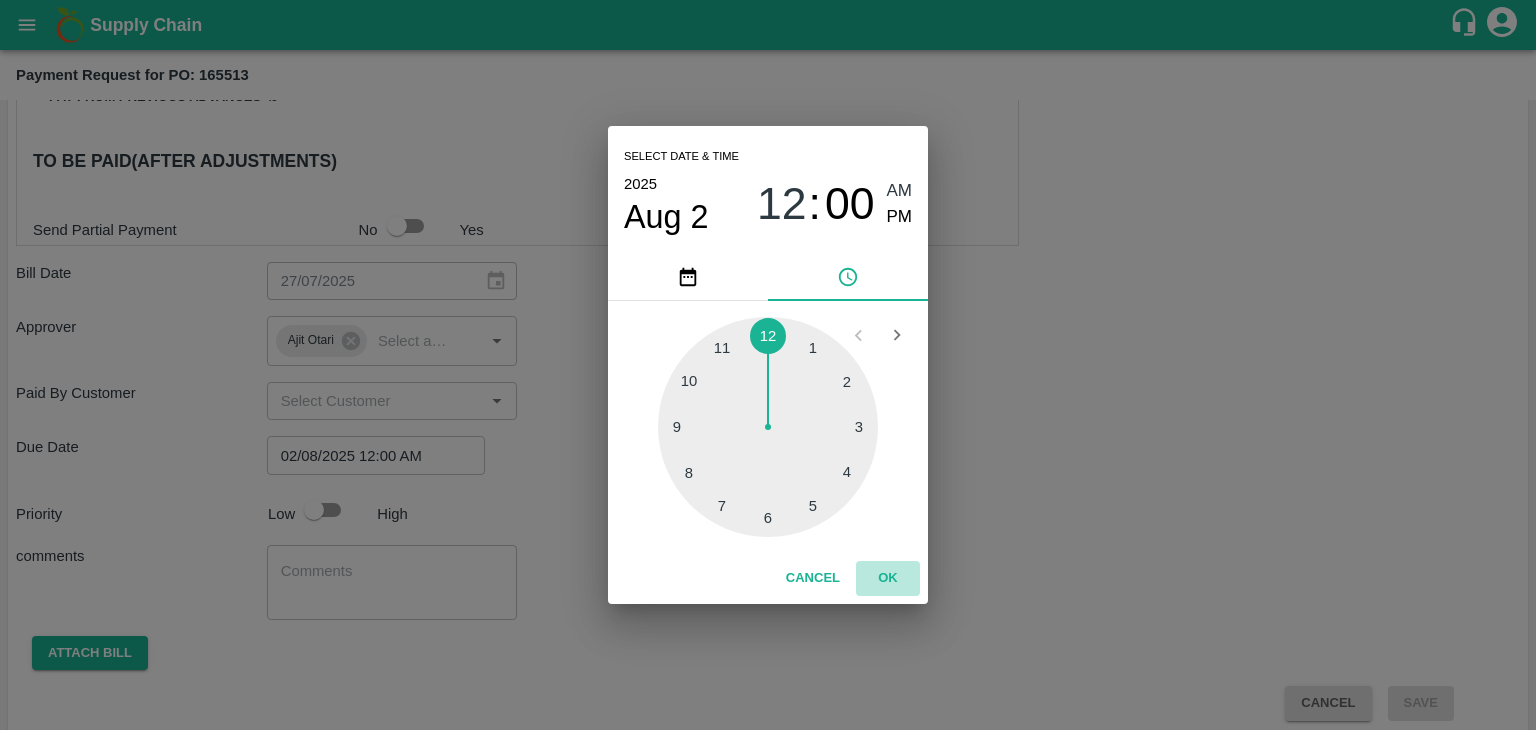 click on "OK" at bounding box center [888, 578] 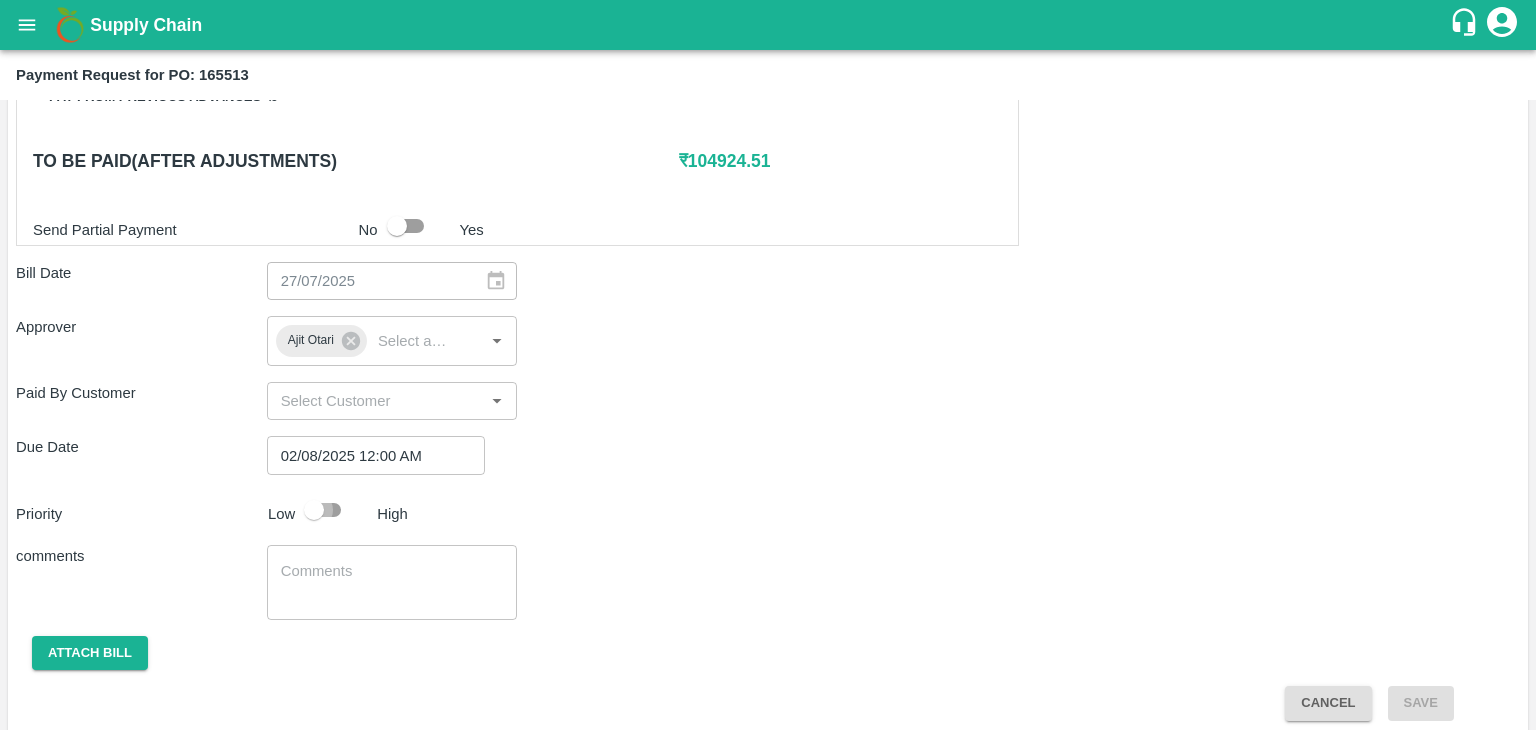 click at bounding box center [314, 510] 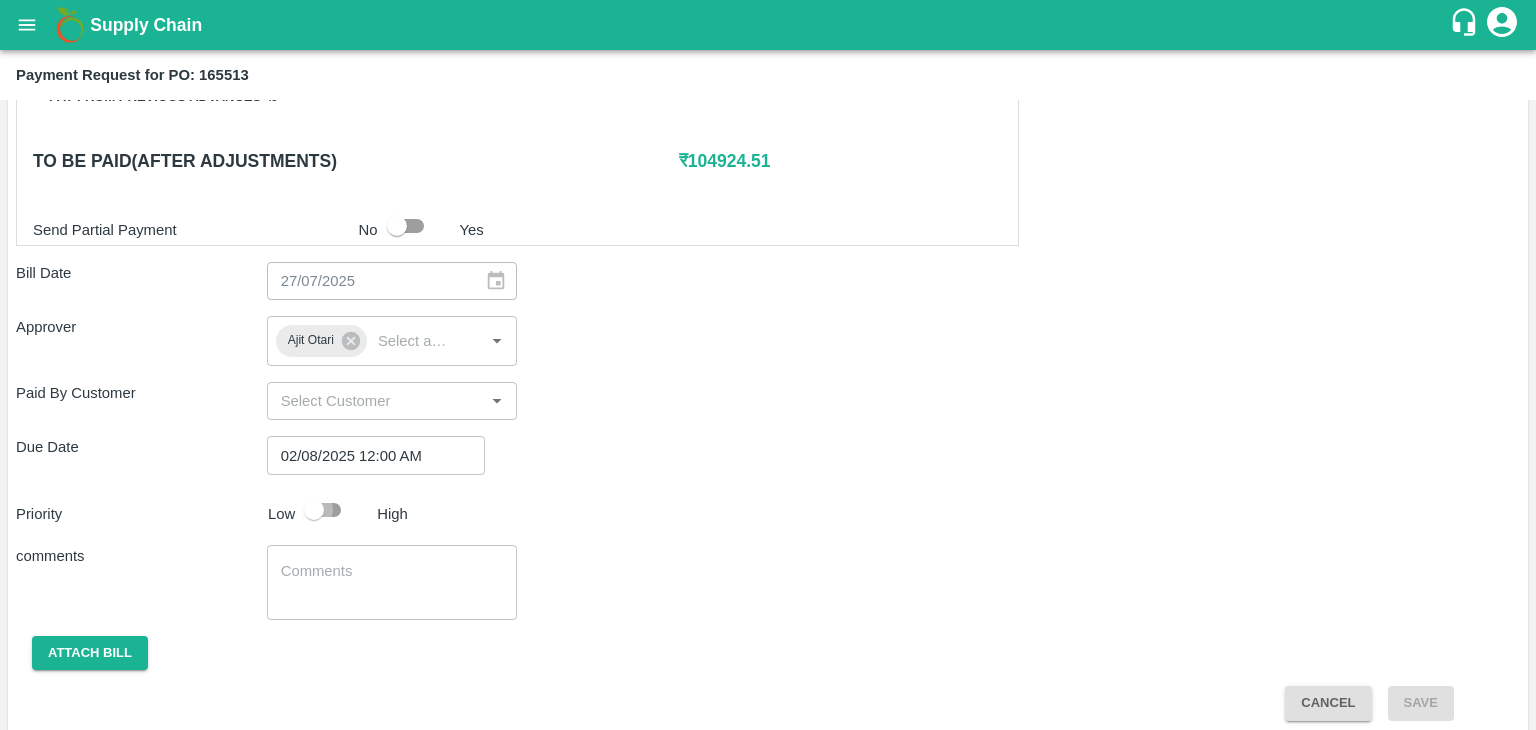 checkbox on "true" 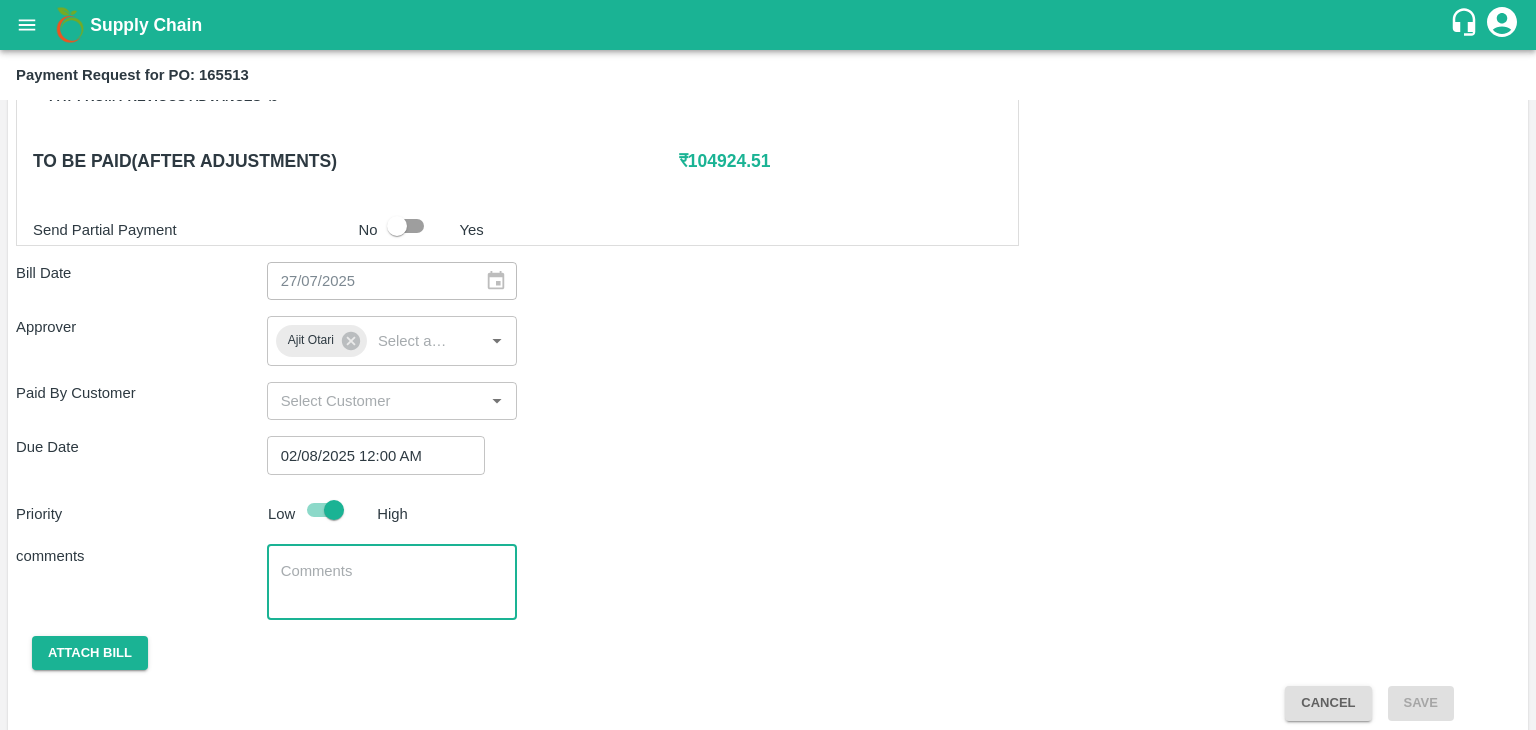 click at bounding box center [392, 582] 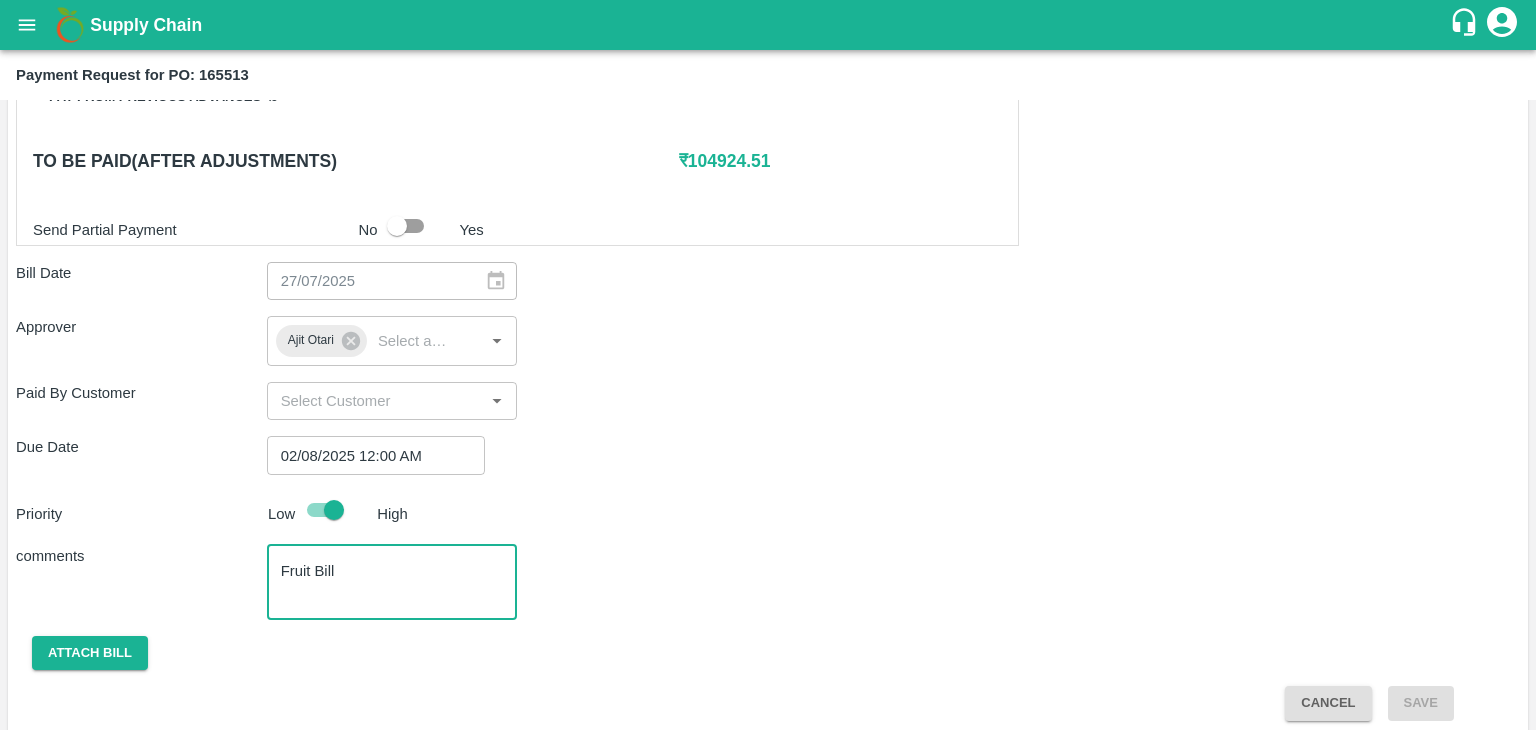 scroll, scrollTop: 948, scrollLeft: 0, axis: vertical 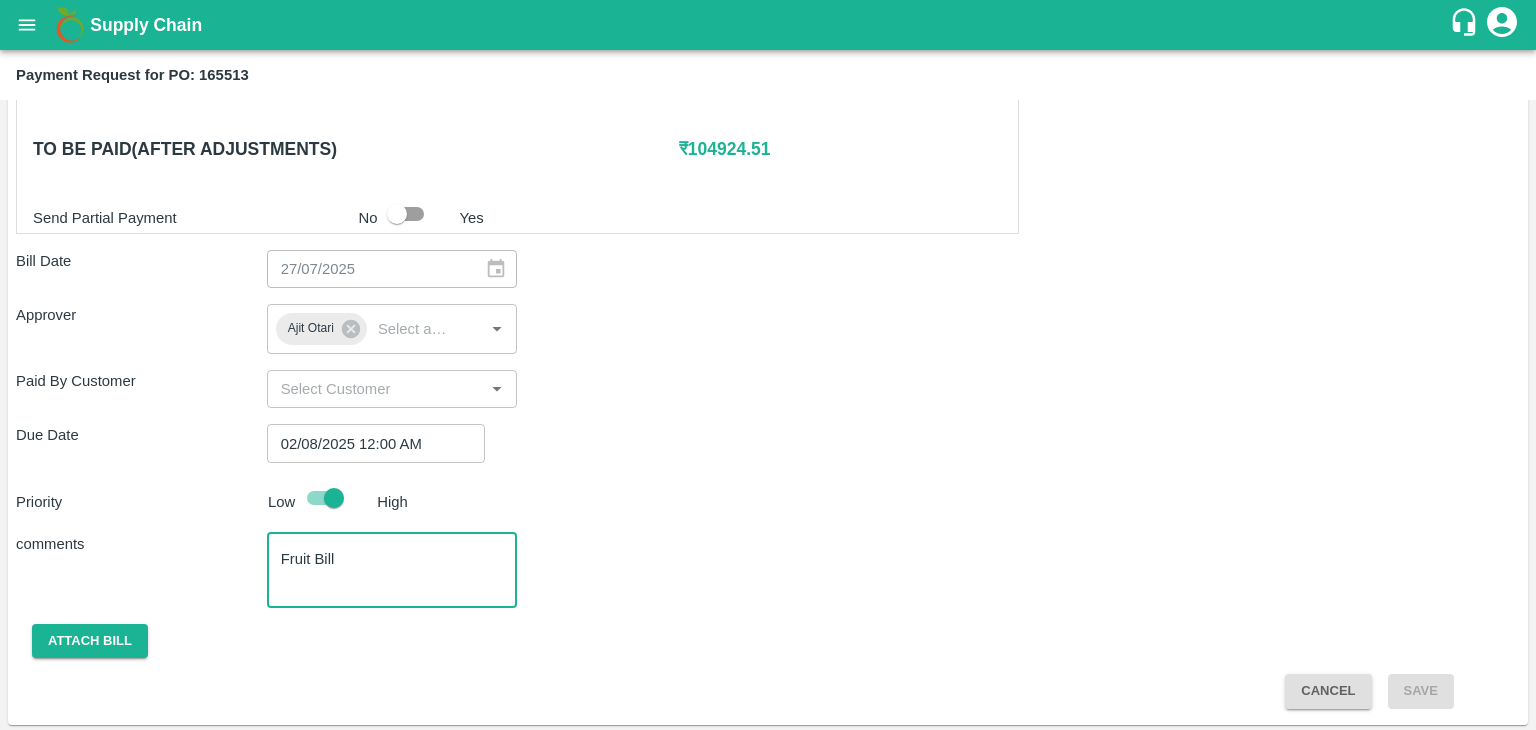 type on "Fruit Bill" 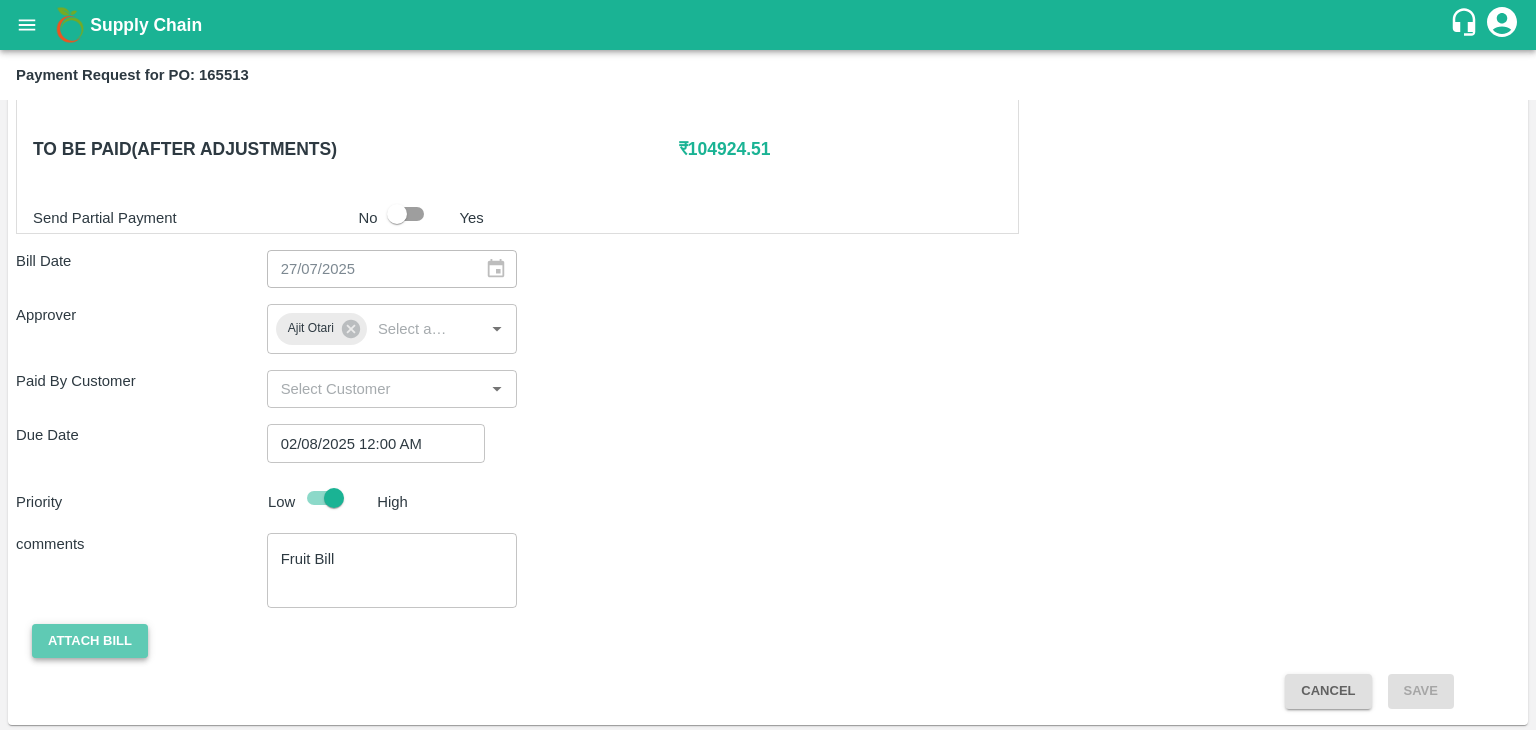 click on "Attach bill" at bounding box center [90, 641] 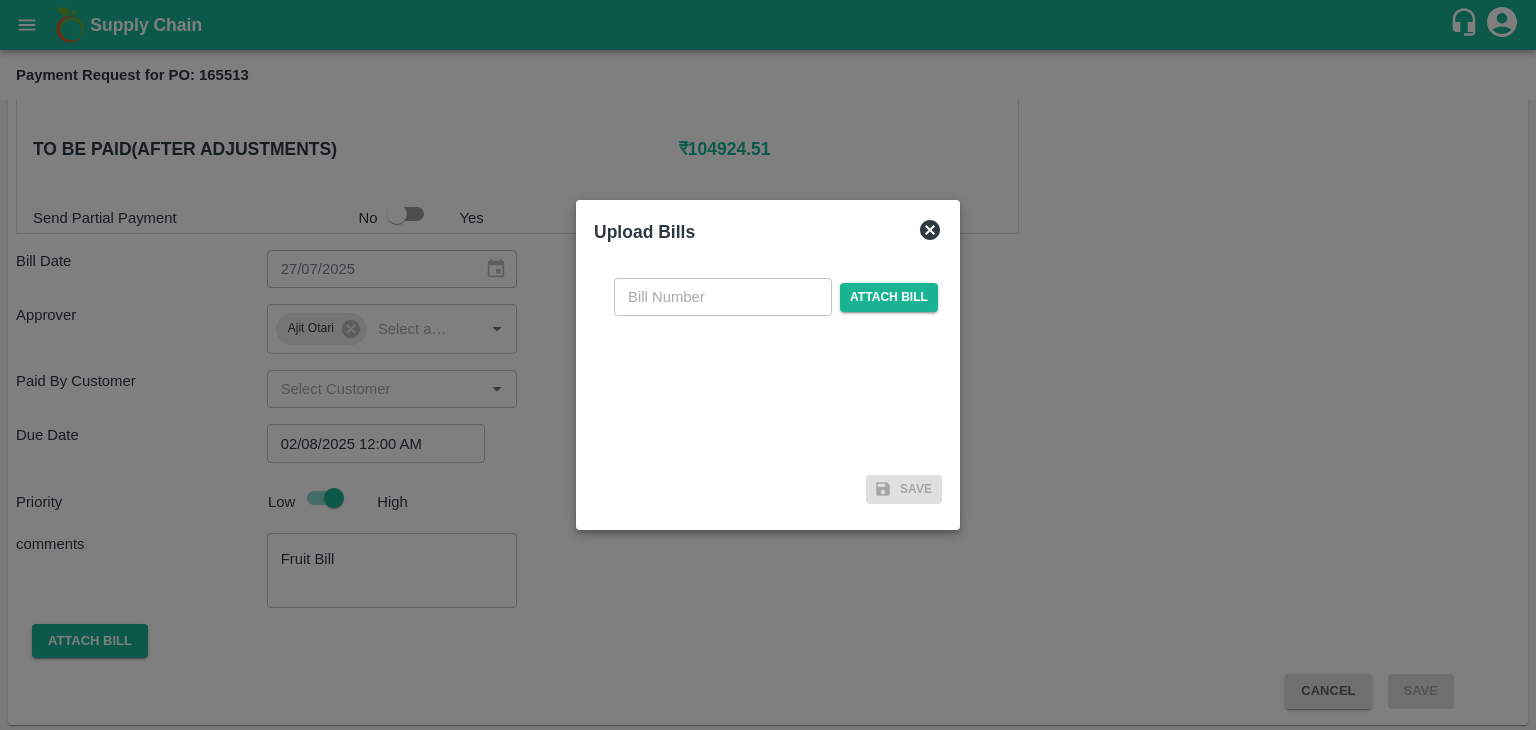 click at bounding box center [723, 297] 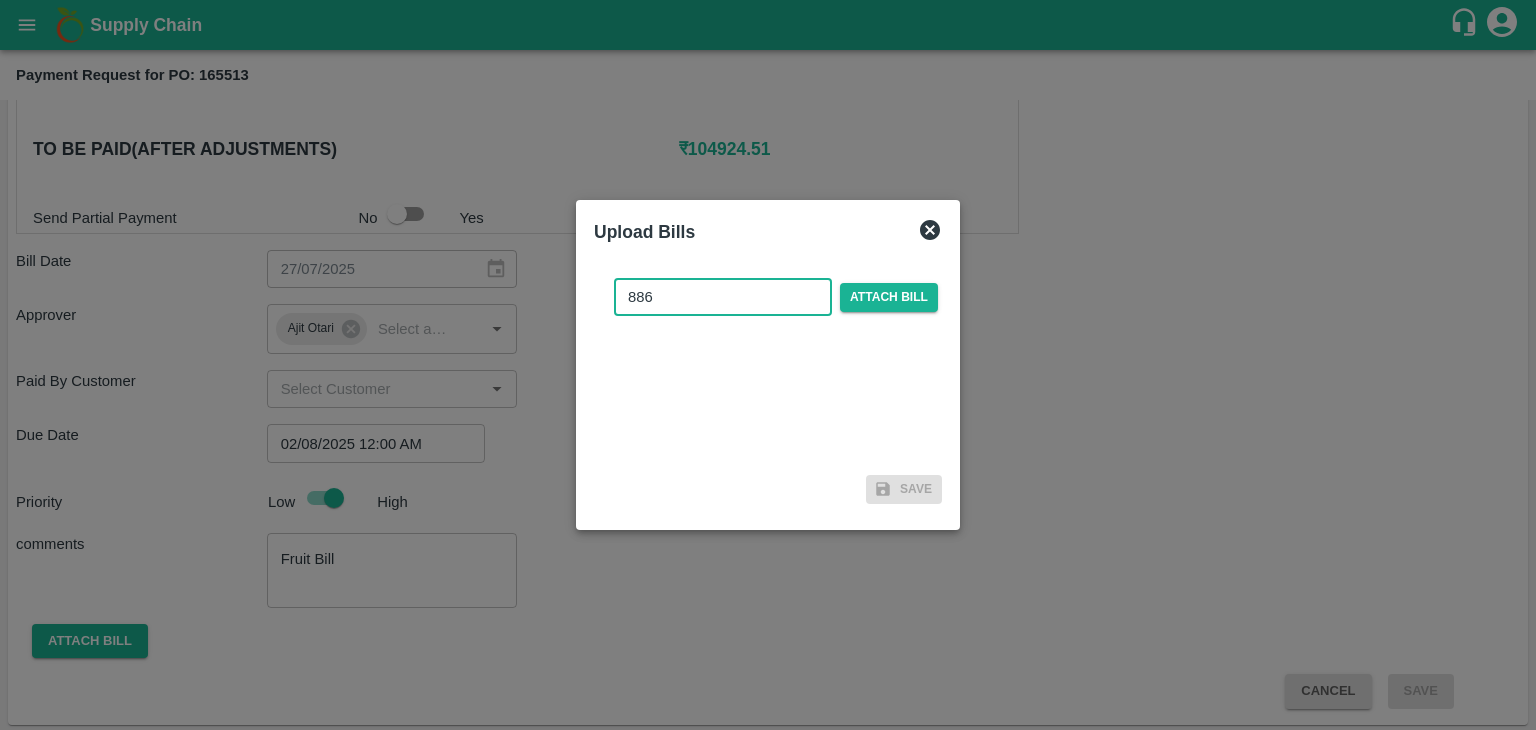type on "886" 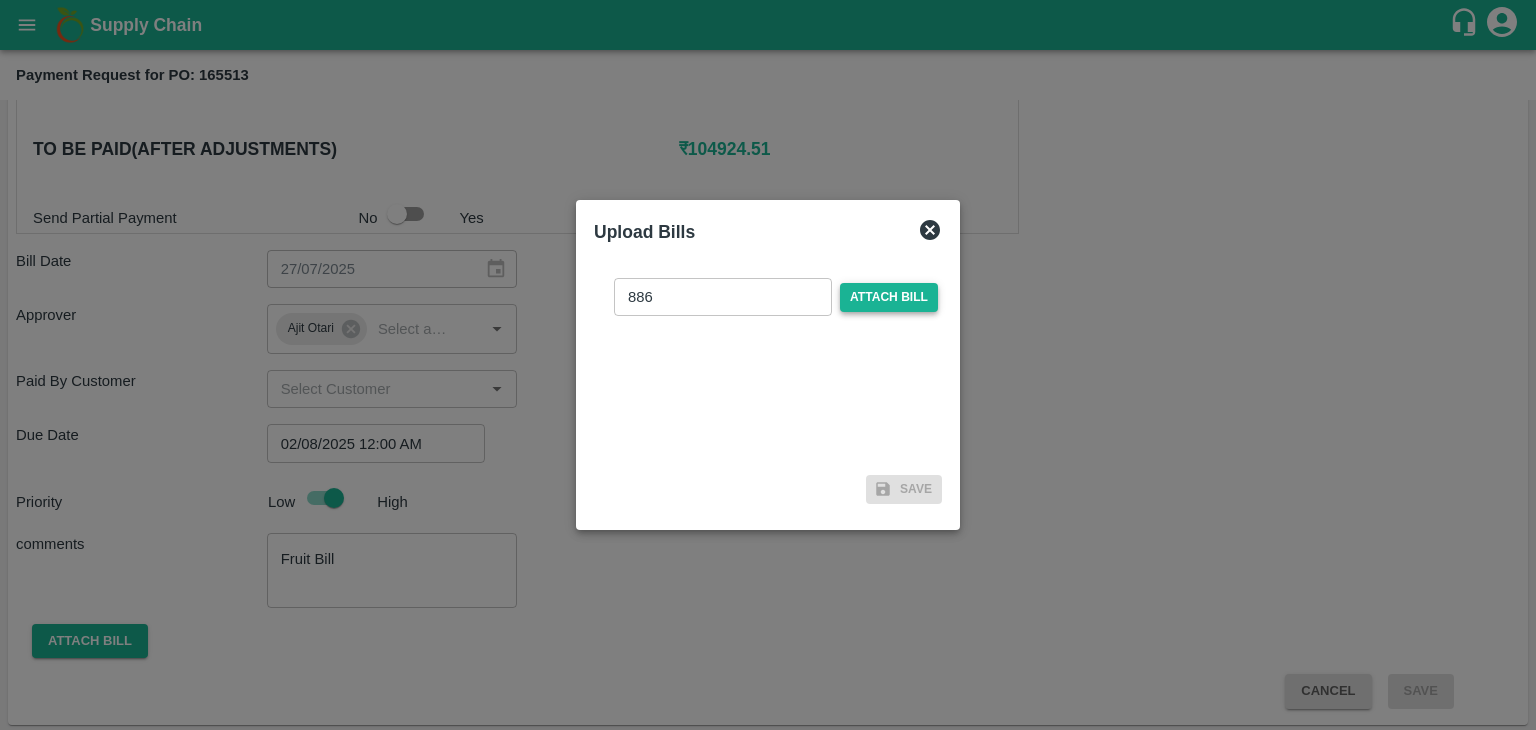 drag, startPoint x: 877, startPoint y: 322, endPoint x: 898, endPoint y: 286, distance: 41.677334 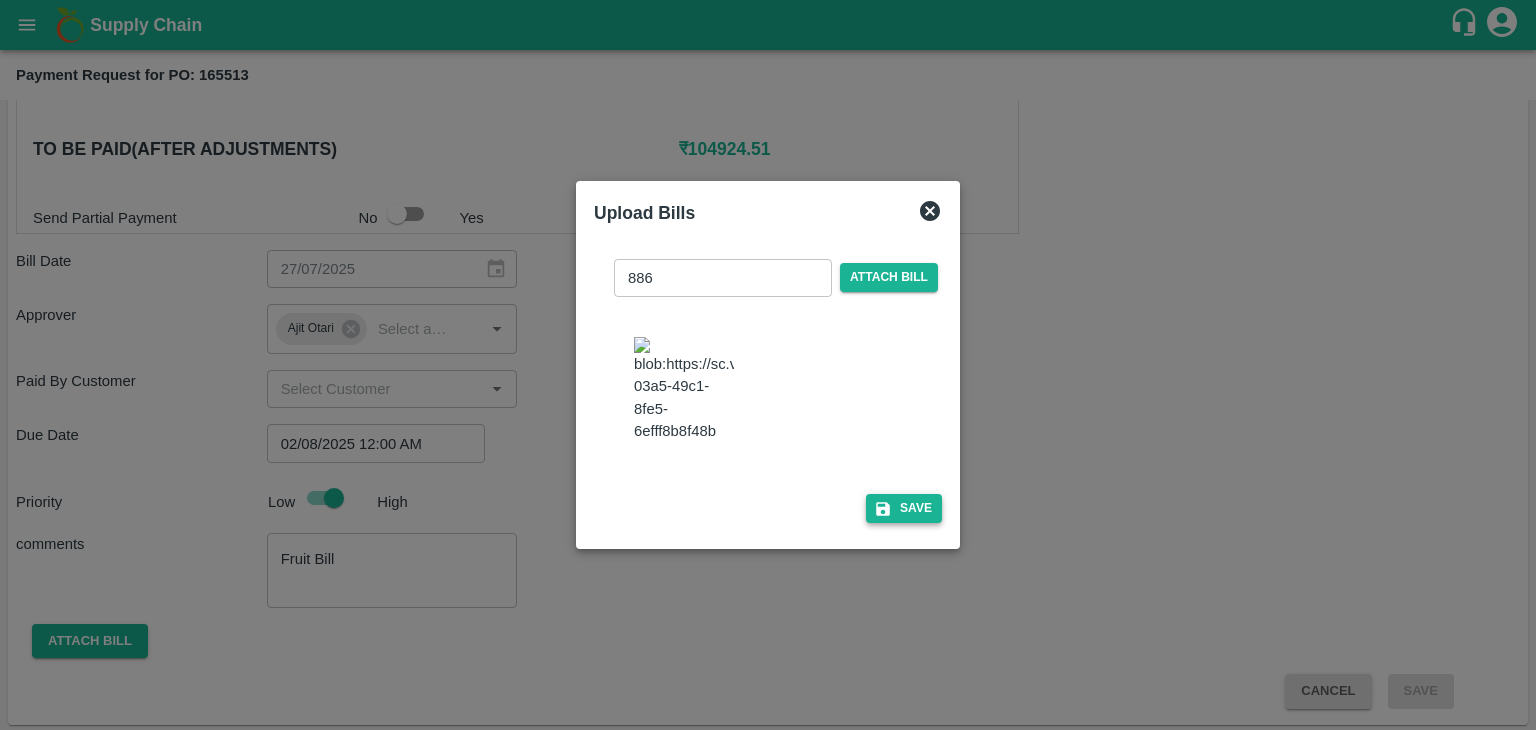 click on "Save" at bounding box center (904, 508) 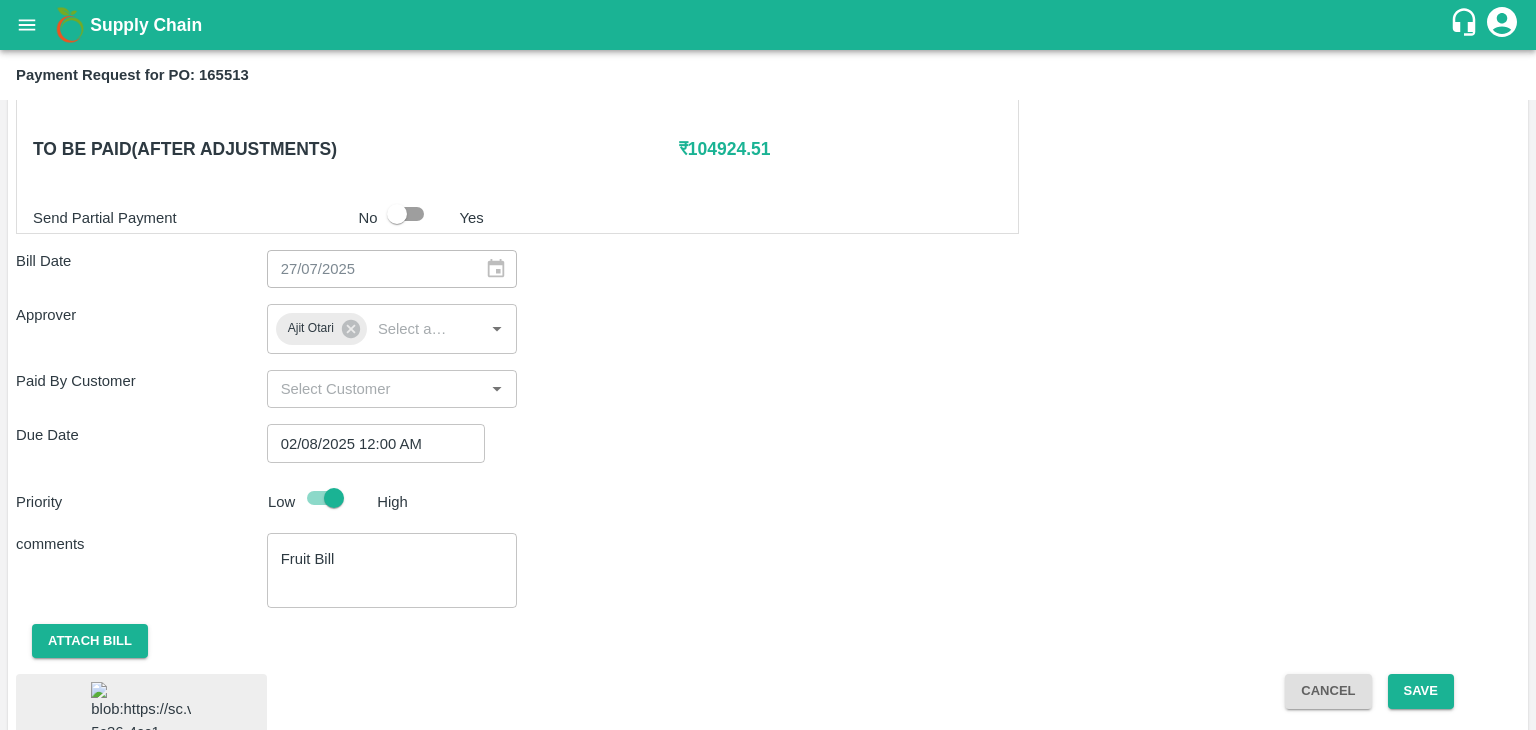 scroll, scrollTop: 1061, scrollLeft: 0, axis: vertical 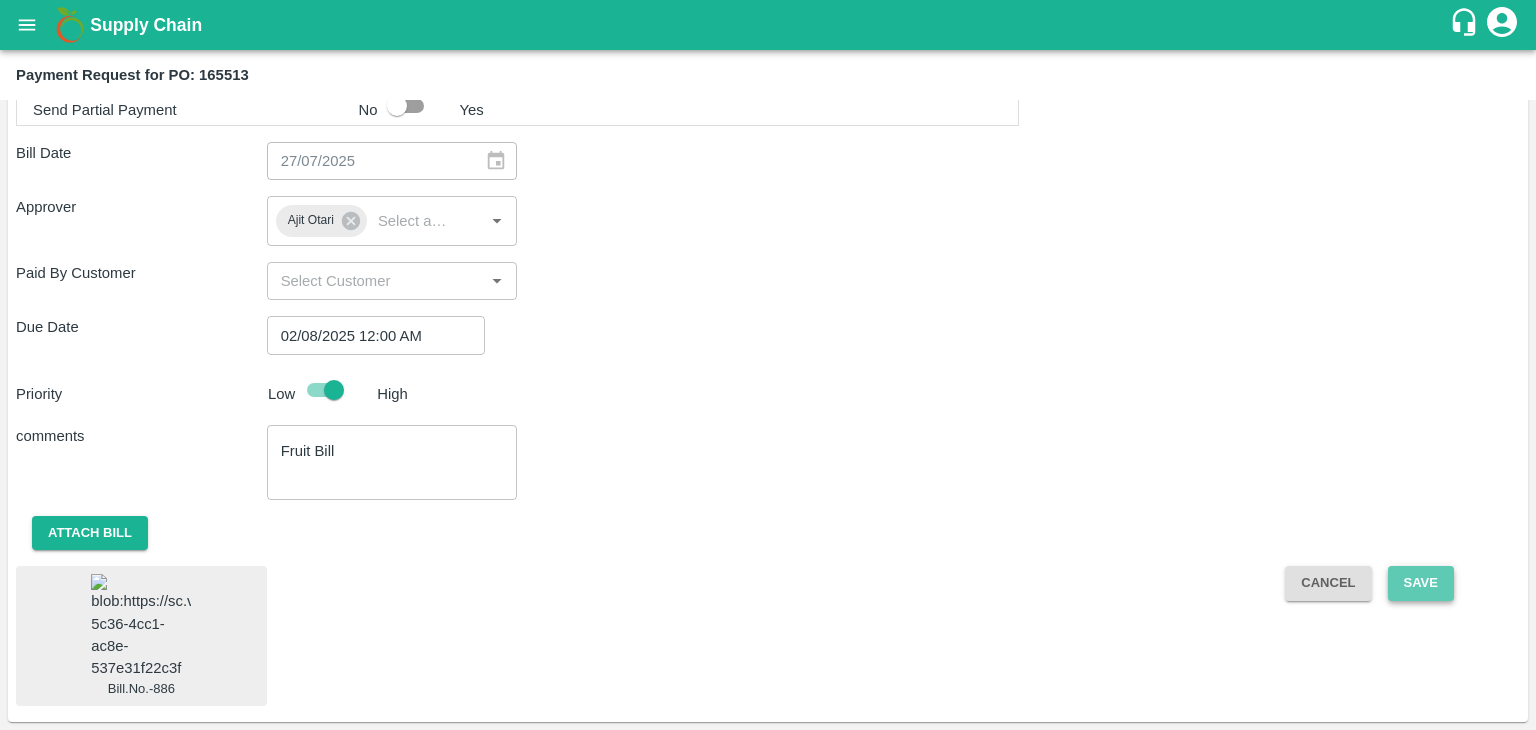 click on "Save" at bounding box center (1421, 583) 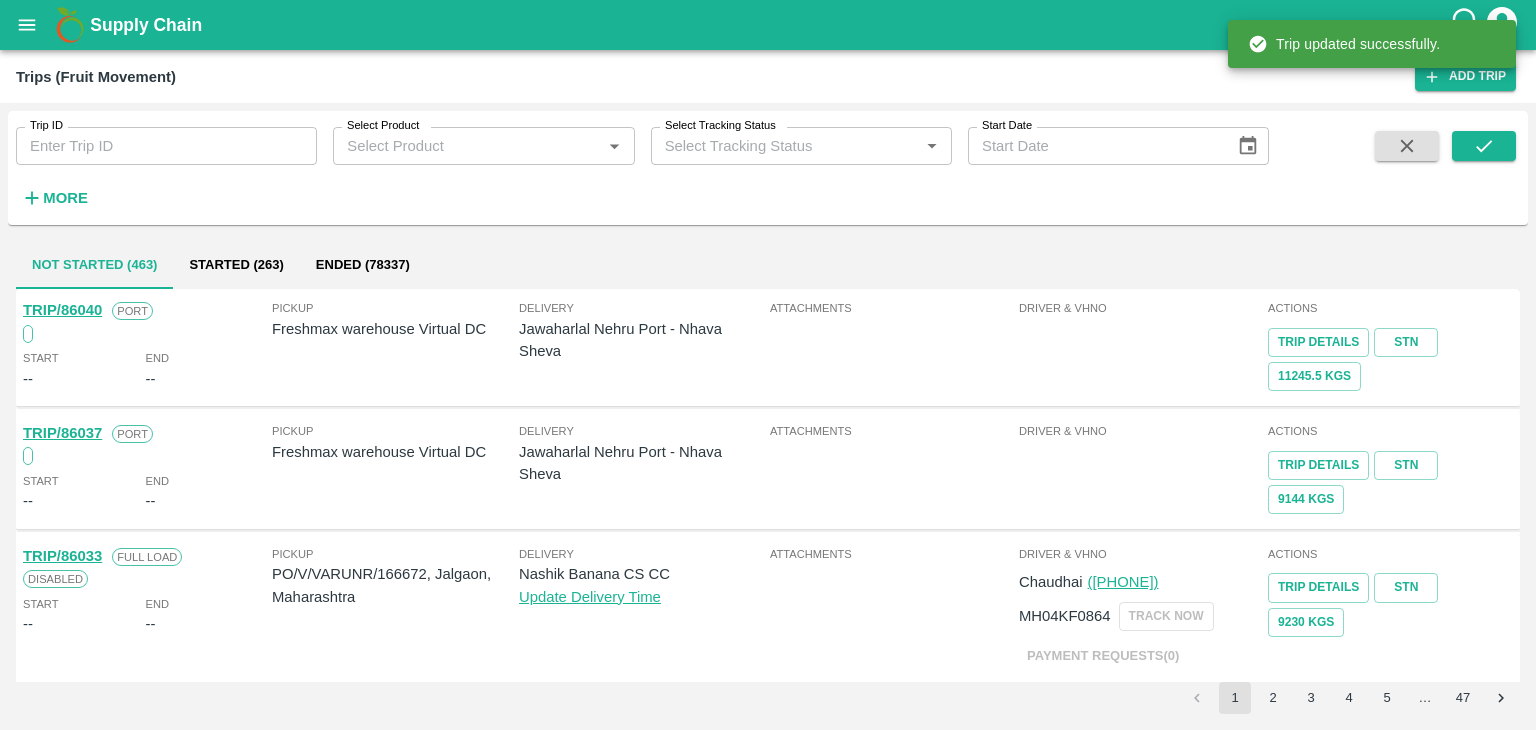 scroll, scrollTop: 0, scrollLeft: 0, axis: both 